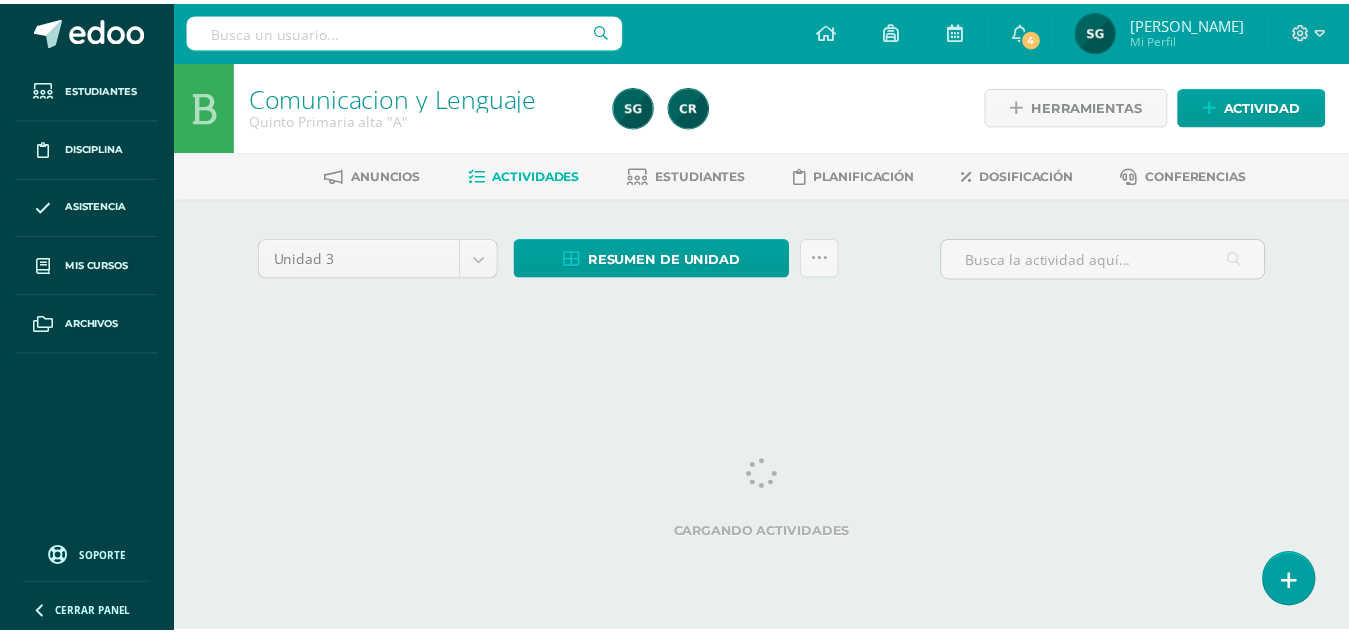 scroll, scrollTop: 0, scrollLeft: 0, axis: both 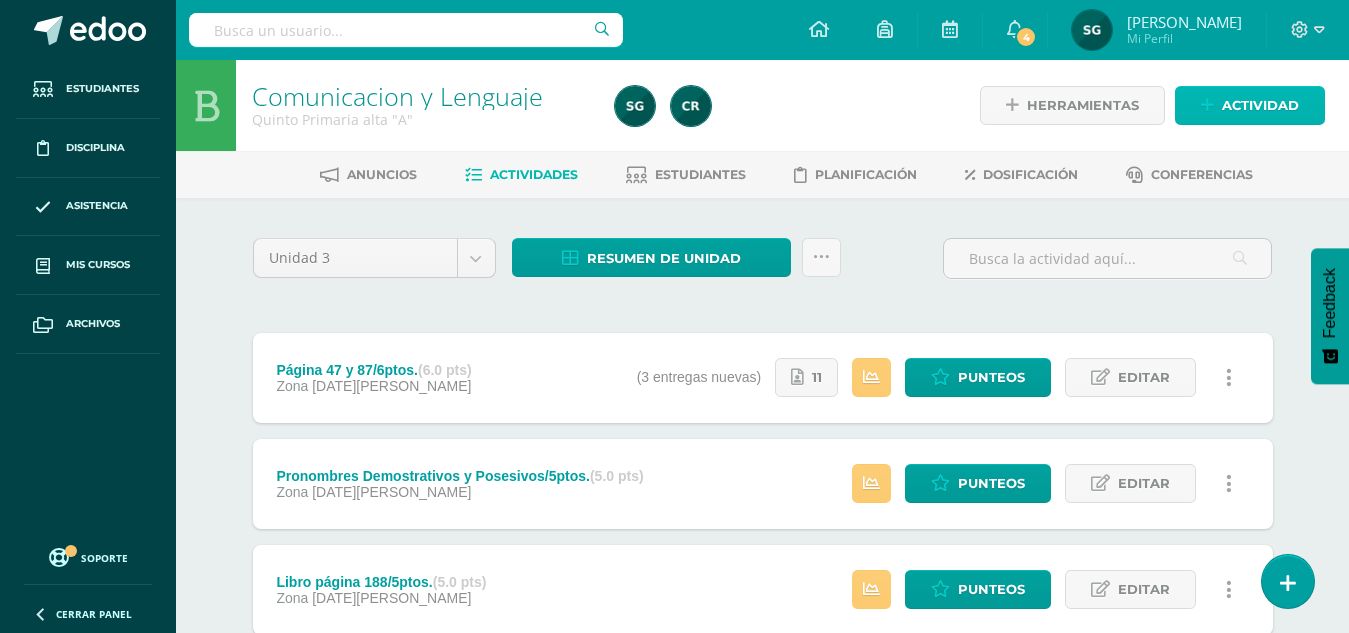 click on "Actividad" at bounding box center [1260, 105] 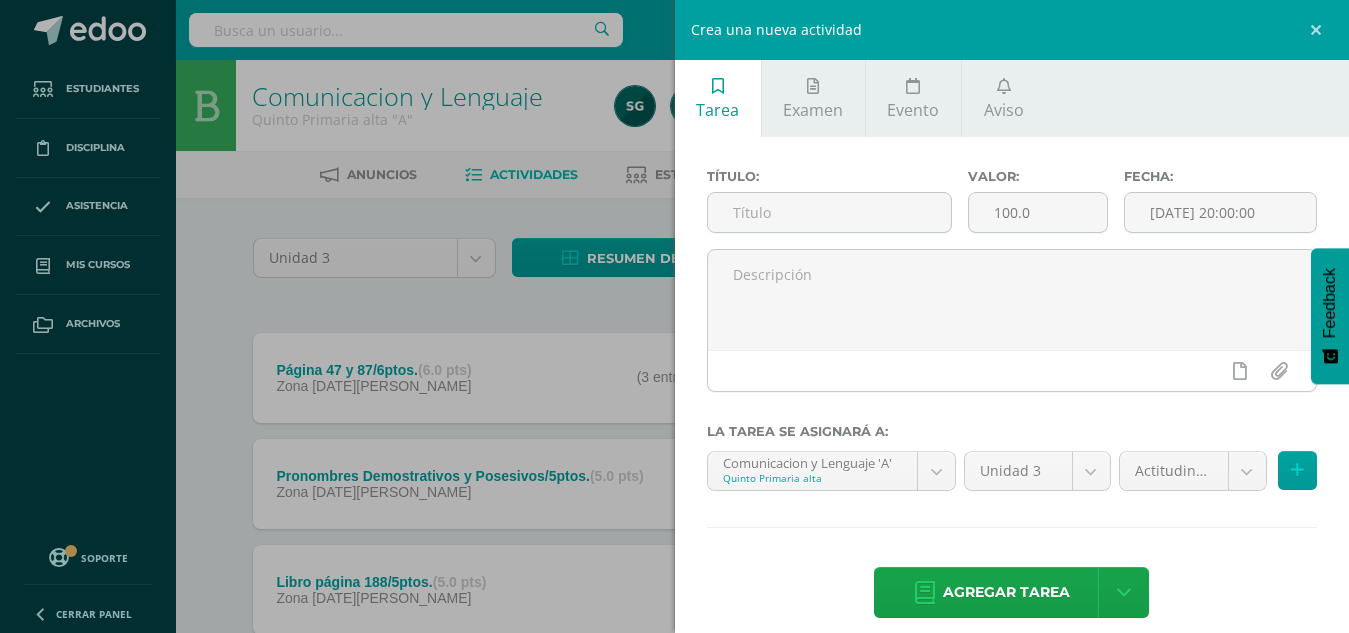 click on "Título:" at bounding box center (829, 209) 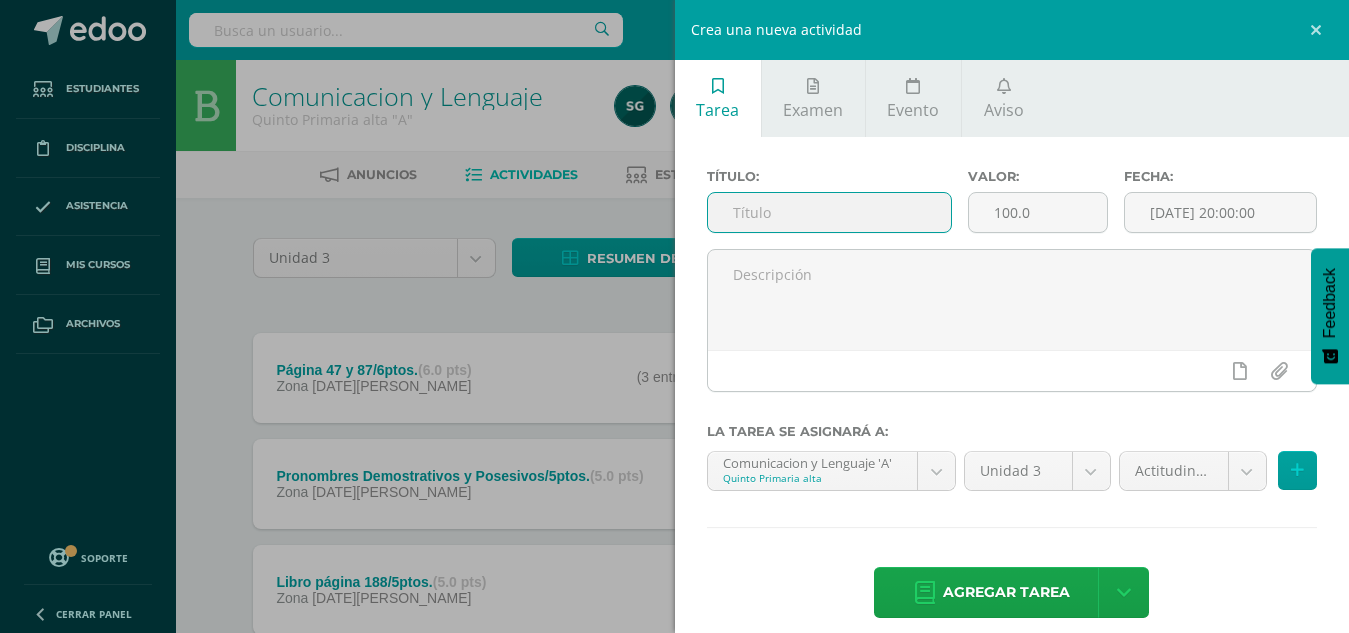 click at bounding box center (829, 212) 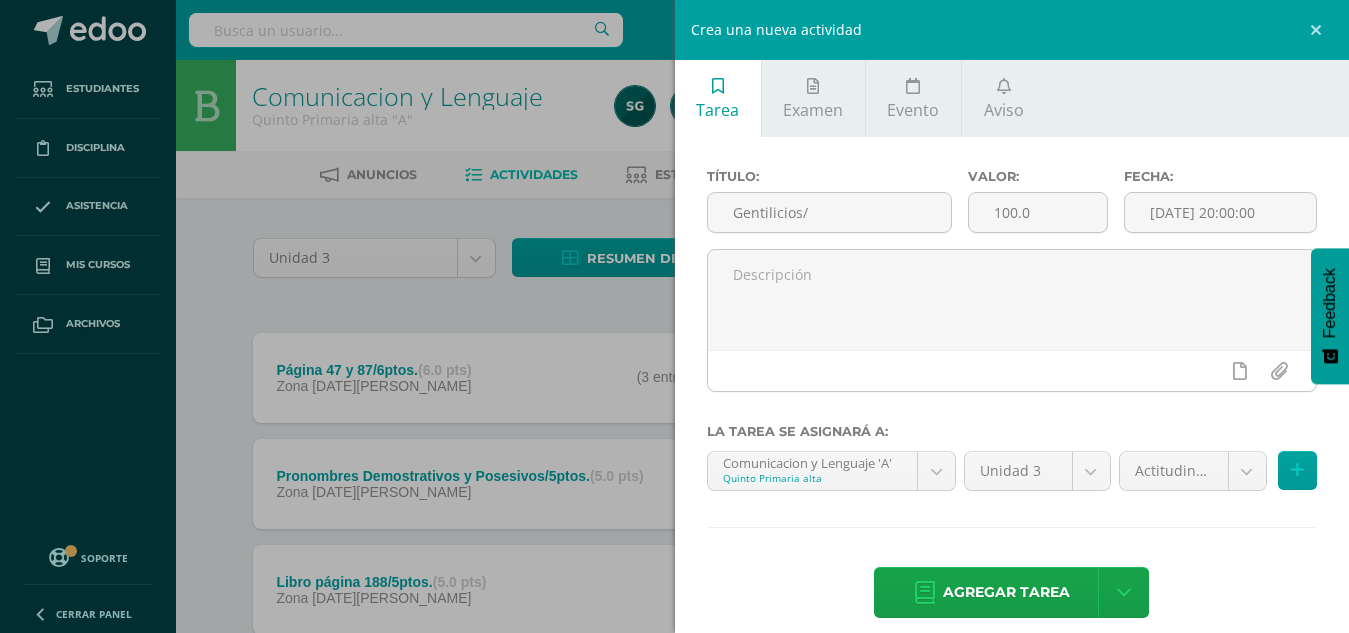 click on "Crea una nueva actividad
Tarea Examen Evento Aviso Título: Gentilicios/ Valor: 100.0 Fecha: 2025-07-14 20:00:00 La tarea se asignará a:
Comunicacion y Lenguaje 'A'
Quinto Primaria alta
Comunicacion y Lenguaje 'A'
Comunicacion y Lenguaje 'B'
Lectura 'A'
Lectura 'B'
Segundo Idioma 'A'
Segundo Idioma 'B'
Comunicacion y Lenguaje 'A'
Comunicacion y Lenguaje 'B'
Lectura 'A'
Lectura 'B'
Segundo Idioma 'A'
Segundo Idioma 'B'
Unidad 3
Mo" at bounding box center [674, 316] 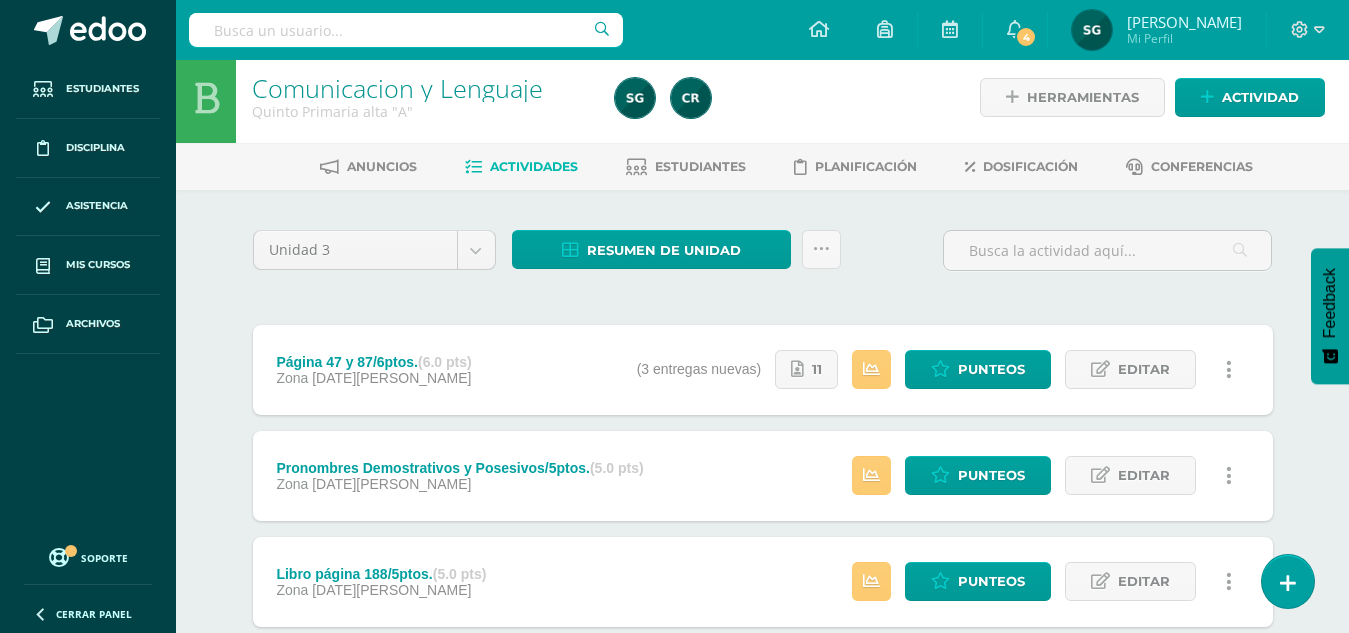 scroll, scrollTop: 0, scrollLeft: 0, axis: both 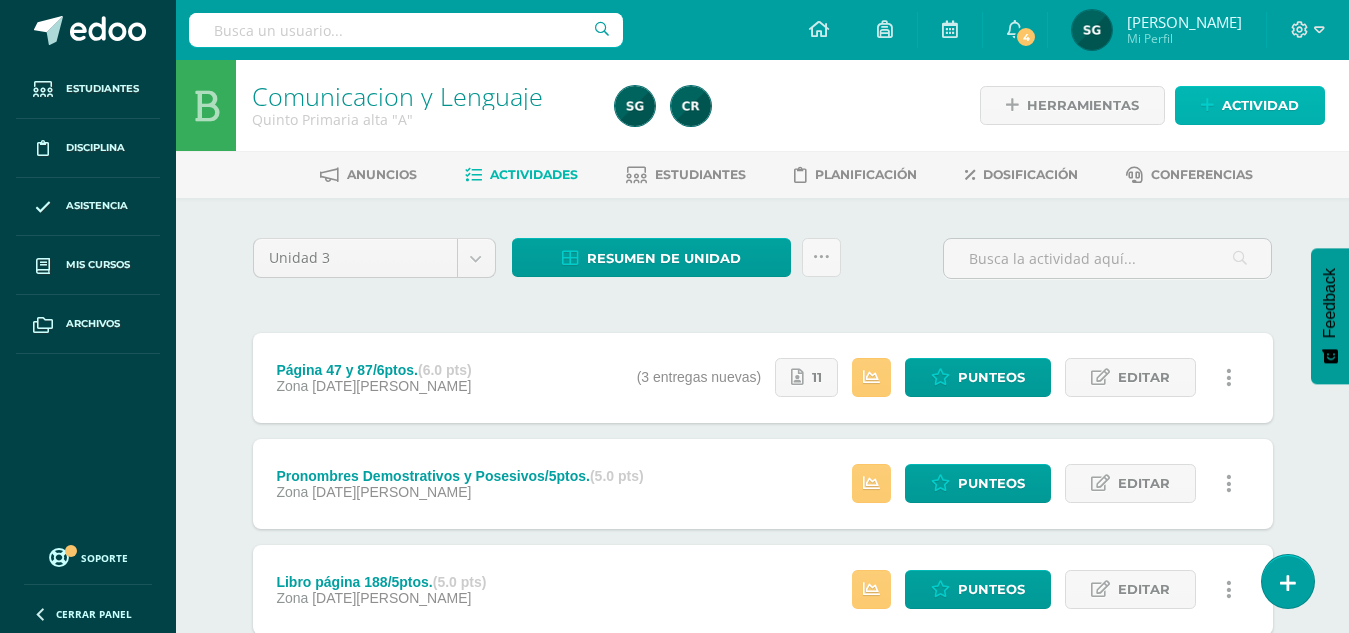 click on "Actividad" at bounding box center [1260, 105] 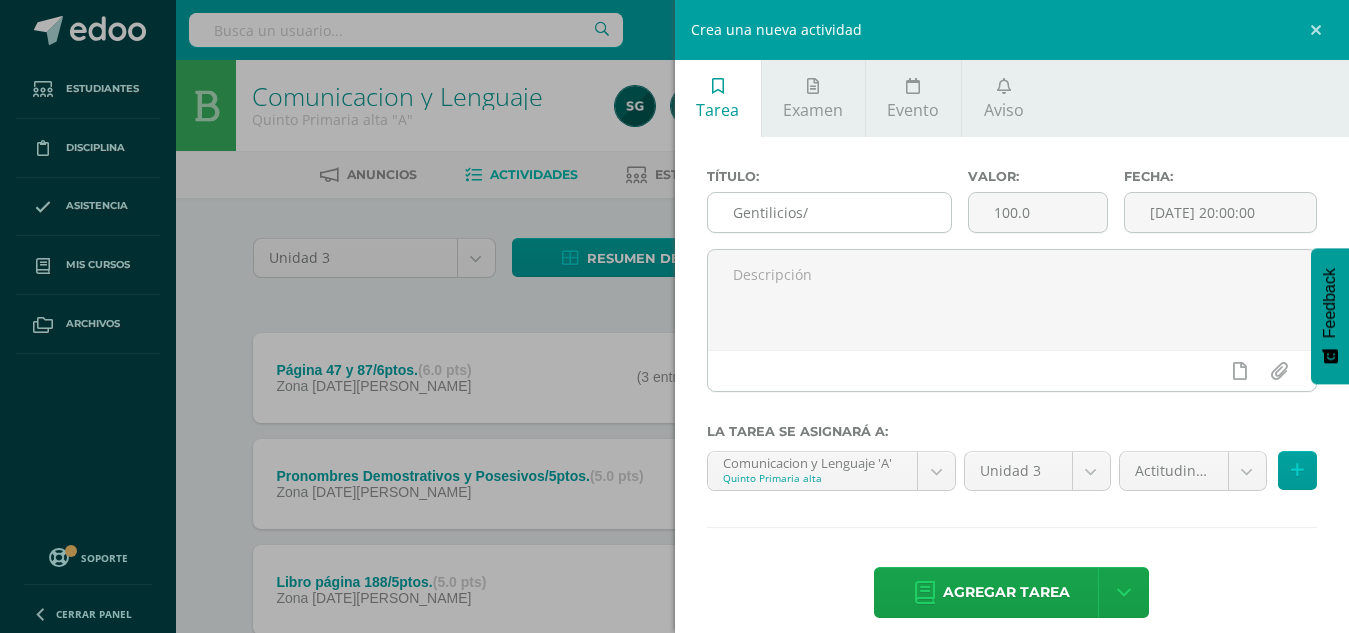 click on "Gentilicios/" at bounding box center [829, 212] 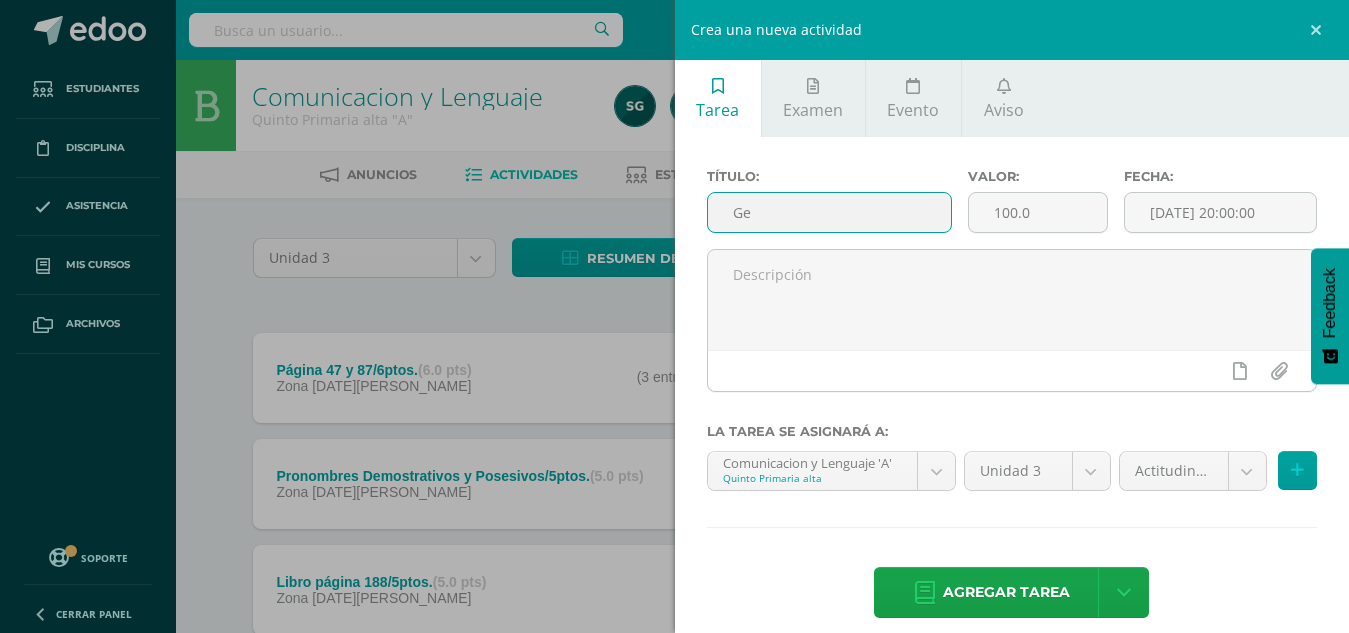 type on "G" 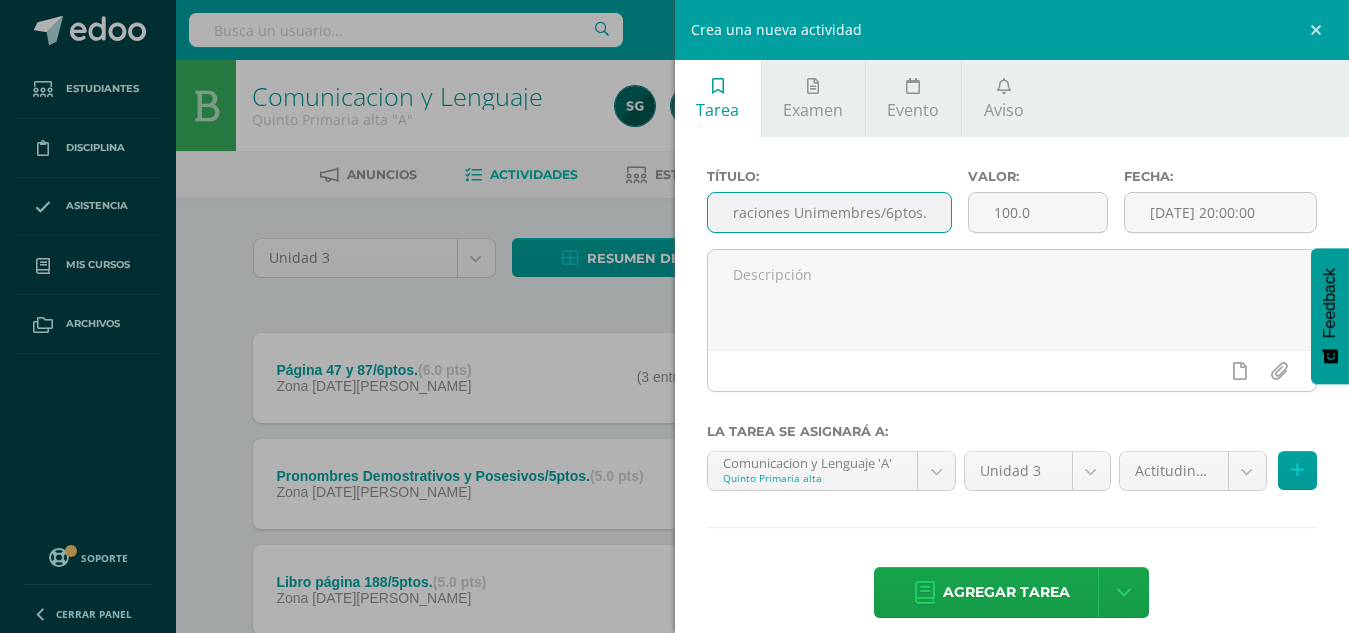 scroll, scrollTop: 0, scrollLeft: 14, axis: horizontal 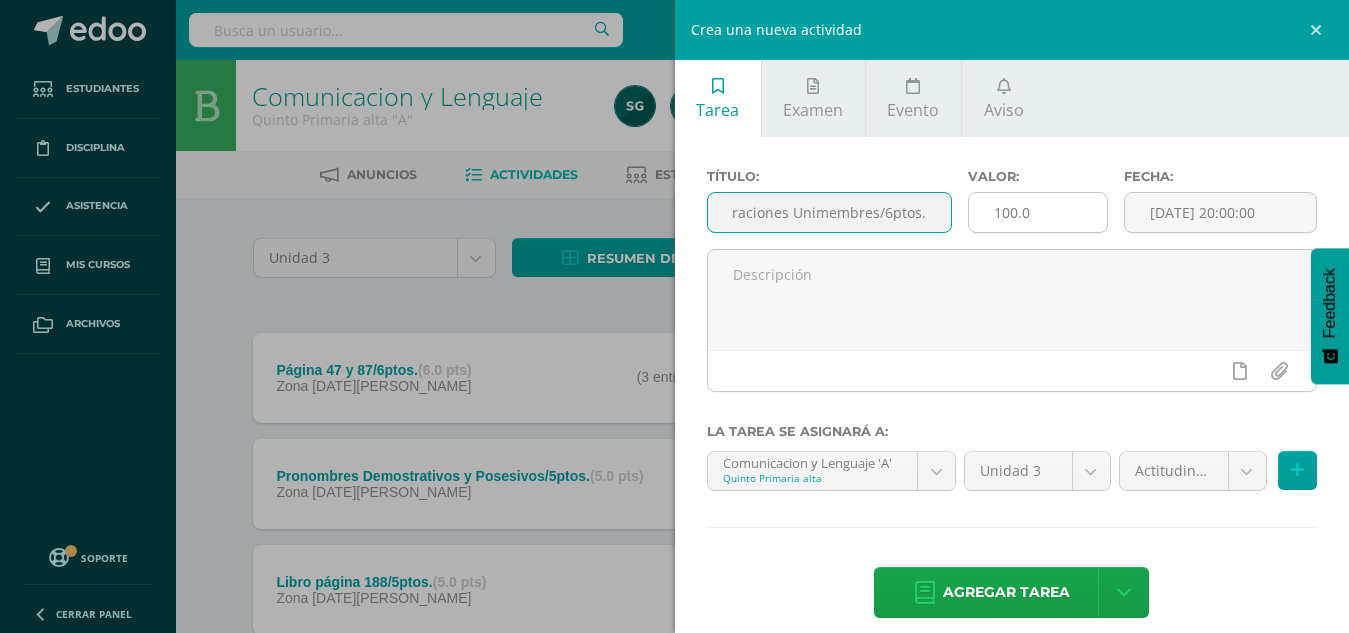 type on "Oraciones Unimembres/6ptos." 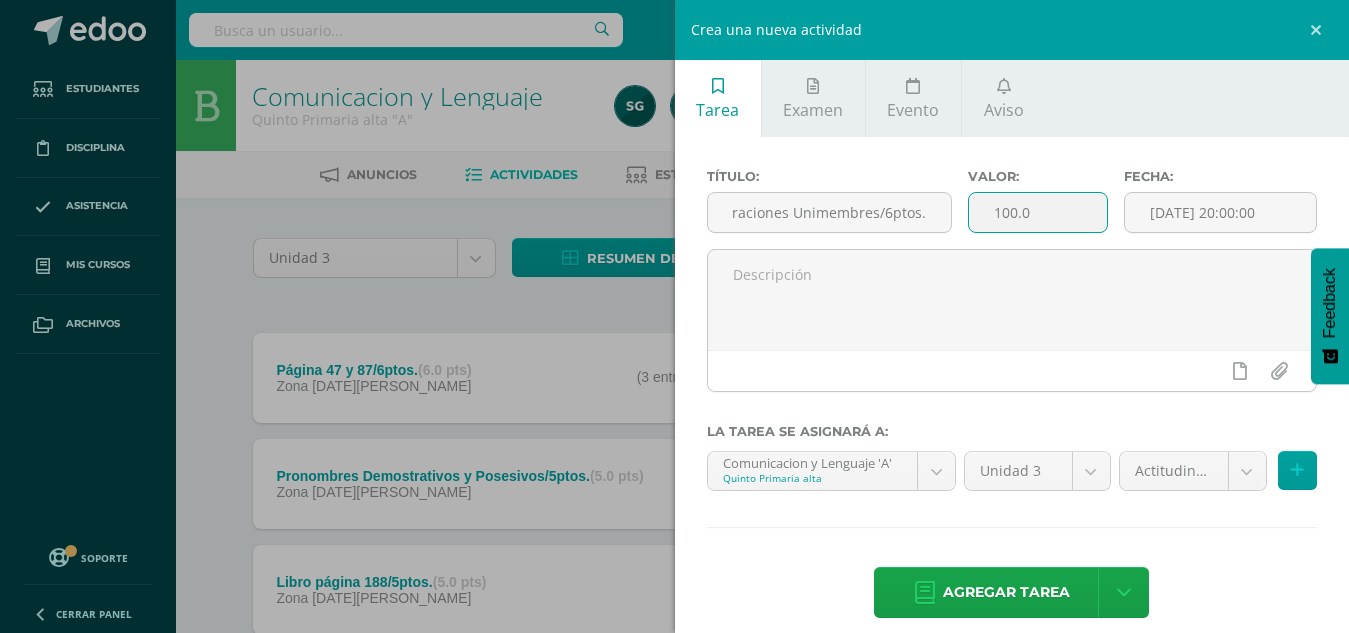 scroll, scrollTop: 0, scrollLeft: 0, axis: both 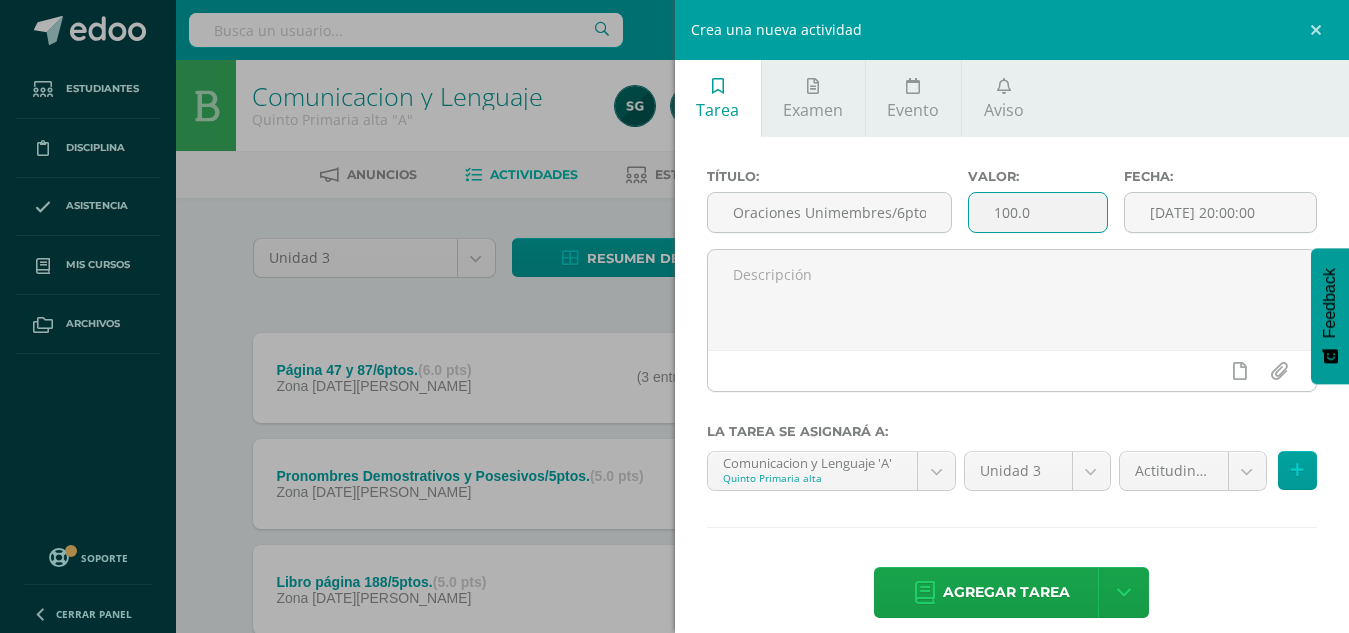 click on "100.0" at bounding box center (1038, 212) 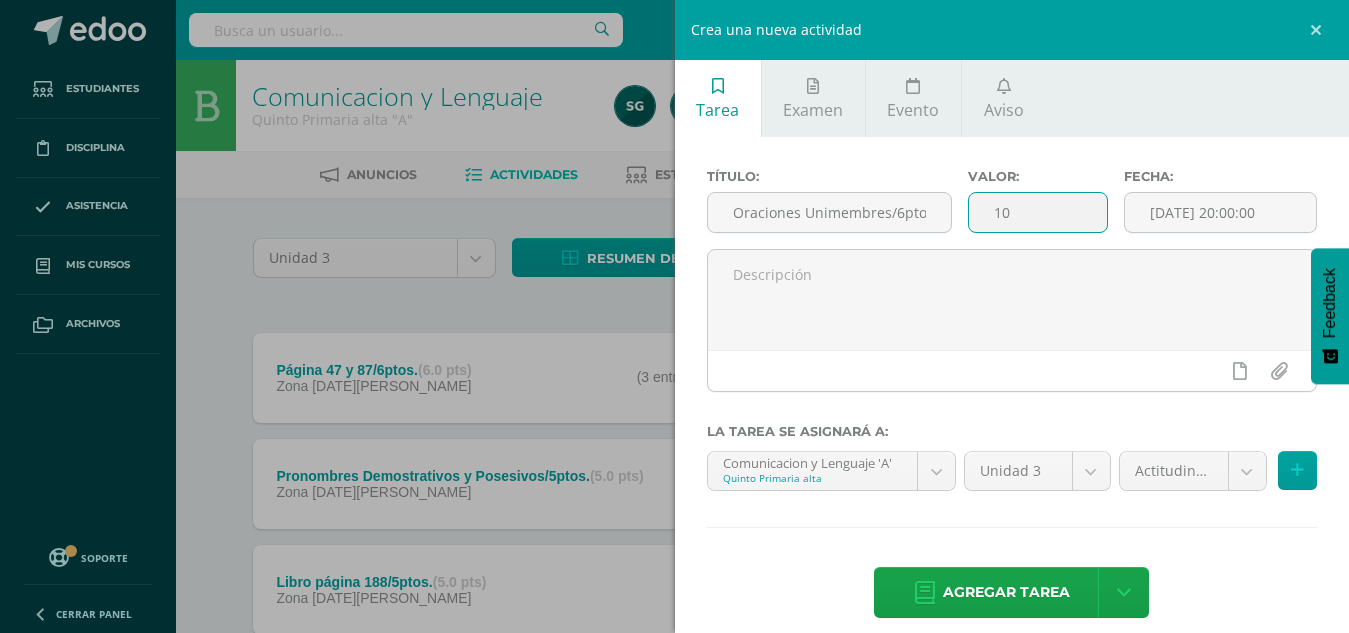 type on "1" 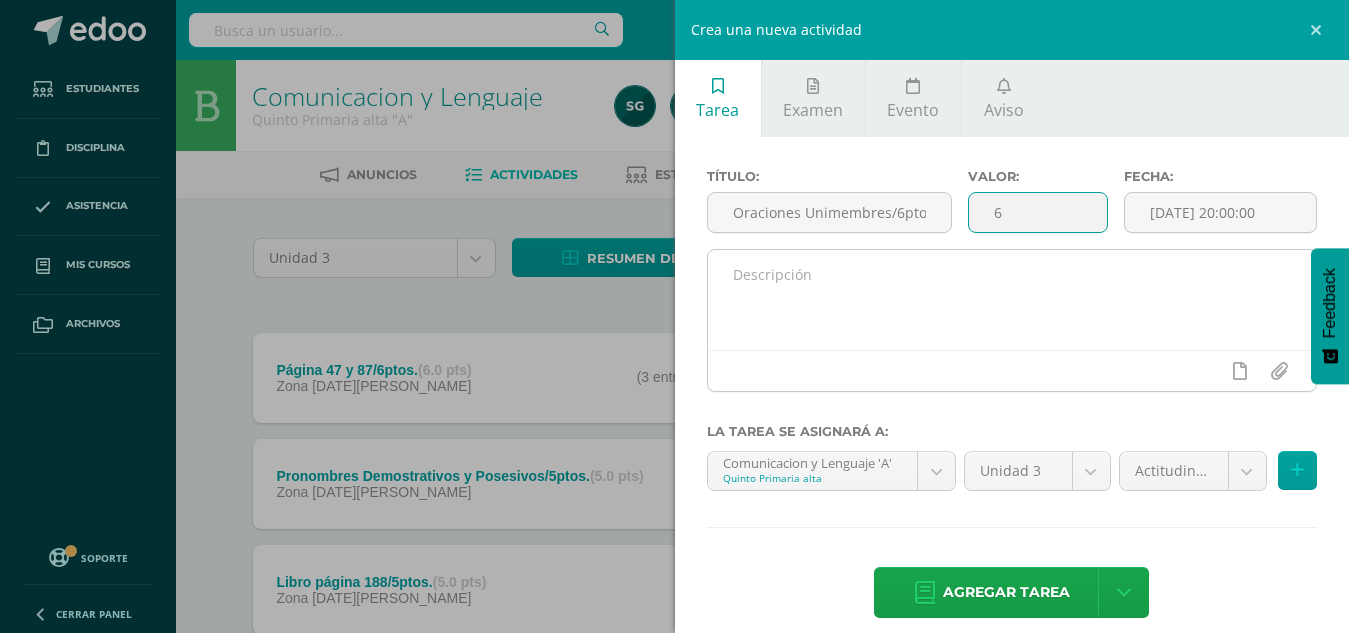 type on "6" 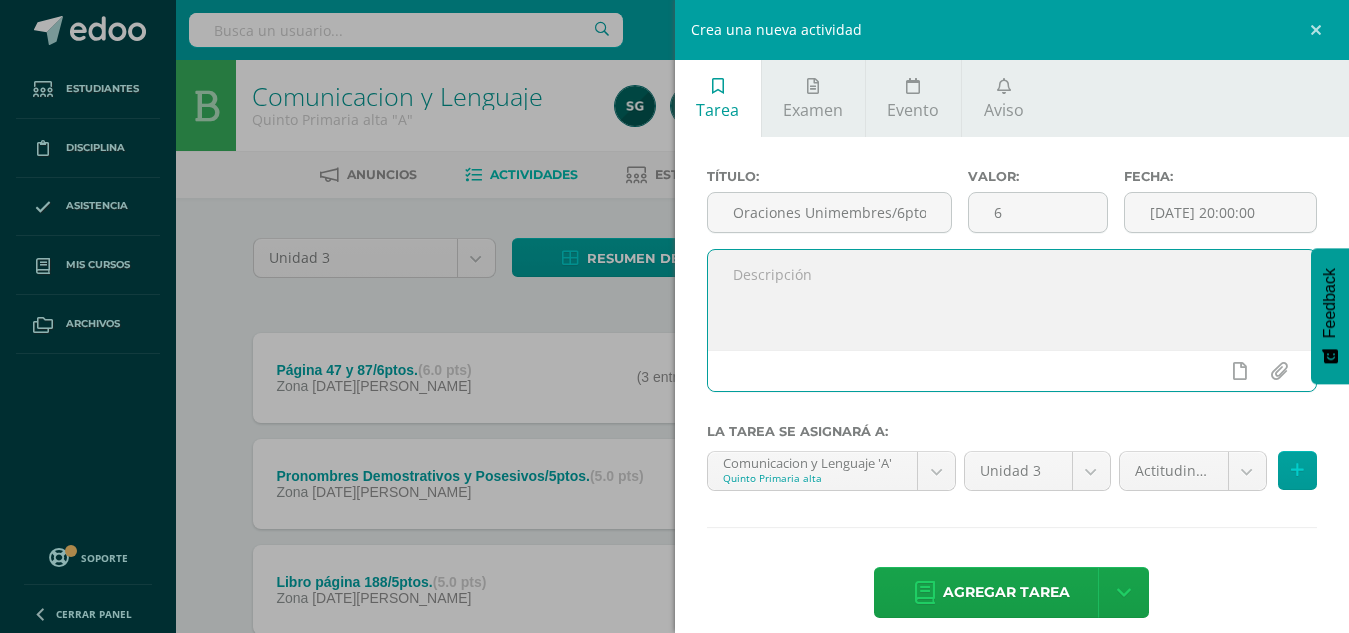 click at bounding box center [1012, 300] 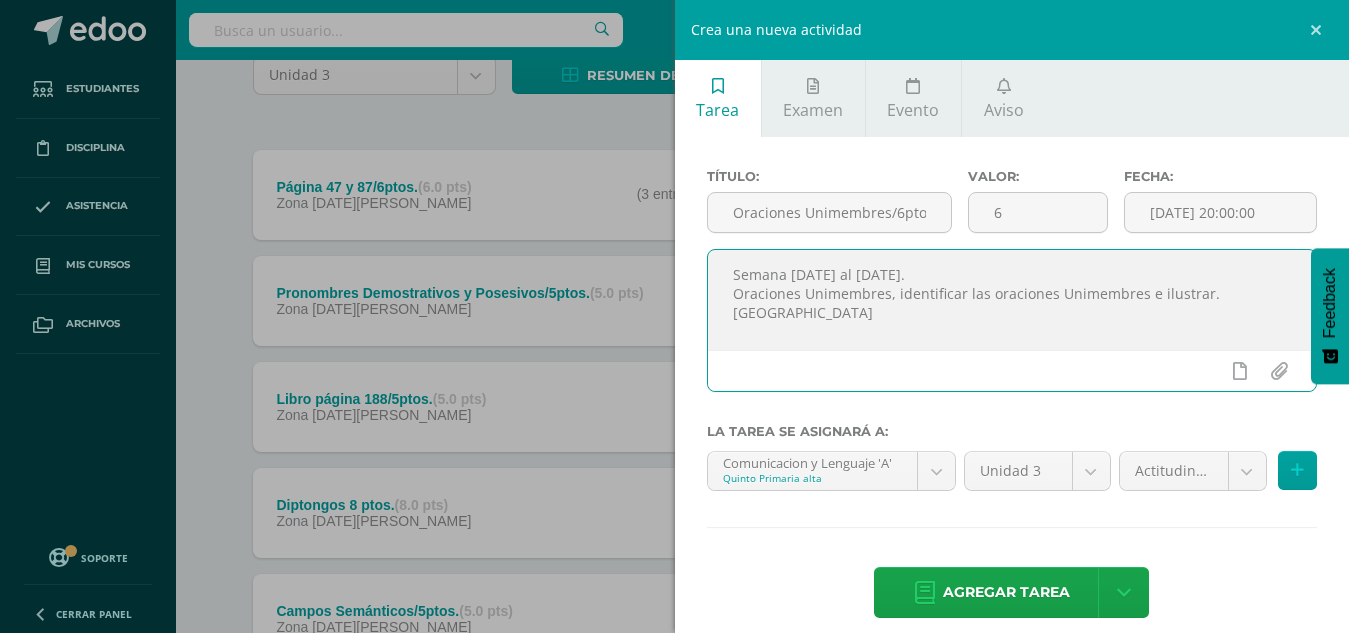 scroll, scrollTop: 180, scrollLeft: 0, axis: vertical 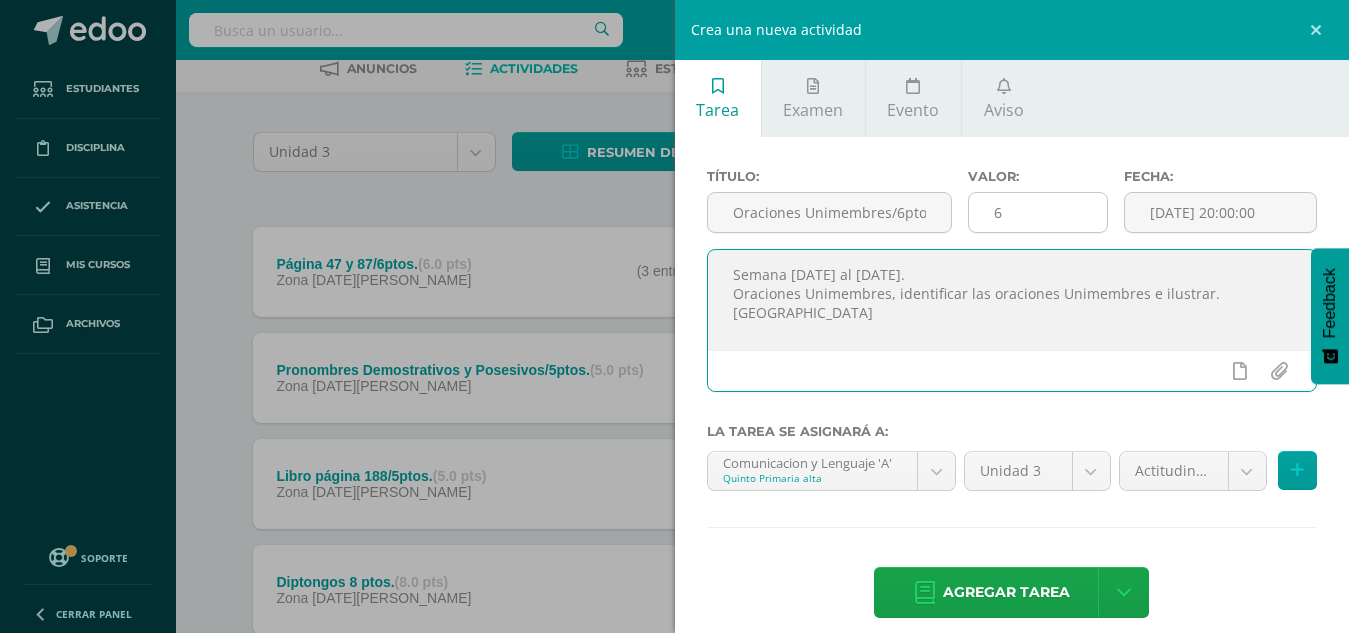 type on "Semana 7 al 11 de julio.
Oraciones Unimembres, identificar las oraciones Unimembres e ilustrar. Valor" 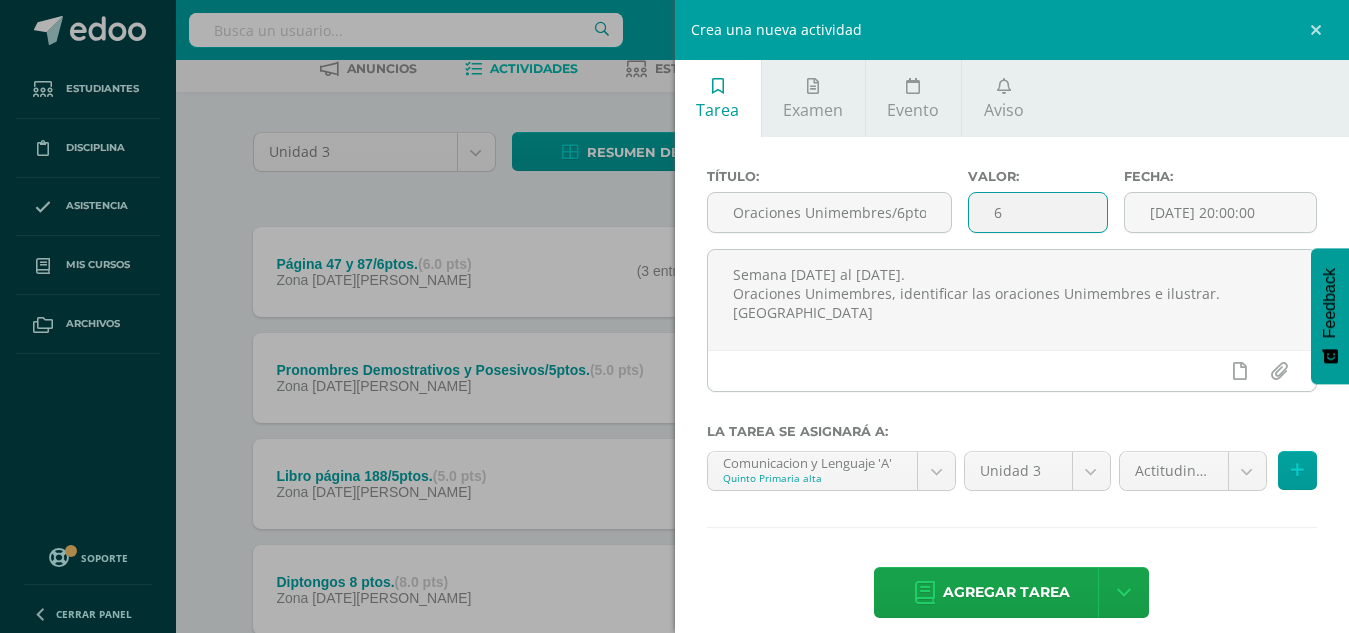click on "6" at bounding box center [1038, 212] 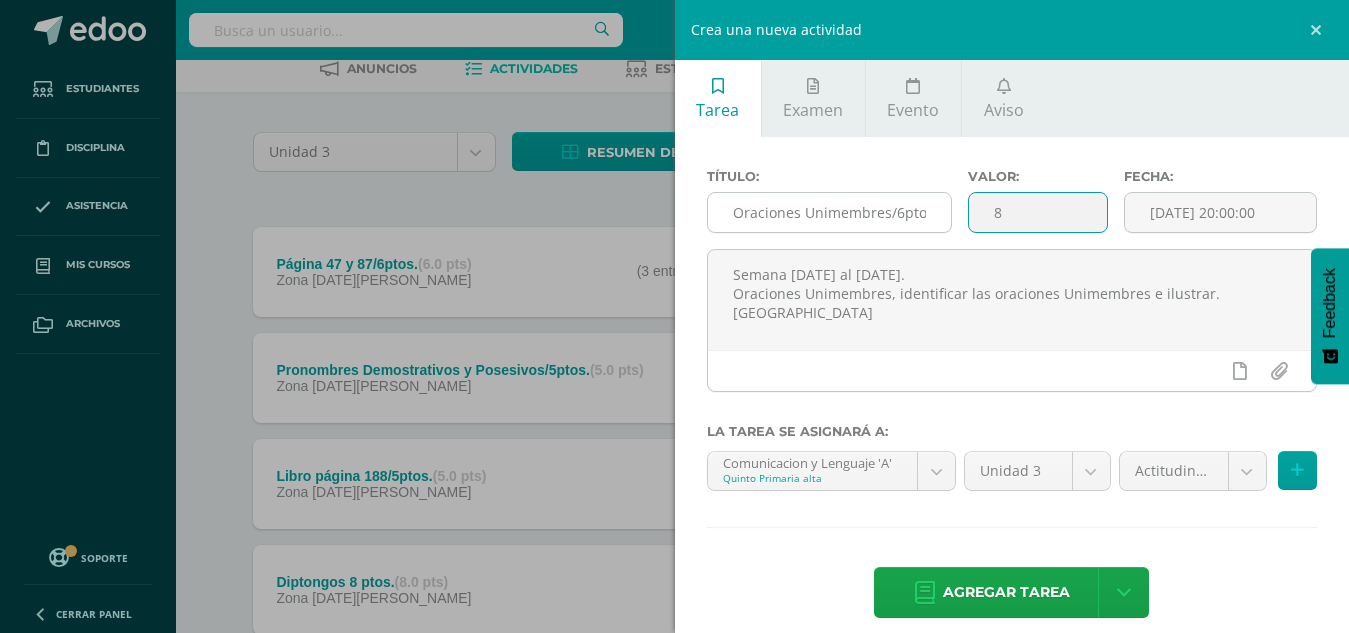 type on "8" 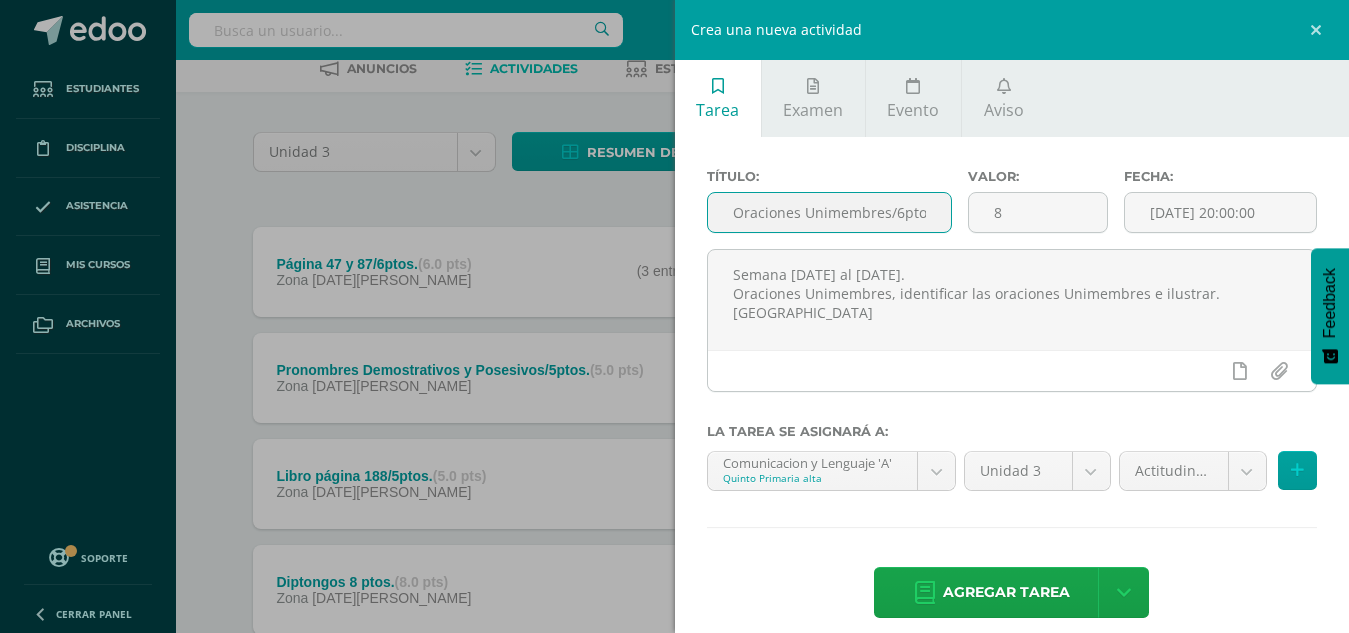 click on "Oraciones Unimembres/6ptos." at bounding box center [829, 212] 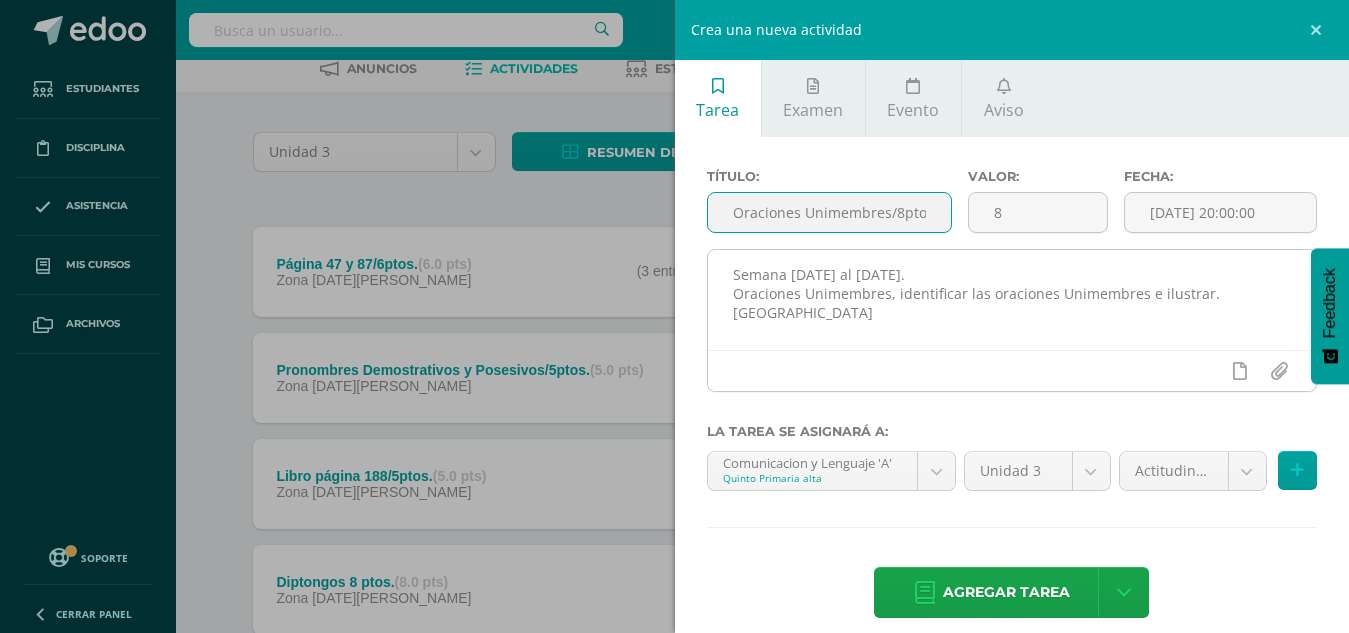type on "Oraciones Unimembres/8ptos." 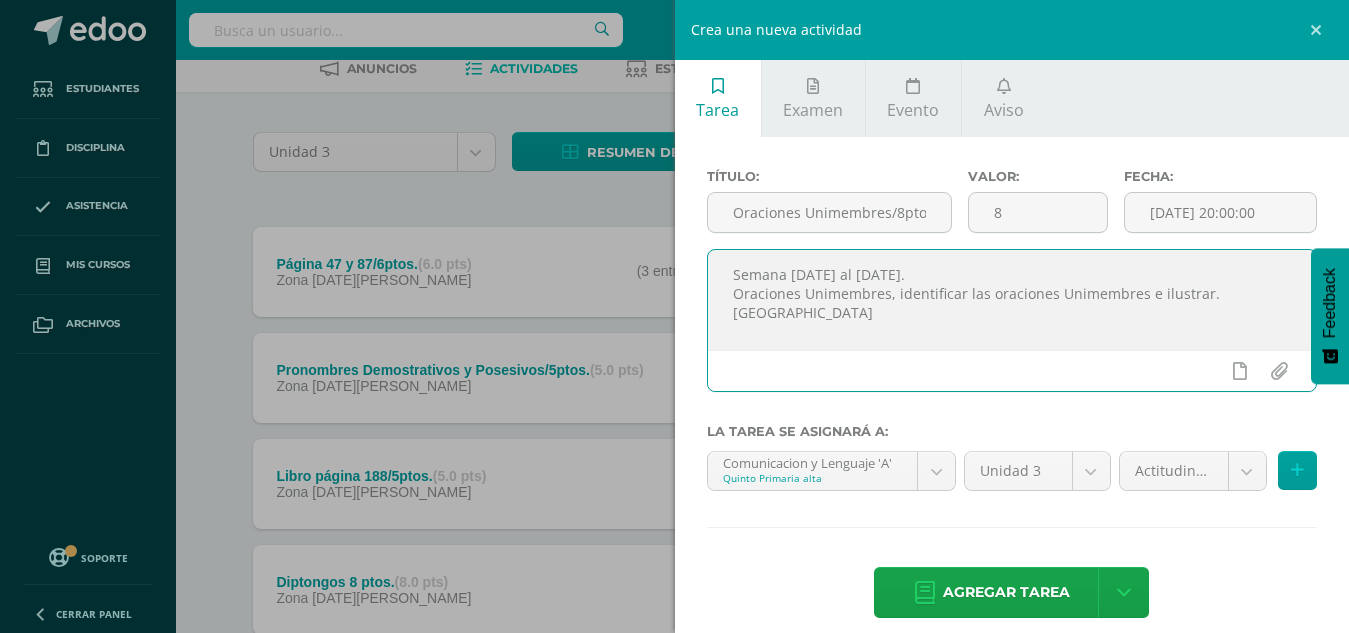 click on "Semana 7 al 11 de julio.
Oraciones Unimembres, identificar las oraciones Unimembres e ilustrar. Valor" at bounding box center [1012, 300] 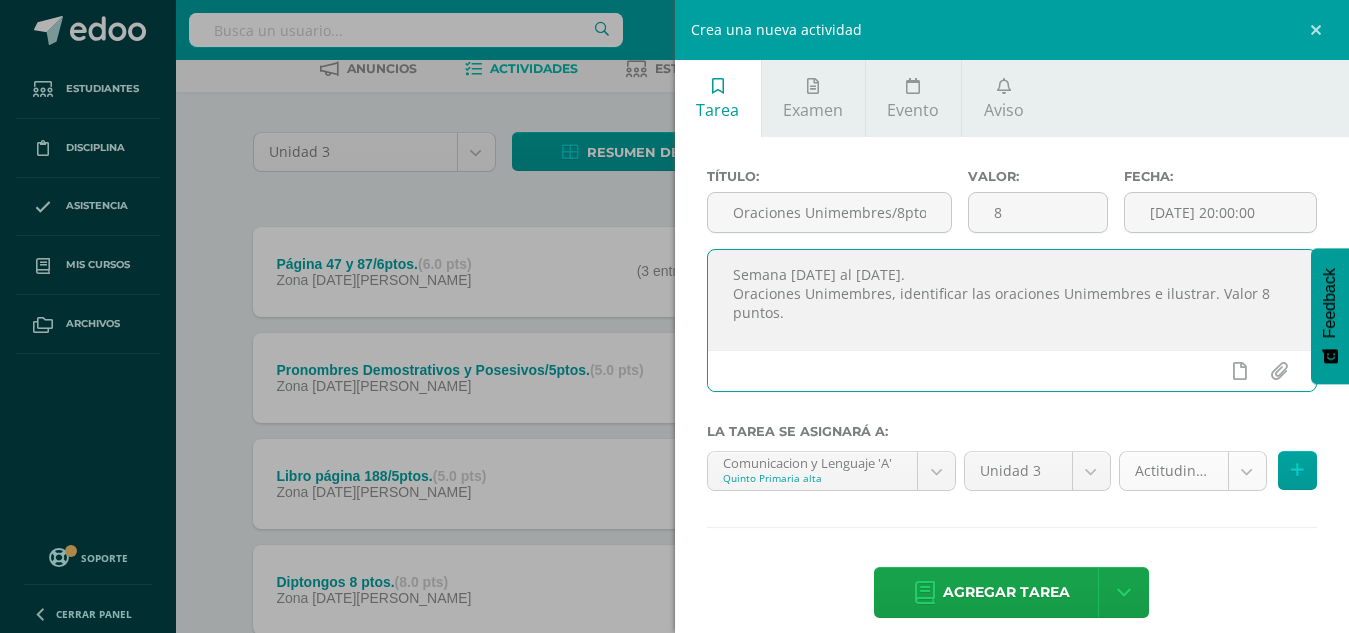 type on "Semana 7 al 11 de julio.
Oraciones Unimembres, identificar las oraciones Unimembres e ilustrar. Valor 8 puntos." 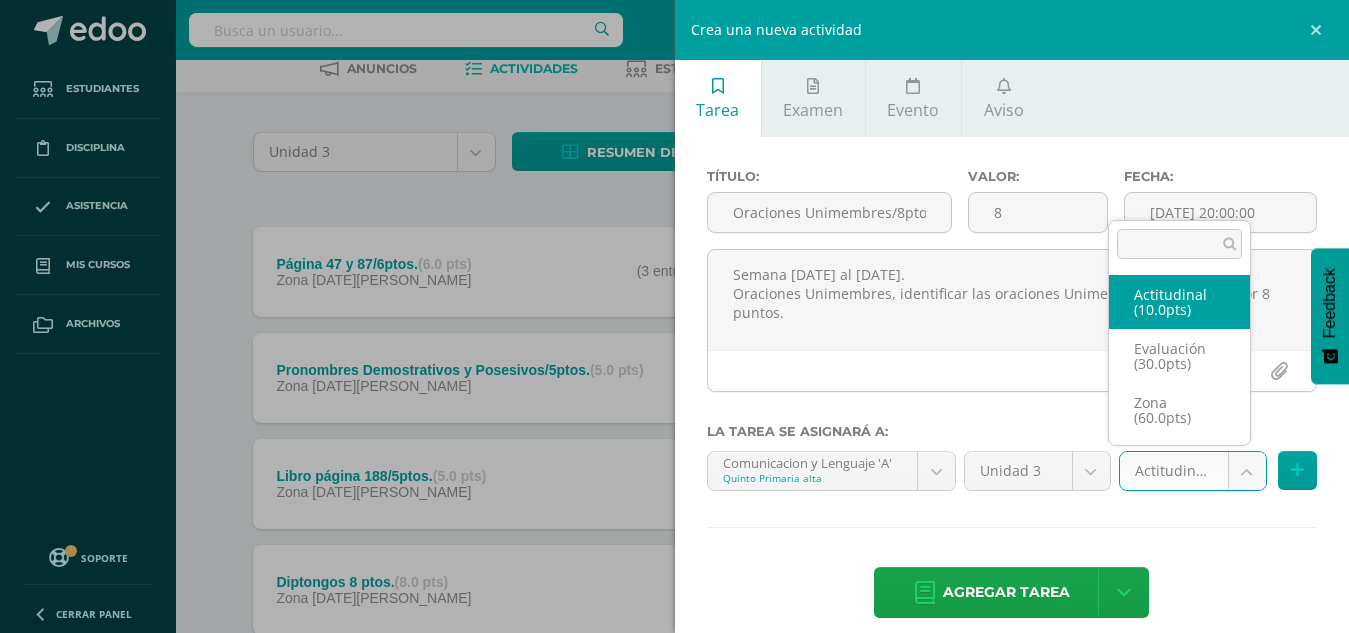 click on "Estudiantes Disciplina Asistencia Mis cursos Archivos Soporte
Centro de ayuda
Últimas actualizaciones
10+ Cerrar panel
Comunicacion y [GEOGRAPHIC_DATA]
Quinto
Primaria alta
"A"
Actividades Estudiantes Planificación Dosificación
Lectura
Quinto
Primaria alta
"A"
Actividades Estudiantes Planificación Dosificación
Segundo Idioma
Quinto
Primaria alta
"A"
Actividades Estudiantes Planificación Dosificación
Comunicacion y Lenguaje
Actividades Estudiantes Planificación 4" at bounding box center [674, 384] 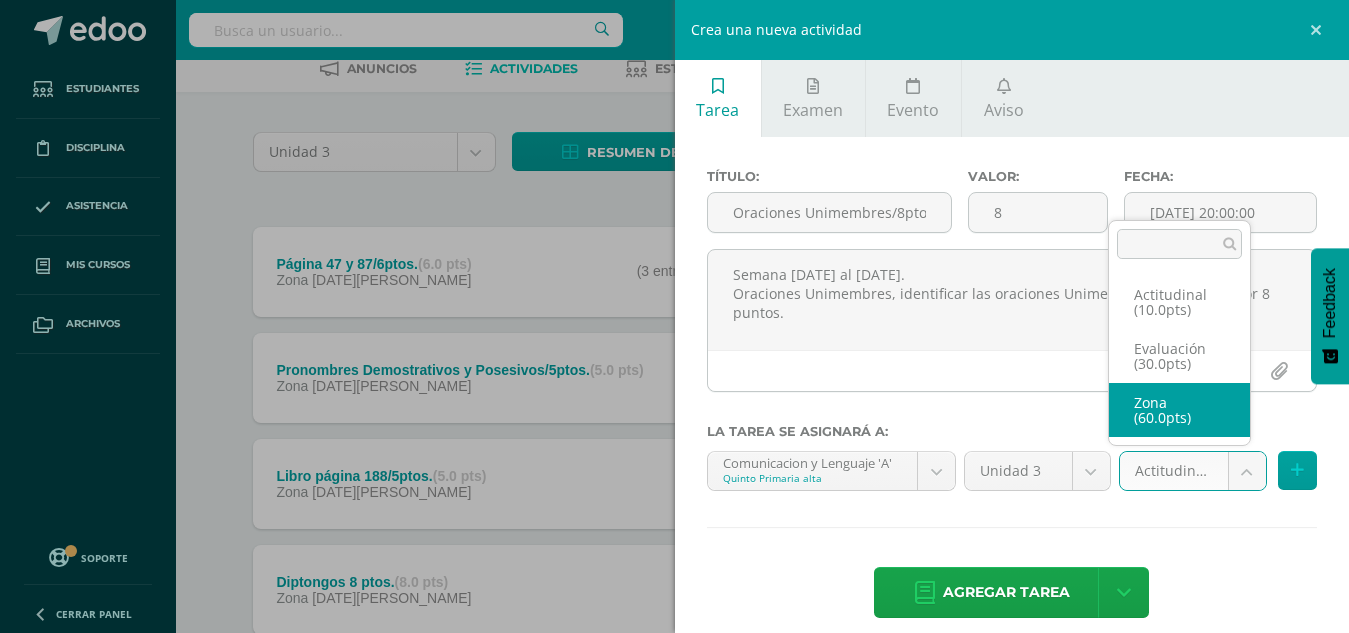select on "102775" 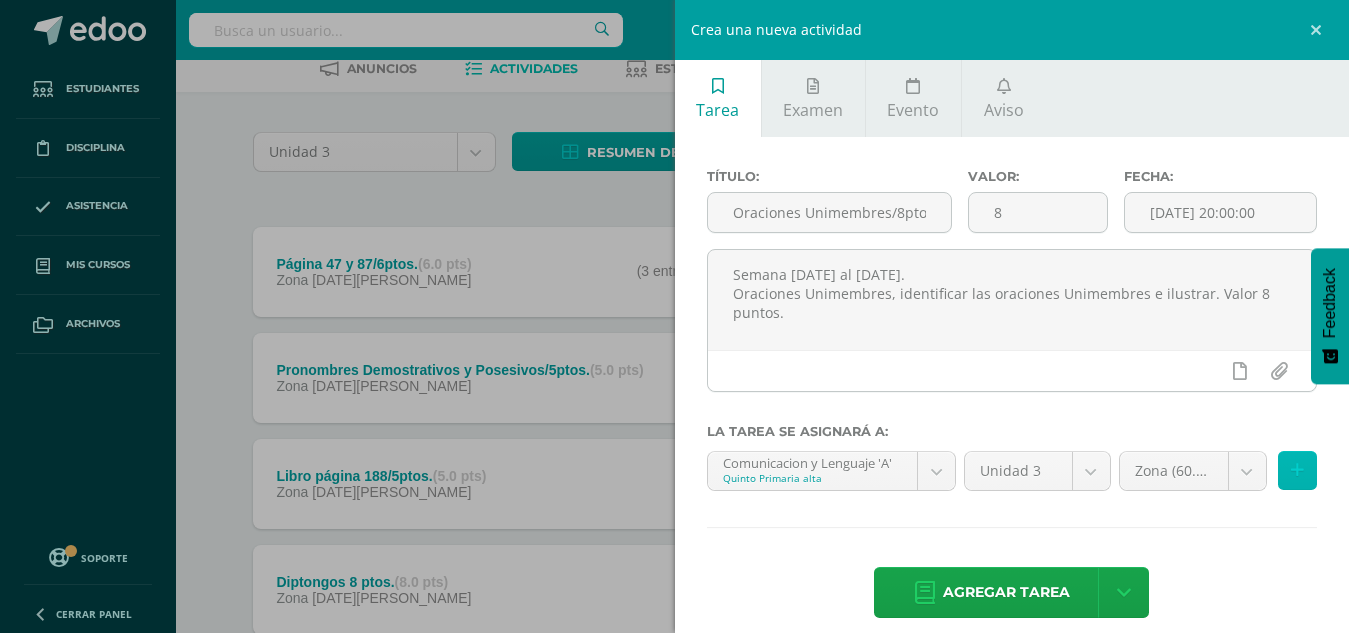 click at bounding box center [1297, 470] 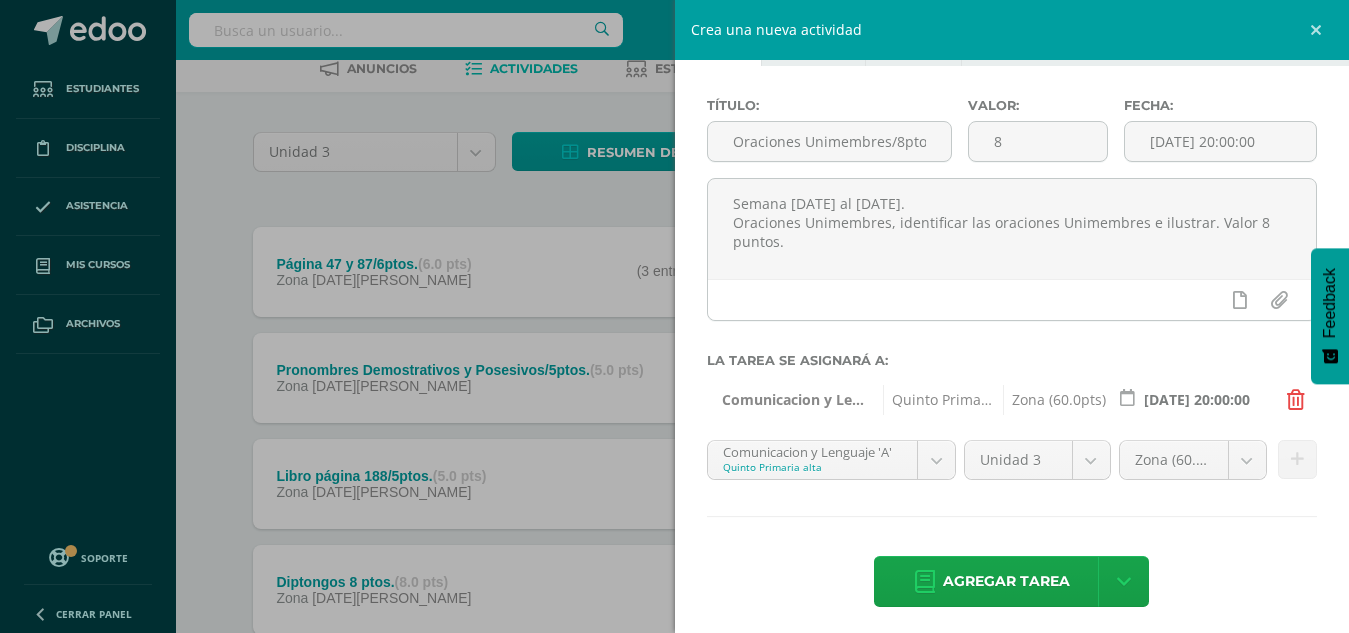 scroll, scrollTop: 81, scrollLeft: 0, axis: vertical 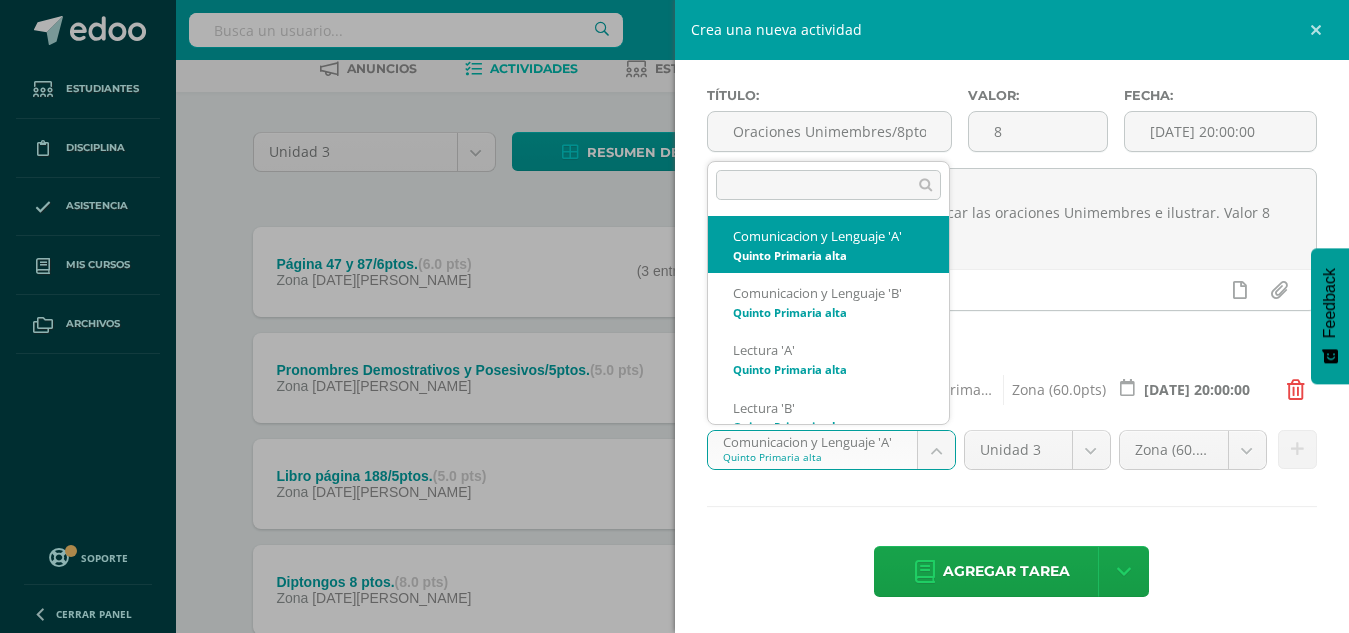 click on "Estudiantes Disciplina Asistencia Mis cursos Archivos Soporte
Centro de ayuda
Últimas actualizaciones
10+ Cerrar panel
Comunicacion y [GEOGRAPHIC_DATA]
Quinto
Primaria alta
"A"
Actividades Estudiantes Planificación Dosificación
Lectura
Quinto
Primaria alta
"A"
Actividades Estudiantes Planificación Dosificación
Segundo Idioma
Quinto
Primaria alta
"A"
Actividades Estudiantes Planificación Dosificación
Comunicacion y Lenguaje
Actividades Estudiantes Planificación 4" at bounding box center [674, 384] 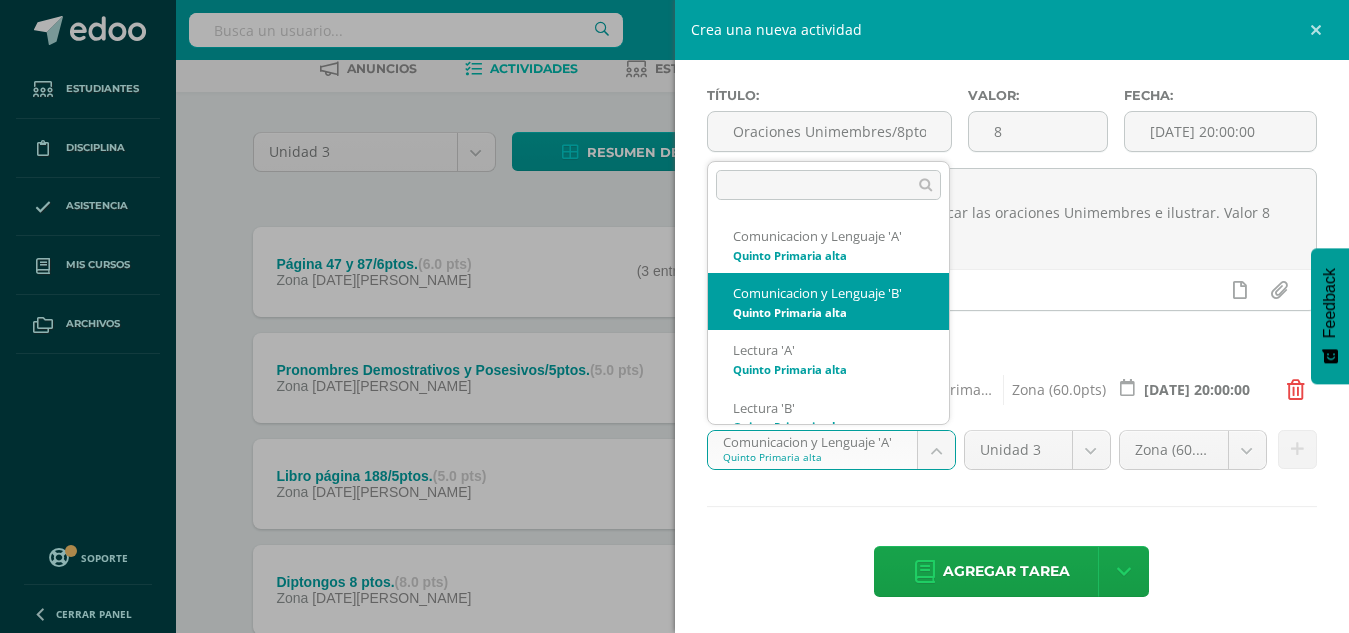 select on "93009" 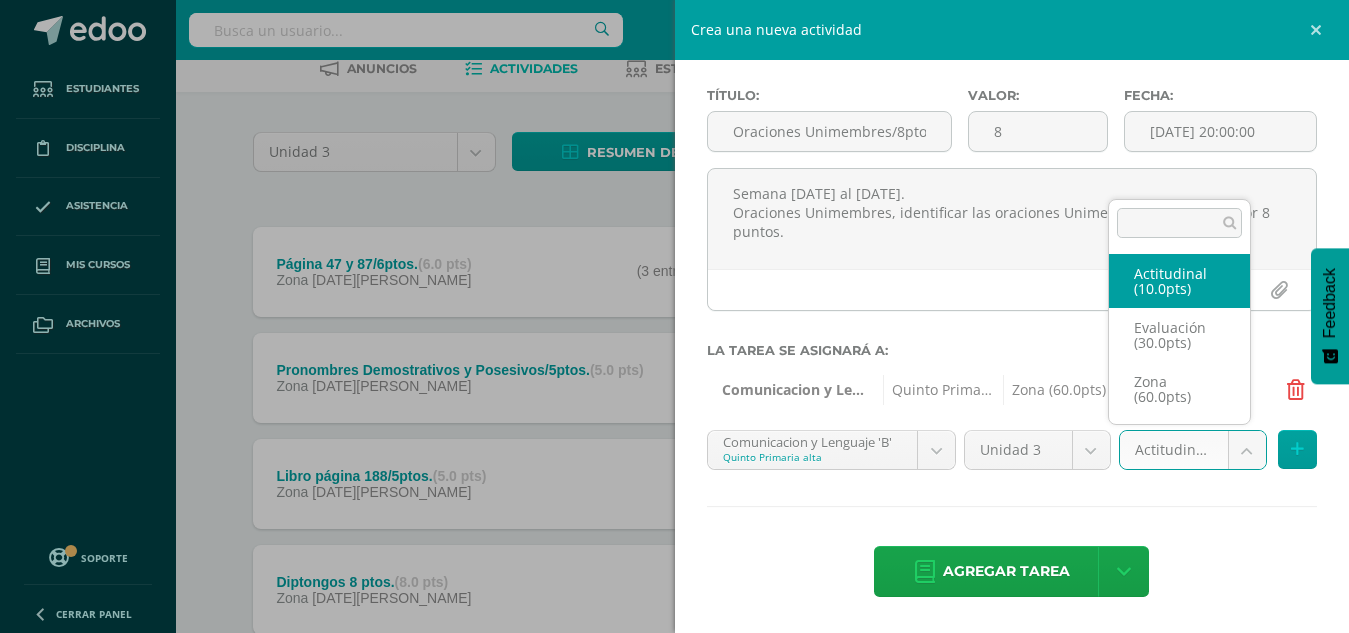 click on "Estudiantes Disciplina Asistencia Mis cursos Archivos Soporte
Centro de ayuda
Últimas actualizaciones
10+ Cerrar panel
Comunicacion y [GEOGRAPHIC_DATA]
Quinto
Primaria alta
"A"
Actividades Estudiantes Planificación Dosificación
Lectura
Quinto
Primaria alta
"A"
Actividades Estudiantes Planificación Dosificación
Segundo Idioma
Quinto
Primaria alta
"A"
Actividades Estudiantes Planificación Dosificación
Comunicacion y Lenguaje
Actividades Estudiantes Planificación 4" at bounding box center (674, 384) 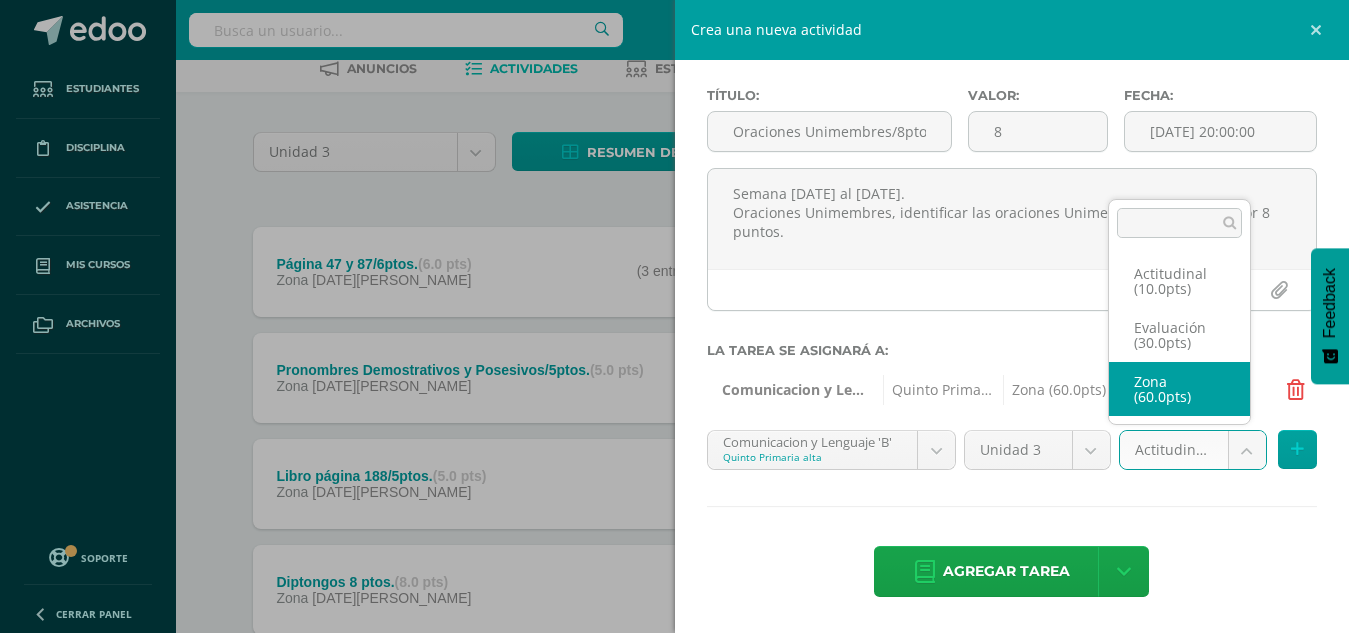 select on "102768" 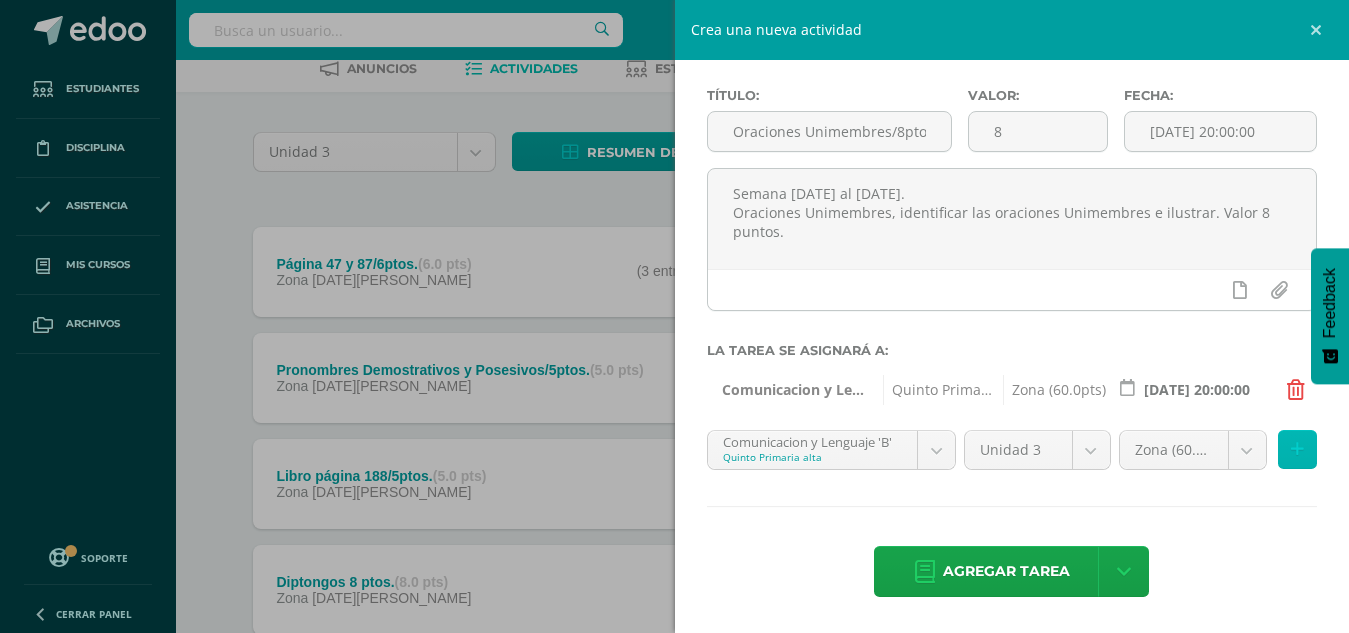 click at bounding box center [1297, 449] 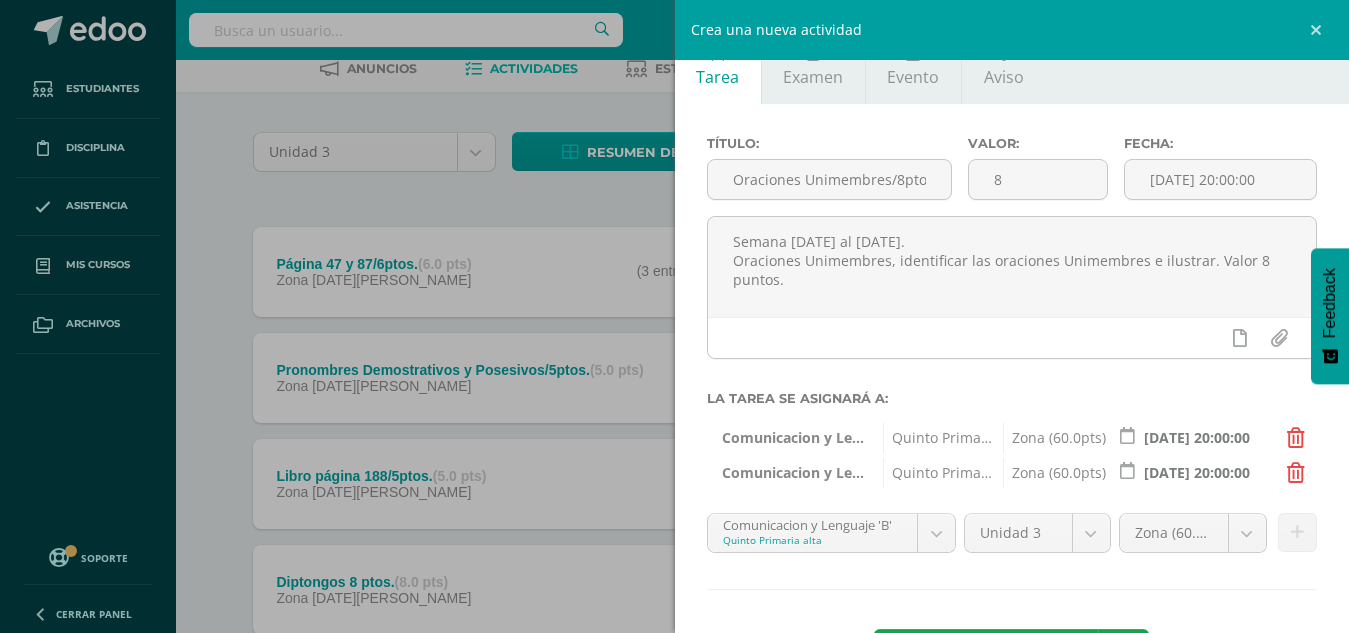 scroll, scrollTop: 22, scrollLeft: 0, axis: vertical 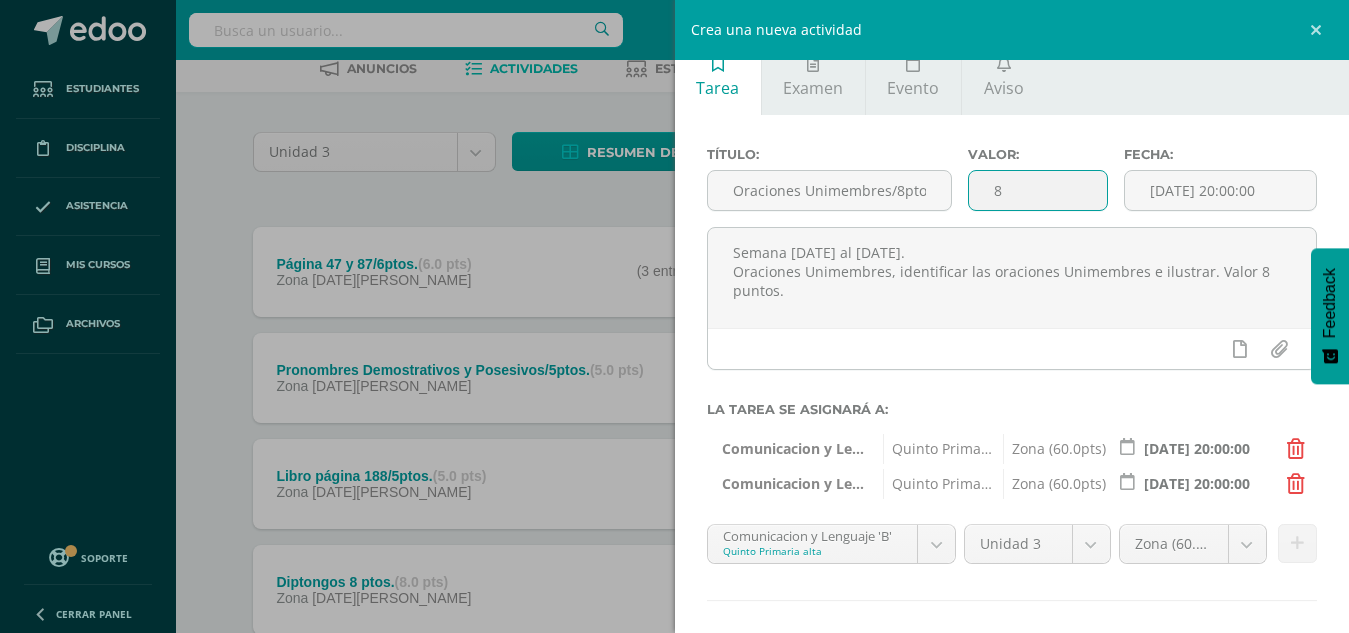 click on "8" at bounding box center (1038, 190) 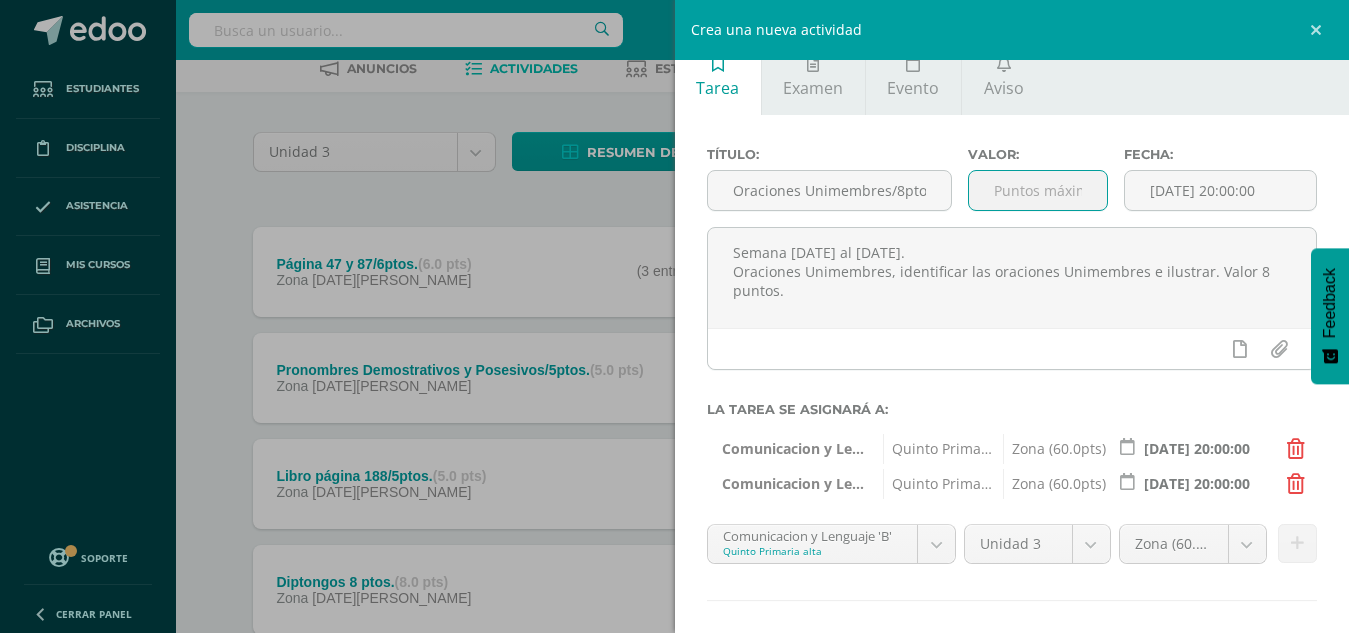 type on "6" 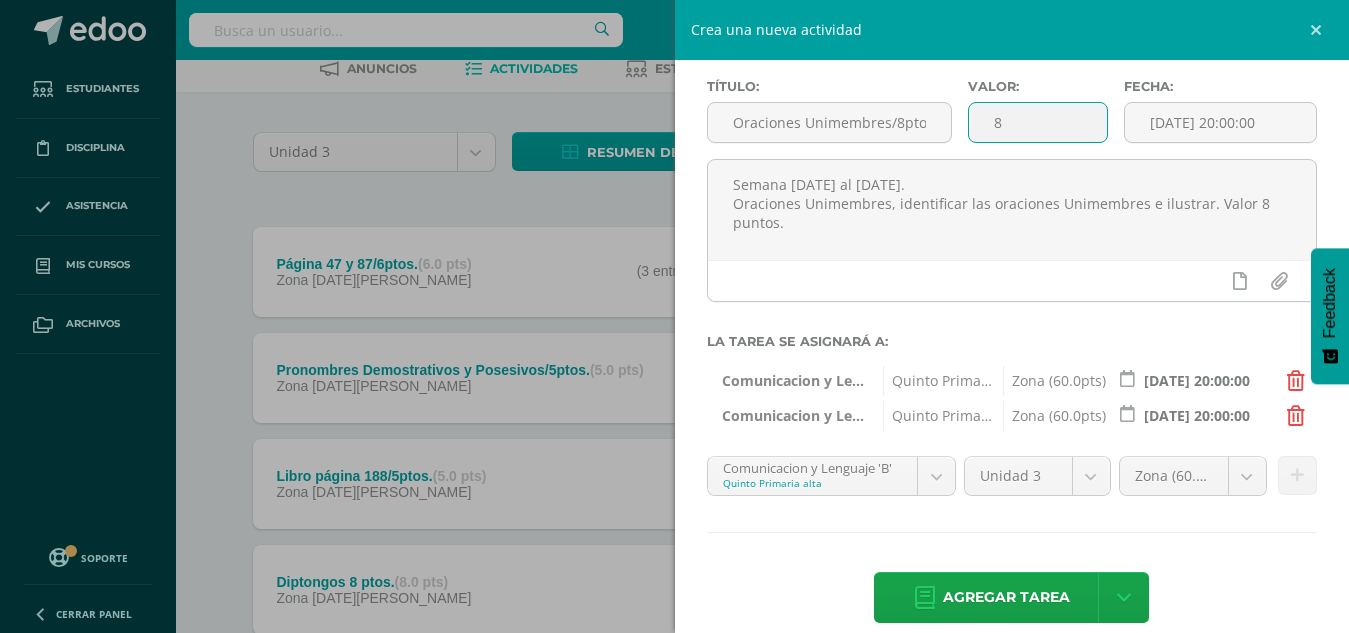 scroll, scrollTop: 93, scrollLeft: 0, axis: vertical 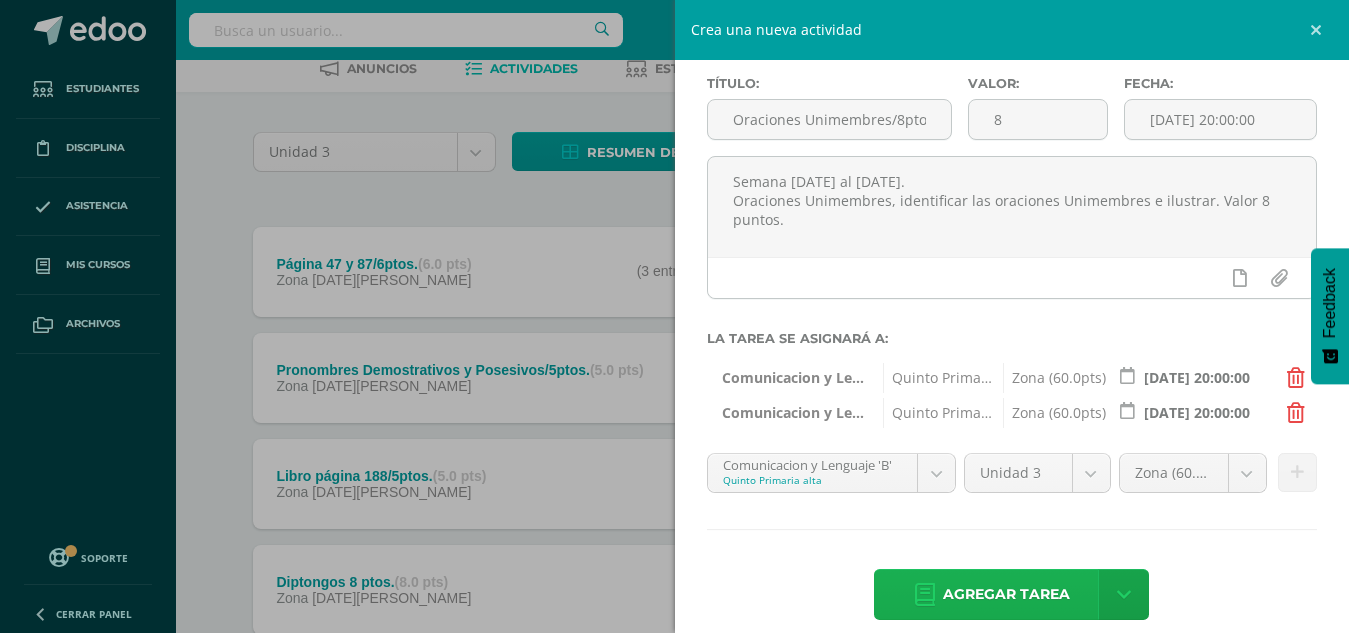 click on "Agregar tarea" at bounding box center [1006, 594] 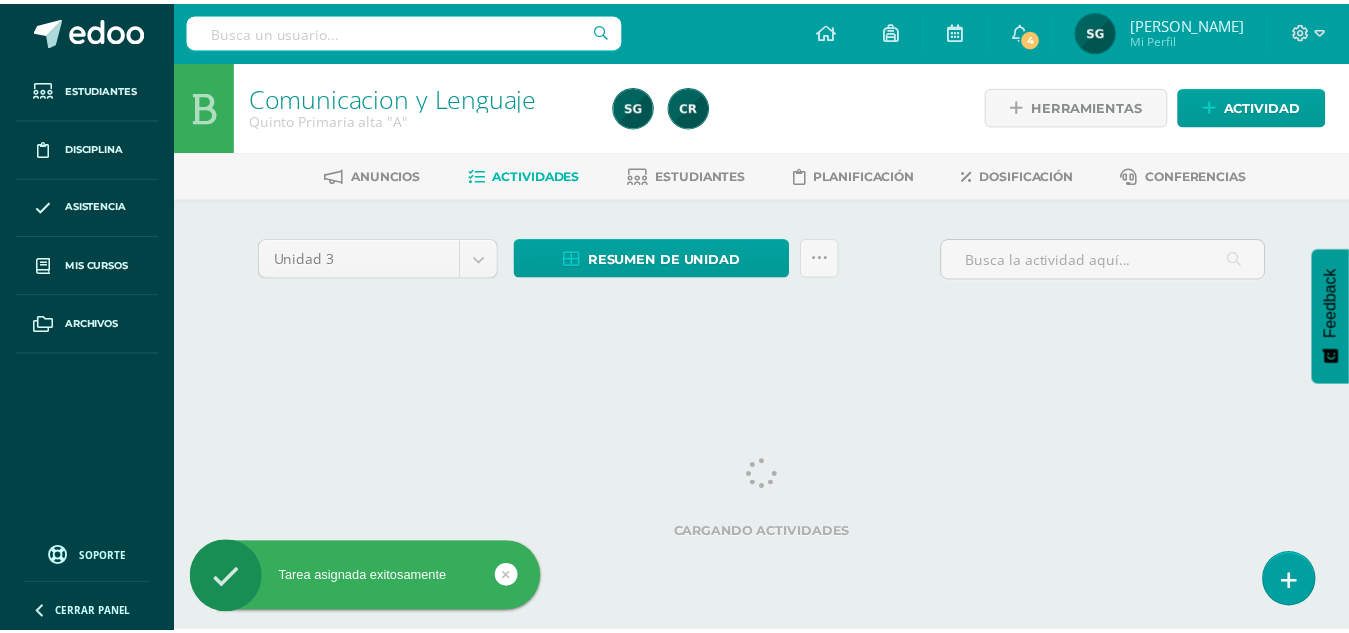 scroll, scrollTop: 0, scrollLeft: 0, axis: both 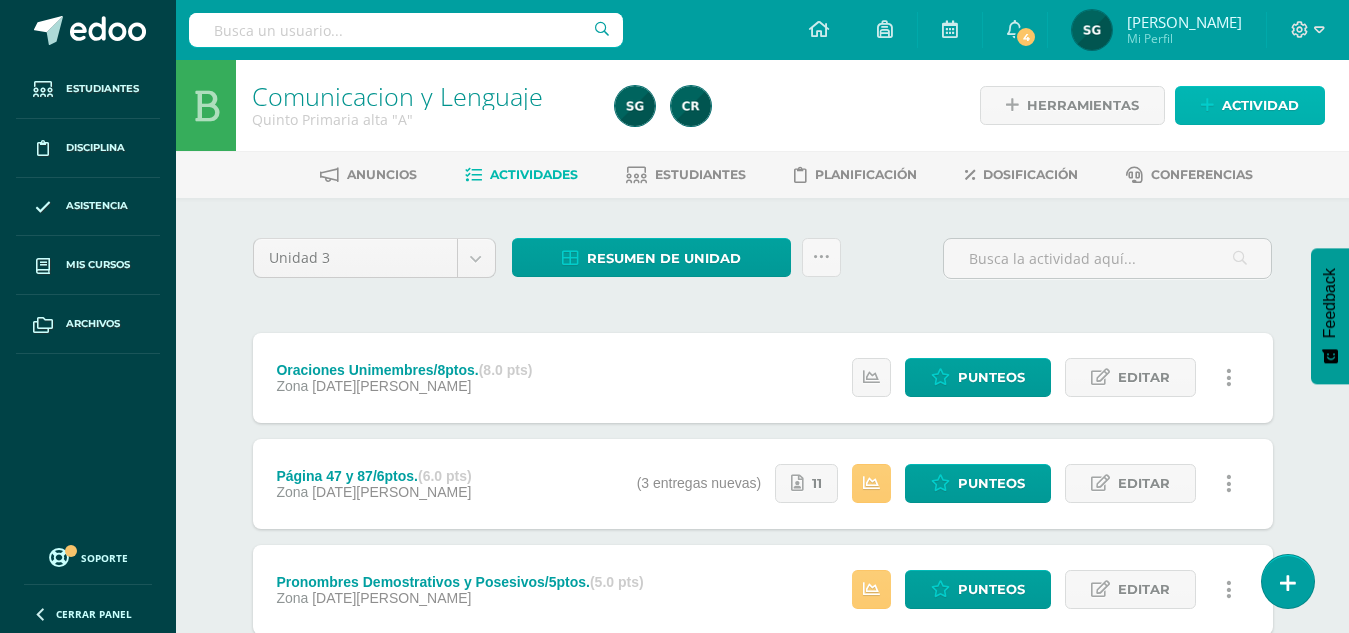 click on "Actividad" at bounding box center [1260, 105] 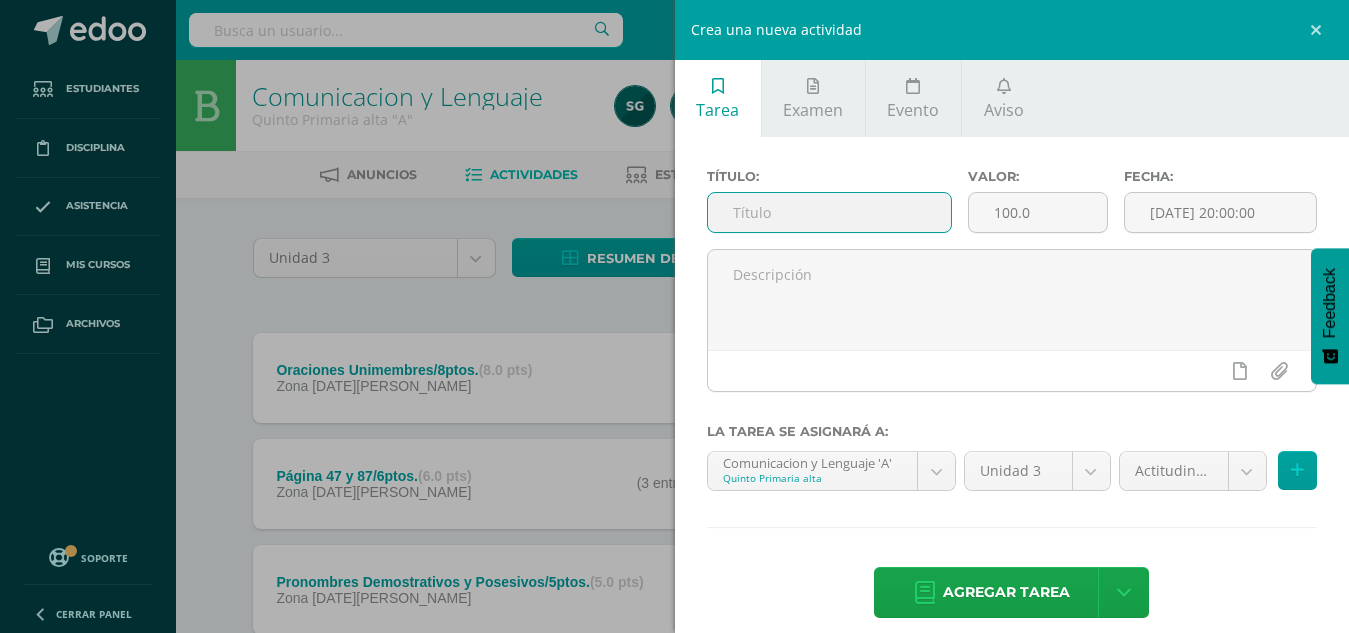 click at bounding box center [829, 212] 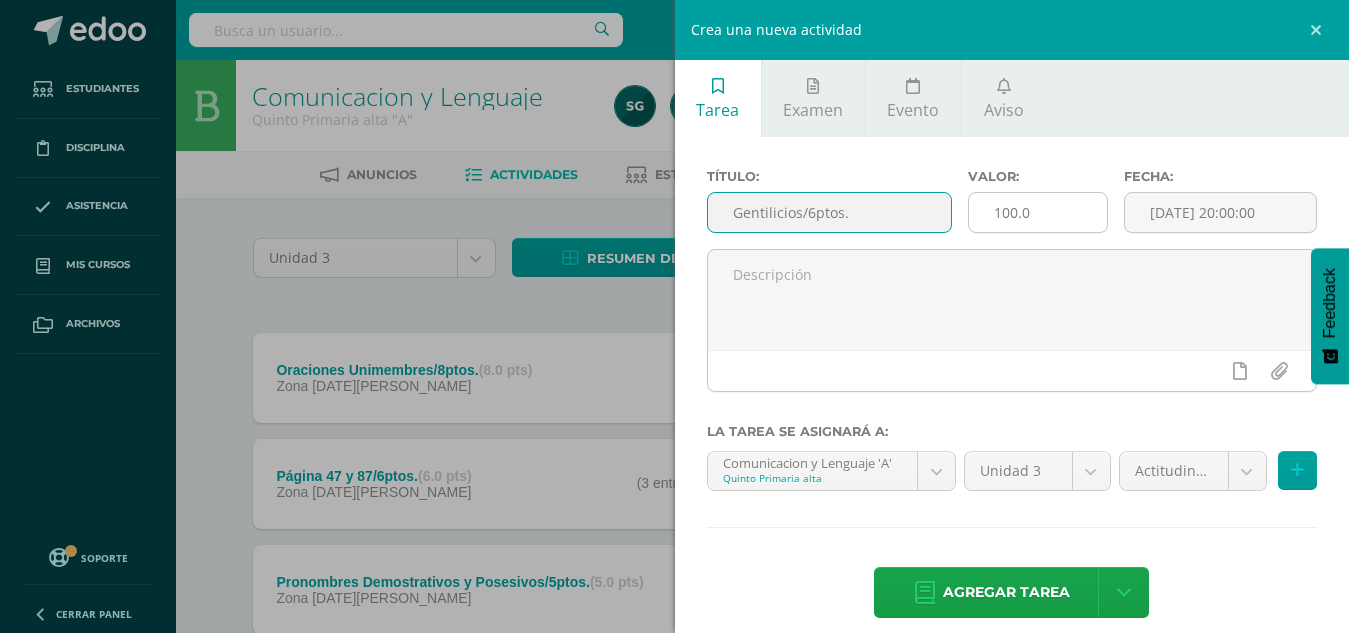 type on "Gentilicios/6ptos." 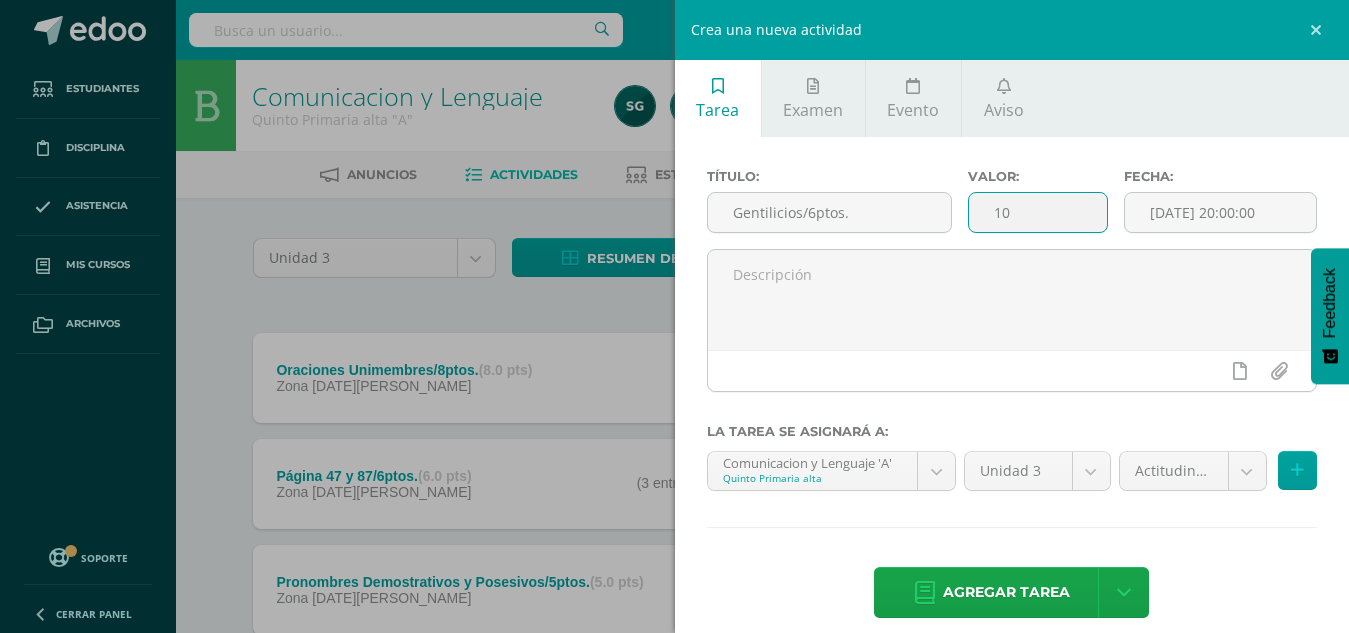 type on "1" 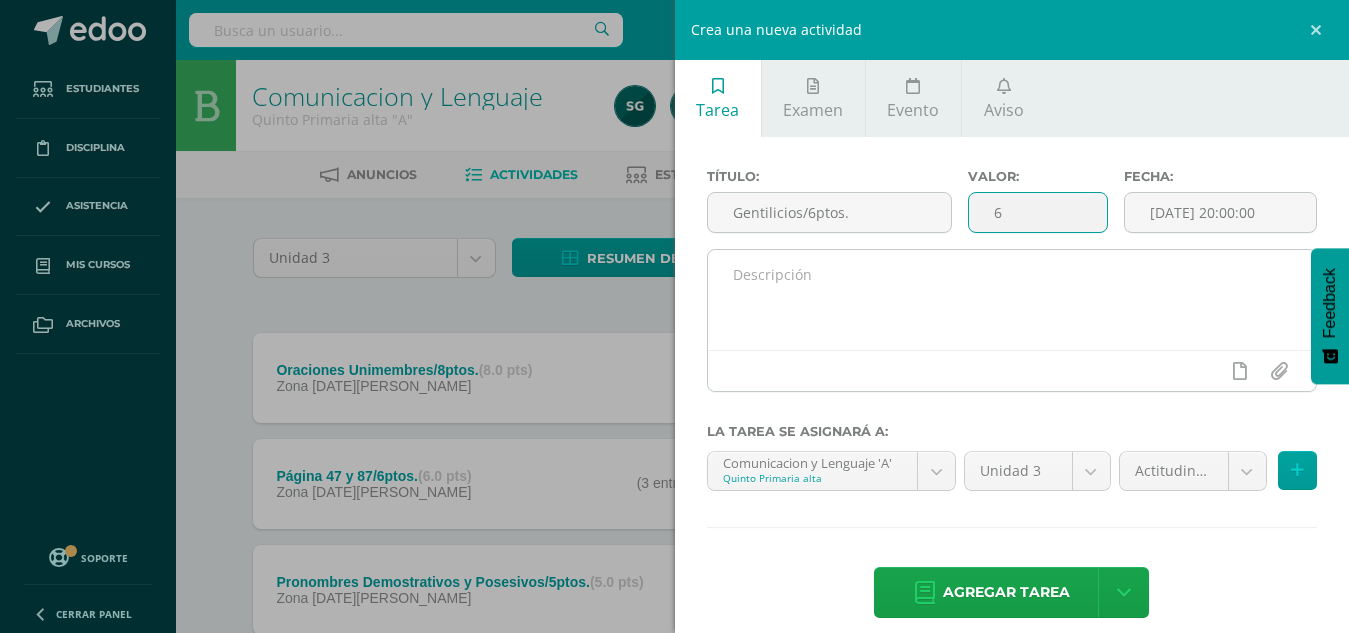 type on "6" 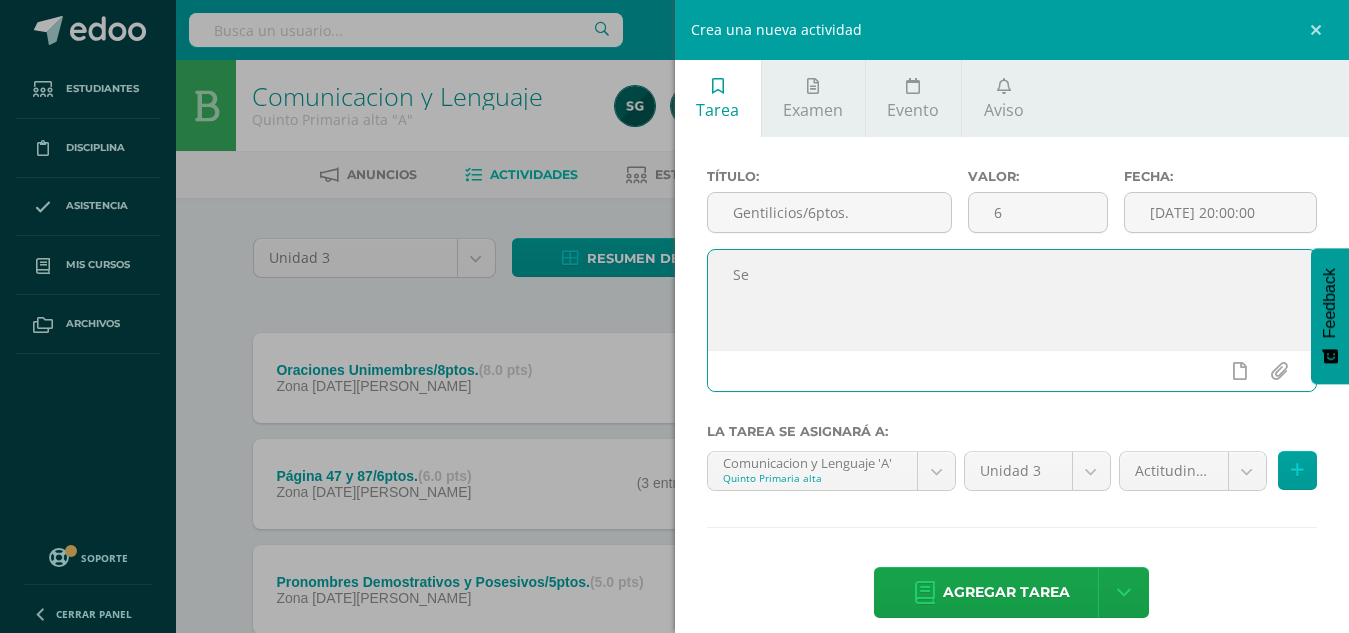 type on "S" 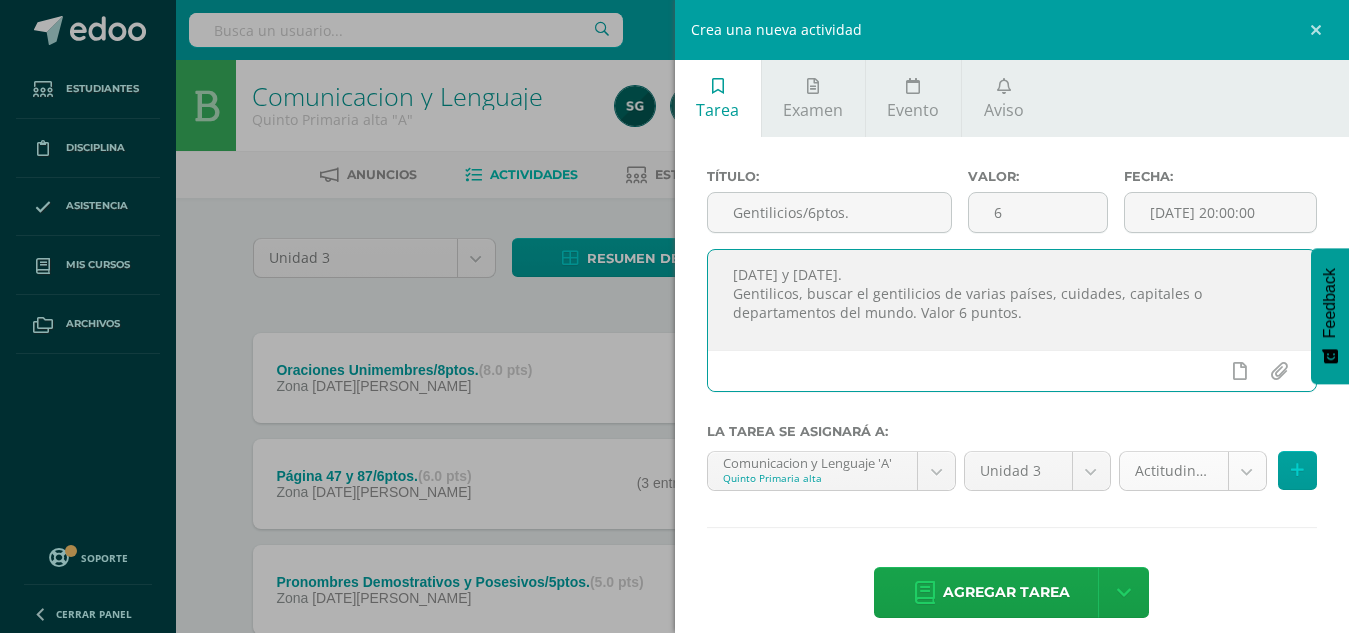 type on "Viernes 11 y lunes 14 de julio.
Gentilicos, buscar el gentilicios de varias países, cuidades, capitales o departamentos del mundo. Valor 6 puntos." 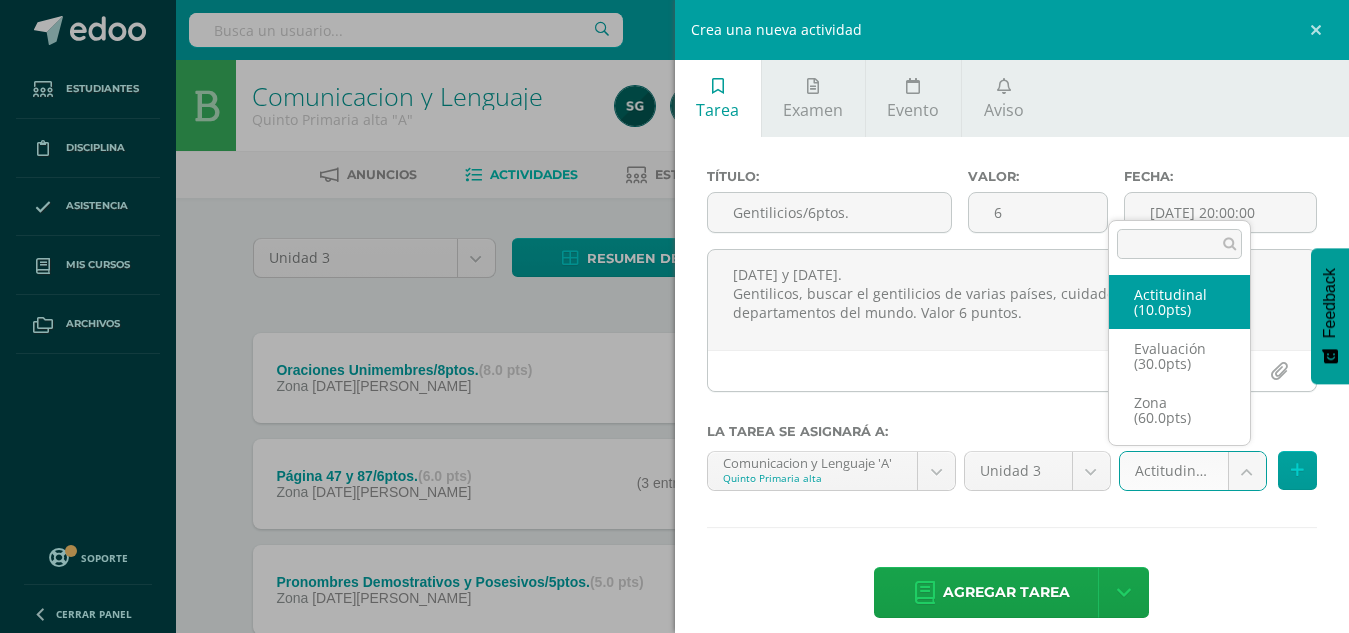 click on "Tarea asignada exitosamente         Estudiantes Disciplina Asistencia Mis cursos Archivos Soporte
Centro de ayuda
Últimas actualizaciones
10+ Cerrar panel
Comunicacion y Lenguaje
Quinto
Primaria alta
"A"
Actividades Estudiantes Planificación Dosificación
Lectura
Quinto
Primaria alta
"A"
Actividades Estudiantes Planificación Dosificación
Segundo Idioma
Quinto
Primaria alta
"A"
Actividades Estudiantes Planificación Dosificación
Comunicacion y Lenguaje
4" at bounding box center [674, 543] 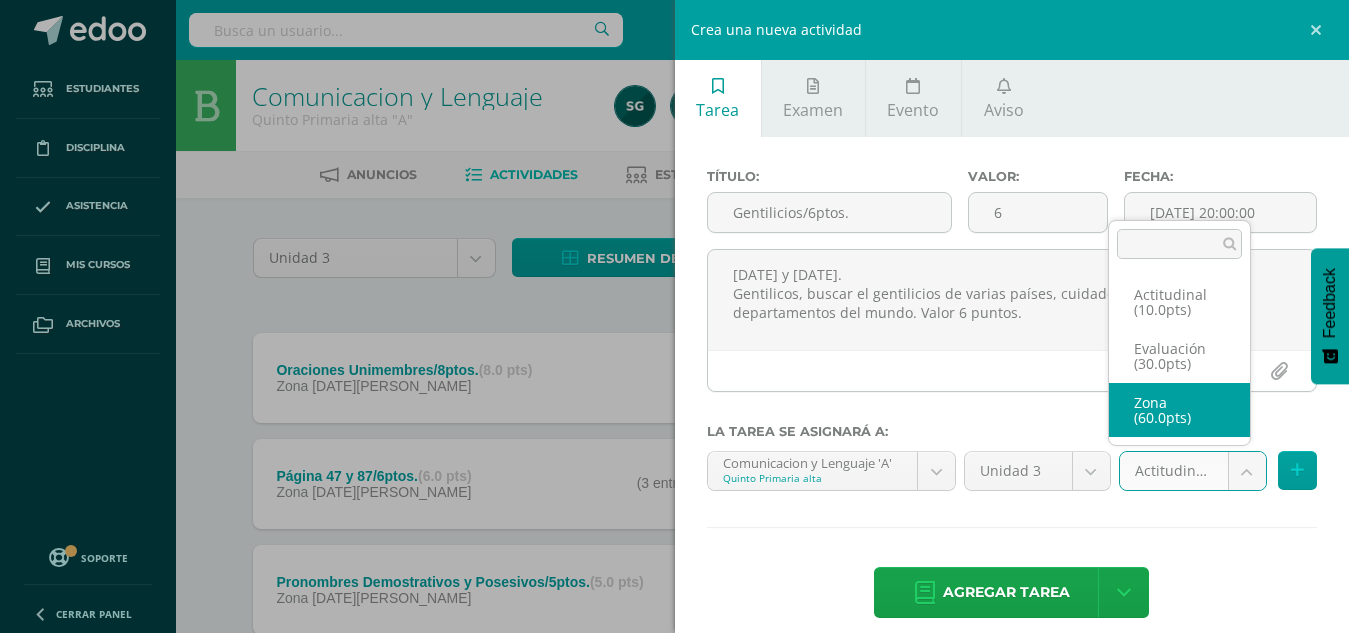 select on "102775" 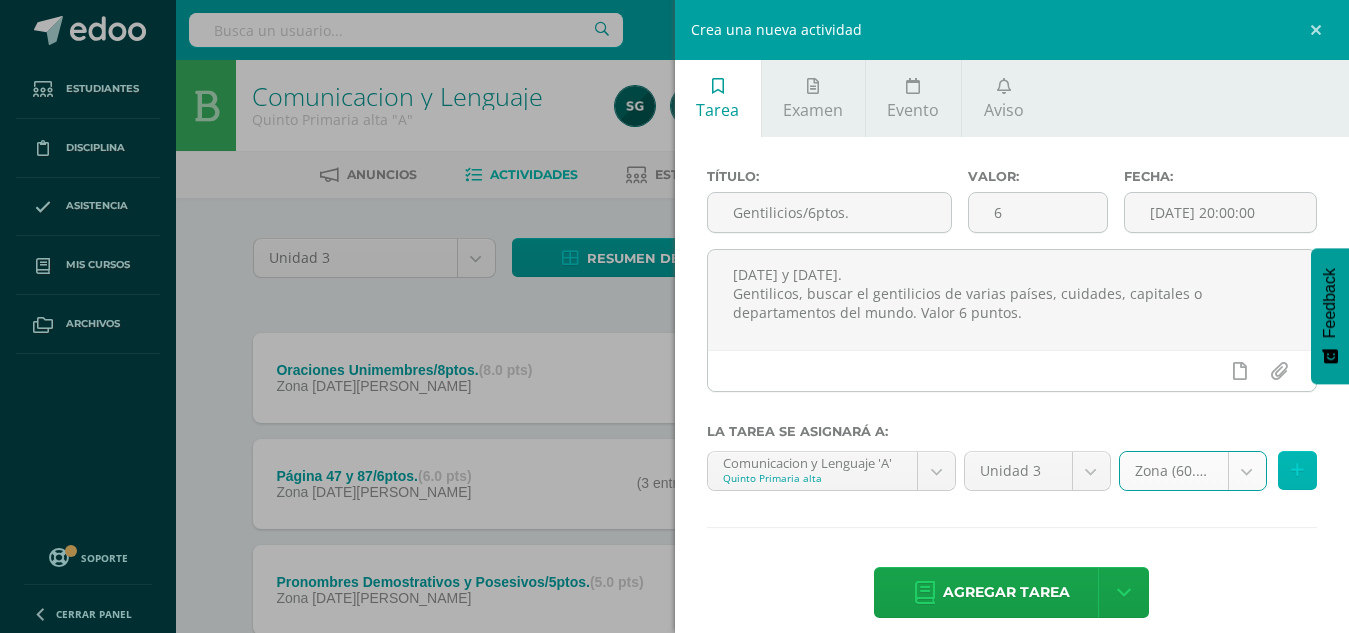 click at bounding box center (1297, 470) 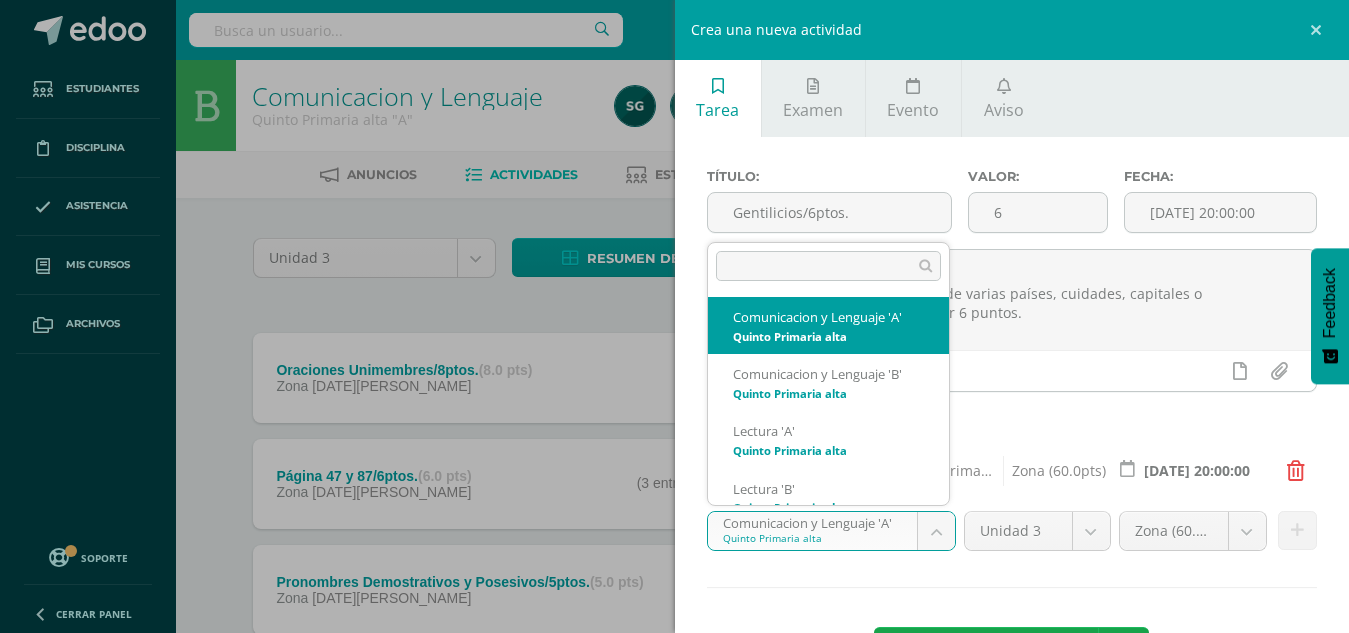 click on "Tarea asignada exitosamente         Estudiantes Disciplina Asistencia Mis cursos Archivos Soporte
Centro de ayuda
Últimas actualizaciones
10+ Cerrar panel
Comunicacion y Lenguaje
Quinto
Primaria alta
"A"
Actividades Estudiantes Planificación Dosificación
Lectura
Quinto
Primaria alta
"A"
Actividades Estudiantes Planificación Dosificación
Segundo Idioma
Quinto
Primaria alta
"A"
Actividades Estudiantes Planificación Dosificación
Comunicacion y Lenguaje
4" at bounding box center (674, 543) 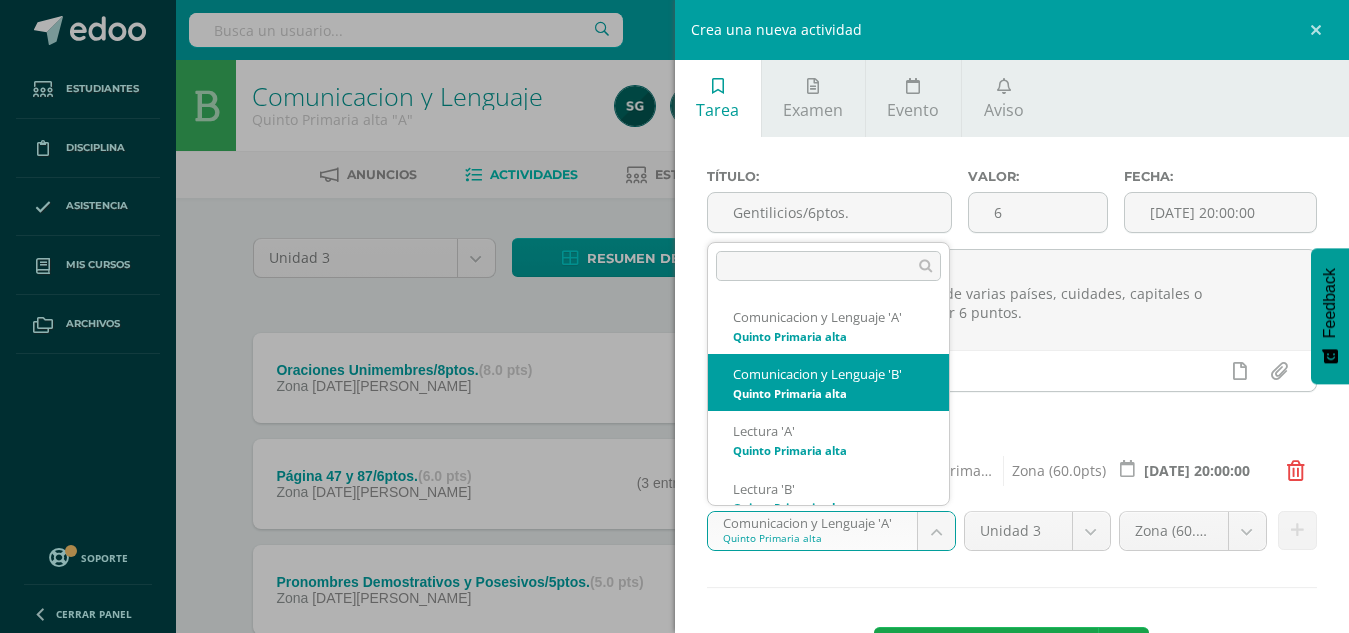 select on "93009" 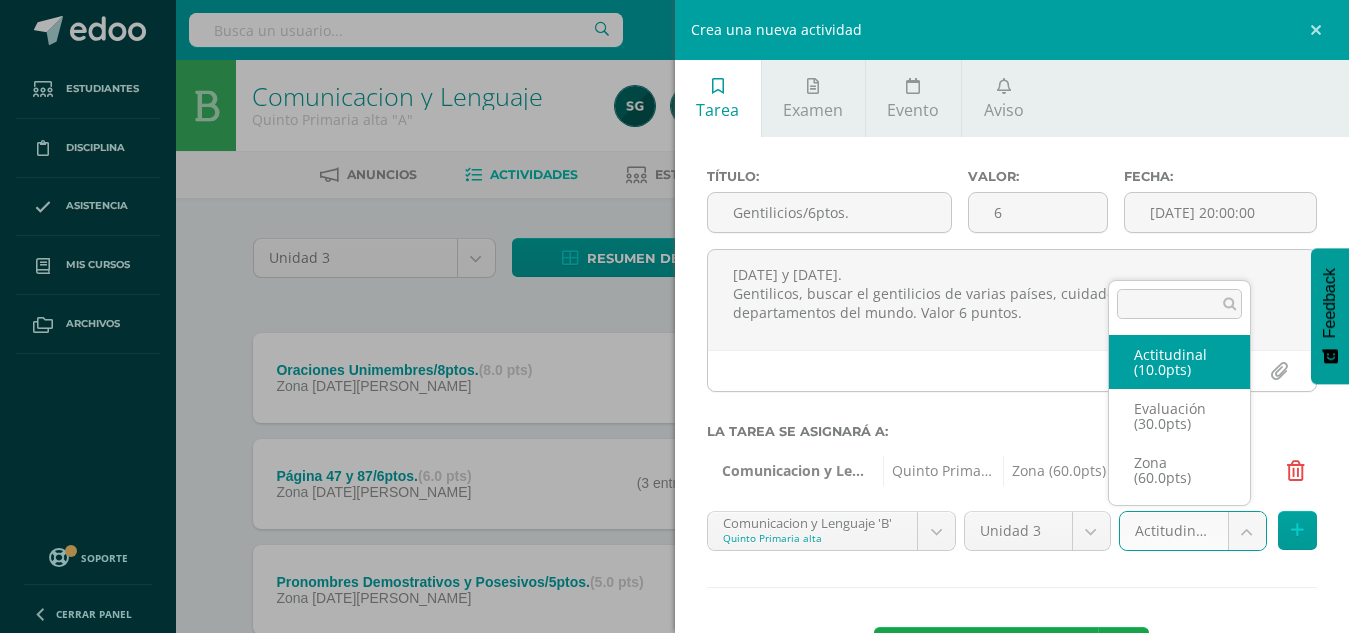 click on "Tarea asignada exitosamente         Estudiantes Disciplina Asistencia Mis cursos Archivos Soporte
Centro de ayuda
Últimas actualizaciones
10+ Cerrar panel
Comunicacion y Lenguaje
Quinto
Primaria alta
"A"
Actividades Estudiantes Planificación Dosificación
Lectura
Quinto
Primaria alta
"A"
Actividades Estudiantes Planificación Dosificación
Segundo Idioma
Quinto
Primaria alta
"A"
Actividades Estudiantes Planificación Dosificación
Comunicacion y Lenguaje
4" at bounding box center [674, 543] 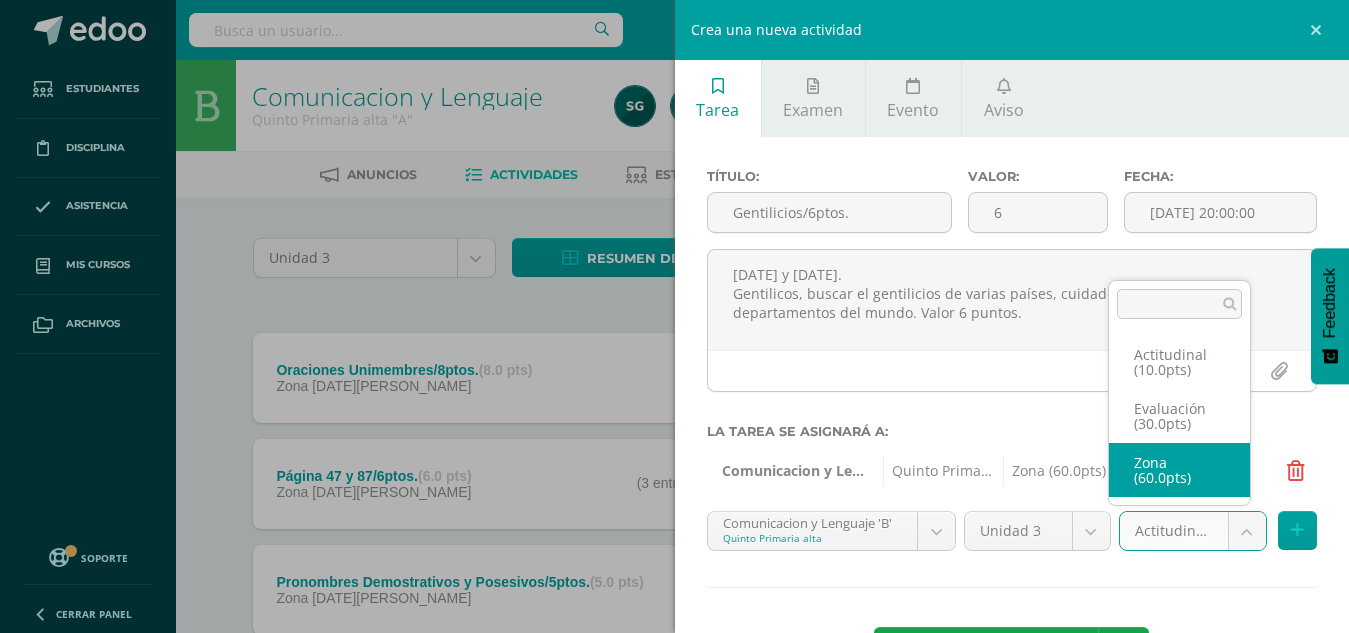select on "102768" 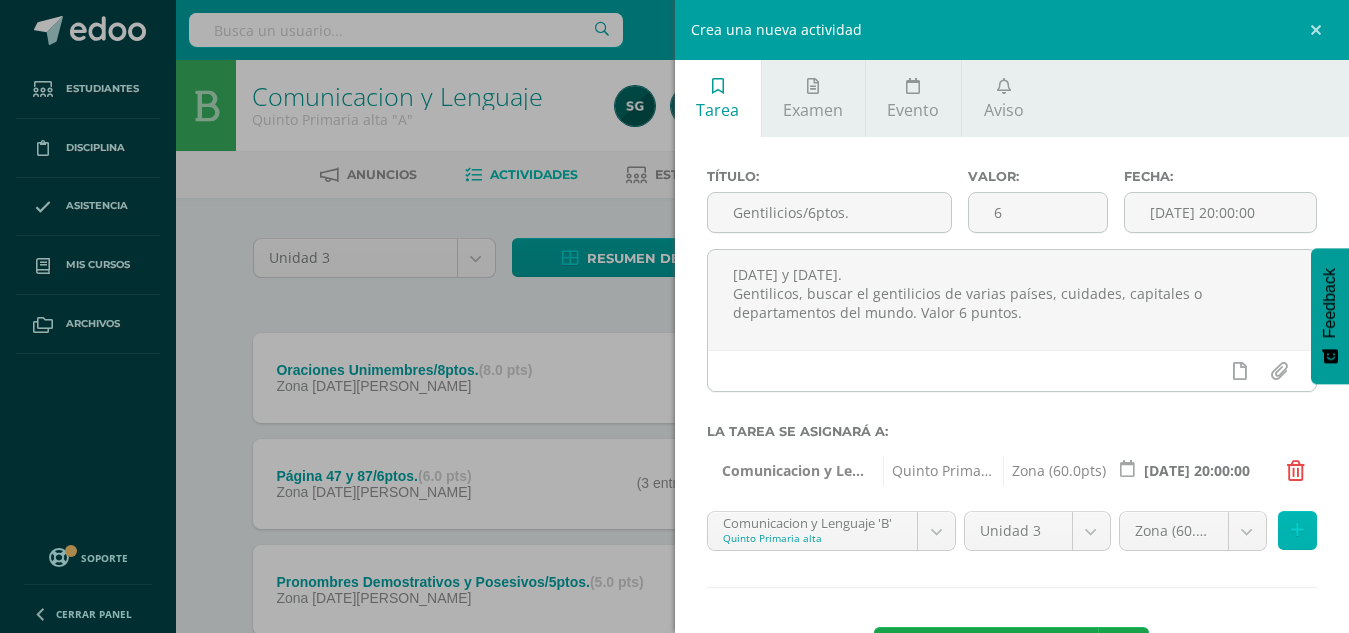 click at bounding box center [1297, 530] 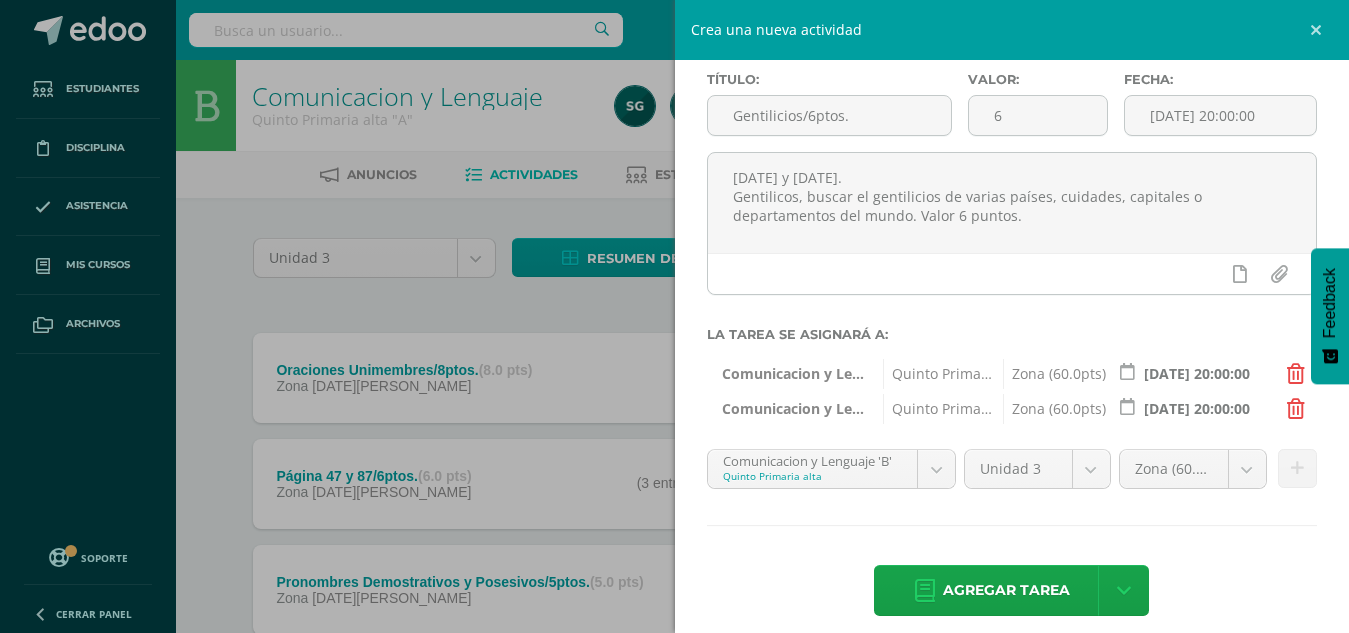 scroll, scrollTop: 116, scrollLeft: 0, axis: vertical 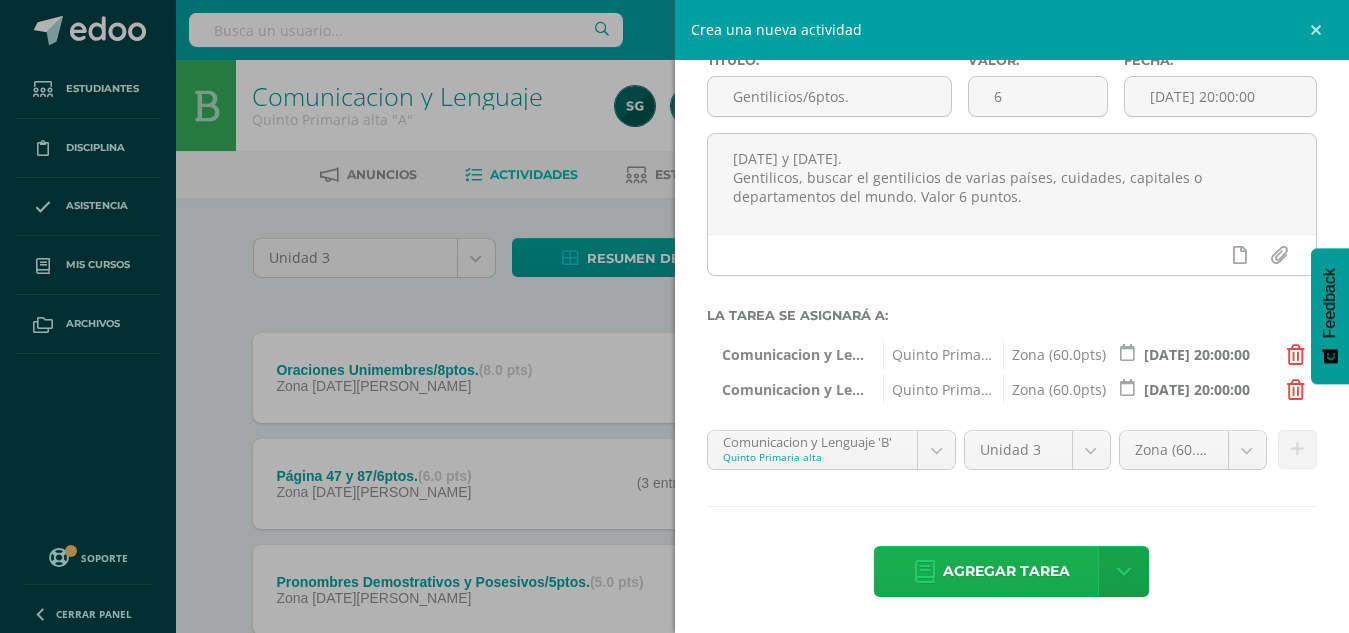 click on "Agregar tarea" at bounding box center (1006, 571) 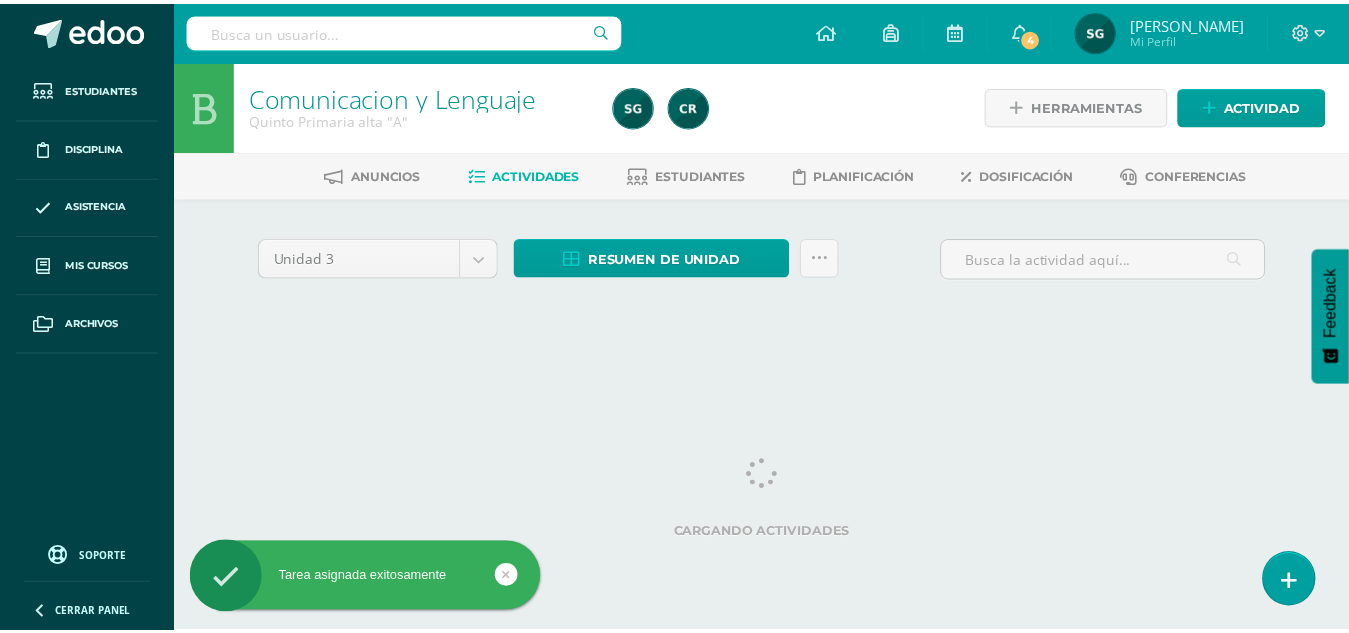 scroll, scrollTop: 0, scrollLeft: 0, axis: both 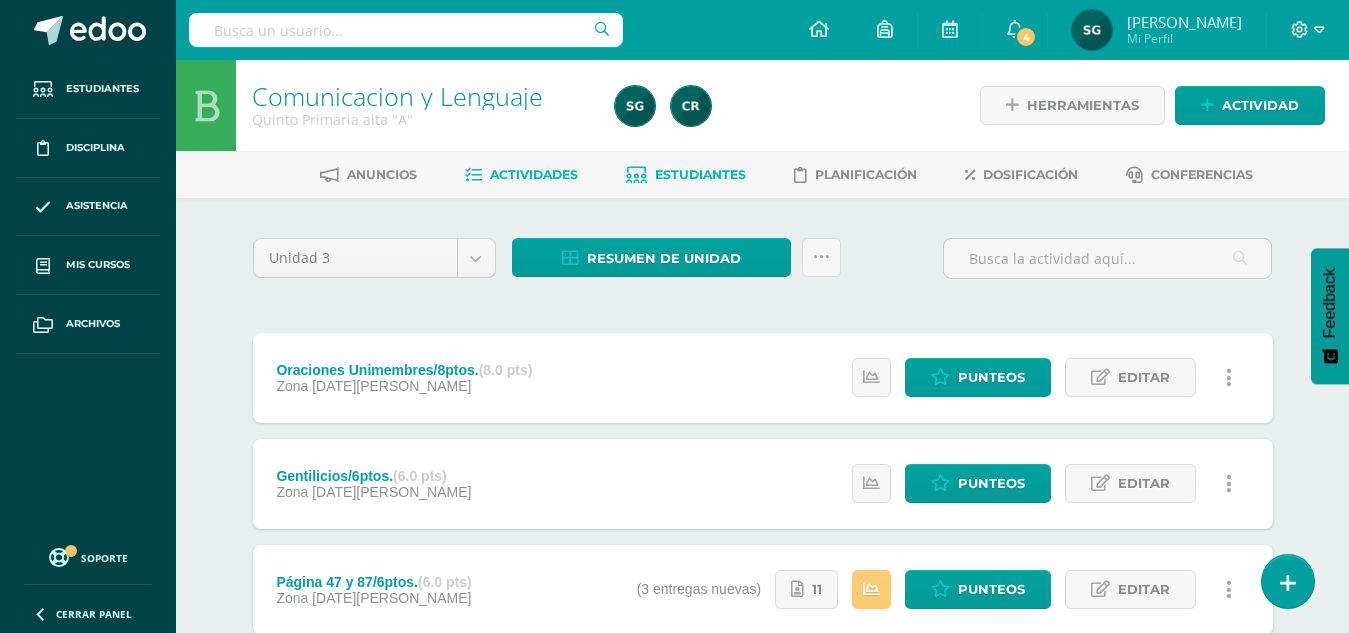 click on "Estudiantes" at bounding box center [686, 175] 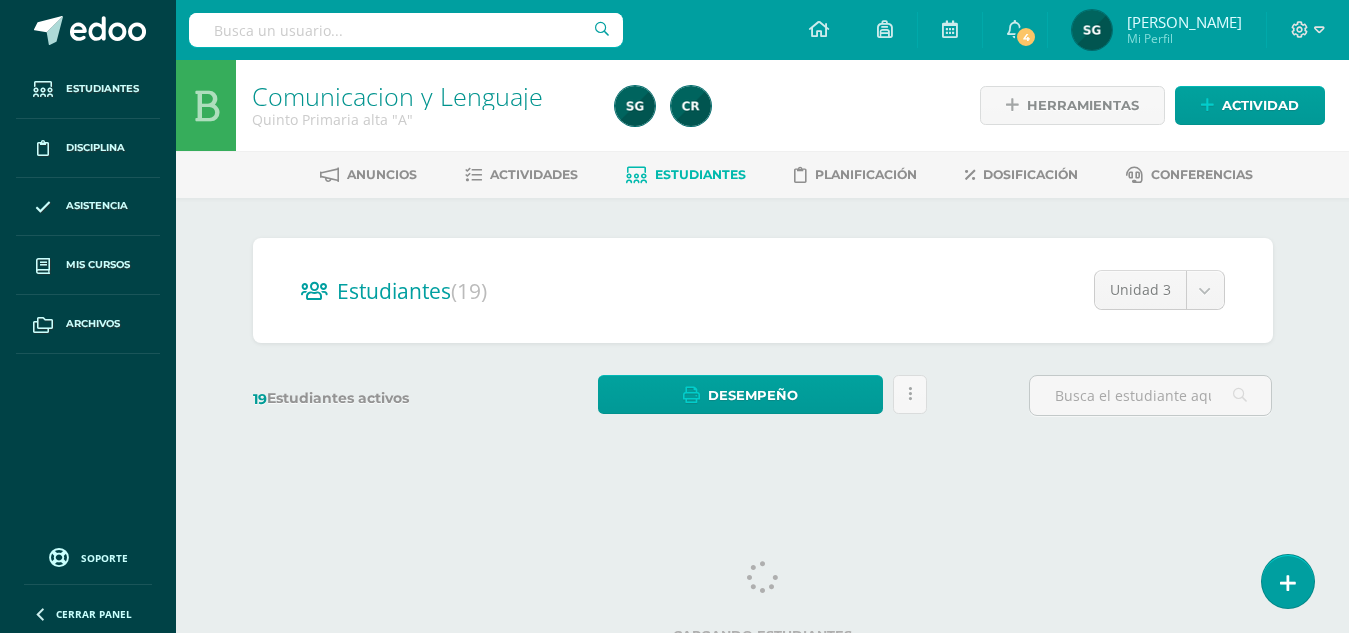 scroll, scrollTop: 0, scrollLeft: 0, axis: both 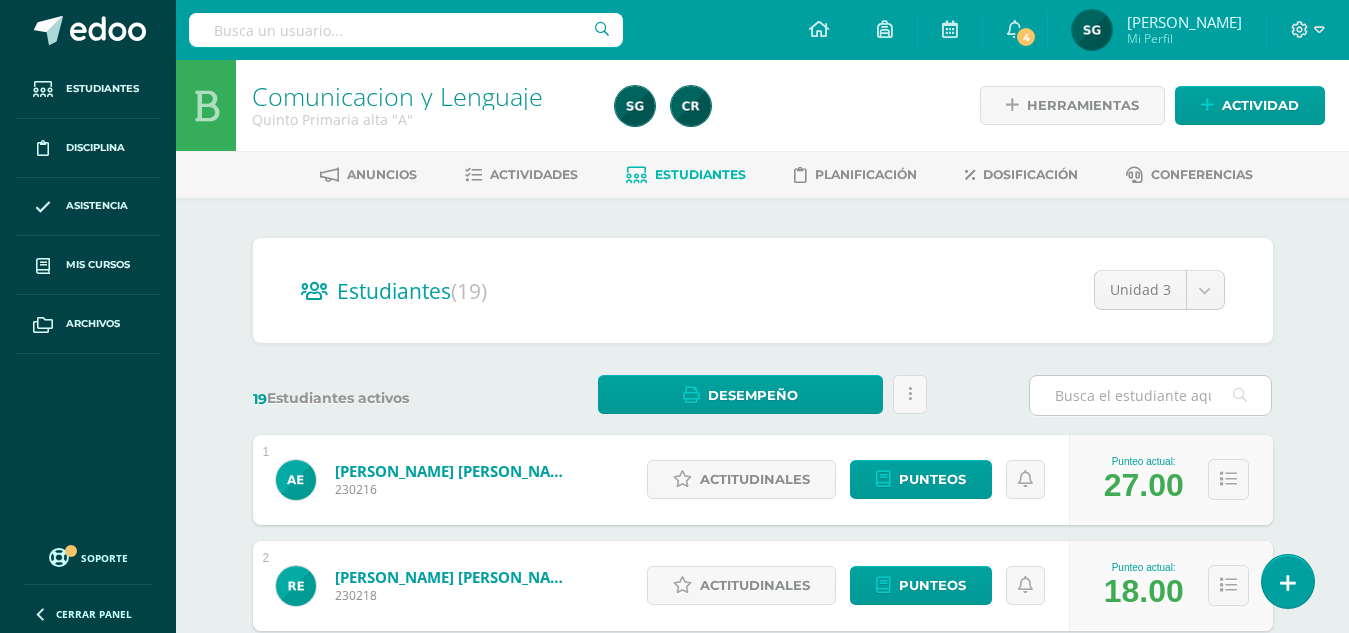 click at bounding box center (1150, 395) 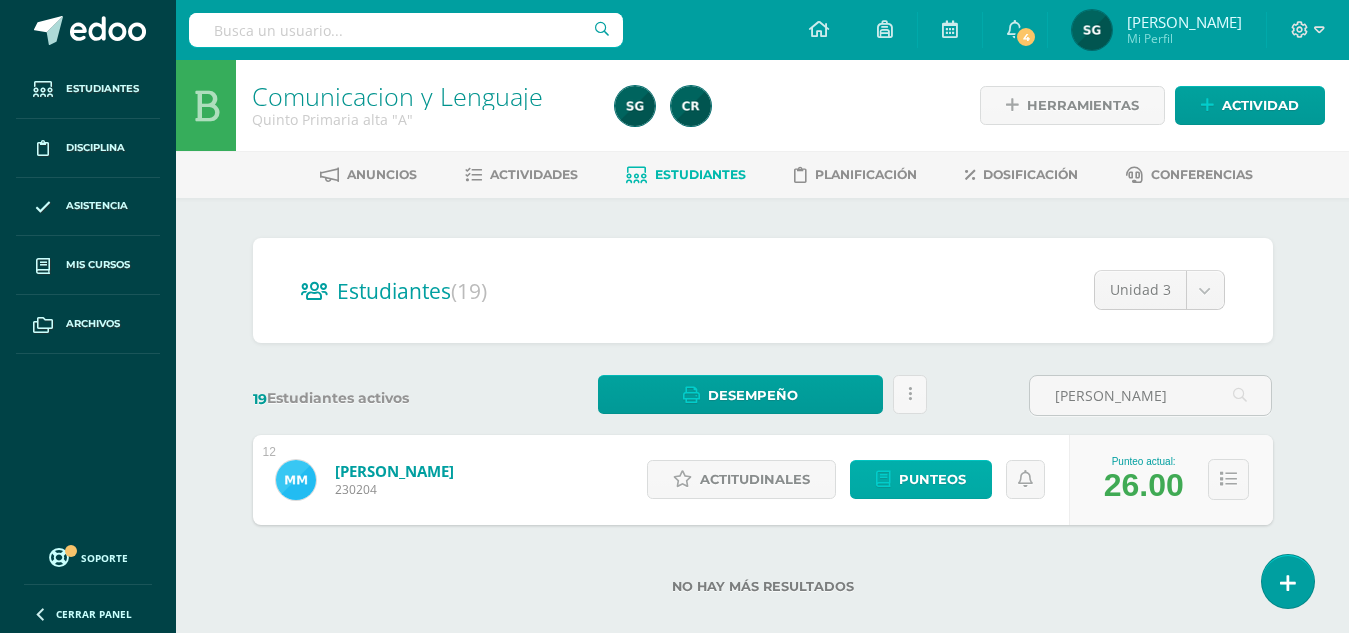 type on "[PERSON_NAME]" 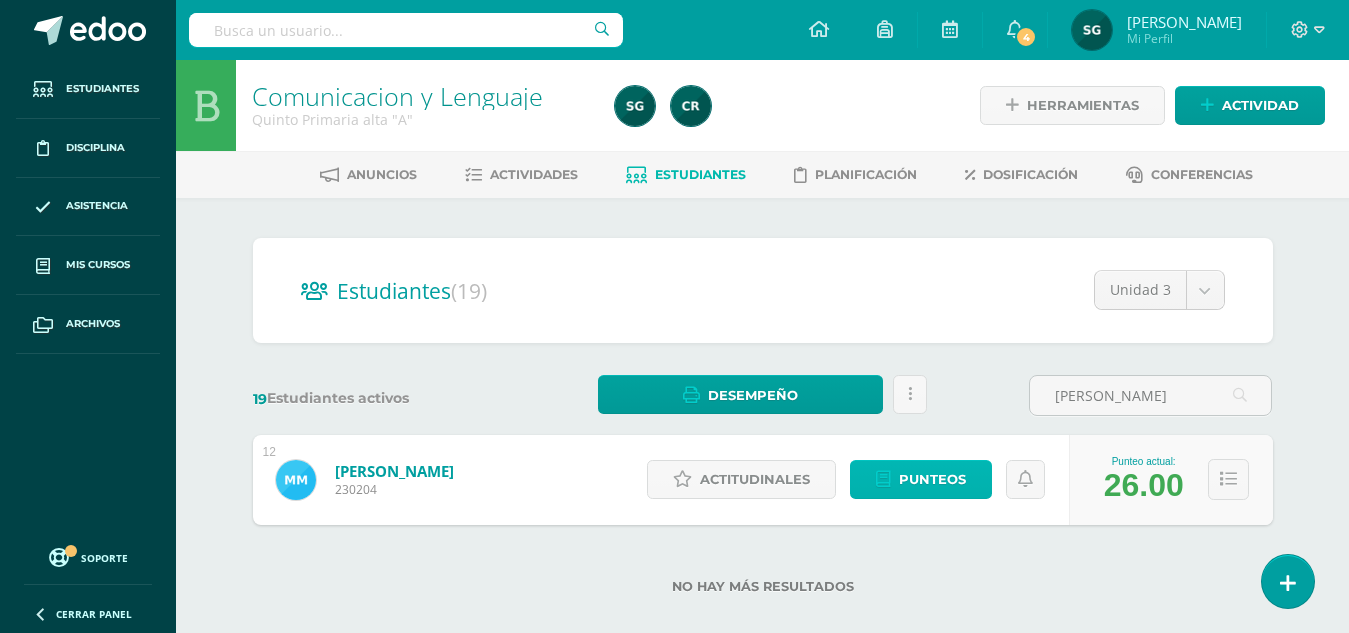 click on "Punteos" at bounding box center (932, 479) 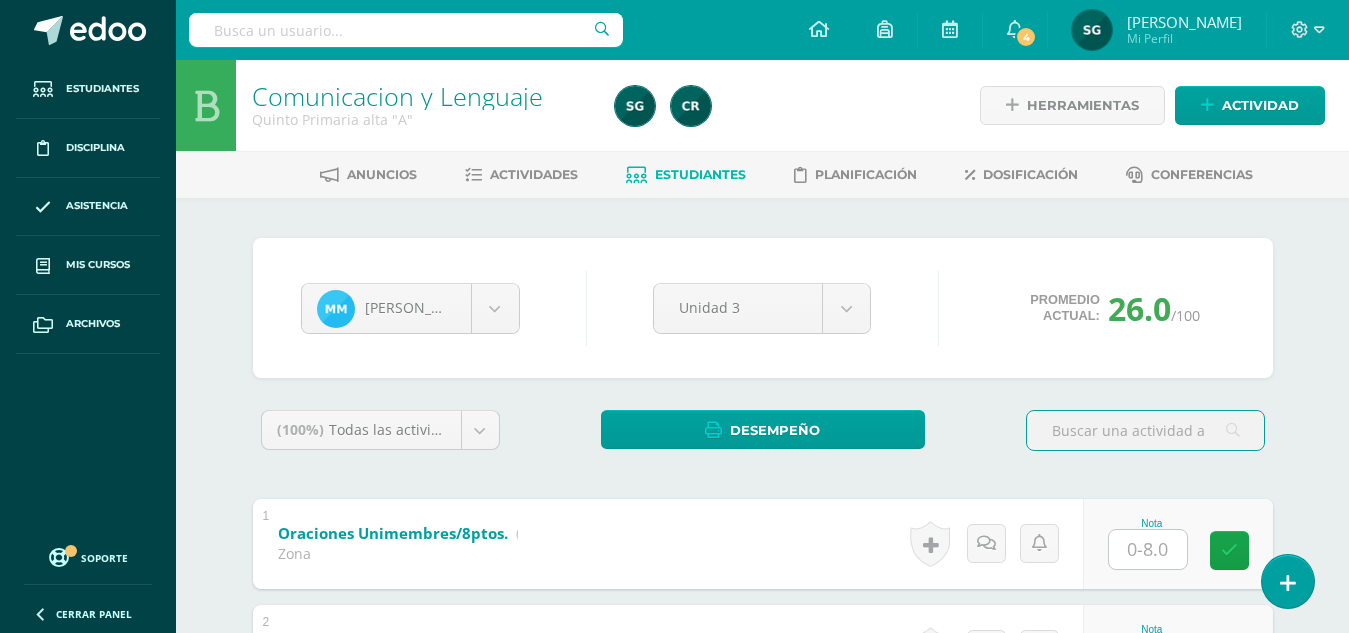 scroll, scrollTop: 0, scrollLeft: 0, axis: both 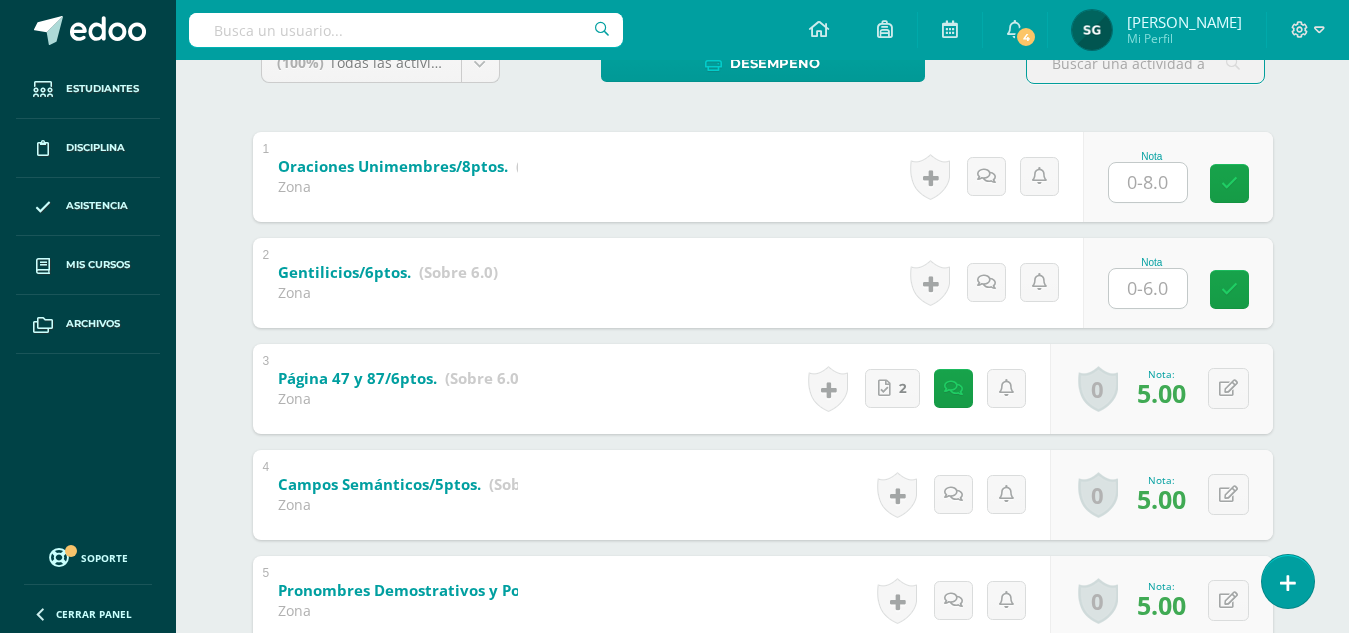 click at bounding box center (1148, 182) 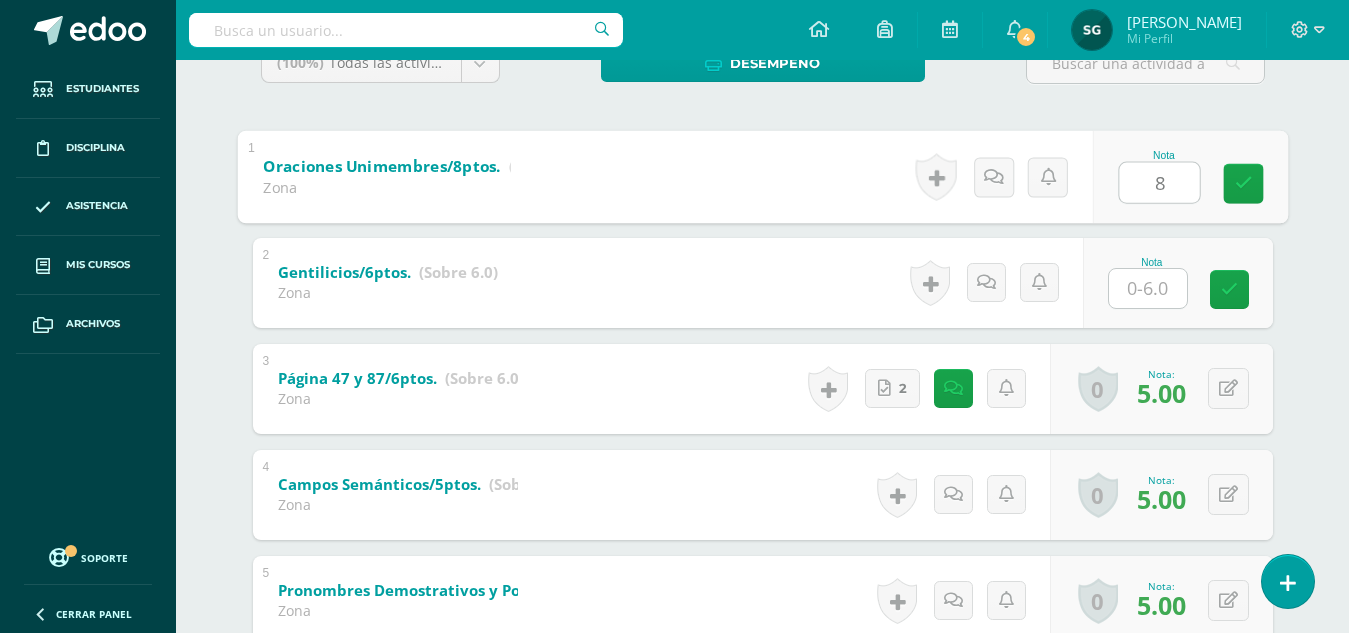 type on "8" 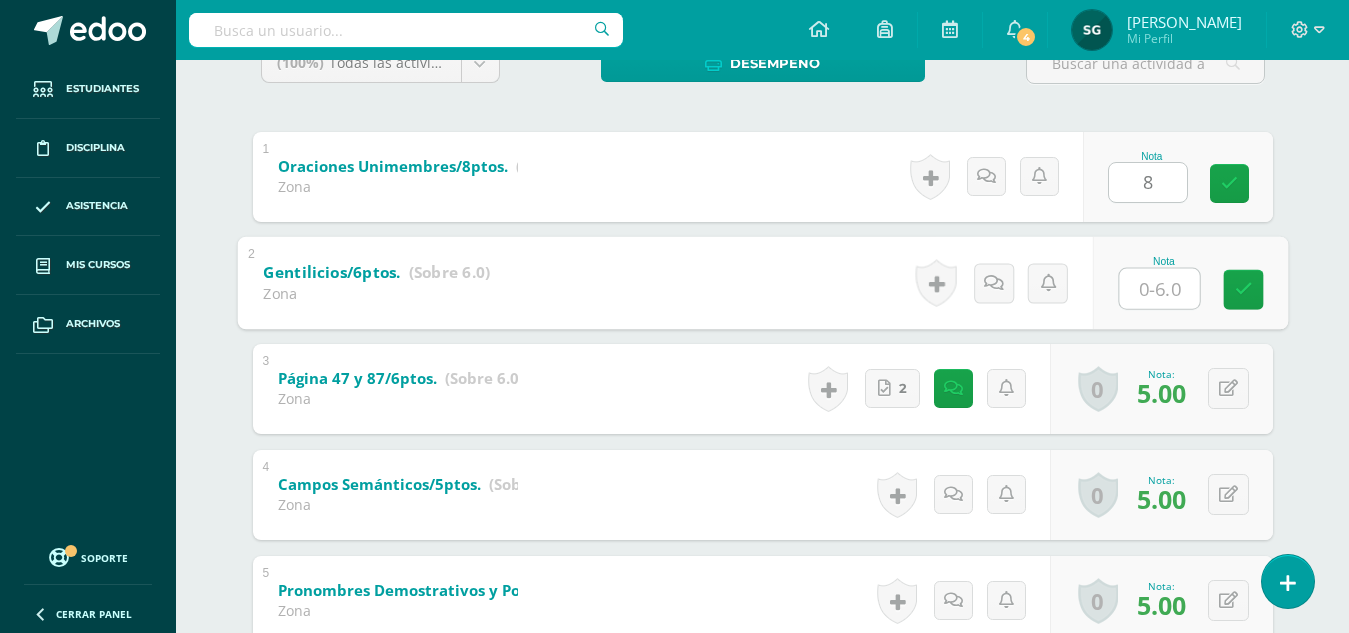 type on "6" 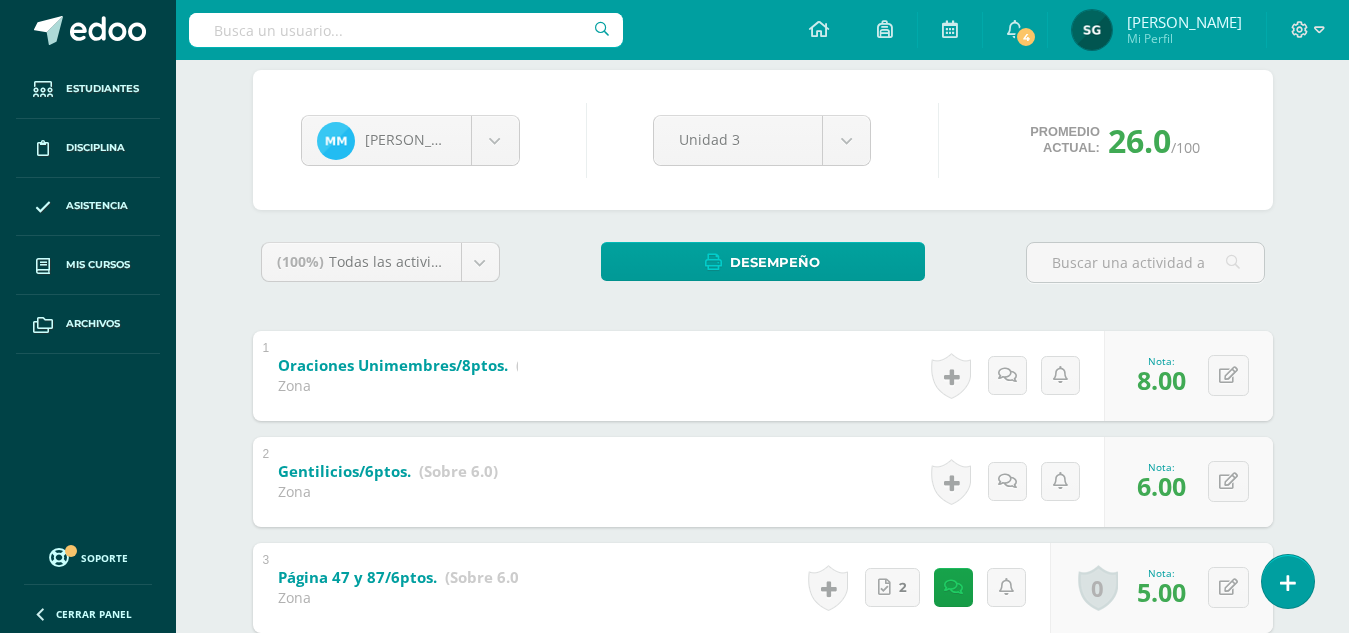 scroll, scrollTop: 165, scrollLeft: 0, axis: vertical 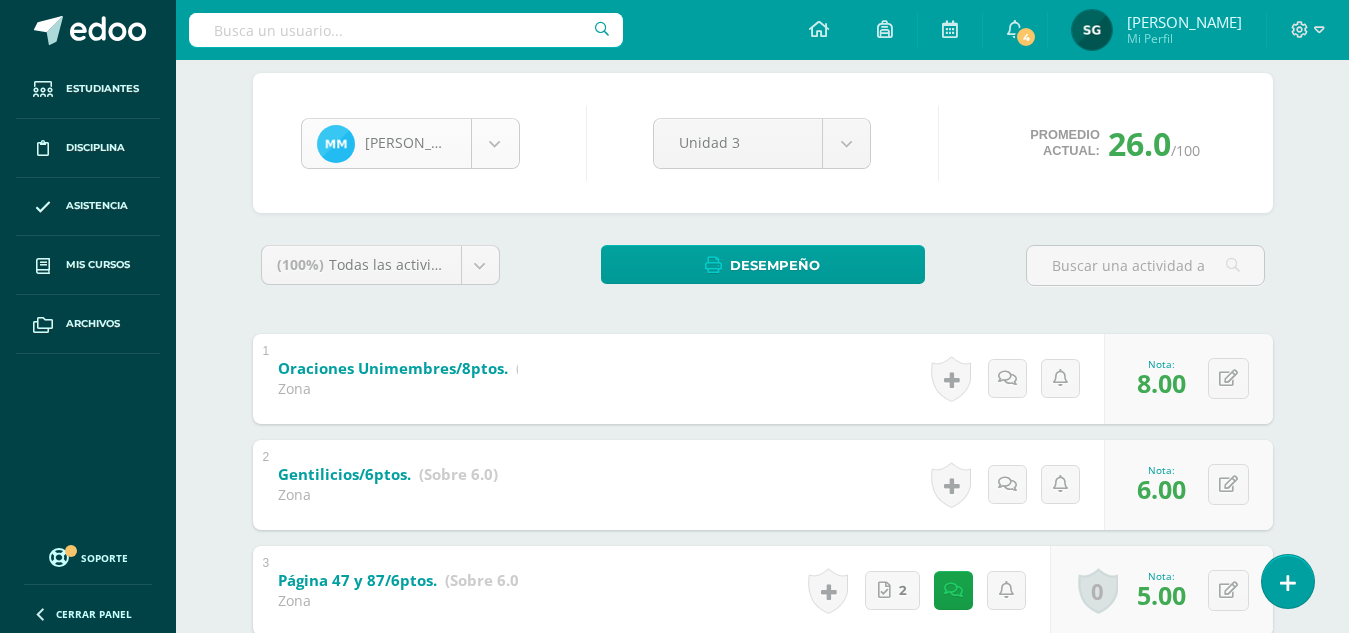 click on "Estudiantes Disciplina Asistencia Mis cursos Archivos Soporte
Centro de ayuda
Últimas actualizaciones
10+ Cerrar panel
Comunicacion y Lenguaje
Quinto
Primaria alta
"A"
Actividades Estudiantes Planificación Dosificación
Lectura
Quinto
Primaria alta
"A"
Actividades Estudiantes Planificación Dosificación
Segundo Idioma
Quinto
Primaria alta
"A"
Actividades Estudiantes Planificación Dosificación
Comunicacion y Lenguaje
Actividades Estudiantes Planificación 4" at bounding box center (674, 514) 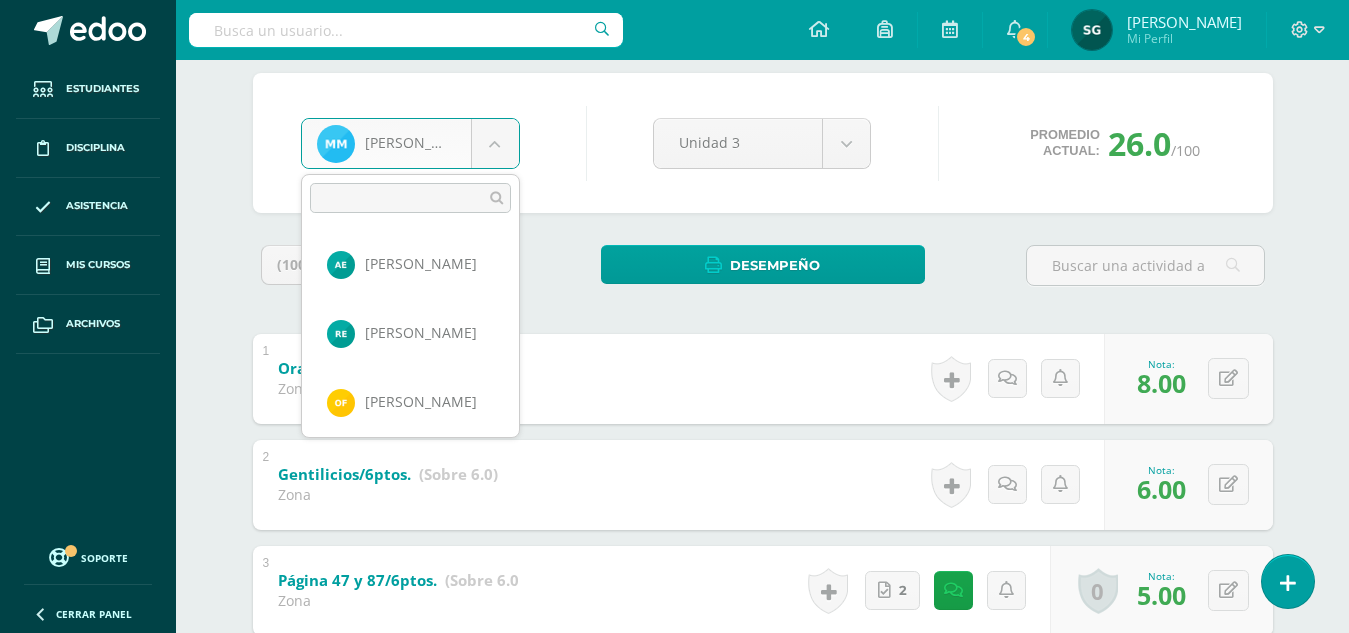 scroll, scrollTop: 620, scrollLeft: 0, axis: vertical 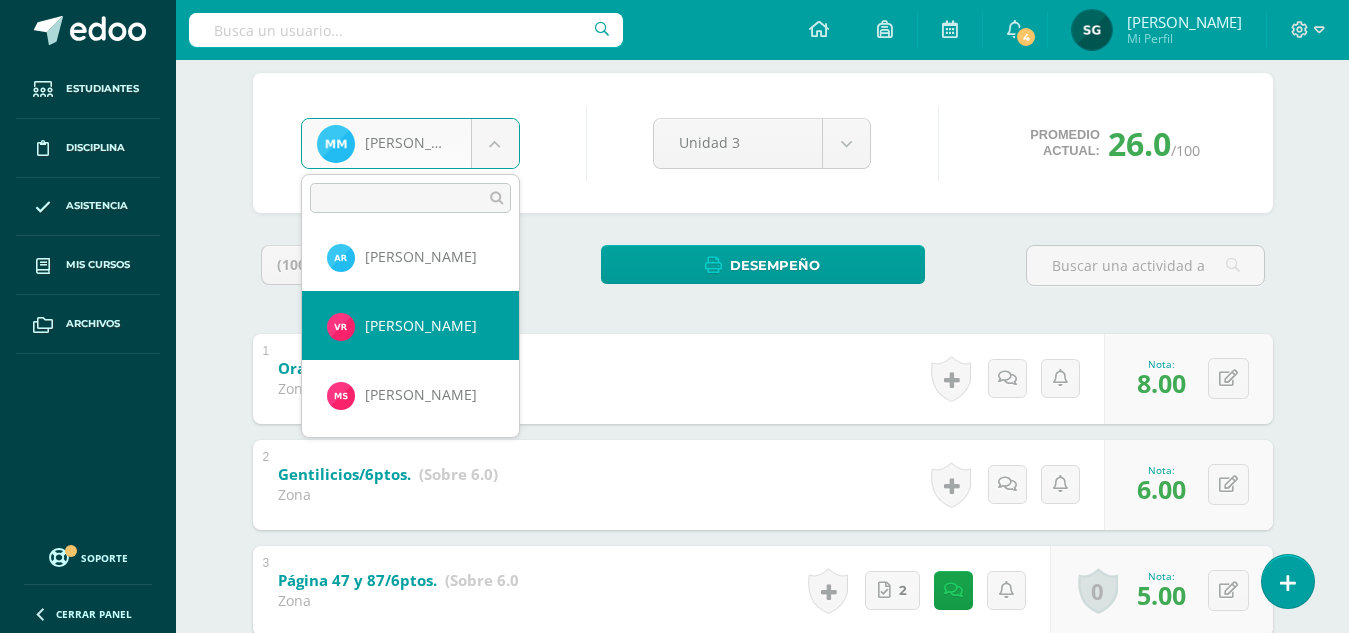 select on "404" 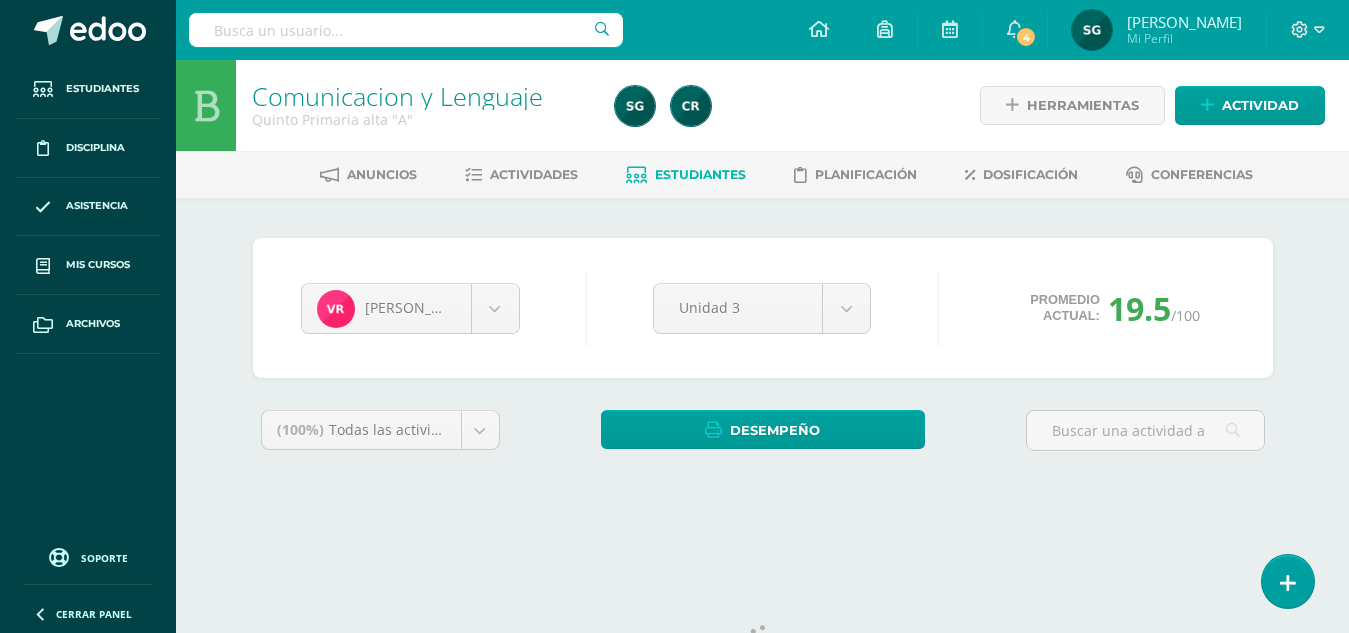 scroll, scrollTop: 0, scrollLeft: 0, axis: both 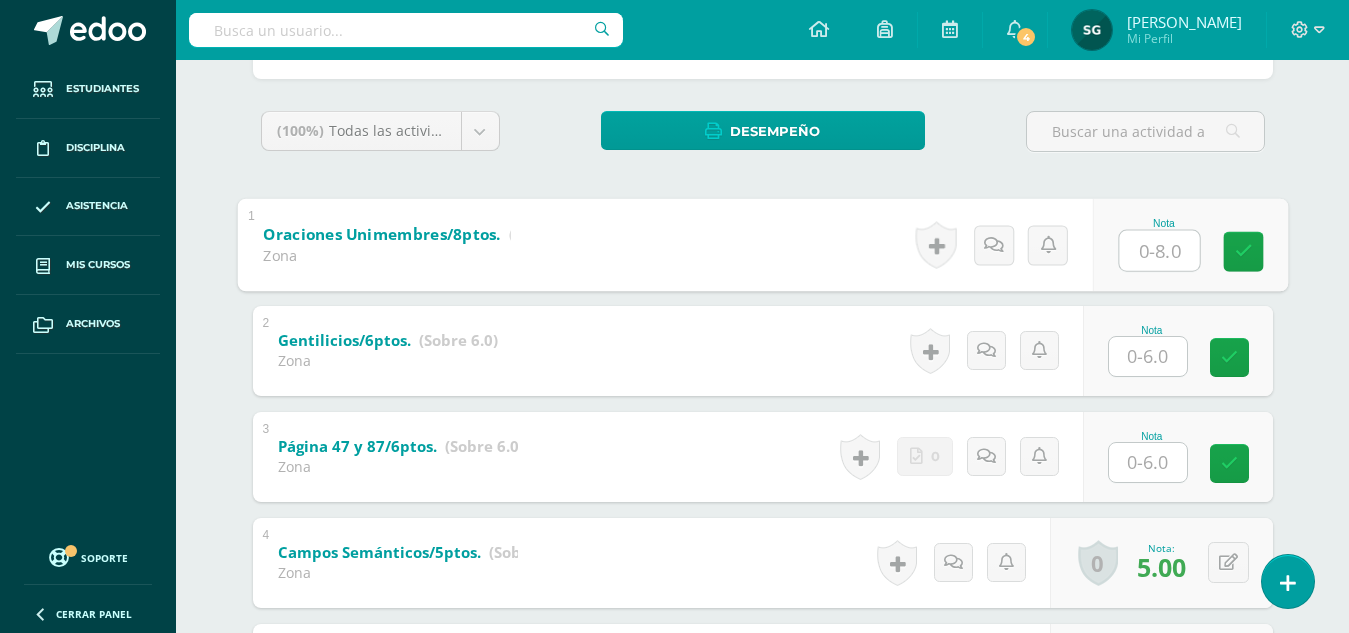 click at bounding box center [1159, 250] 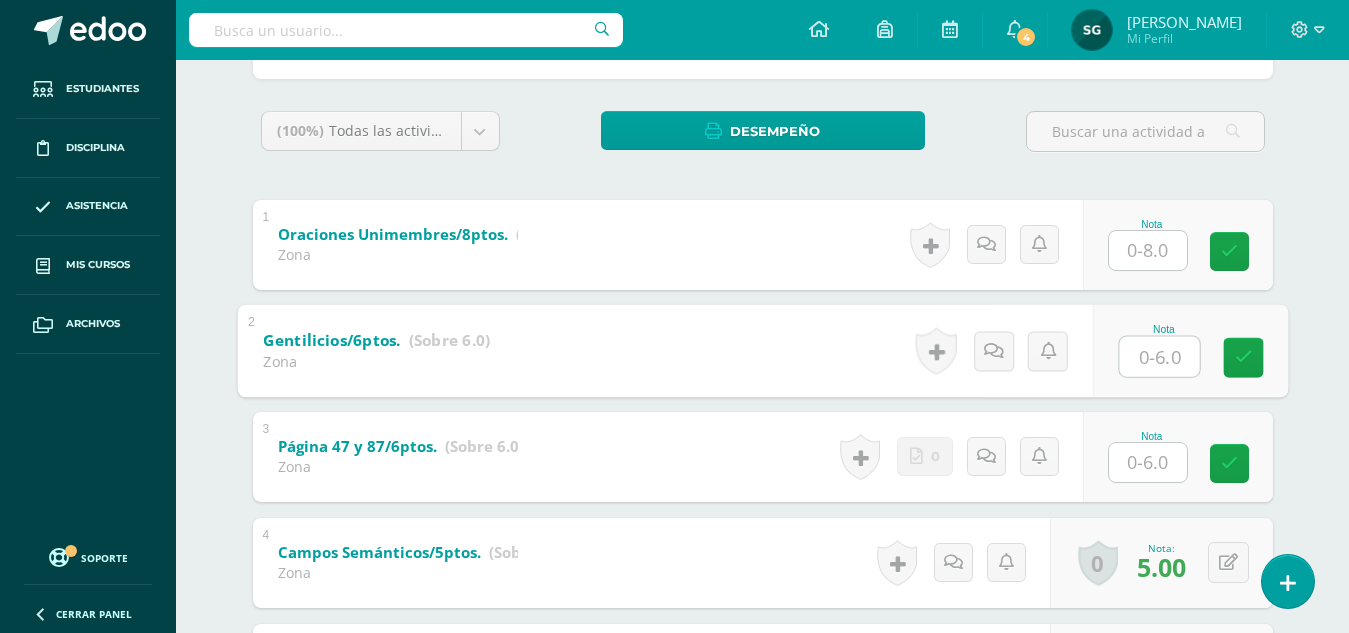 click at bounding box center (1159, 356) 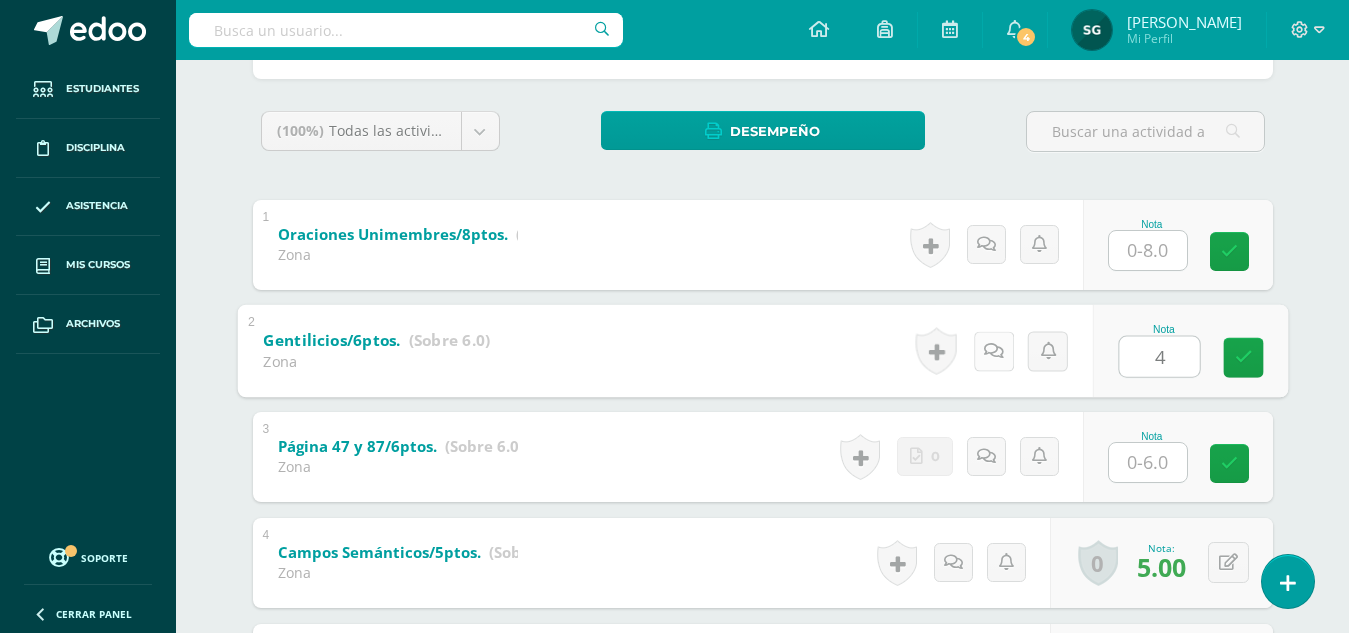 type on "4" 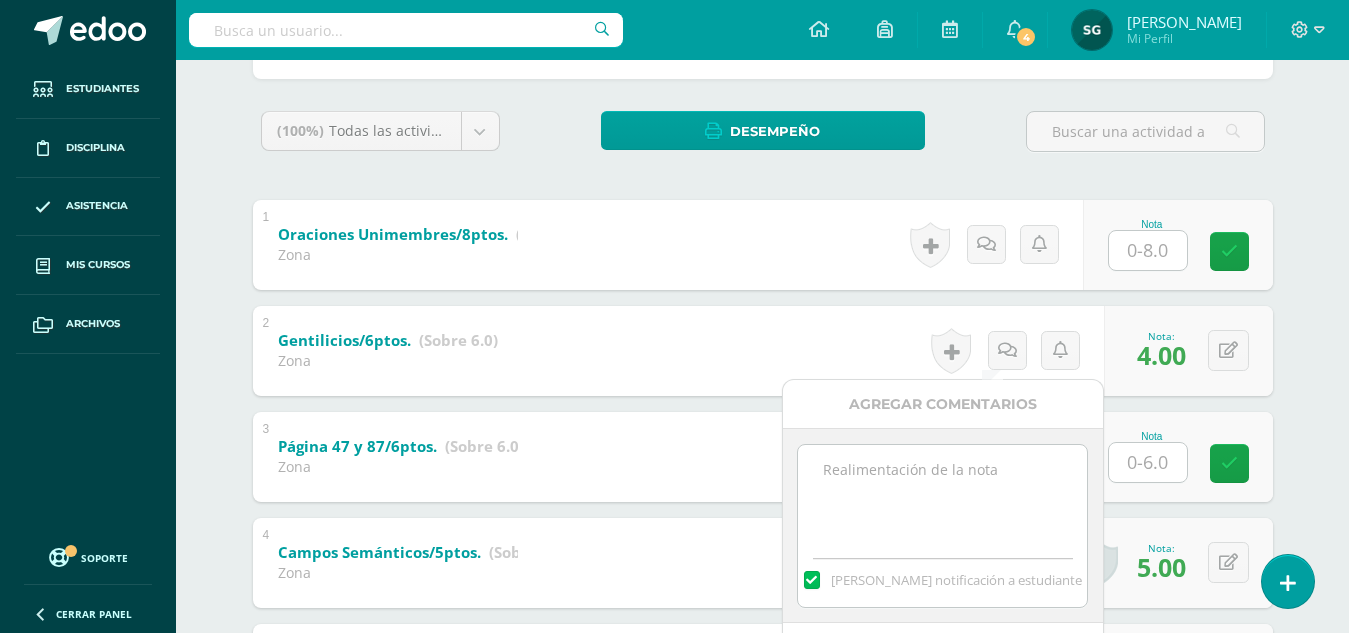 click at bounding box center [942, 495] 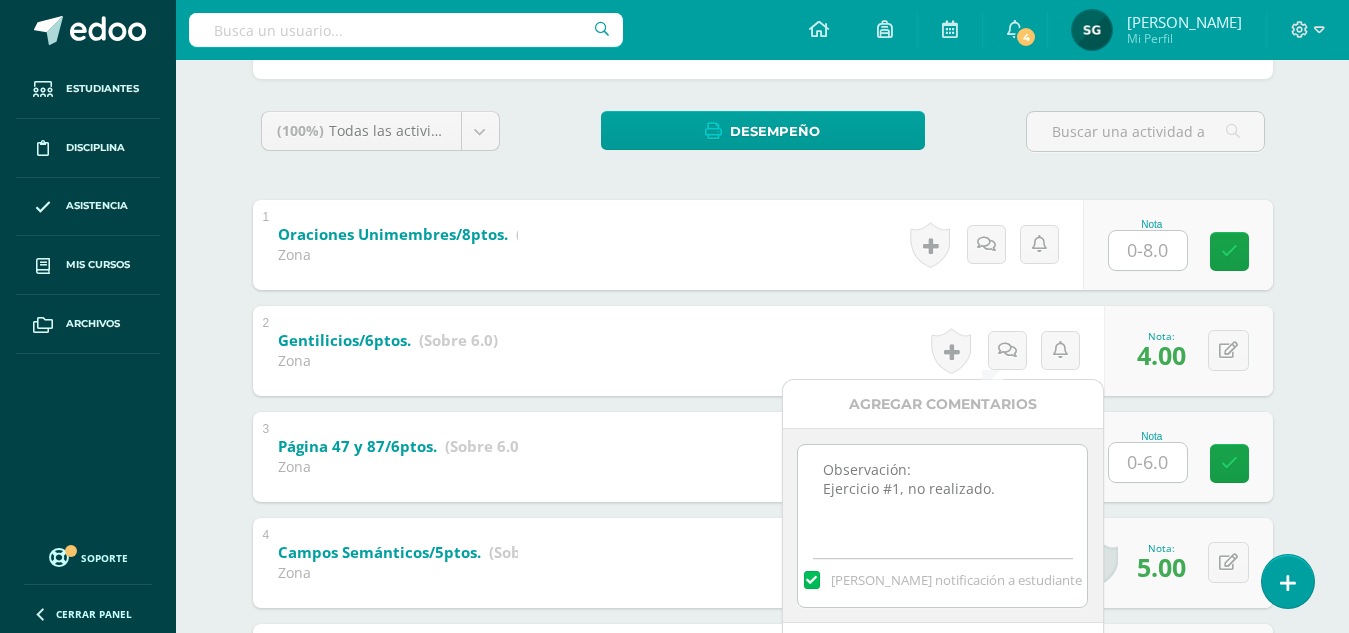 type on "Observación:
Ejercicio #1, no realizado." 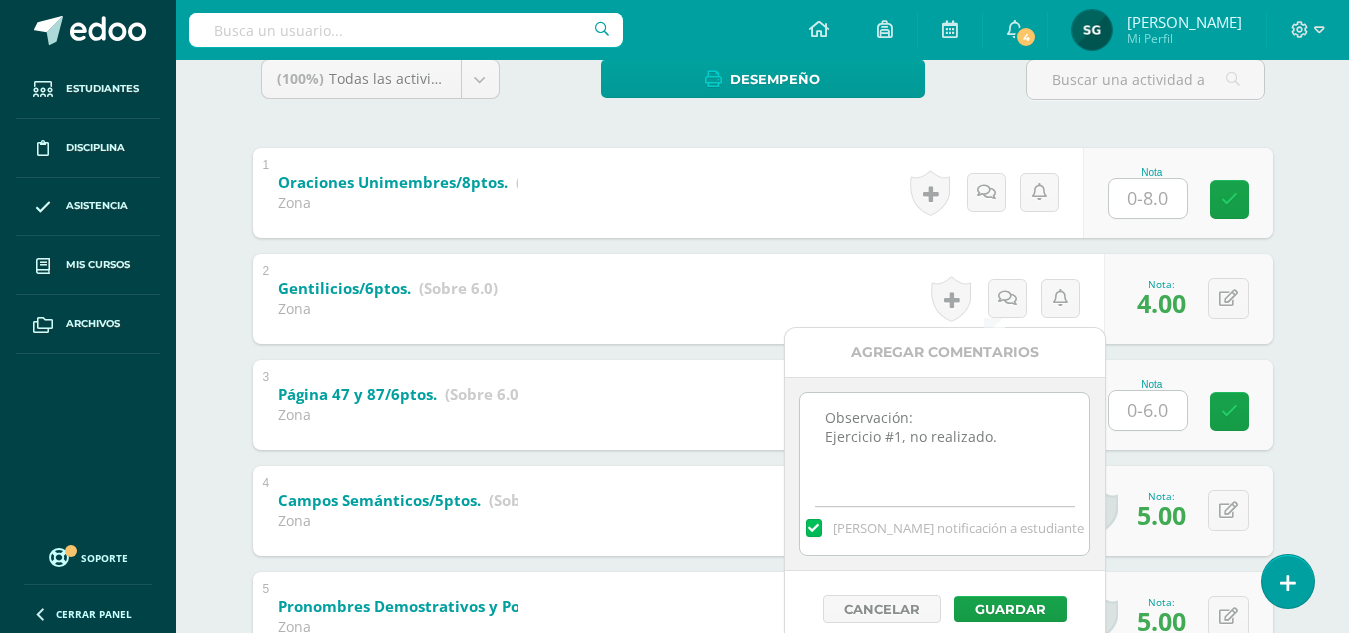 scroll, scrollTop: 419, scrollLeft: 0, axis: vertical 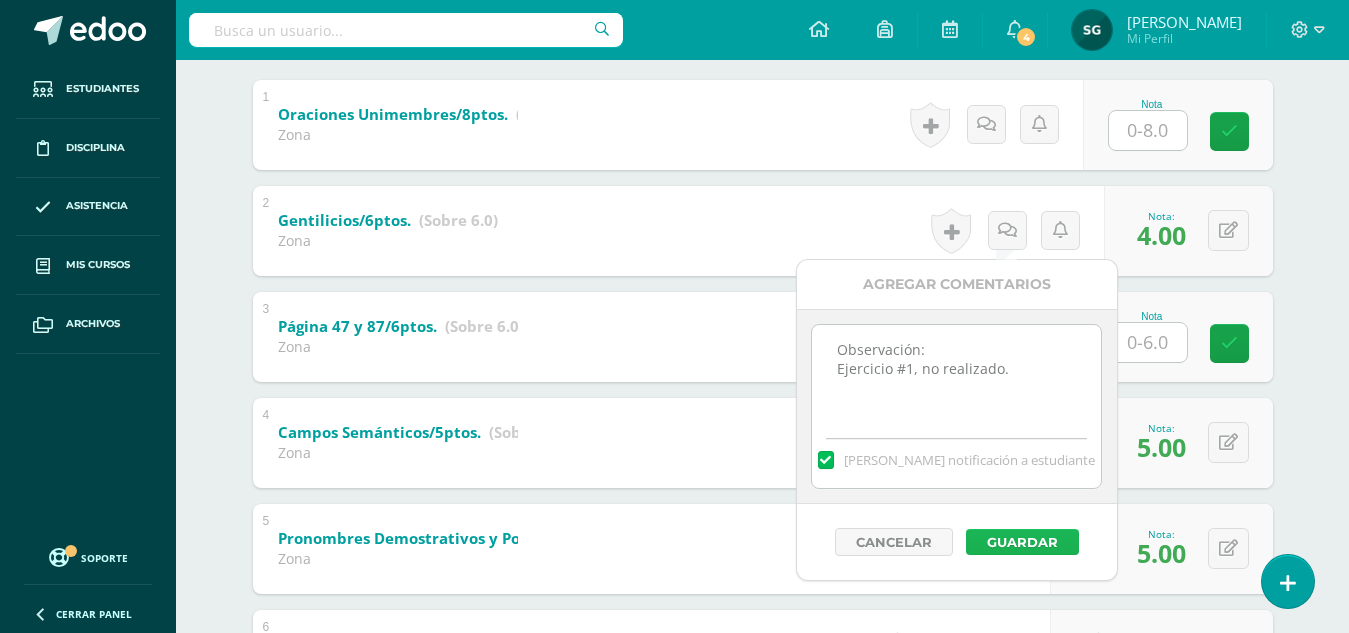 click on "Guardar" at bounding box center (1022, 542) 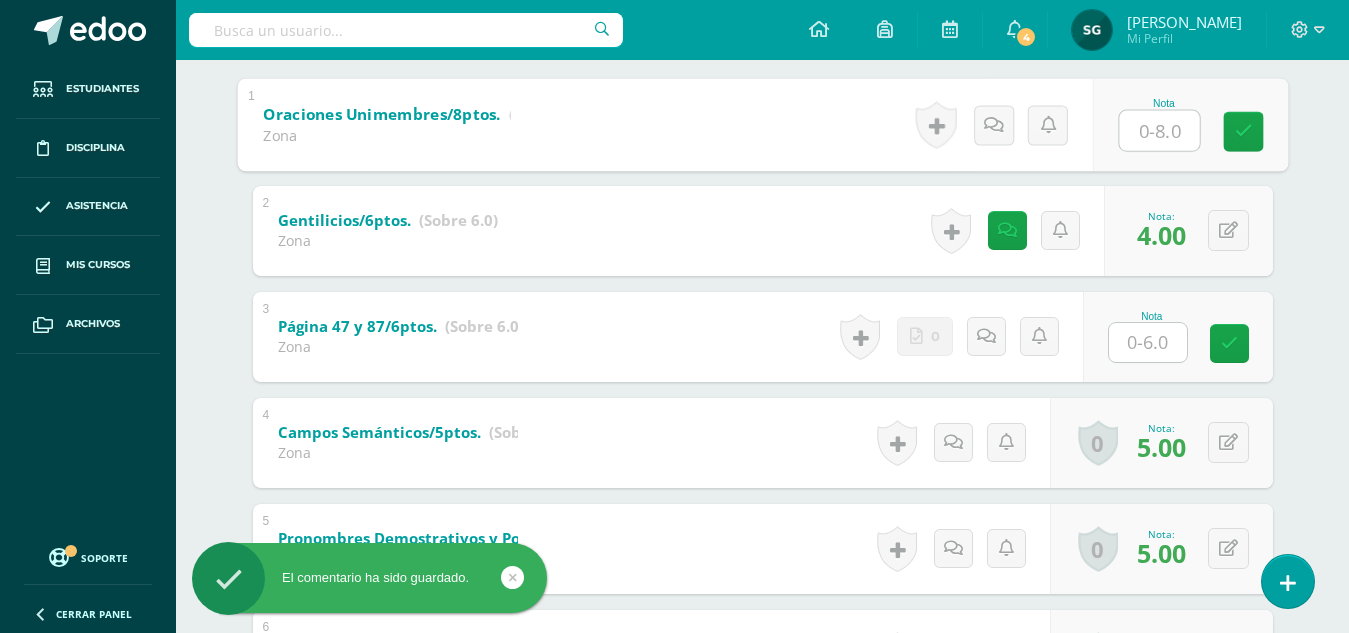 click at bounding box center (1159, 130) 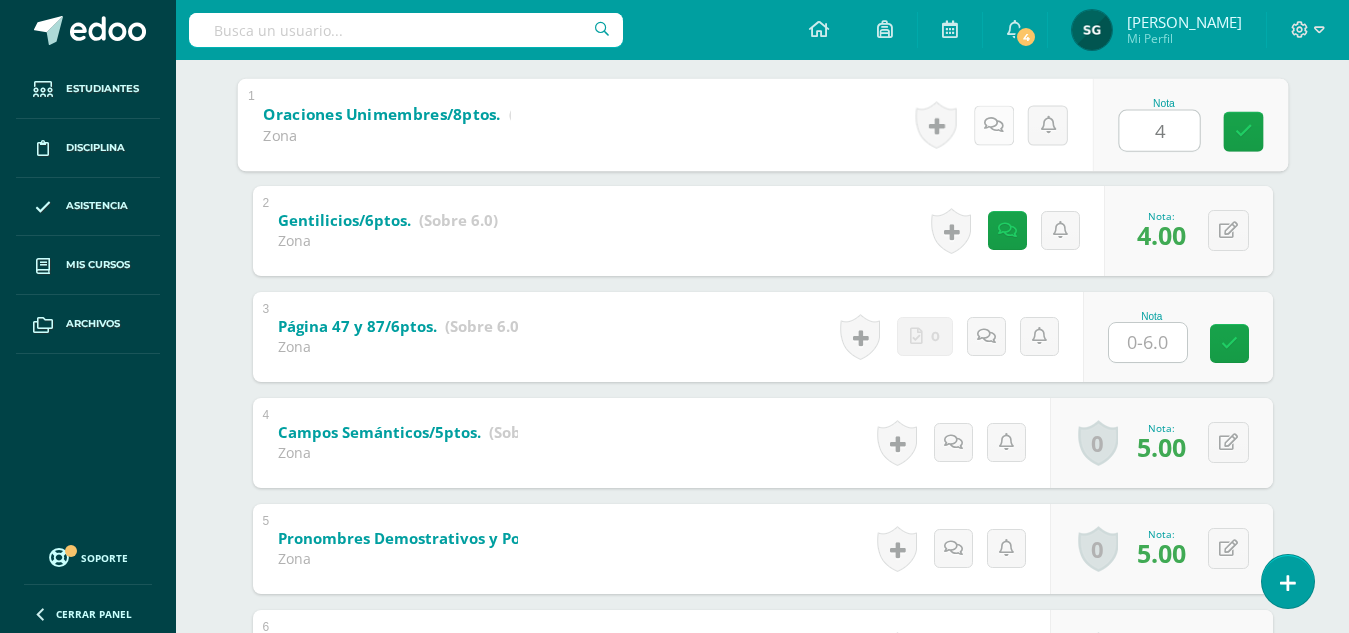type on "4" 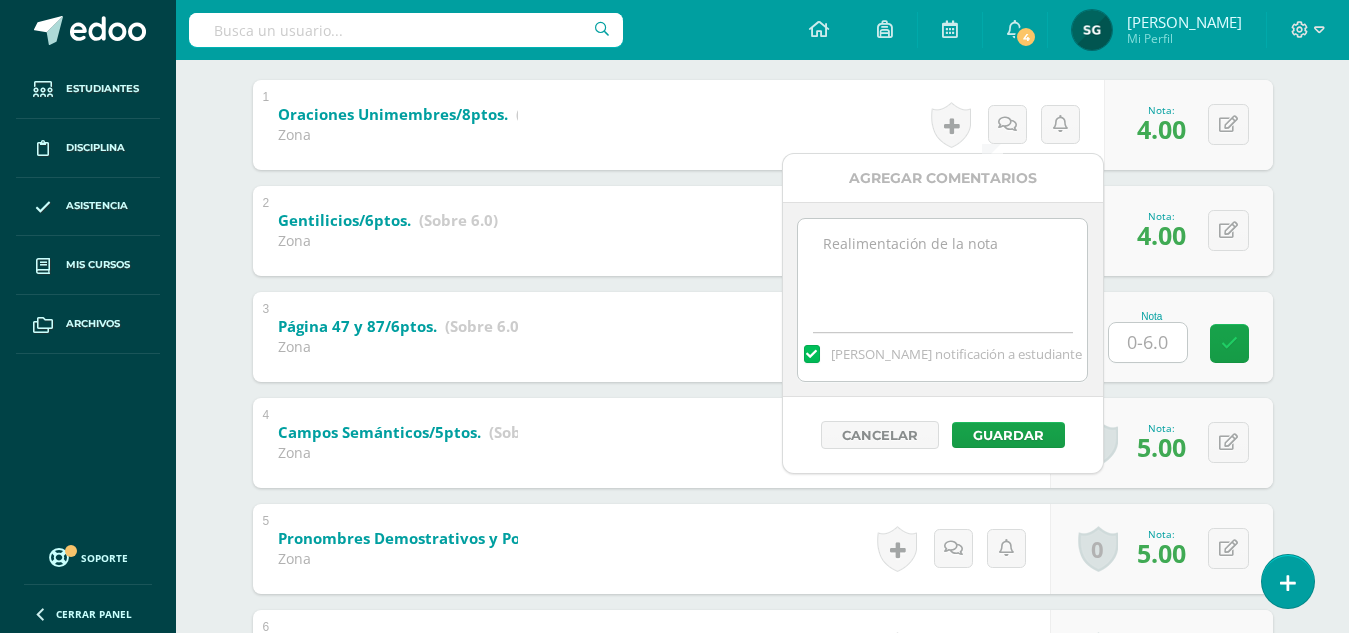 click at bounding box center [942, 269] 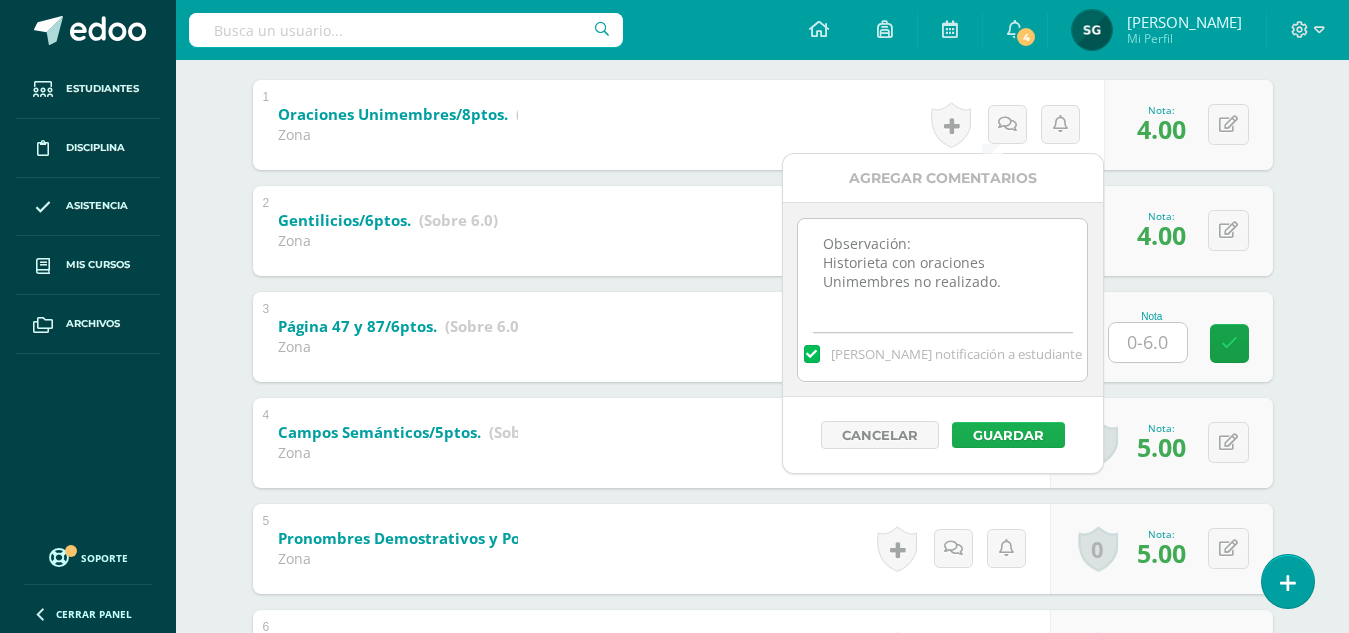 type on "Observación:
Historieta con oraciones Unimembres no realizado." 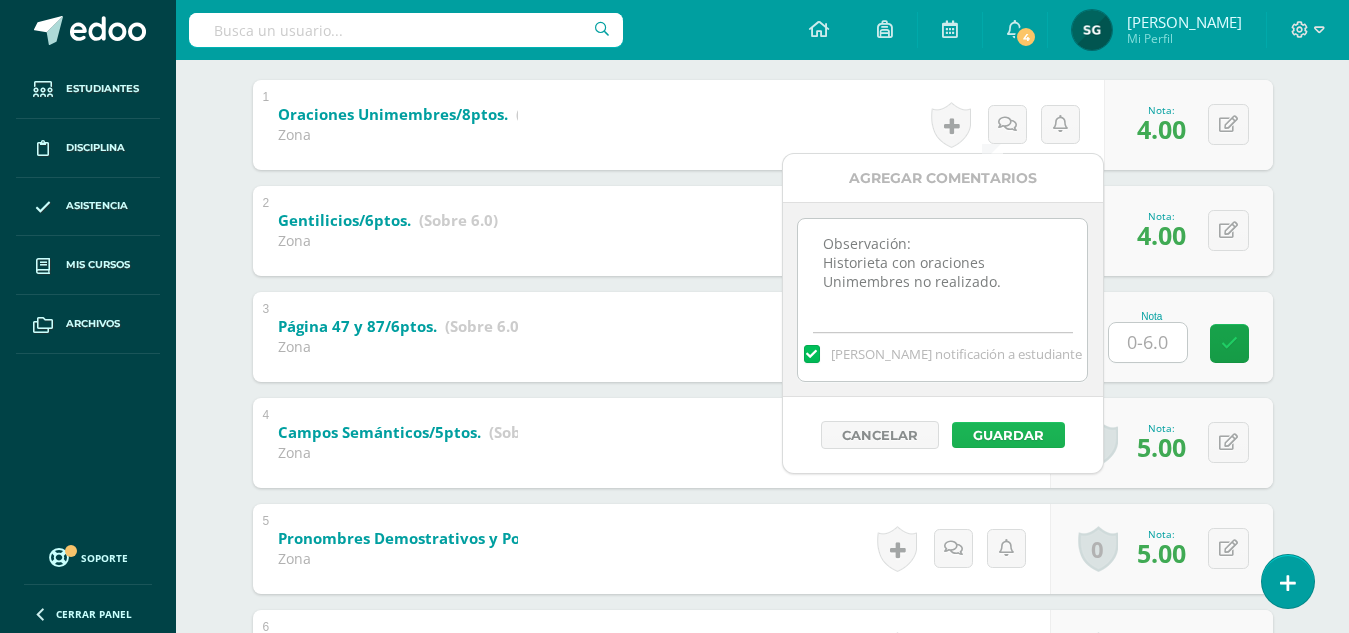 click on "Guardar" at bounding box center [1008, 435] 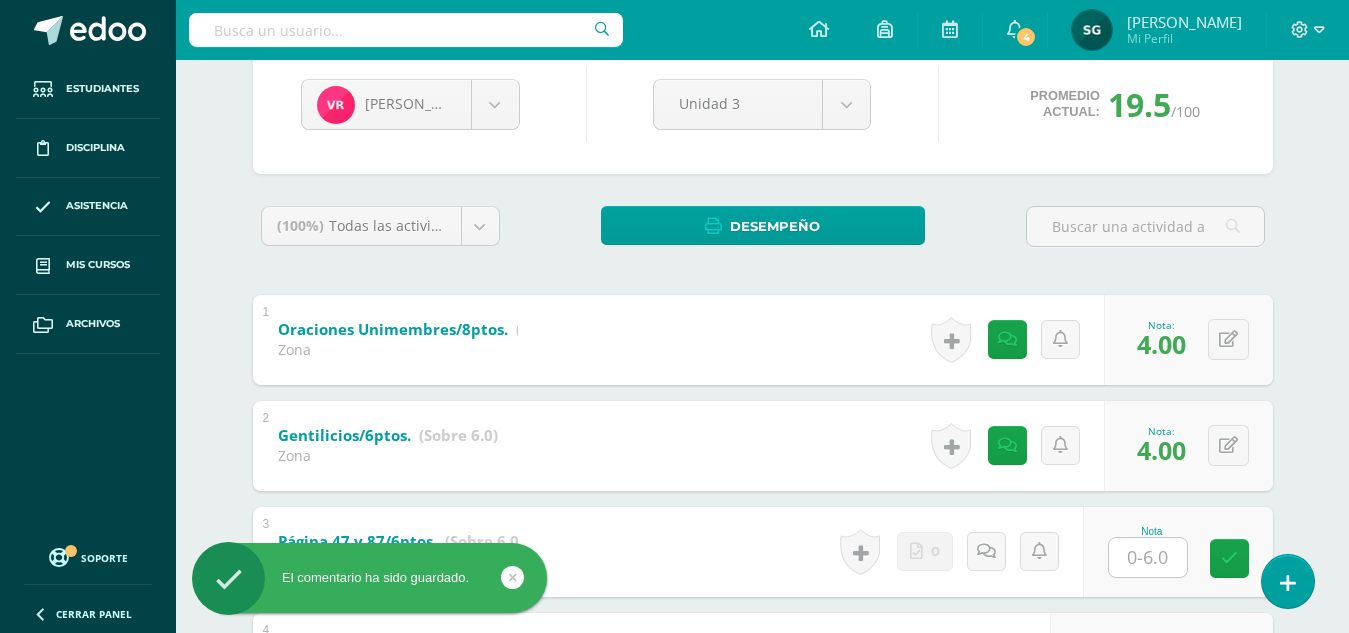 scroll, scrollTop: 197, scrollLeft: 0, axis: vertical 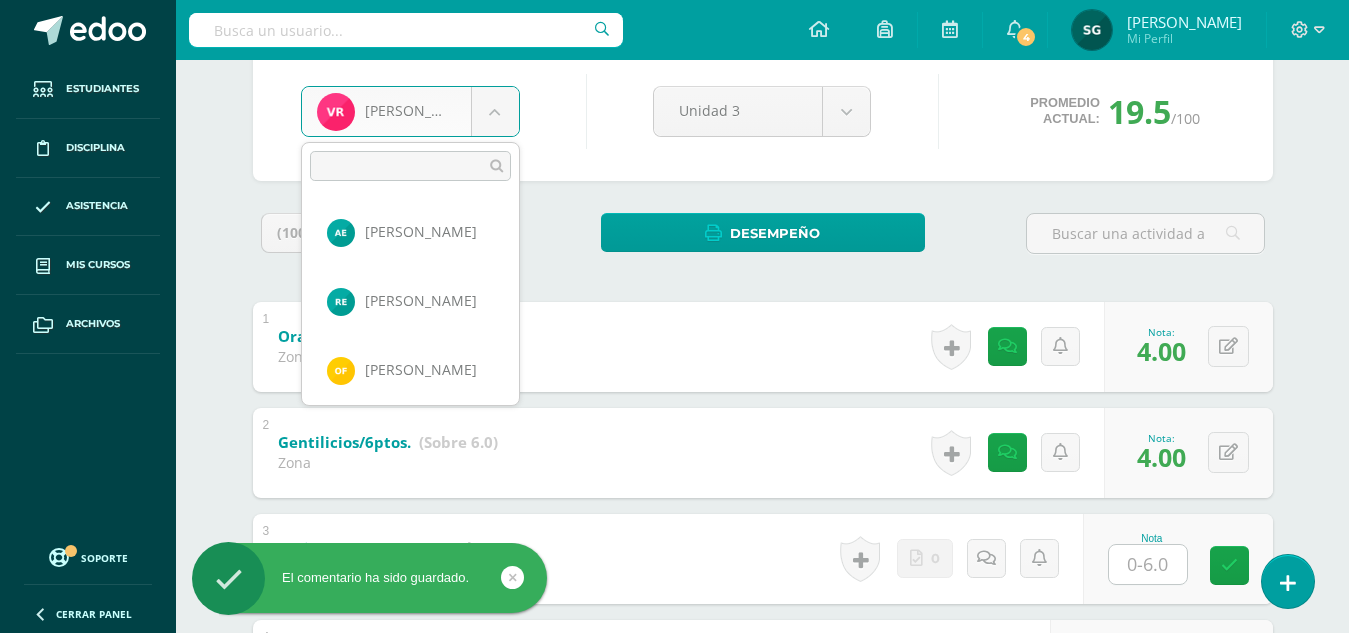 click on "El comentario ha sido guardado.         El comentario ha sido guardado.         Estudiantes Disciplina Asistencia Mis cursos Archivos Soporte
Centro de ayuda
Últimas actualizaciones
10+ Cerrar panel
Comunicacion y Lenguaje
Quinto
Primaria alta
"A"
Actividades Estudiantes Planificación Dosificación
Lectura
Quinto
Primaria alta
"A"
Actividades Estudiantes Planificación Dosificación
Segundo Idioma
Quinto
Primaria alta
"A"
Actividades Estudiantes Planificación Dosificación Actividades Estudiantes" at bounding box center (674, 482) 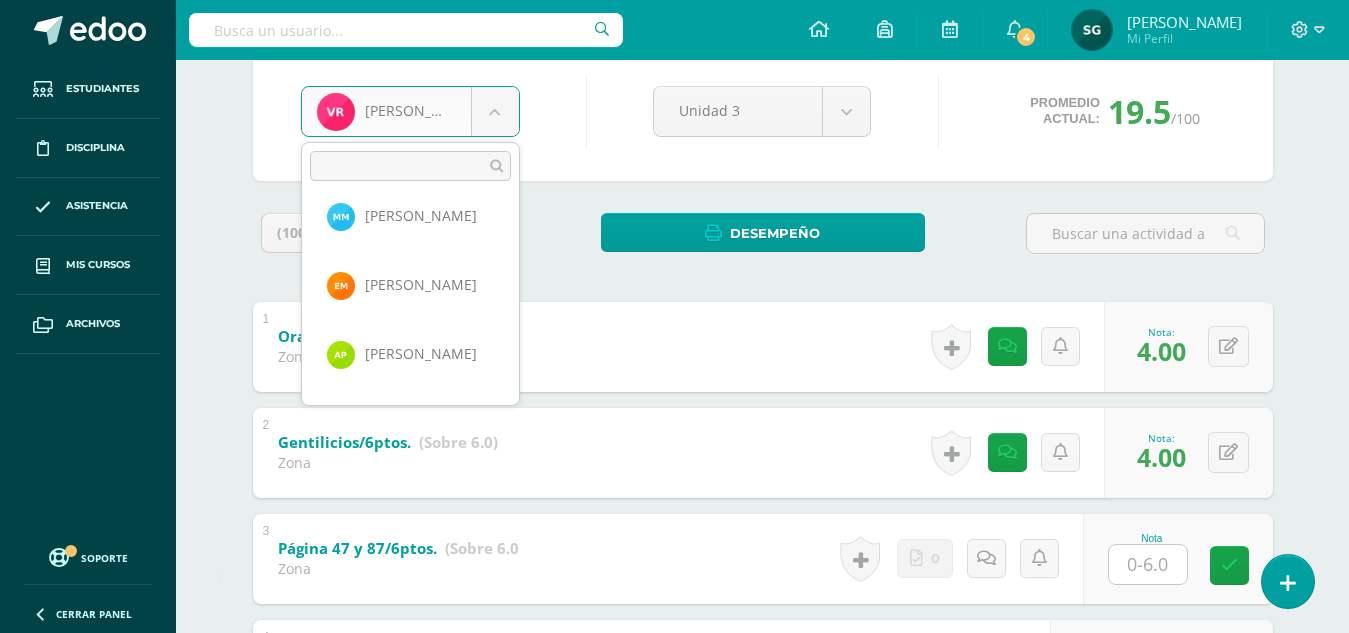 scroll, scrollTop: 767, scrollLeft: 0, axis: vertical 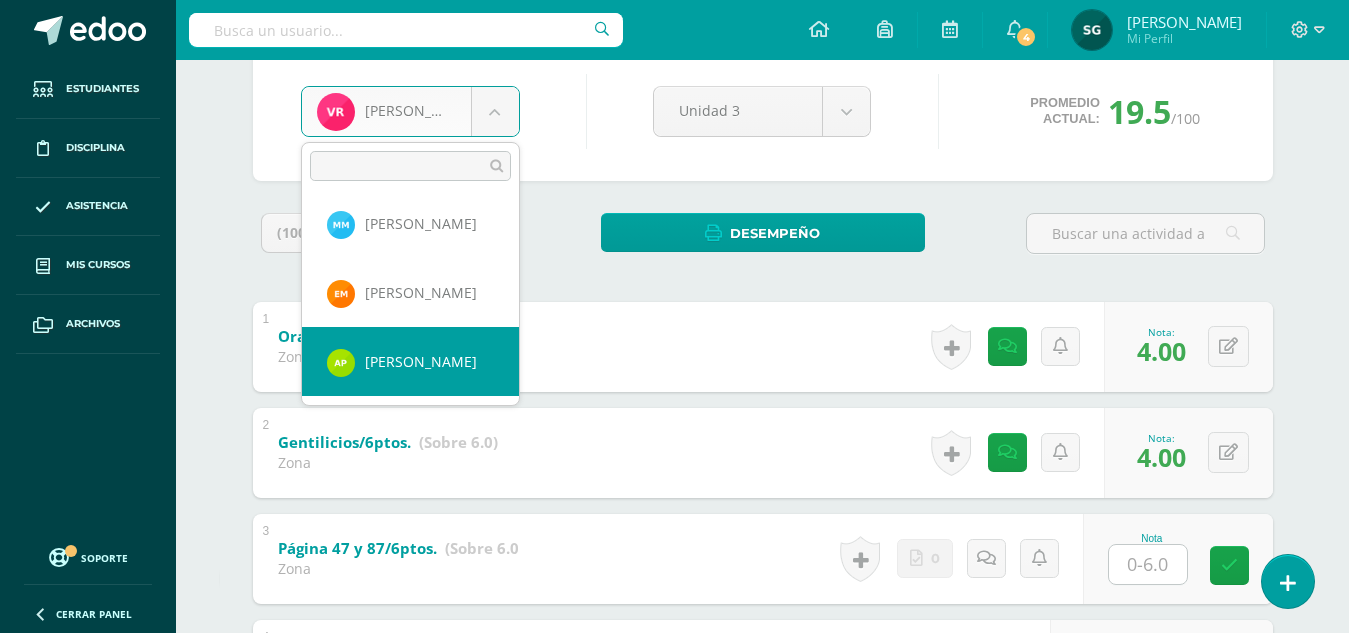 select on "420" 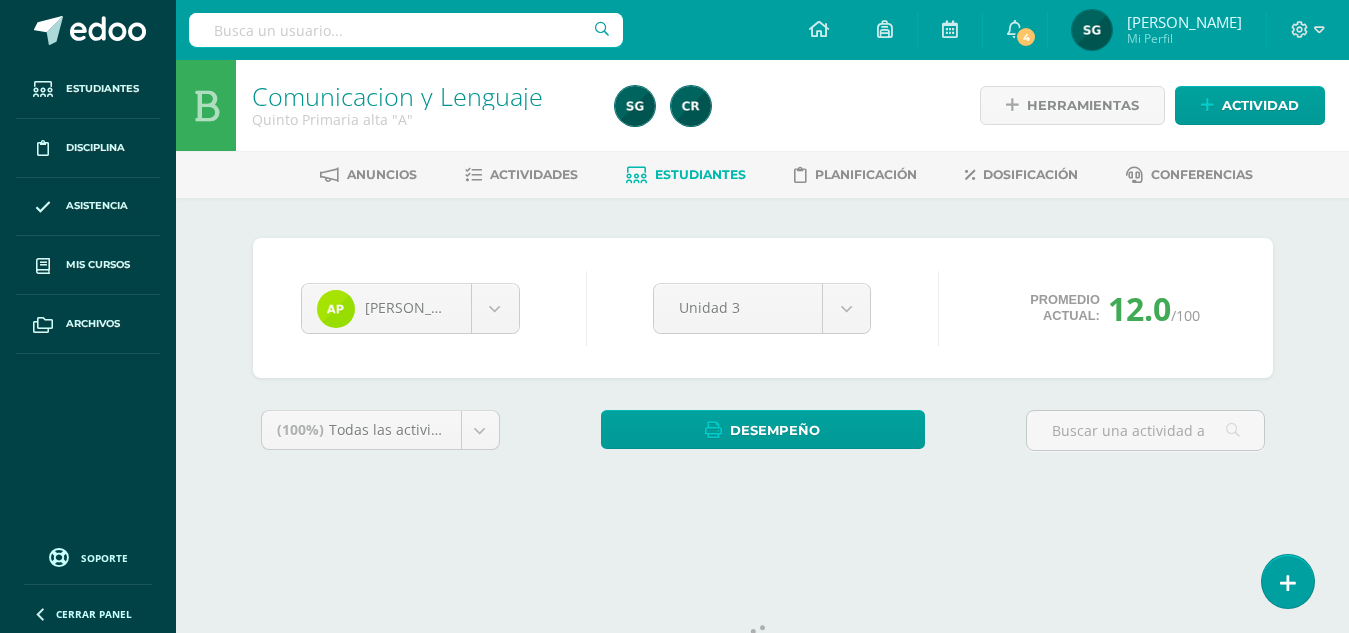 scroll, scrollTop: 0, scrollLeft: 0, axis: both 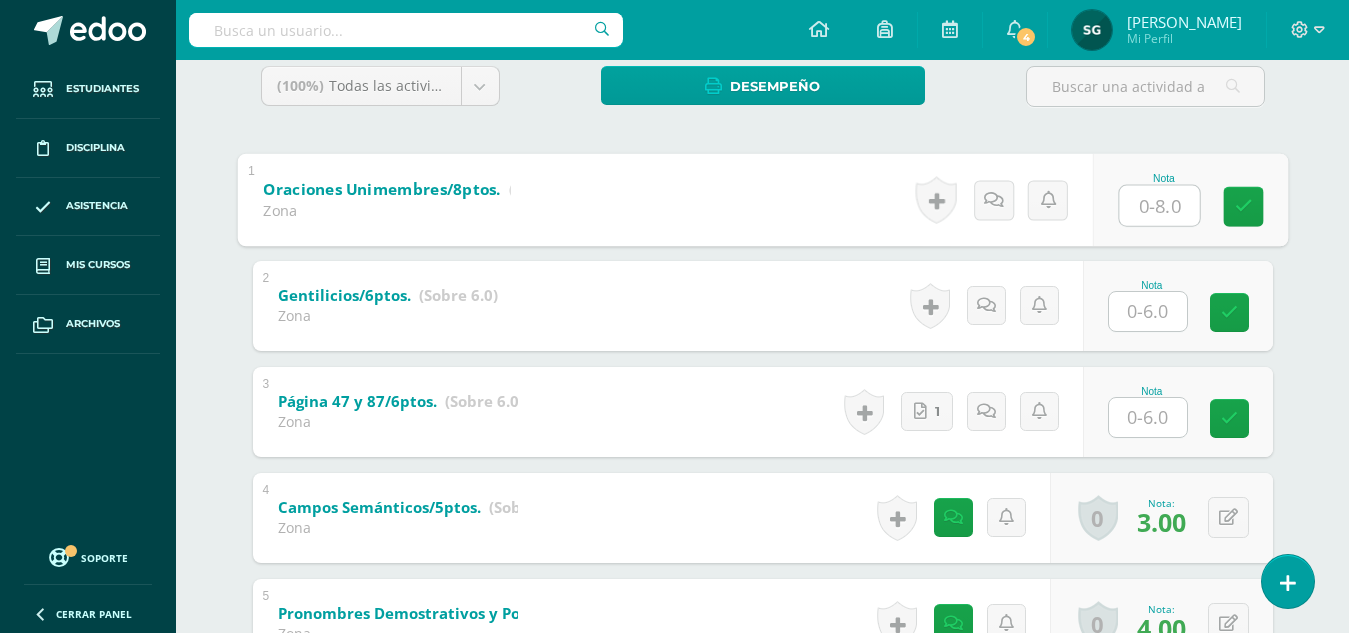 click at bounding box center [1159, 205] 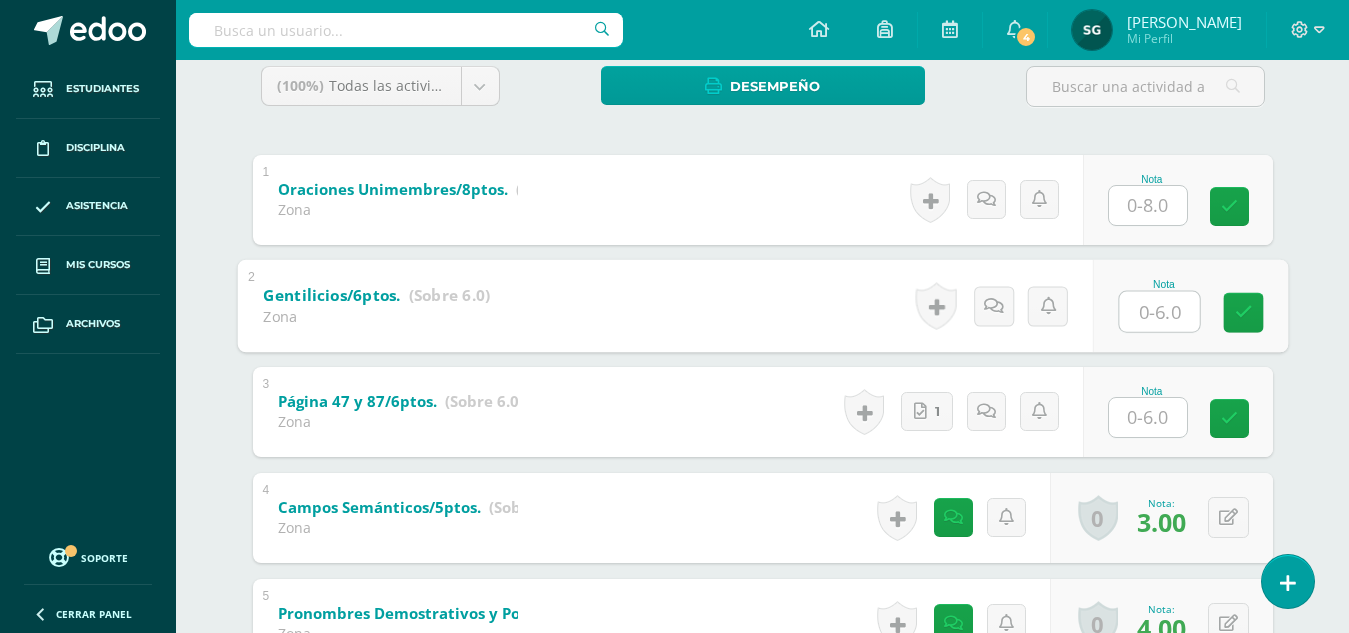 click at bounding box center [1159, 311] 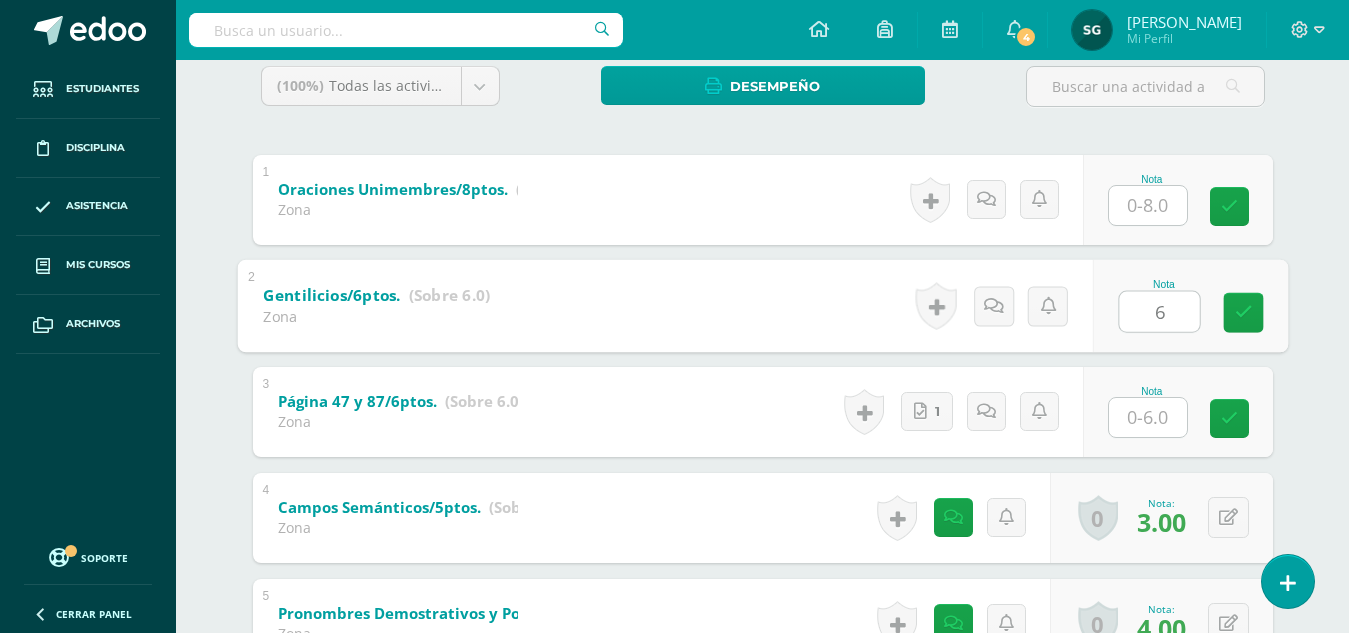 type on "6" 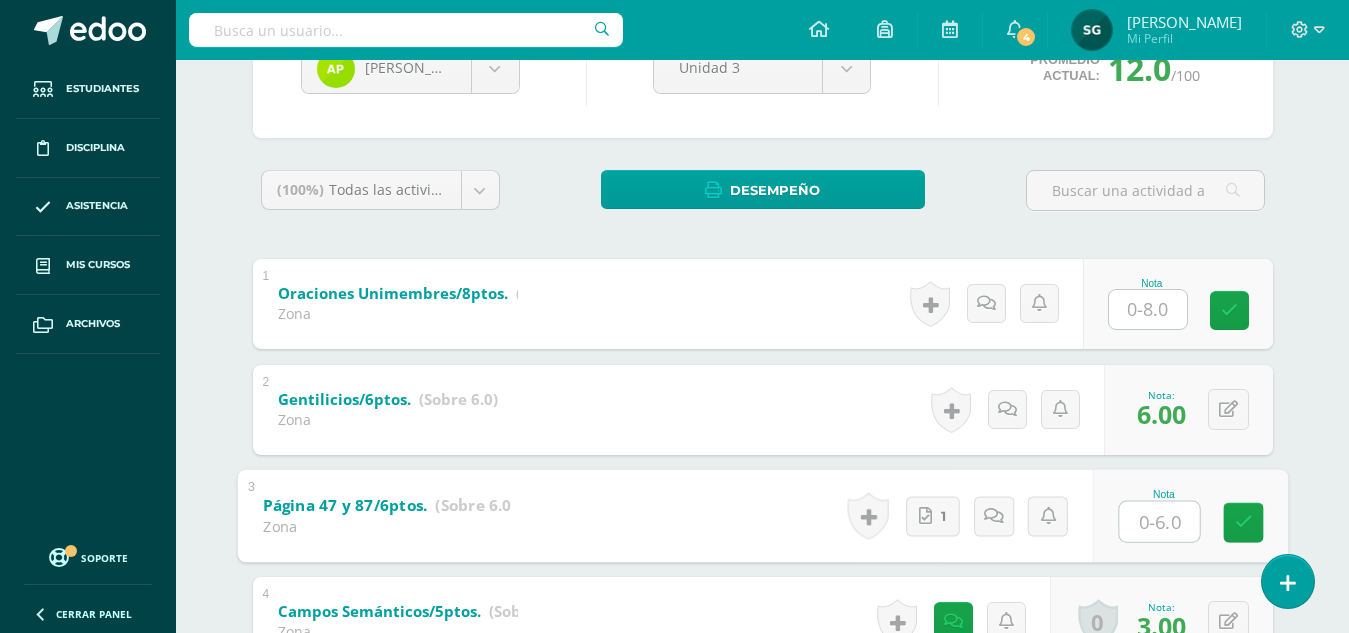 scroll, scrollTop: 233, scrollLeft: 0, axis: vertical 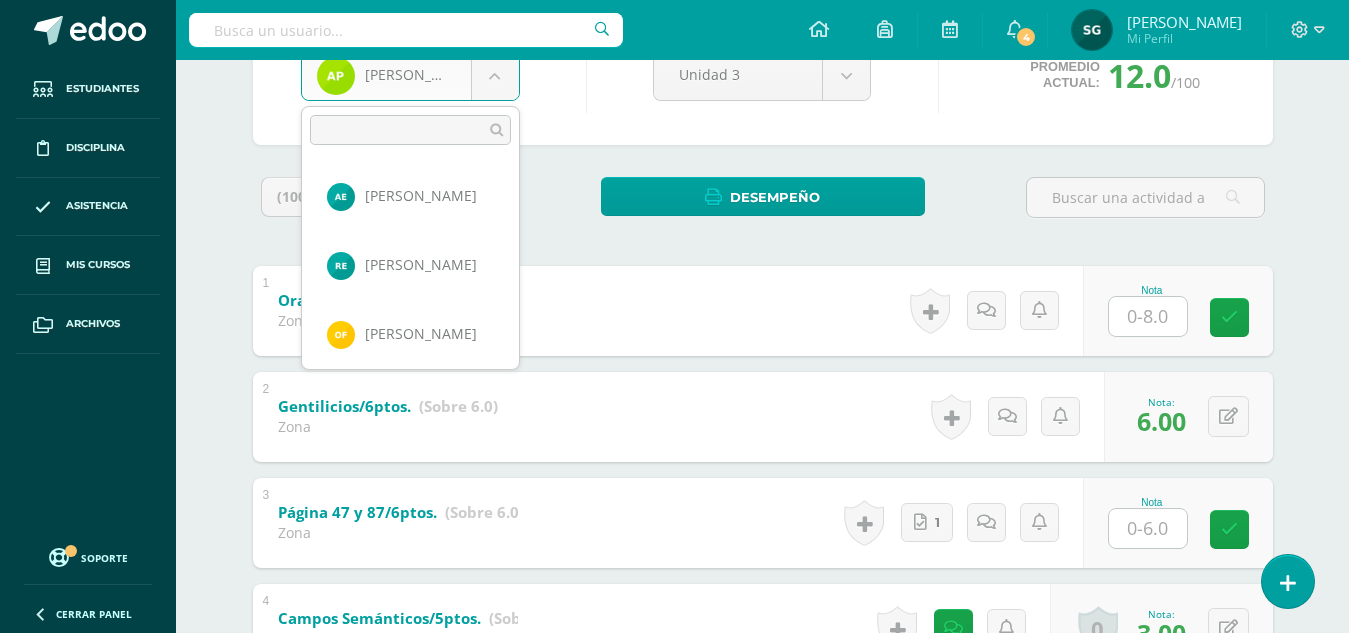 click on "Estudiantes Disciplina Asistencia Mis cursos Archivos Soporte
Centro de ayuda
Últimas actualizaciones
10+ Cerrar panel
Comunicacion y [GEOGRAPHIC_DATA]
Quinto
Primaria alta
"A"
Actividades Estudiantes Planificación Dosificación
Lectura
Quinto
Primaria alta
"A"
Actividades Estudiantes Planificación Dosificación
Segundo Idioma
Quinto
Primaria alta
"A"
Actividades Estudiantes Planificación Dosificación
Comunicacion y Lenguaje
Actividades Estudiantes Planificación 4" at bounding box center (674, 446) 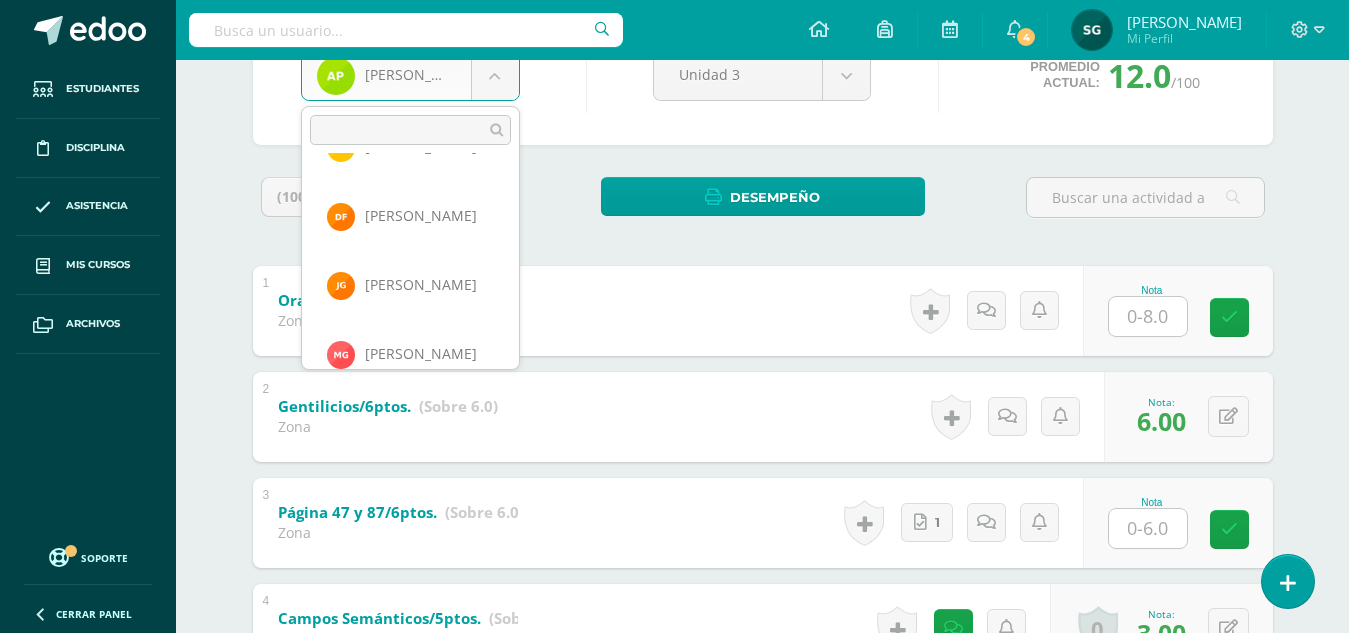 scroll, scrollTop: 248, scrollLeft: 0, axis: vertical 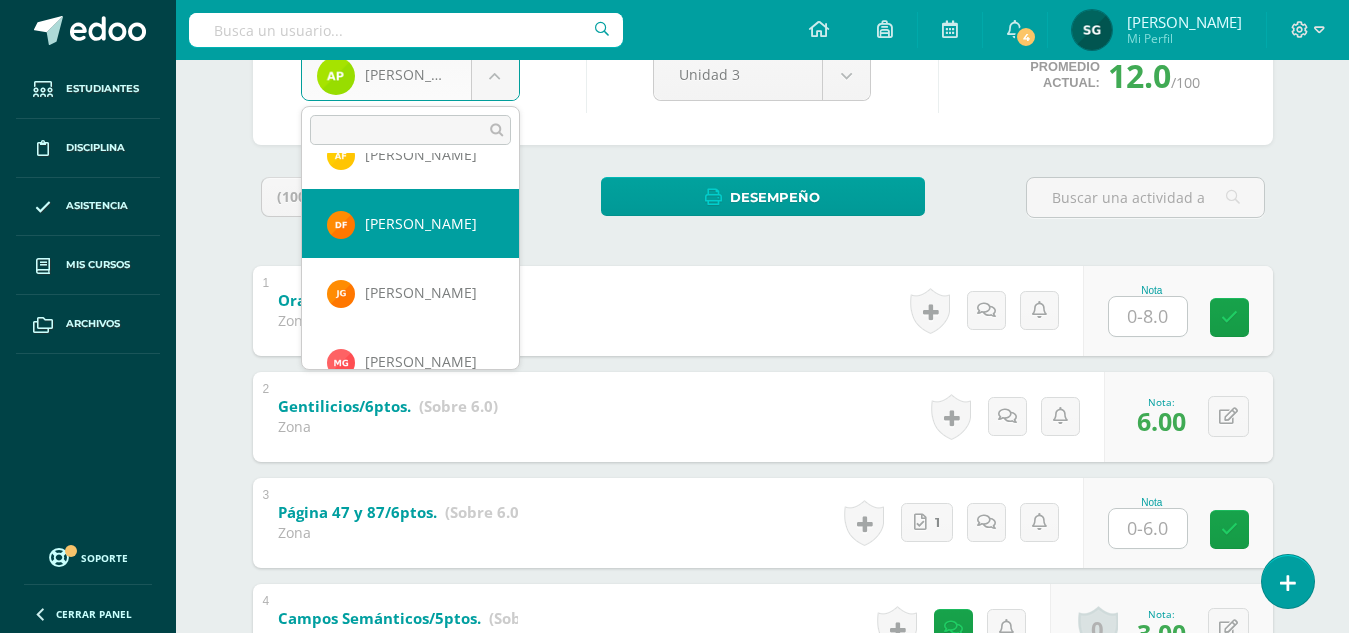 select on "661" 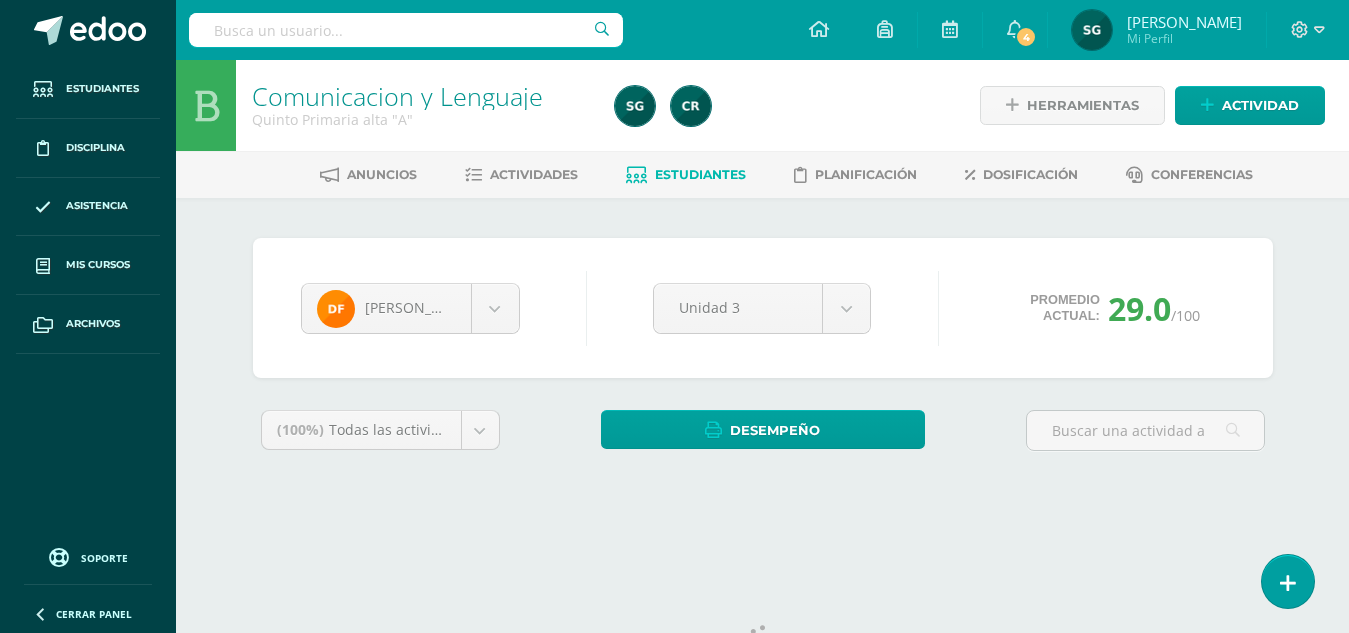 scroll, scrollTop: 0, scrollLeft: 0, axis: both 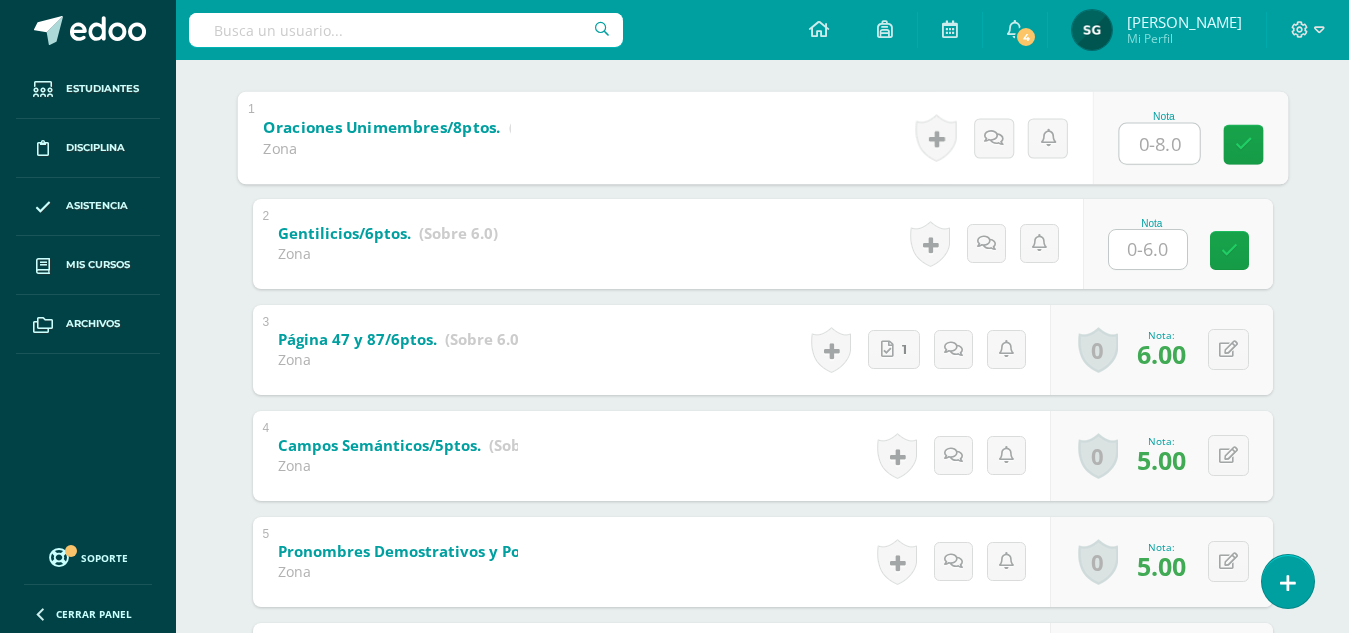 click at bounding box center (1159, 143) 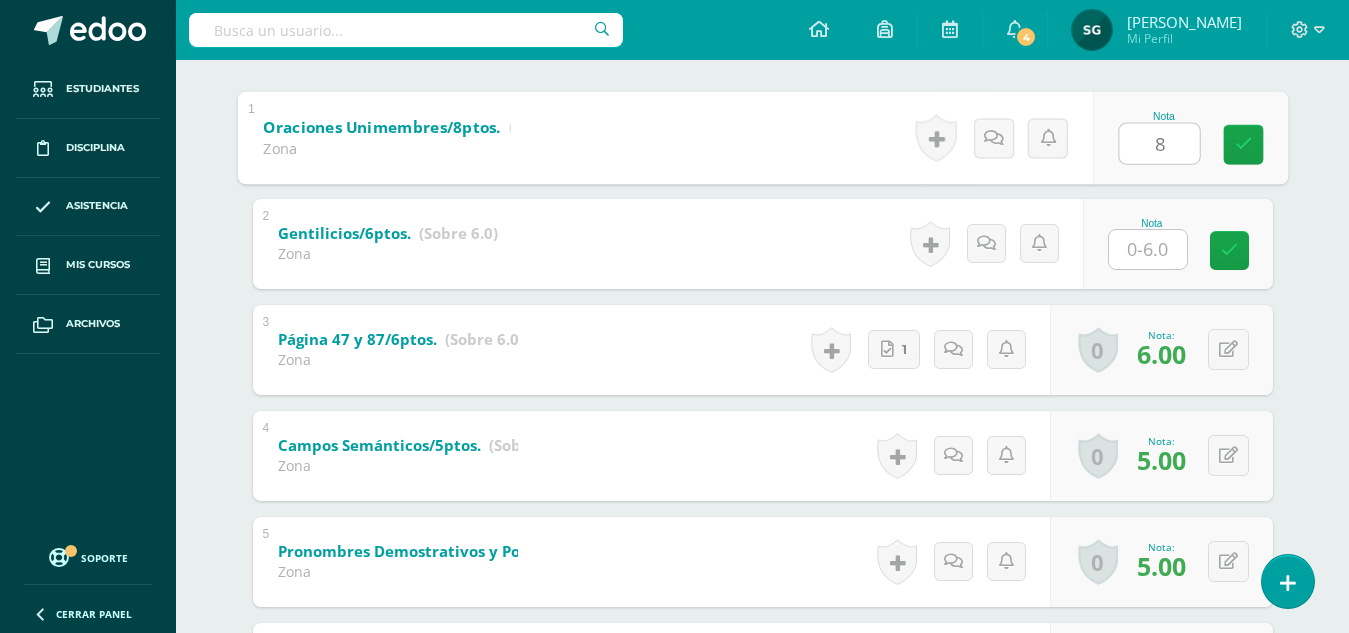 type on "8" 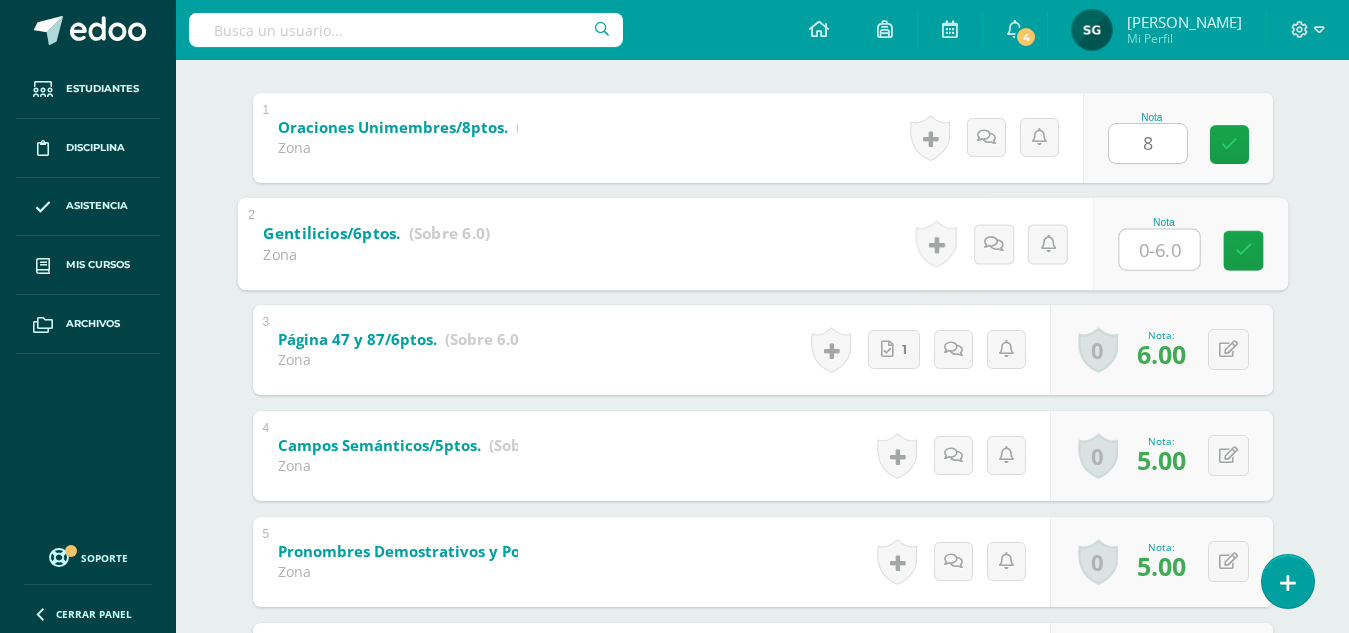 type on "6" 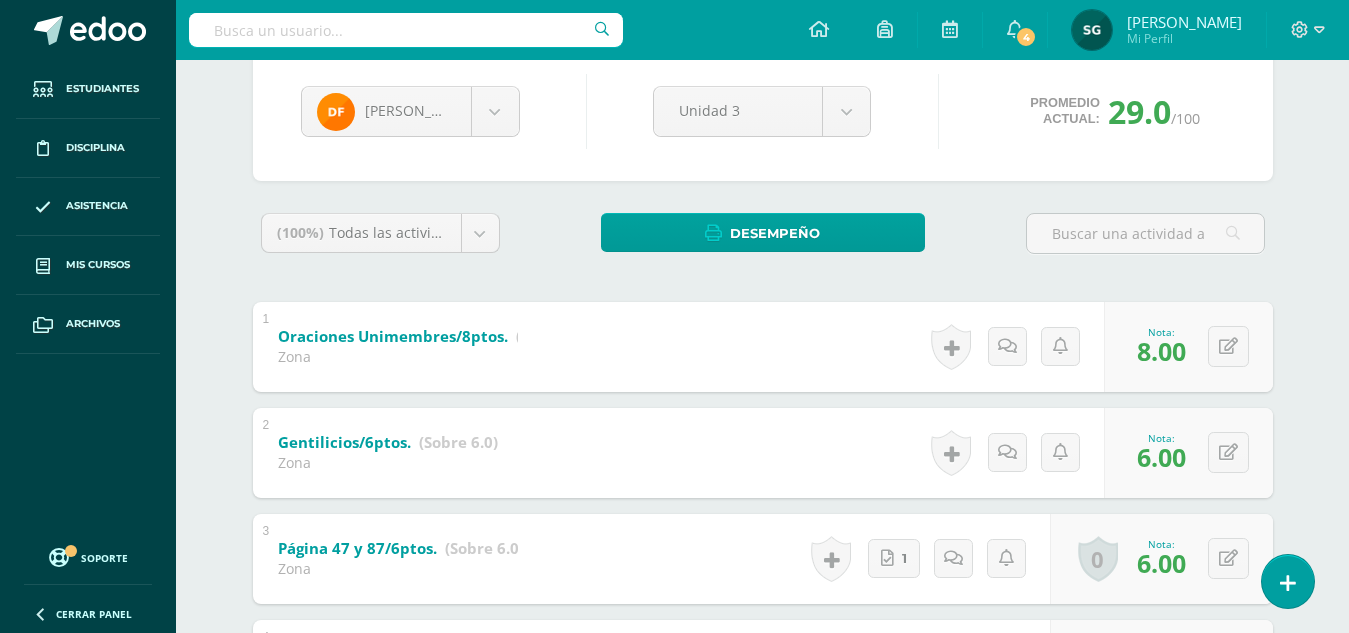 scroll, scrollTop: 193, scrollLeft: 0, axis: vertical 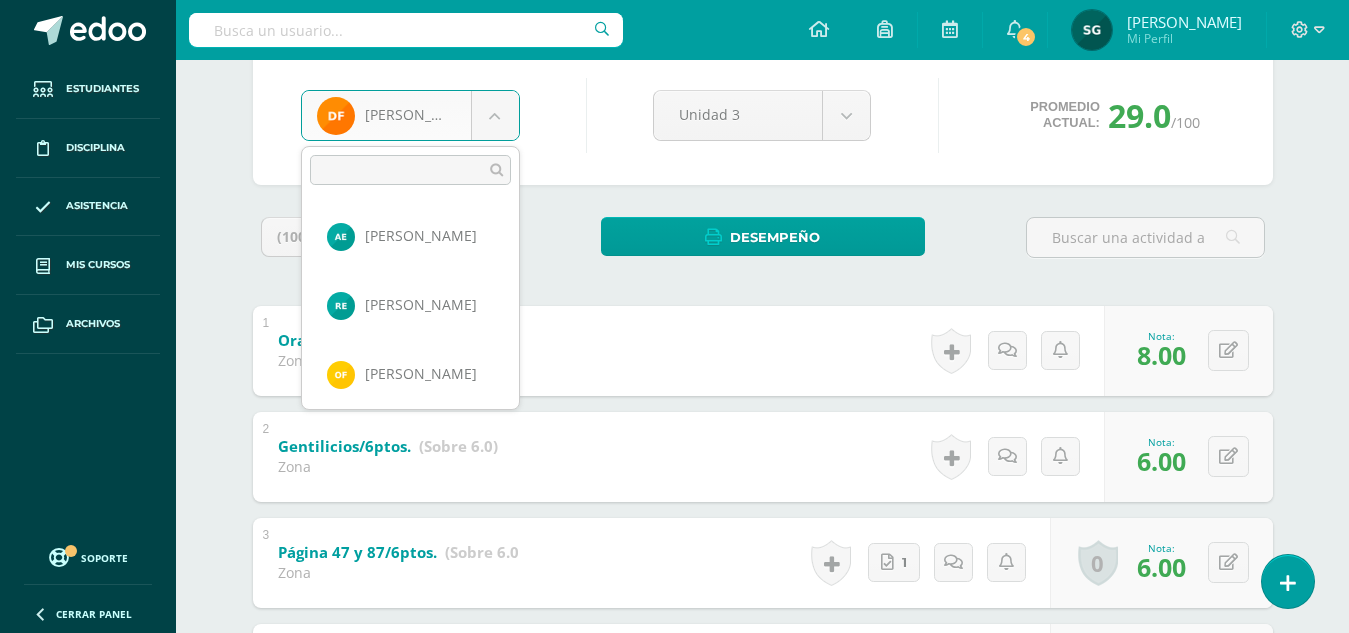 click on "Estudiantes Disciplina Asistencia Mis cursos Archivos Soporte
Centro de ayuda
Últimas actualizaciones
10+ Cerrar panel
Comunicacion y [GEOGRAPHIC_DATA]
Quinto
Primaria alta
"A"
Actividades Estudiantes Planificación Dosificación
Lectura
Quinto
Primaria alta
"A"
Actividades Estudiantes Planificación Dosificación
Segundo Idioma
Quinto
Primaria alta
"A"
Actividades Estudiantes Planificación Dosificación
Comunicacion y Lenguaje
Actividades Estudiantes Planificación 4" at bounding box center (674, 486) 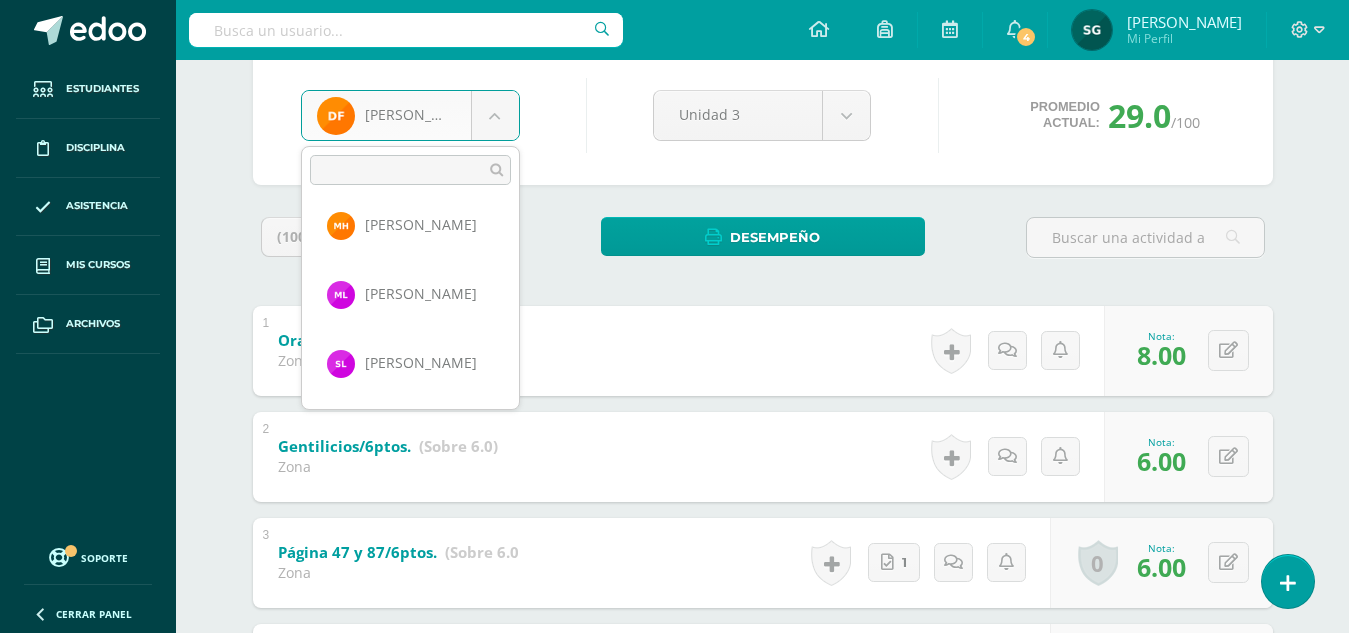 scroll, scrollTop: 570, scrollLeft: 0, axis: vertical 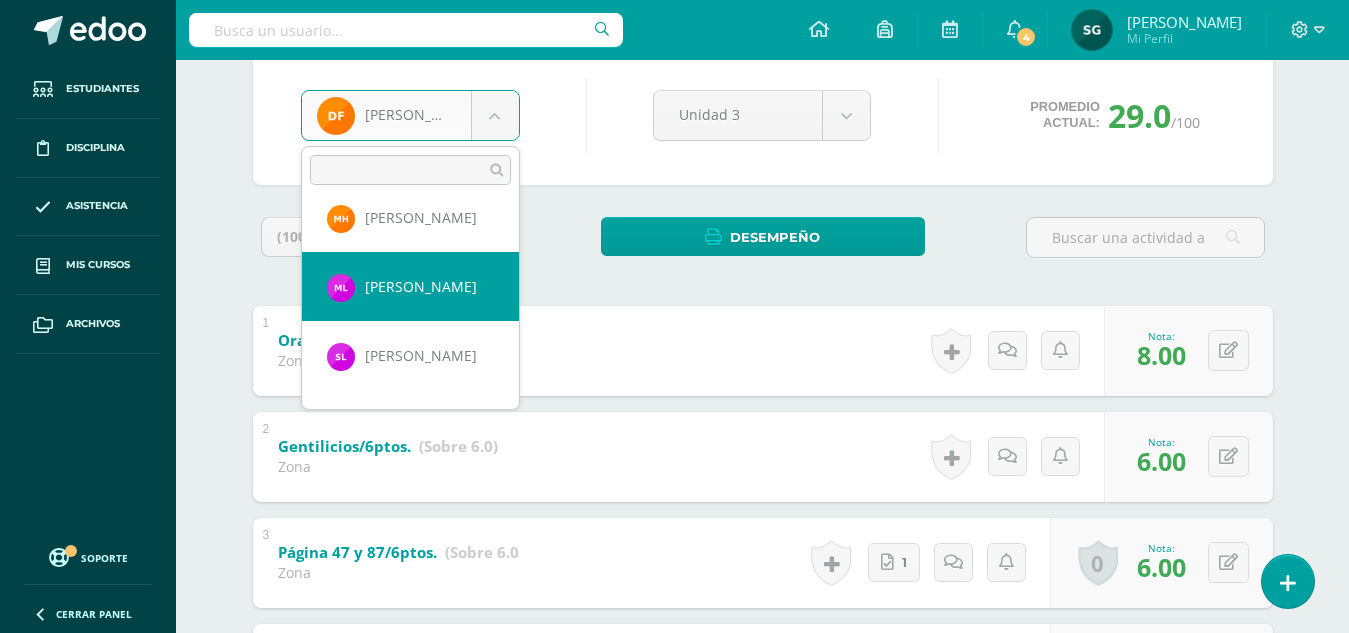 select on "1144" 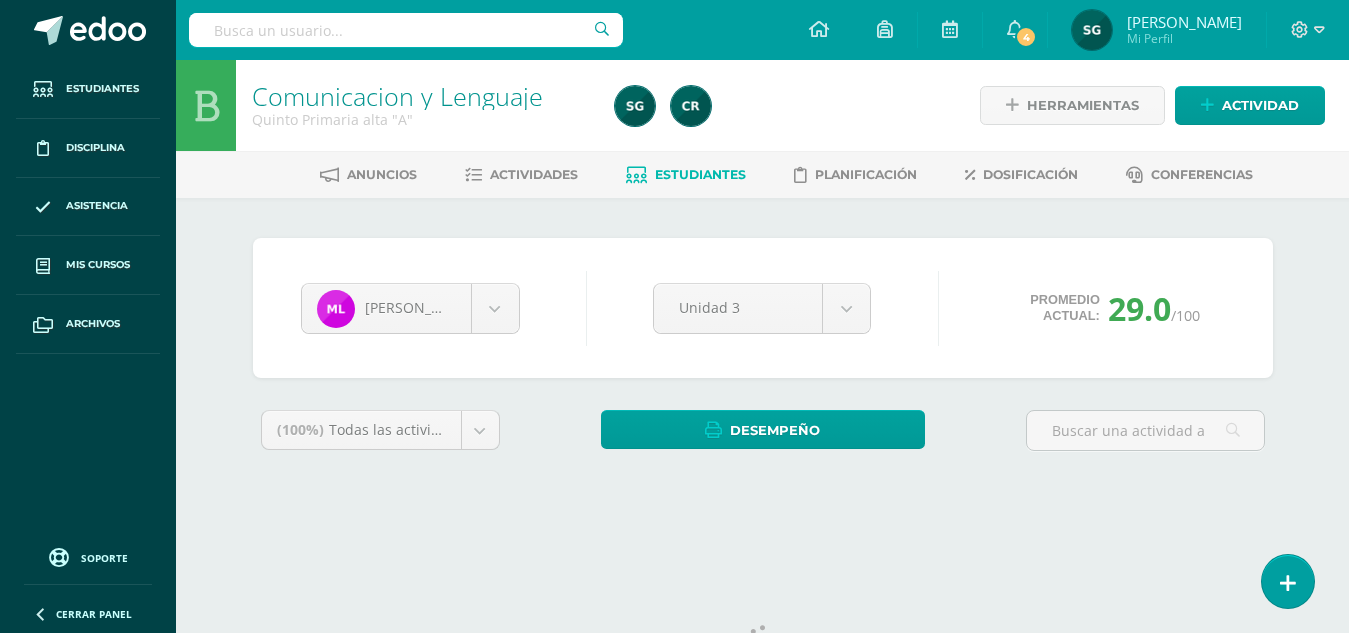 scroll, scrollTop: 0, scrollLeft: 0, axis: both 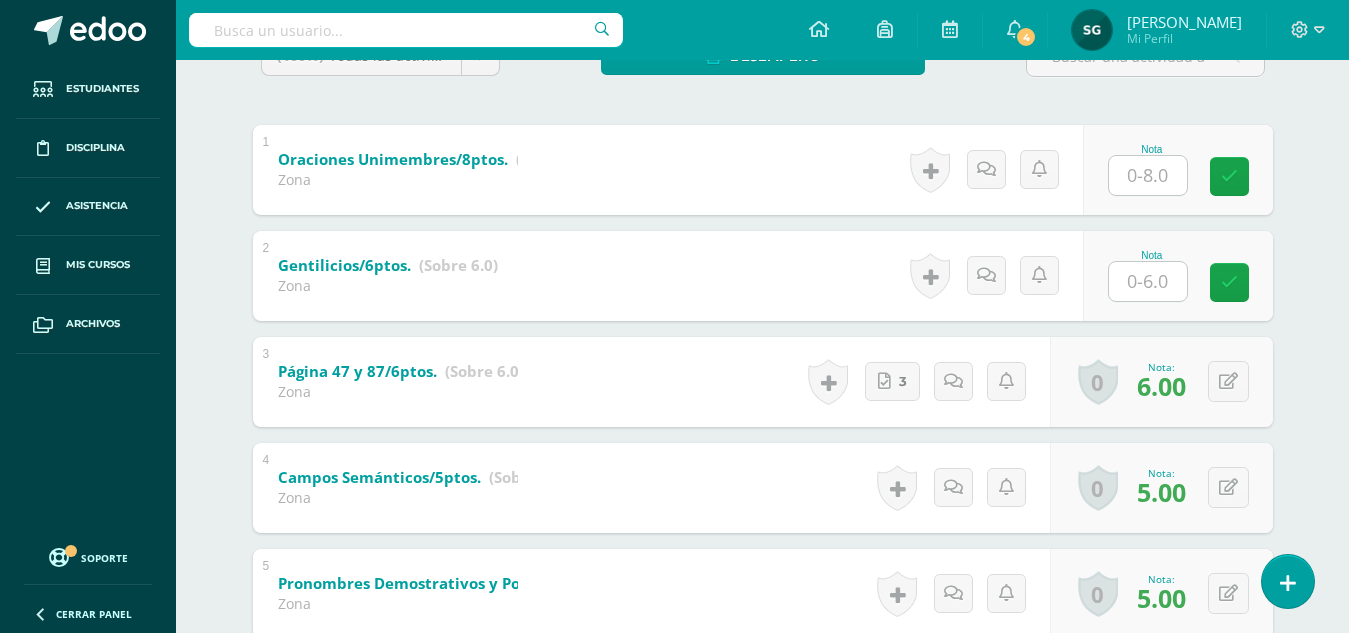 click on "Nota" at bounding box center [1152, 149] 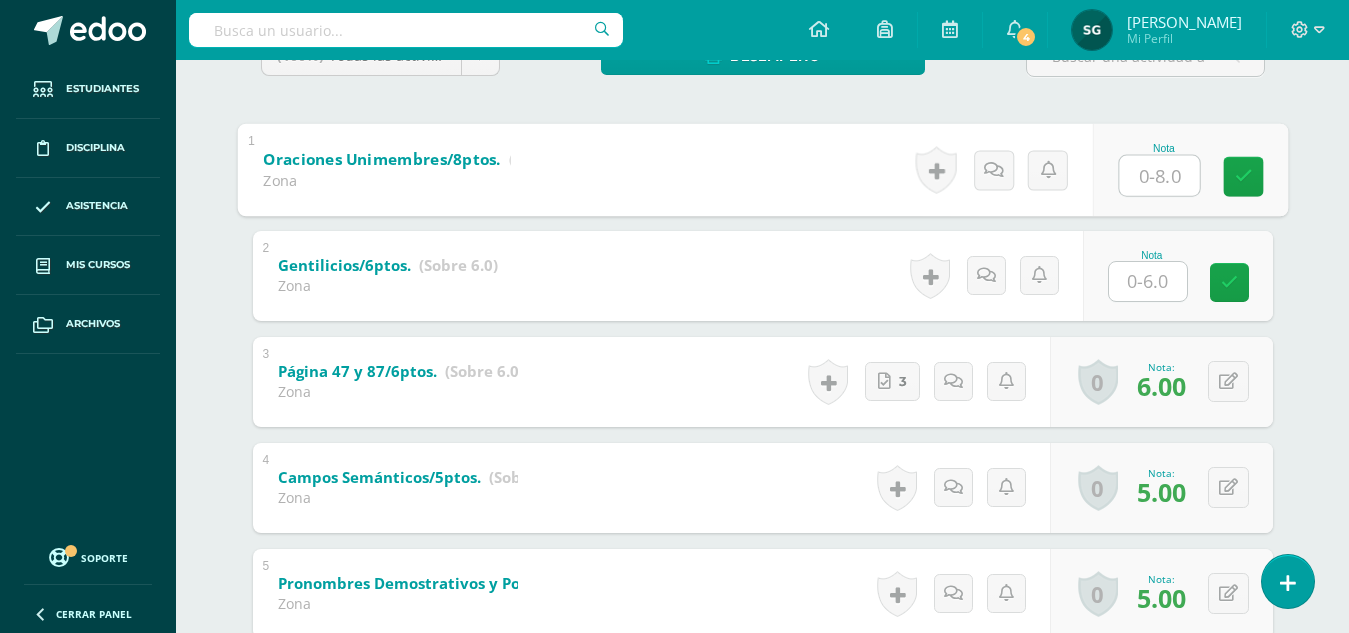 click at bounding box center (1159, 175) 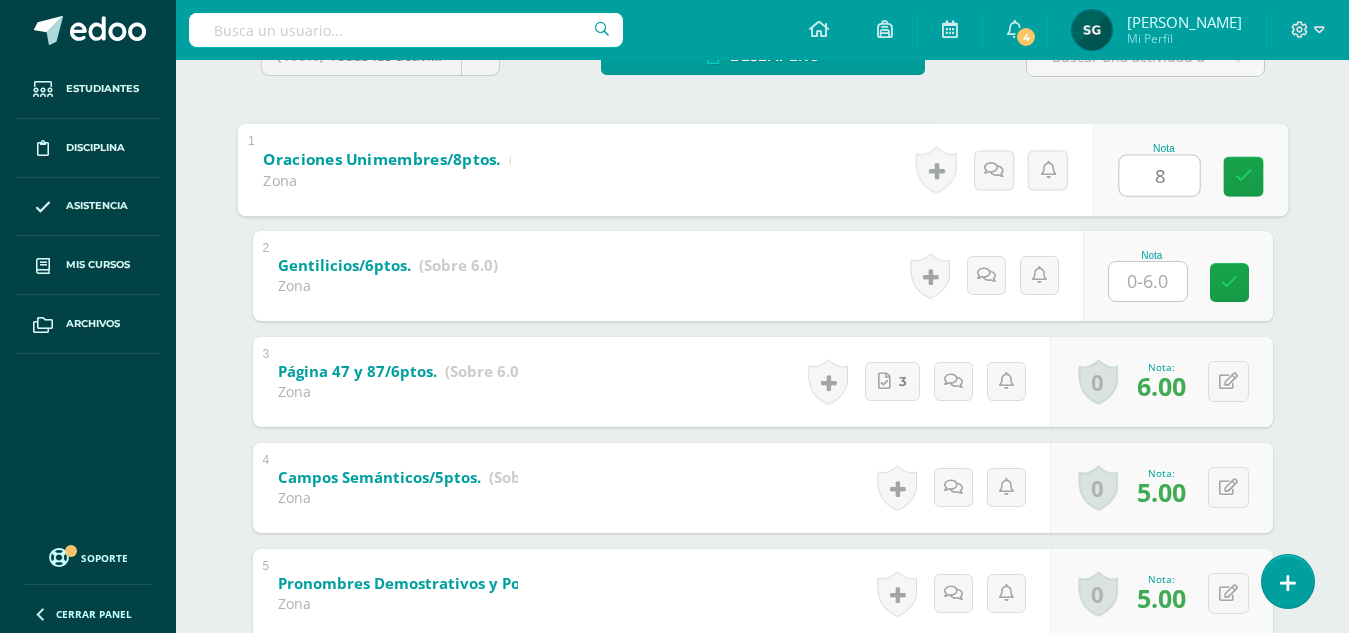 type on "8" 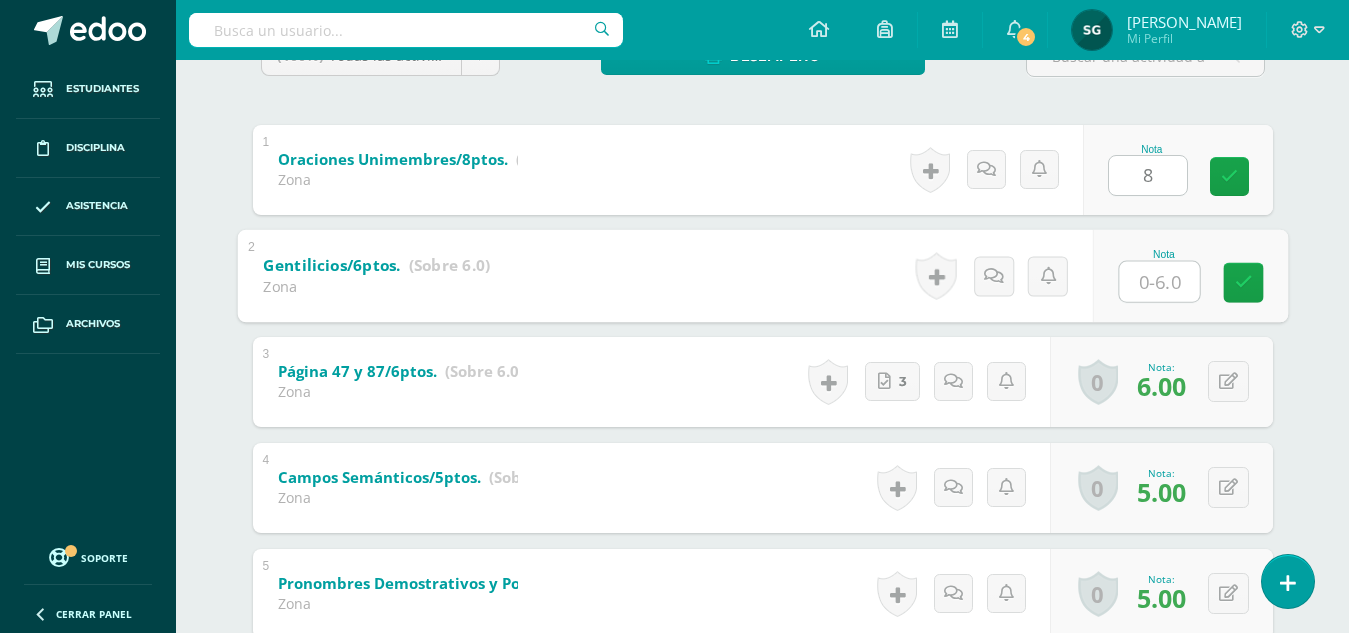 type on "6" 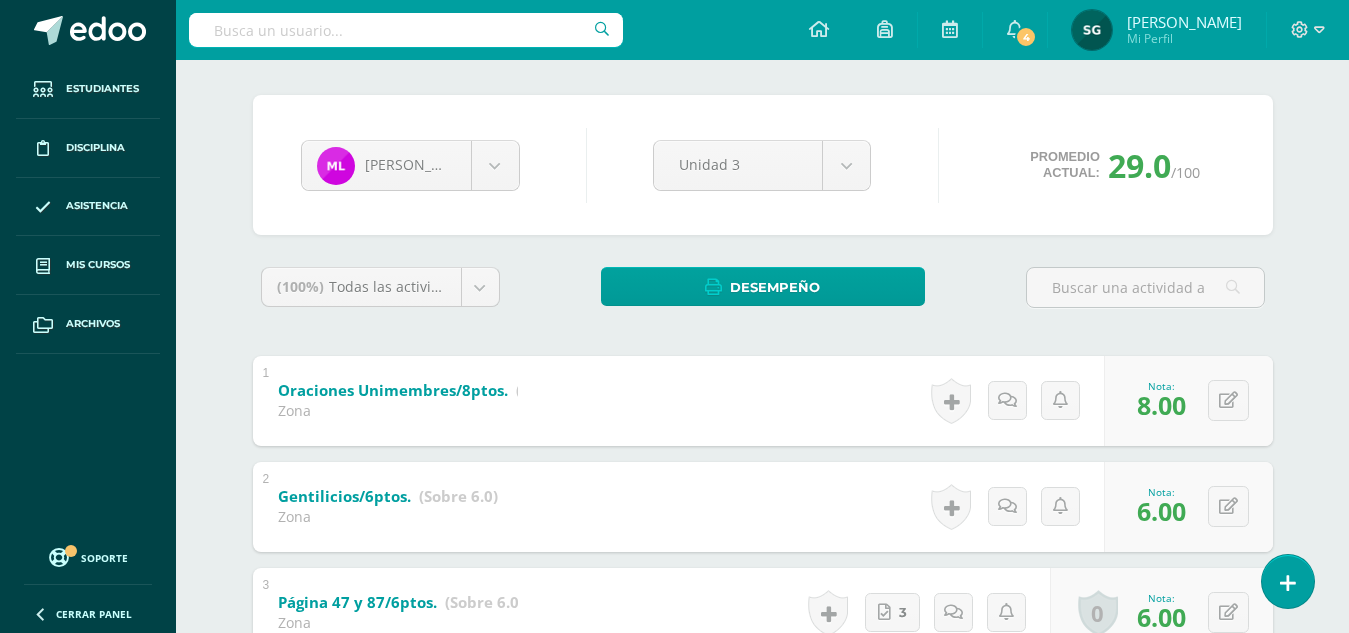 scroll, scrollTop: 127, scrollLeft: 0, axis: vertical 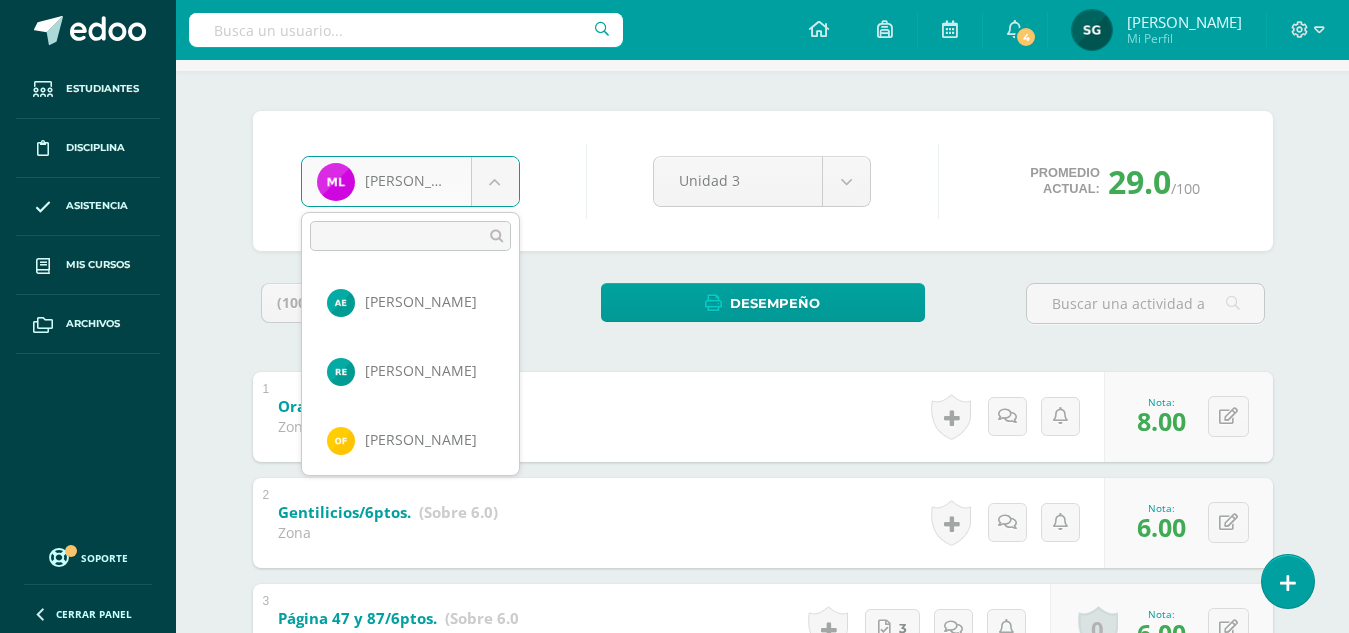 click on "Estudiantes Disciplina Asistencia Mis cursos Archivos Soporte
Centro de ayuda
Últimas actualizaciones
10+ Cerrar panel
Comunicacion y [GEOGRAPHIC_DATA]
Quinto
Primaria alta
"A"
Actividades Estudiantes Planificación Dosificación
Lectura
Quinto
Primaria alta
"A"
Actividades Estudiantes Planificación Dosificación
Segundo Idioma
Quinto
Primaria alta
"A"
Actividades Estudiantes Planificación Dosificación
Comunicacion y Lenguaje
Actividades Estudiantes Planificación 4" at bounding box center [674, 552] 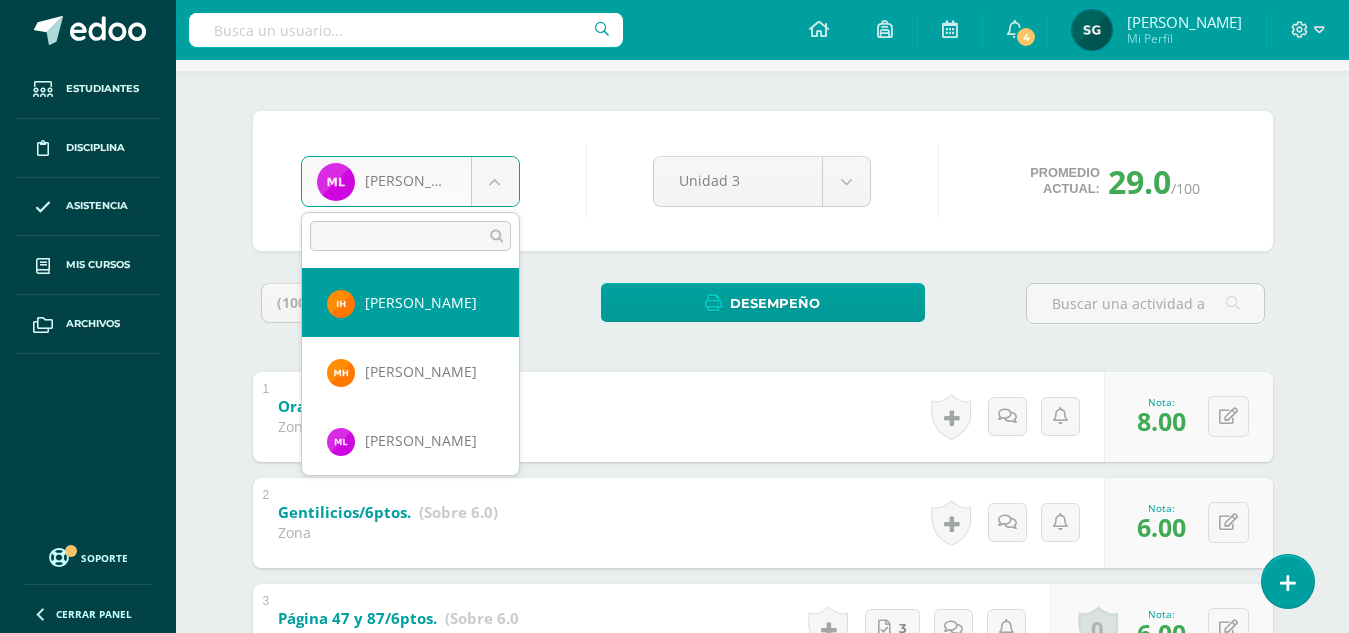 select on "1143" 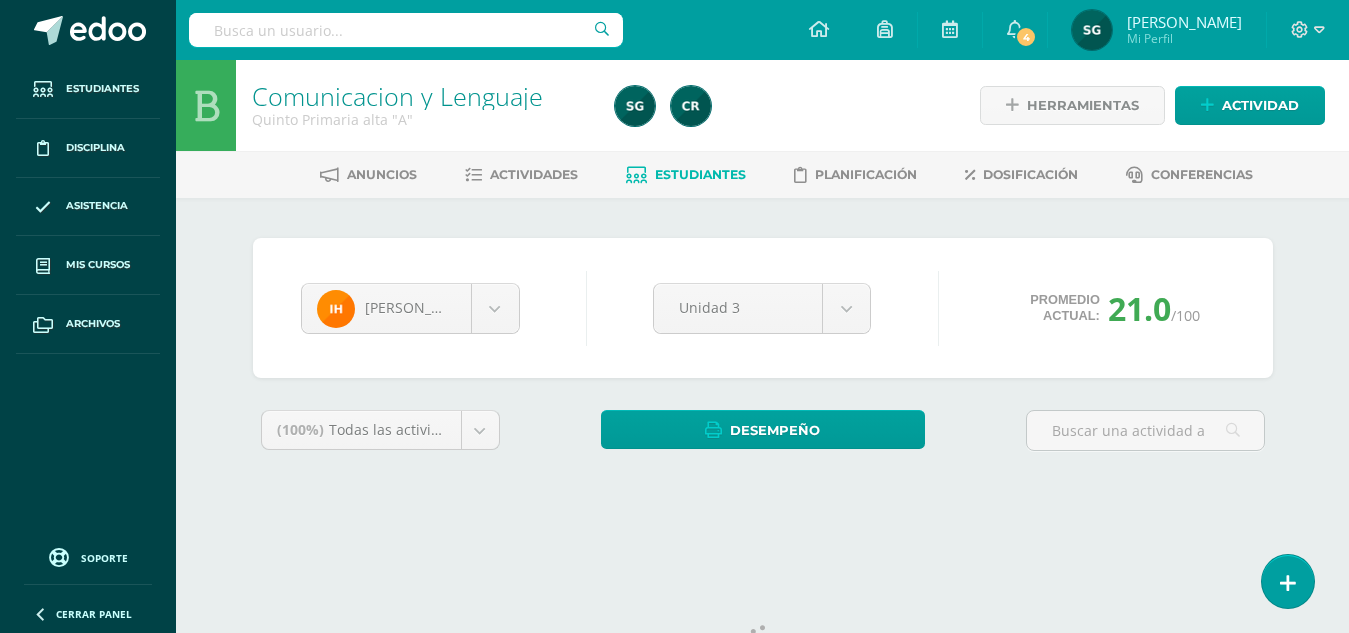 scroll, scrollTop: 0, scrollLeft: 0, axis: both 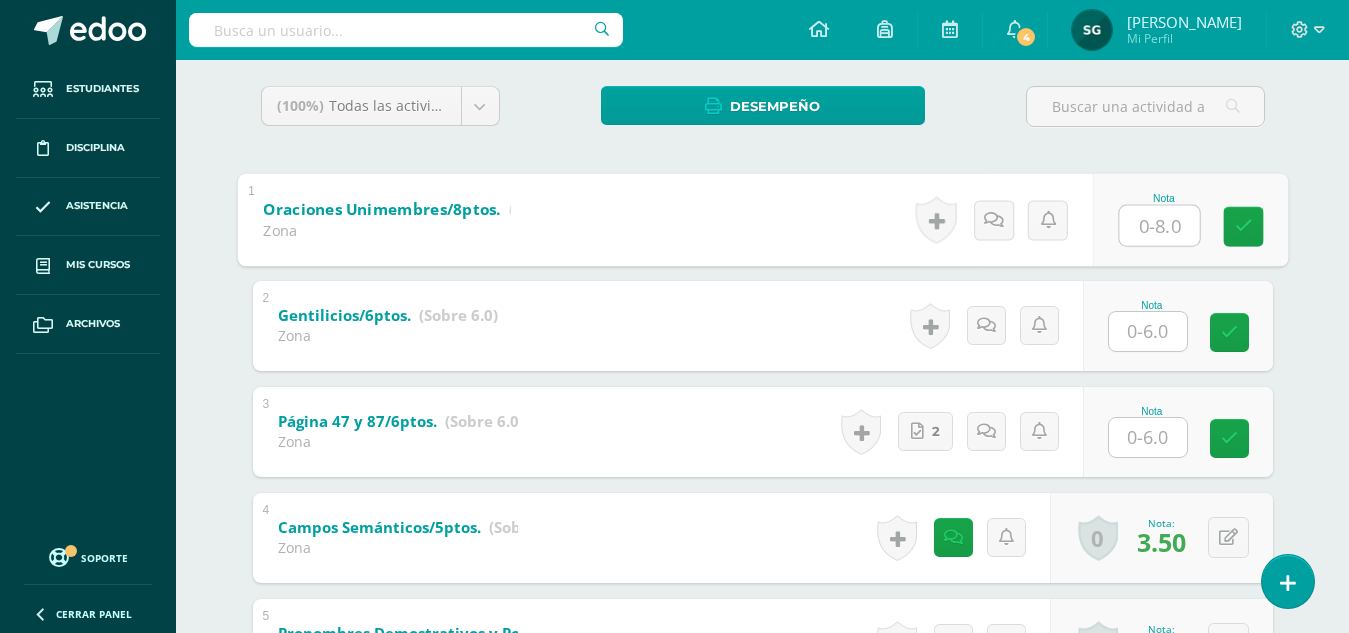 click at bounding box center (1159, 225) 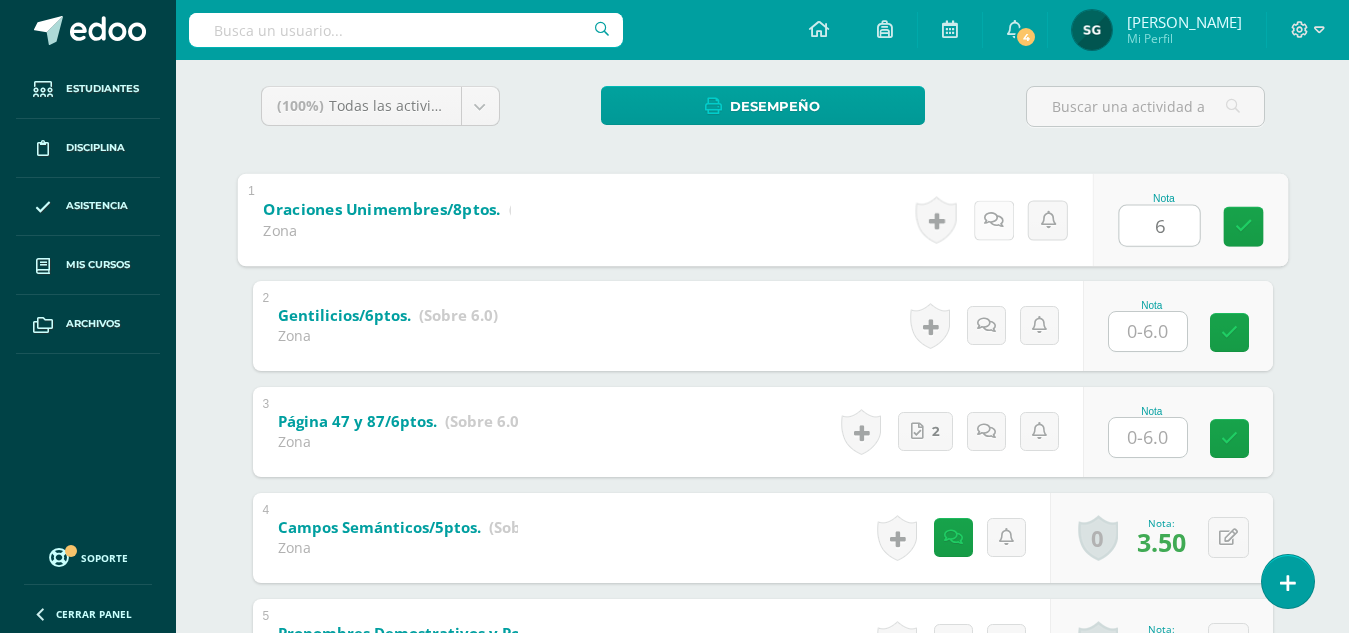 type on "6" 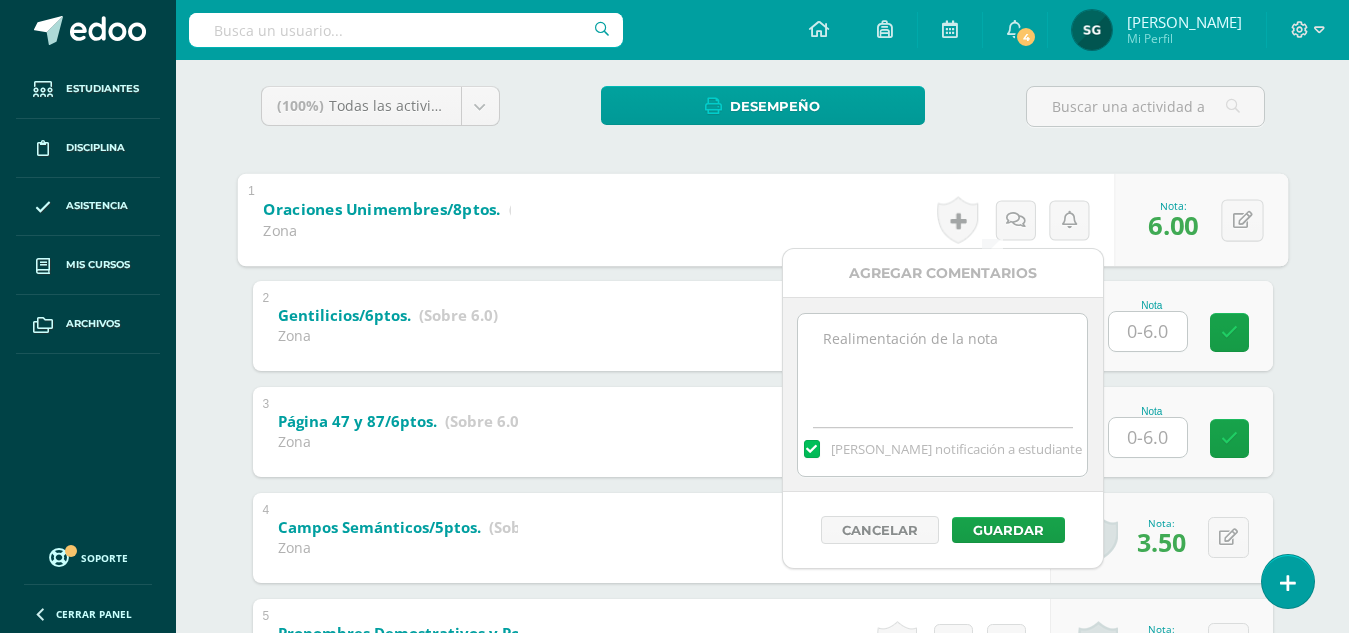 click at bounding box center (942, 364) 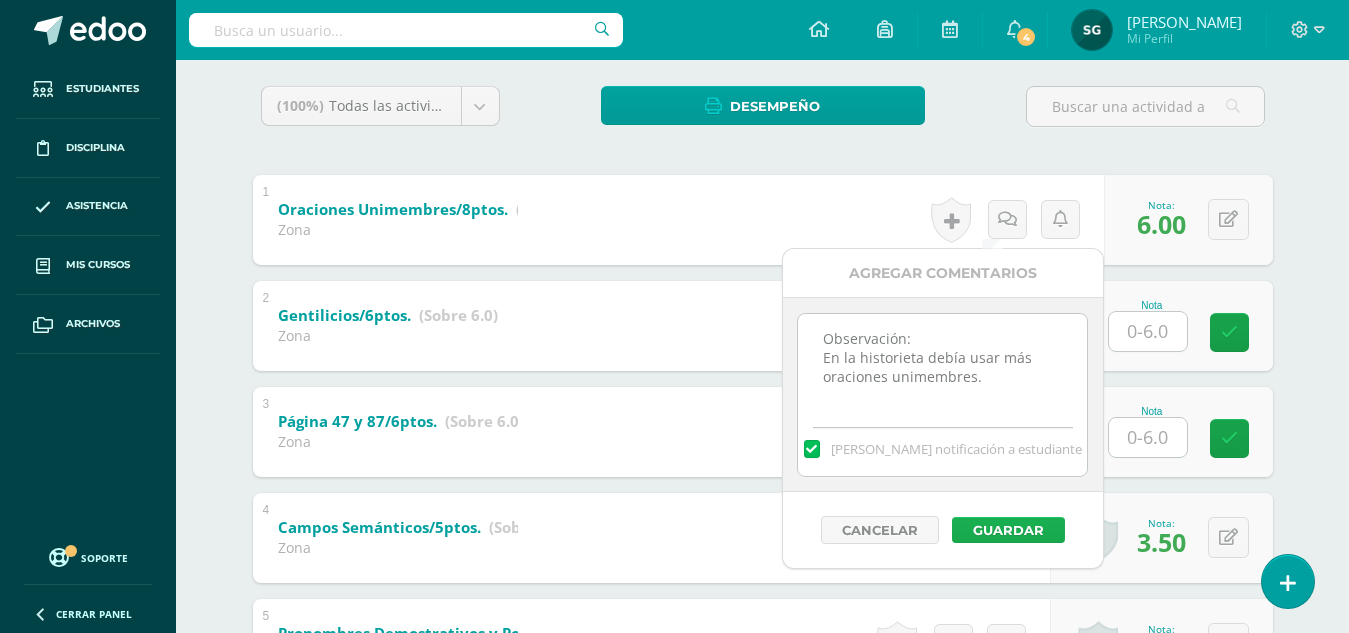 type on "Observación:
En la historieta debía usar más oraciones unimembres." 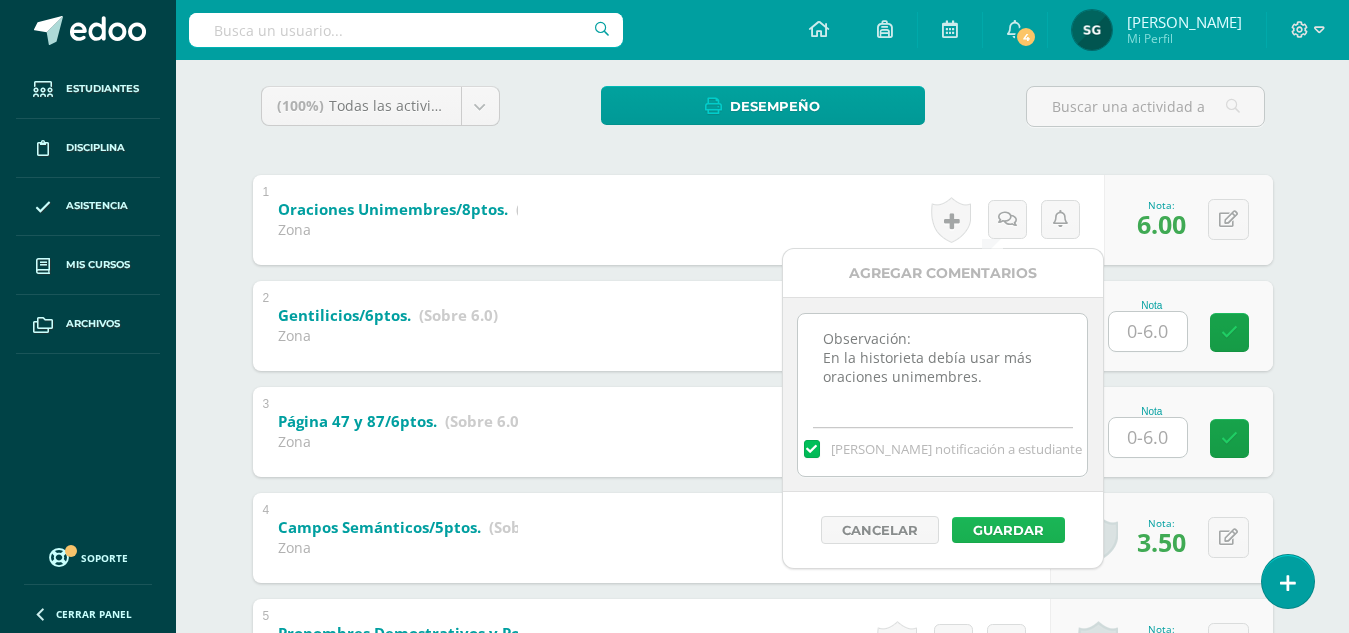 click on "Guardar" at bounding box center [1008, 530] 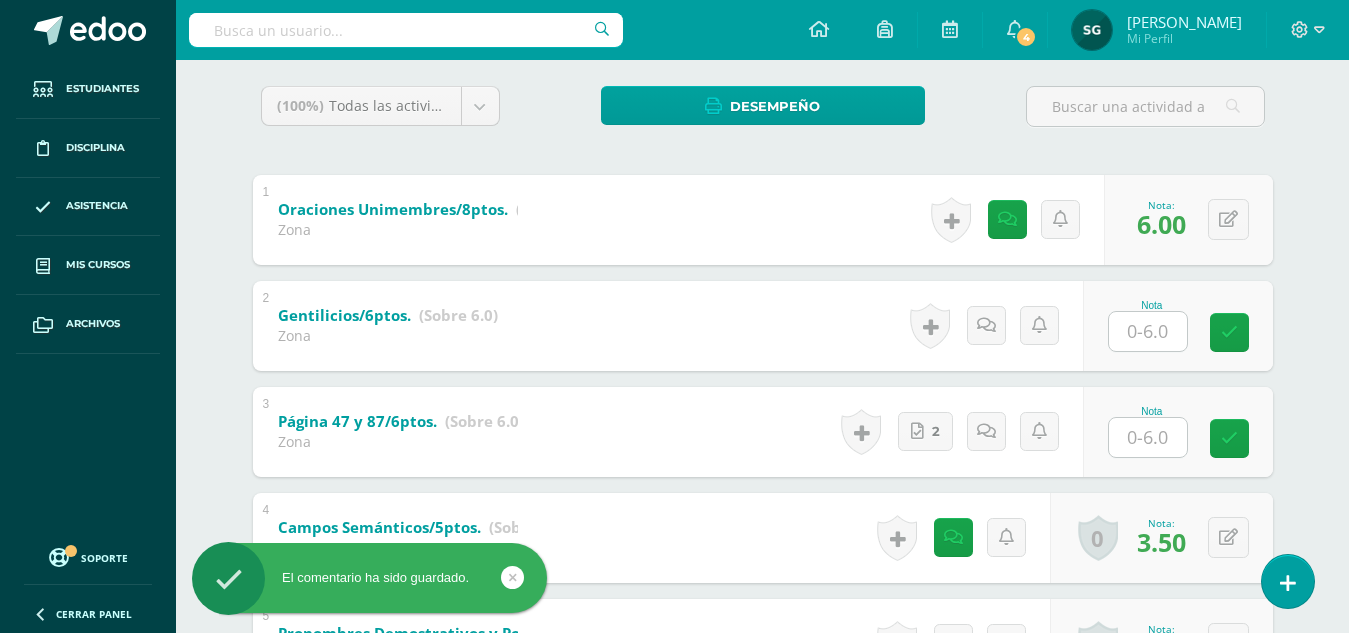 click at bounding box center [1148, 331] 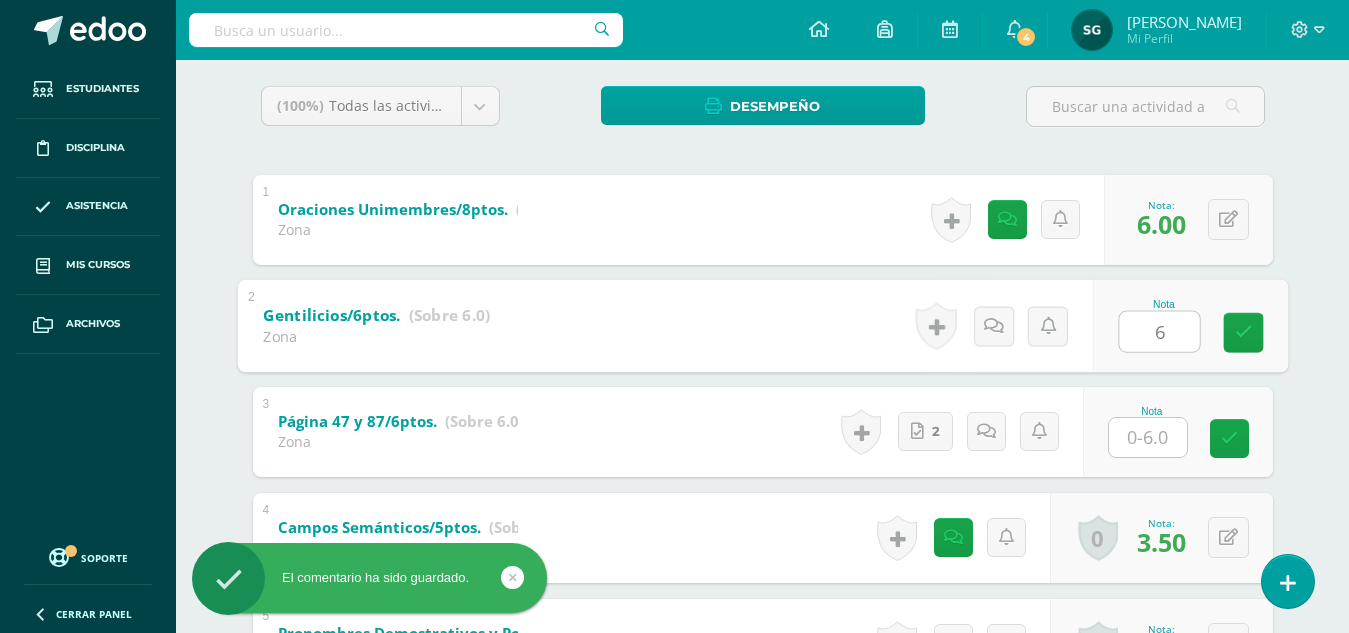type on "6" 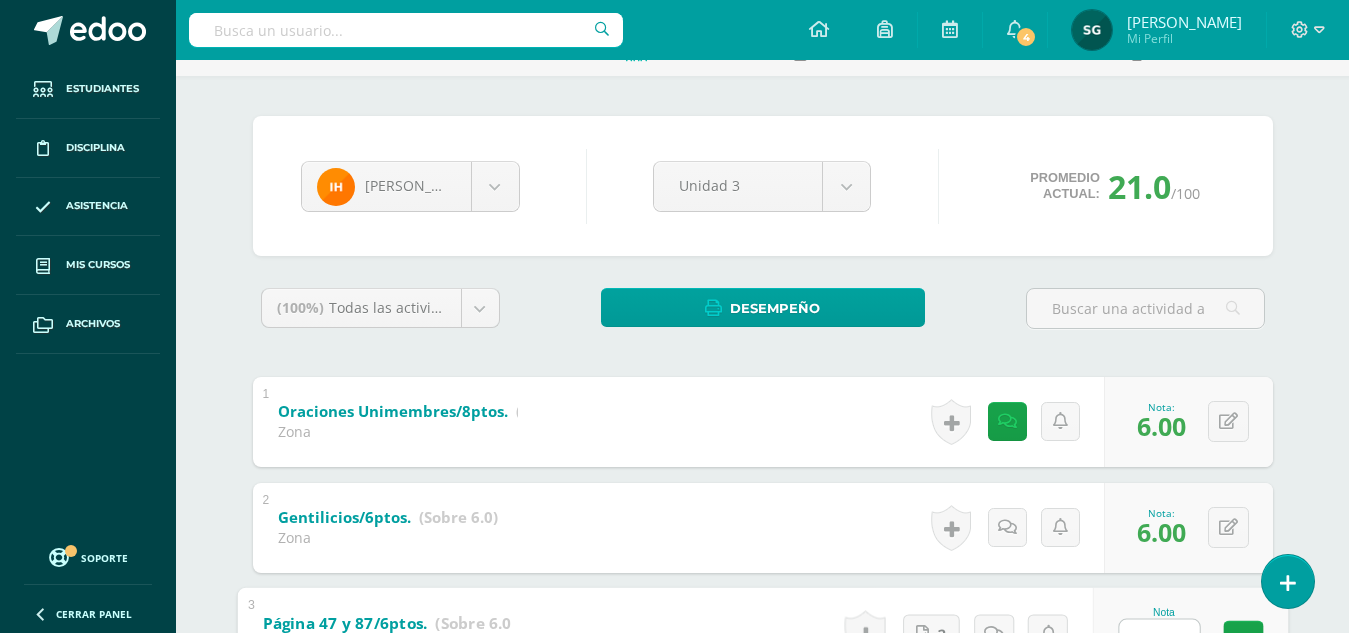 scroll, scrollTop: 113, scrollLeft: 0, axis: vertical 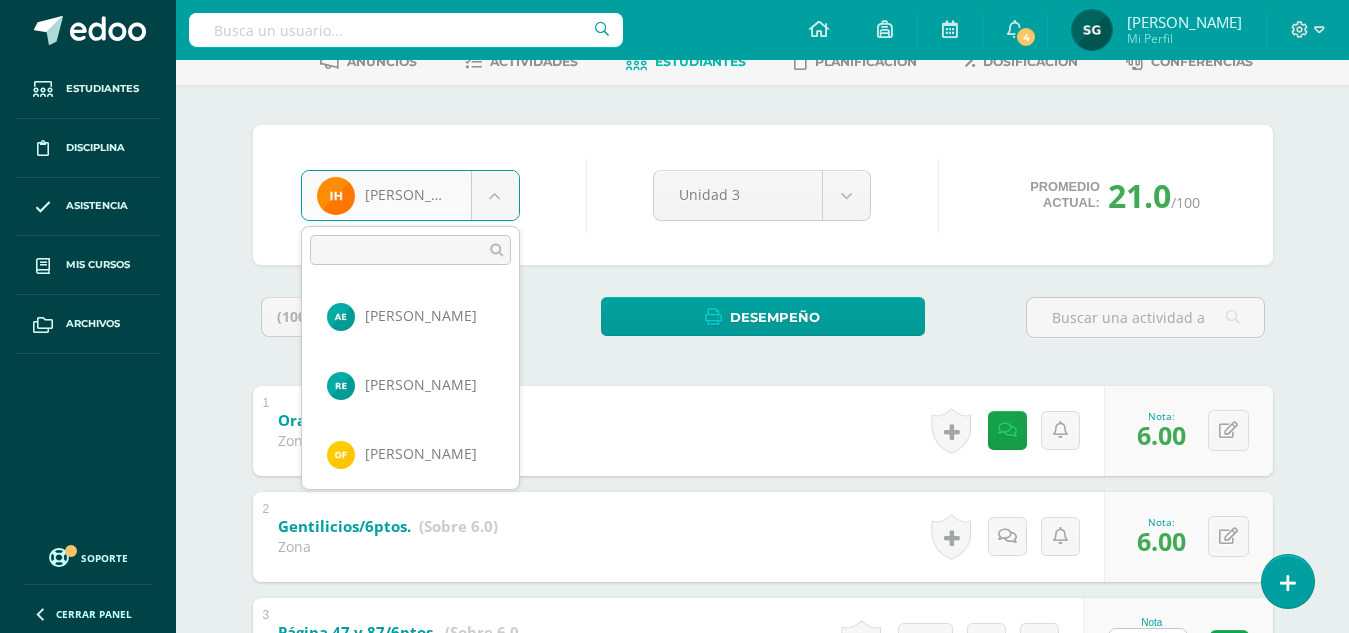 click on "El comentario ha sido guardado.         Estudiantes Disciplina Asistencia Mis cursos Archivos Soporte
Centro de ayuda
Últimas actualizaciones
10+ Cerrar panel
Comunicacion y Lenguaje
Quinto
Primaria alta
"A"
Actividades Estudiantes Planificación Dosificación
Lectura
Quinto
Primaria alta
"A"
Actividades Estudiantes Planificación Dosificación
Segundo Idioma
Quinto
Primaria alta
"A"
Actividades Estudiantes Planificación Dosificación Actividades Estudiantes Planificación Dosificación Actividades 4" at bounding box center (674, 566) 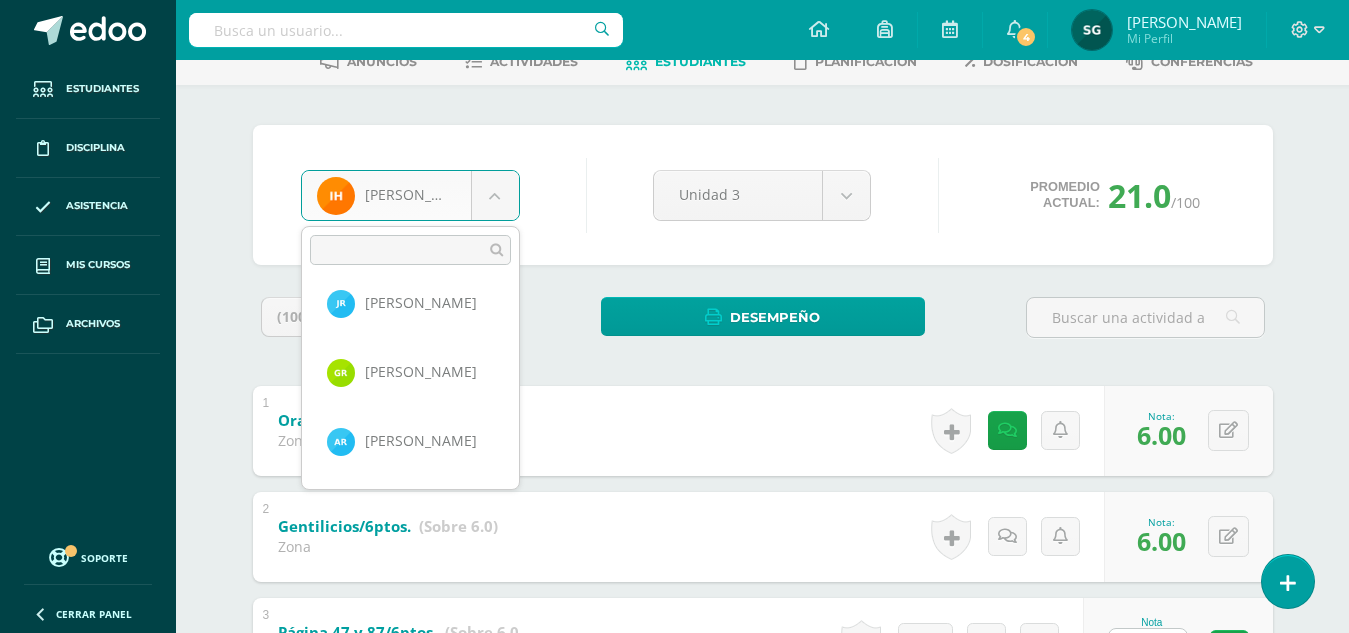 scroll, scrollTop: 994, scrollLeft: 0, axis: vertical 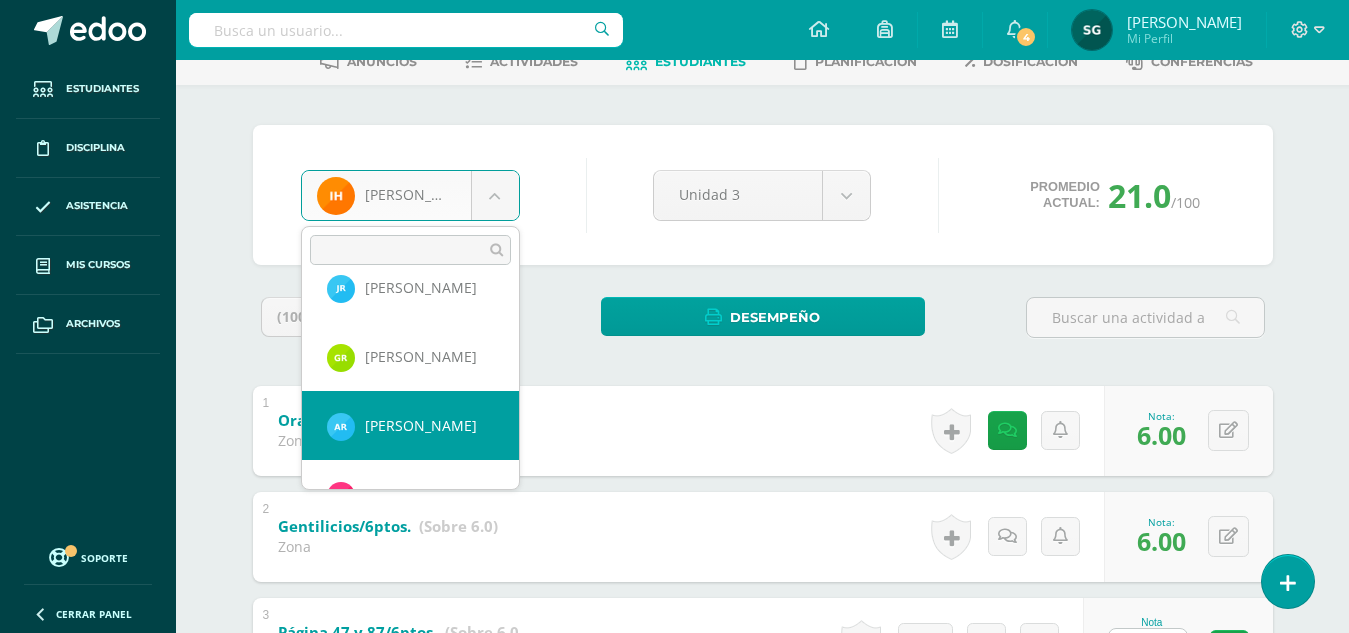 select on "414" 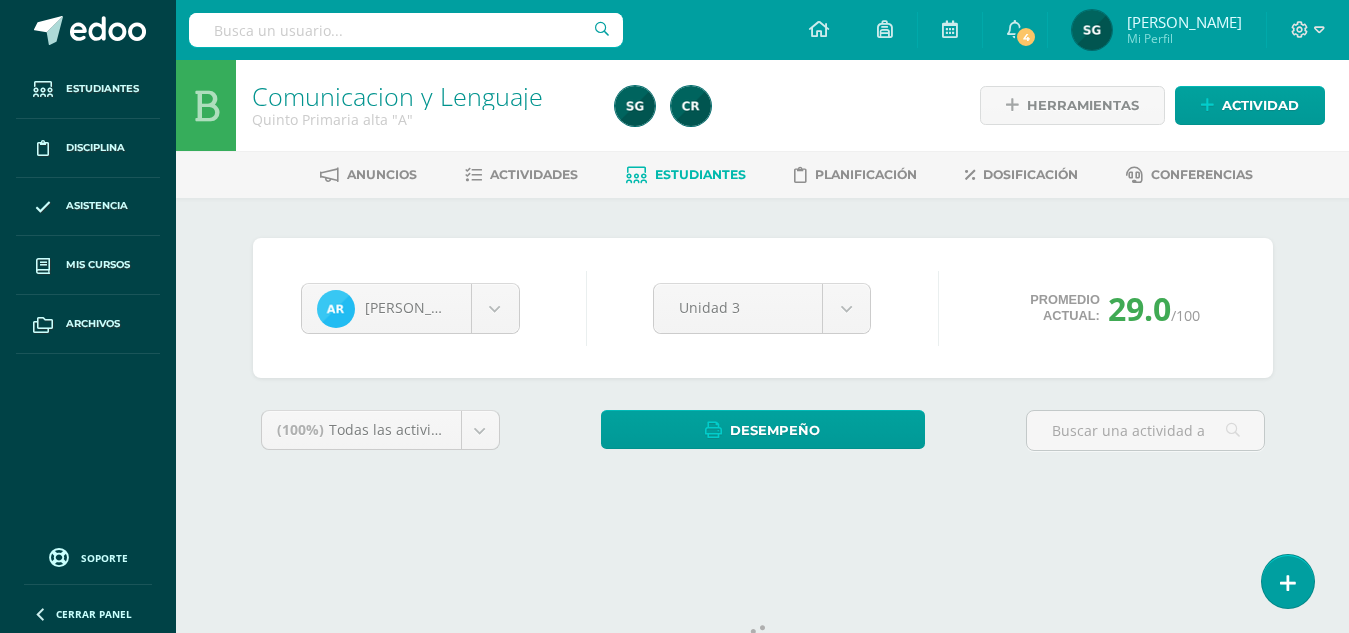 scroll, scrollTop: 0, scrollLeft: 0, axis: both 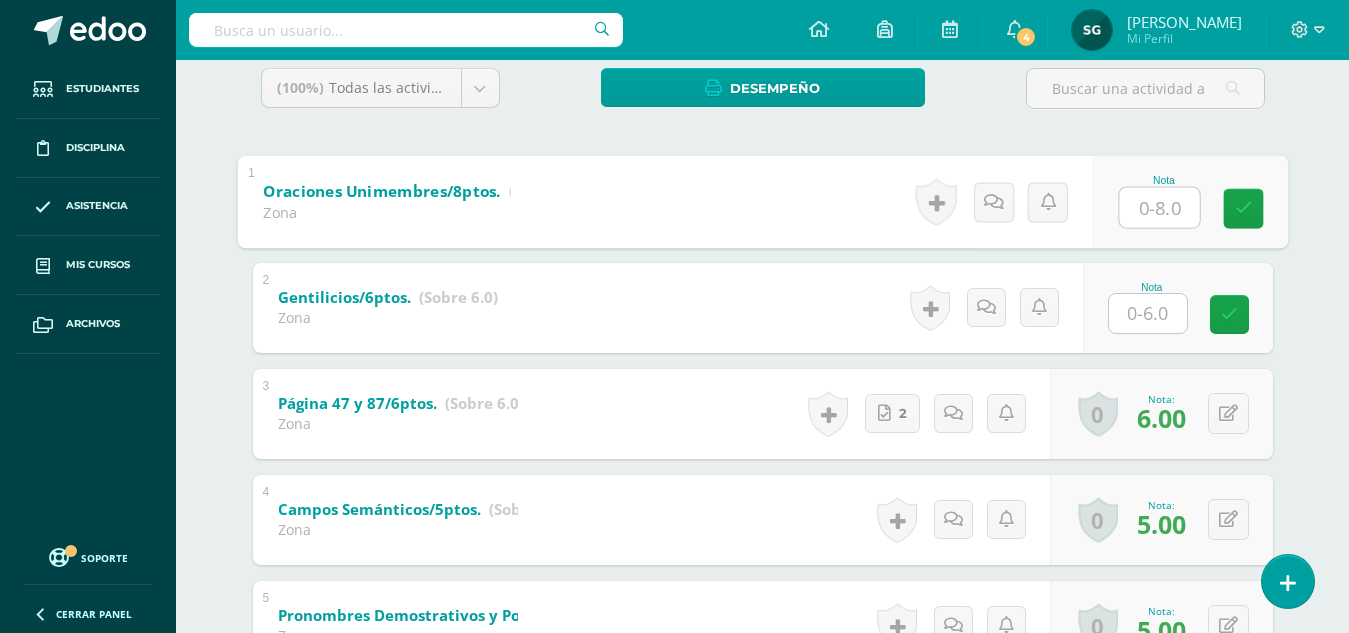 click at bounding box center [1159, 207] 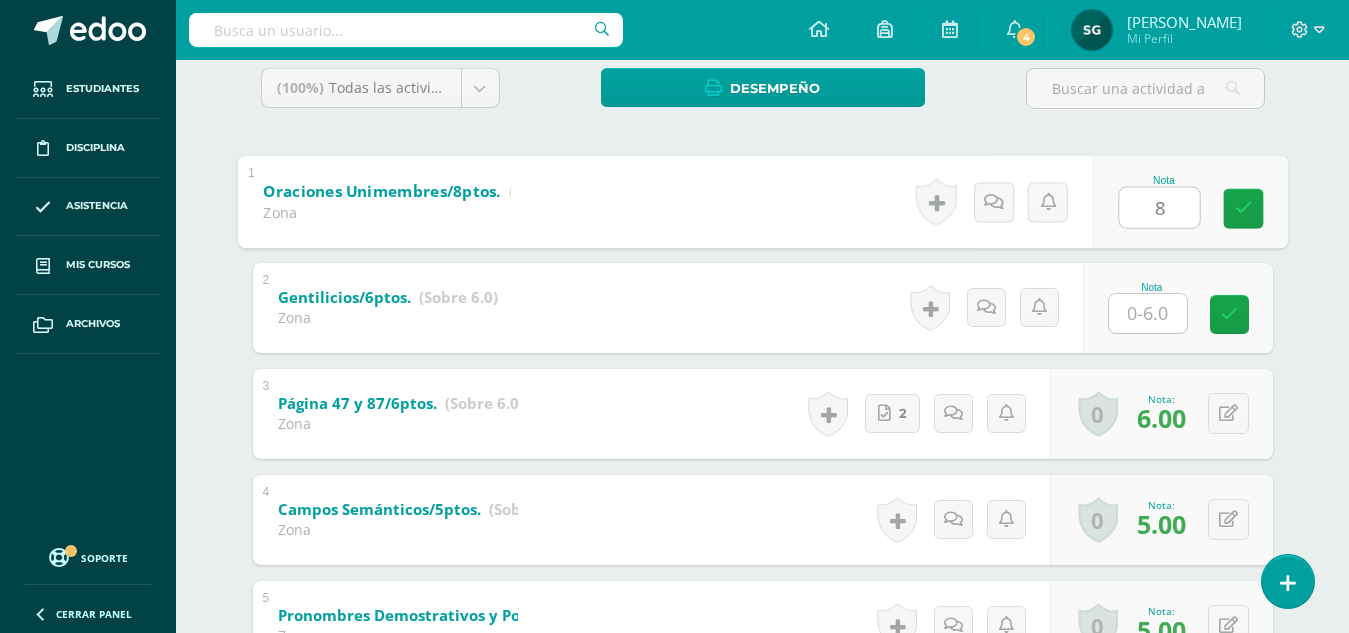 type on "8" 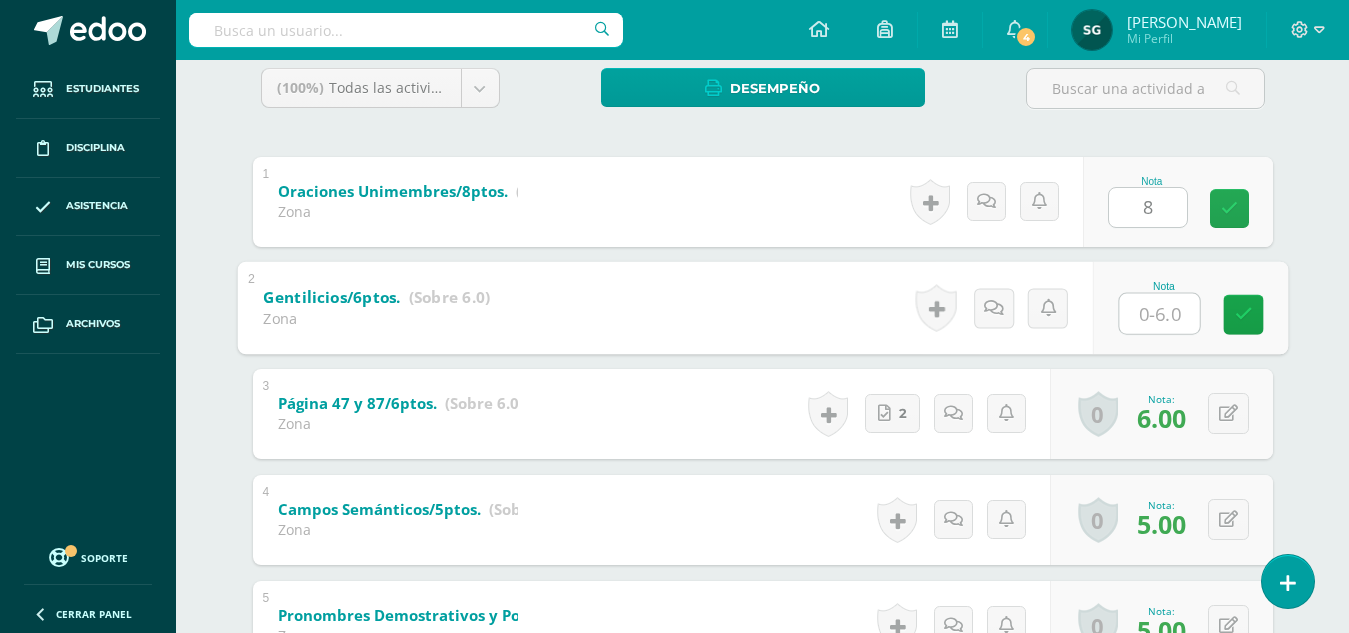 type on "6" 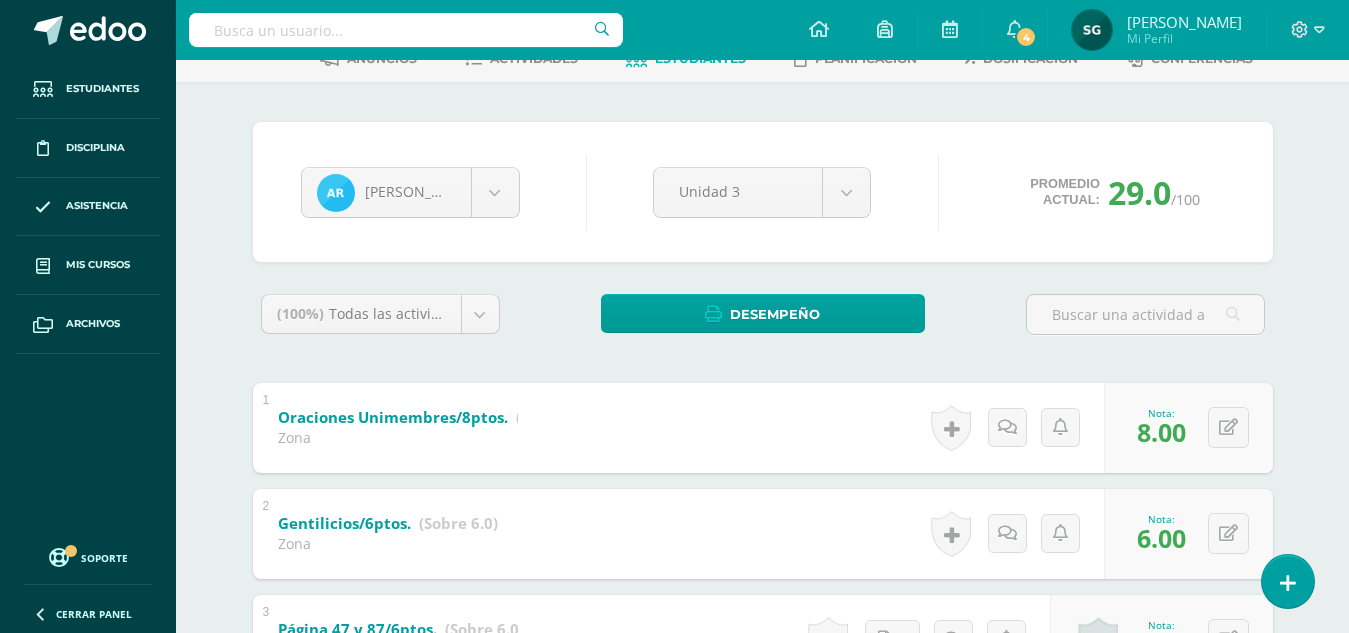 scroll, scrollTop: 93, scrollLeft: 0, axis: vertical 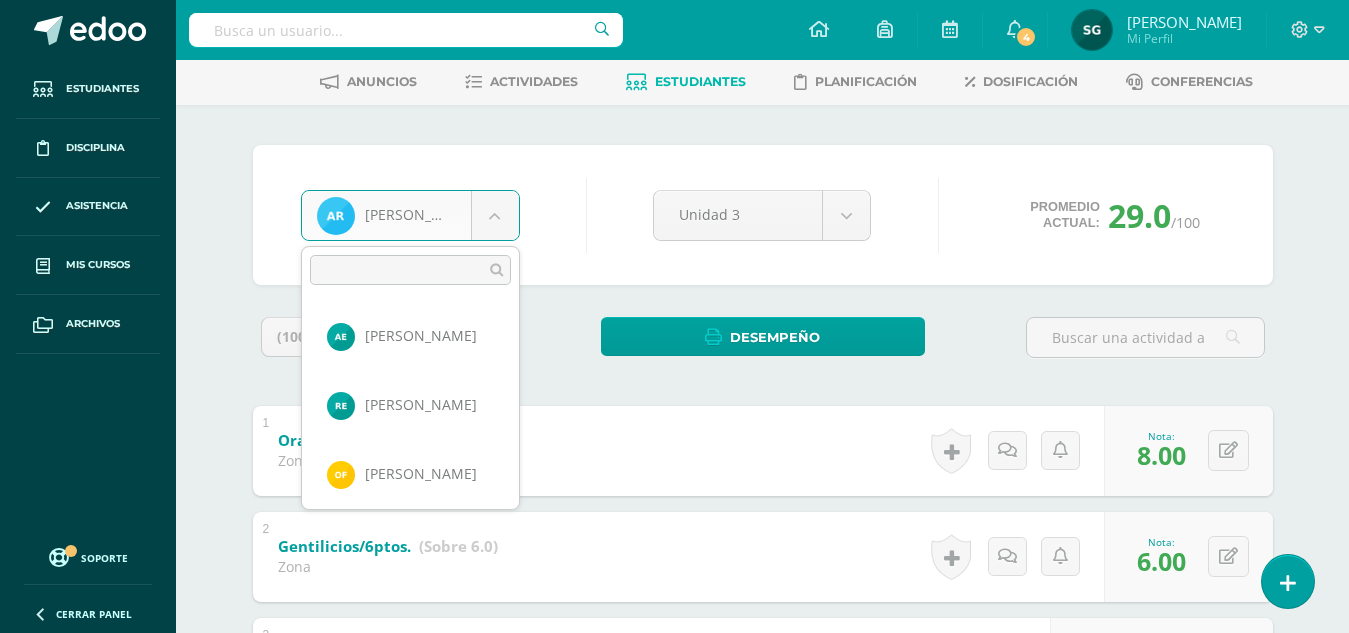 click on "Estudiantes Disciplina Asistencia Mis cursos Archivos Soporte
Centro de ayuda
Últimas actualizaciones
10+ Cerrar panel
Comunicacion y [GEOGRAPHIC_DATA]
Quinto
Primaria alta
"A"
Actividades Estudiantes Planificación Dosificación
Lectura
Quinto
Primaria alta
"A"
Actividades Estudiantes Planificación Dosificación
Segundo Idioma
Quinto
Primaria alta
"A"
Actividades Estudiantes Planificación Dosificación
Comunicacion y Lenguaje
Actividades Estudiantes Planificación 4" at bounding box center (674, 586) 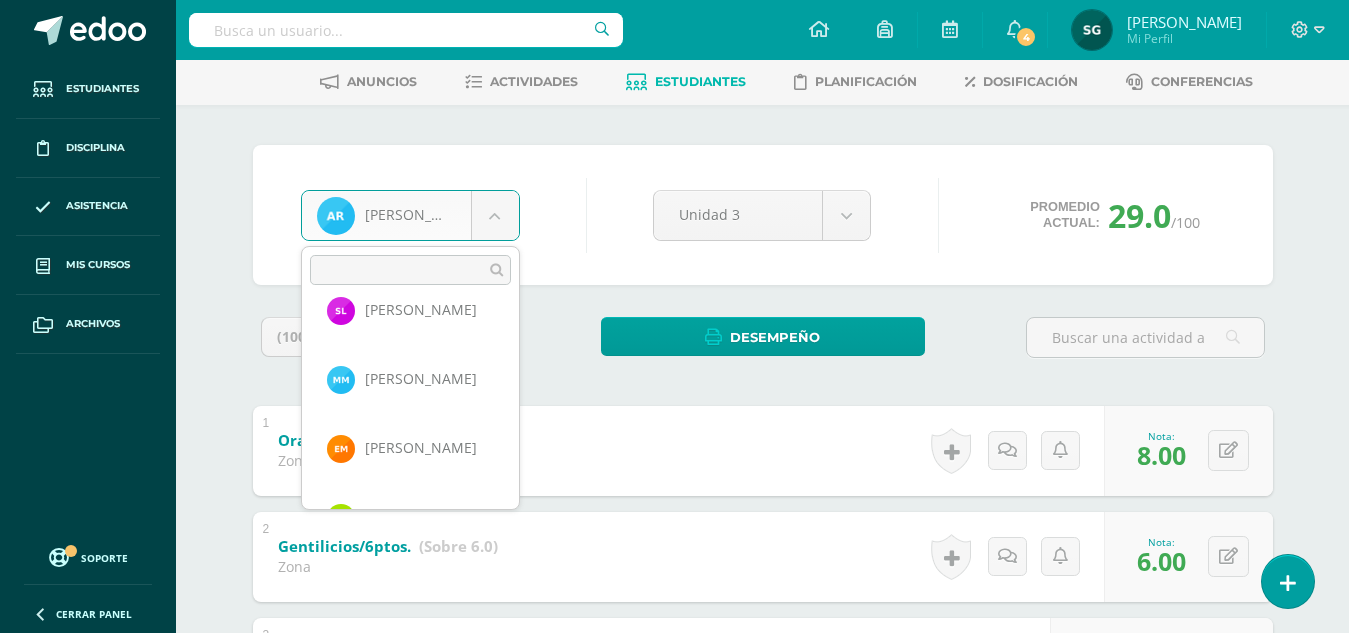 scroll, scrollTop: 702, scrollLeft: 0, axis: vertical 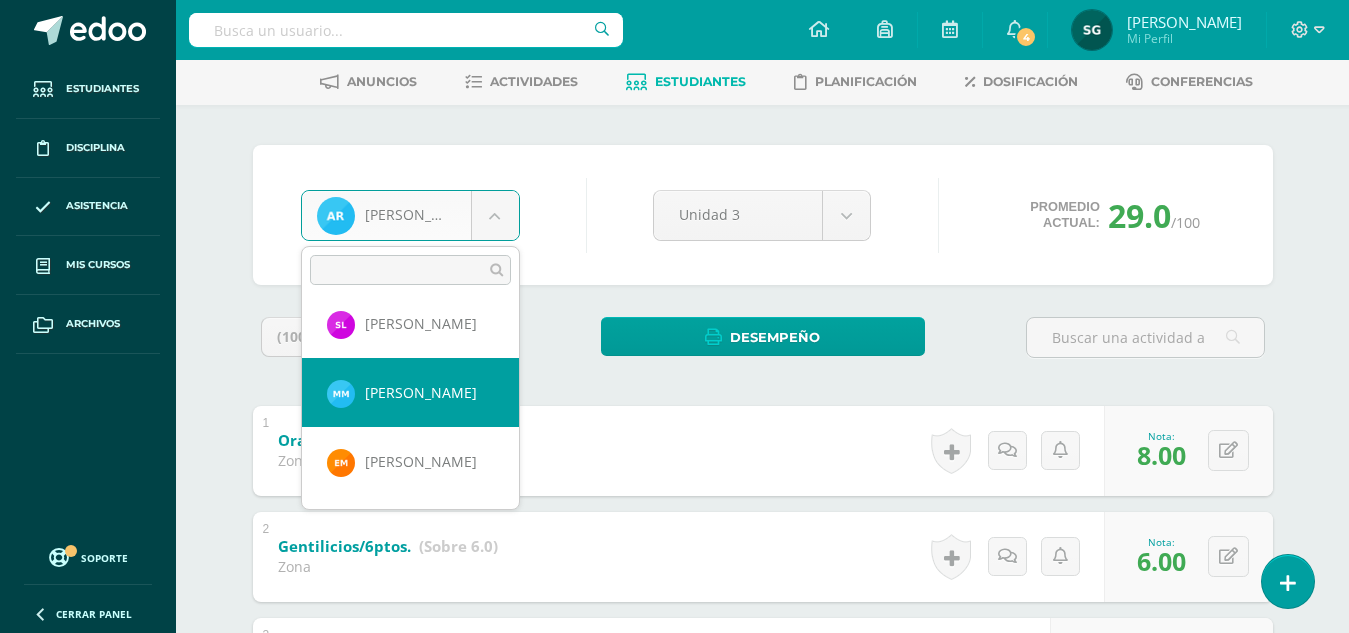 select on "1004" 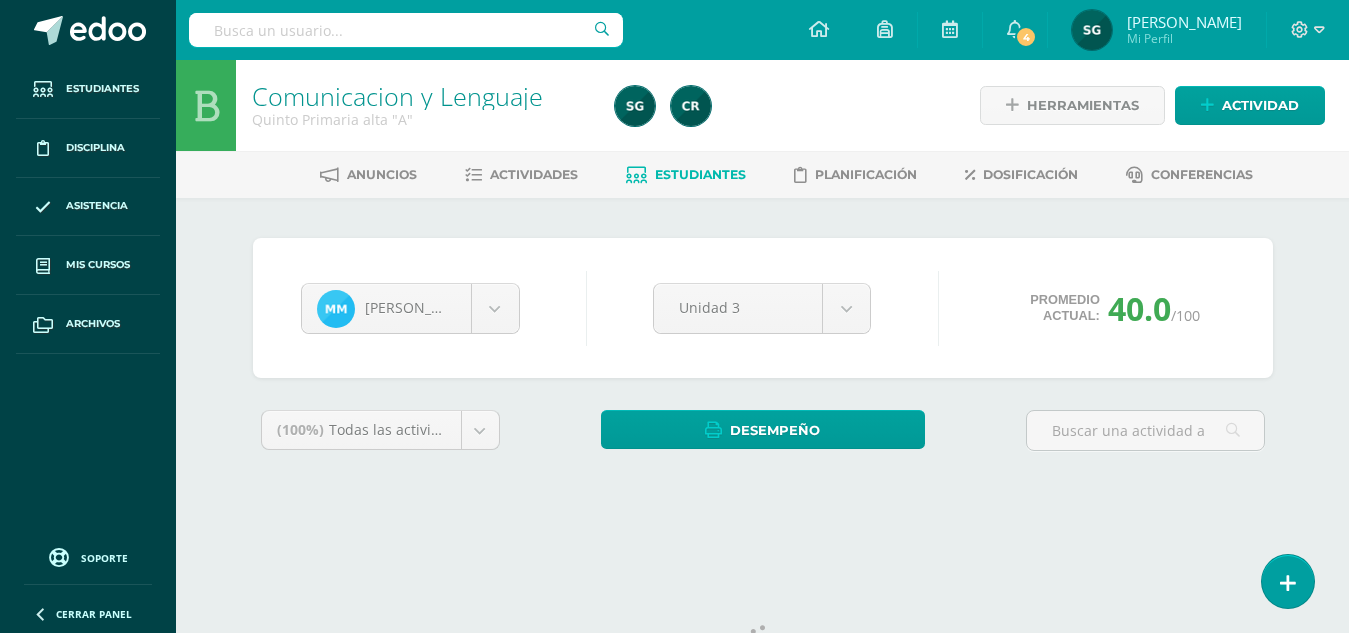 scroll, scrollTop: 0, scrollLeft: 0, axis: both 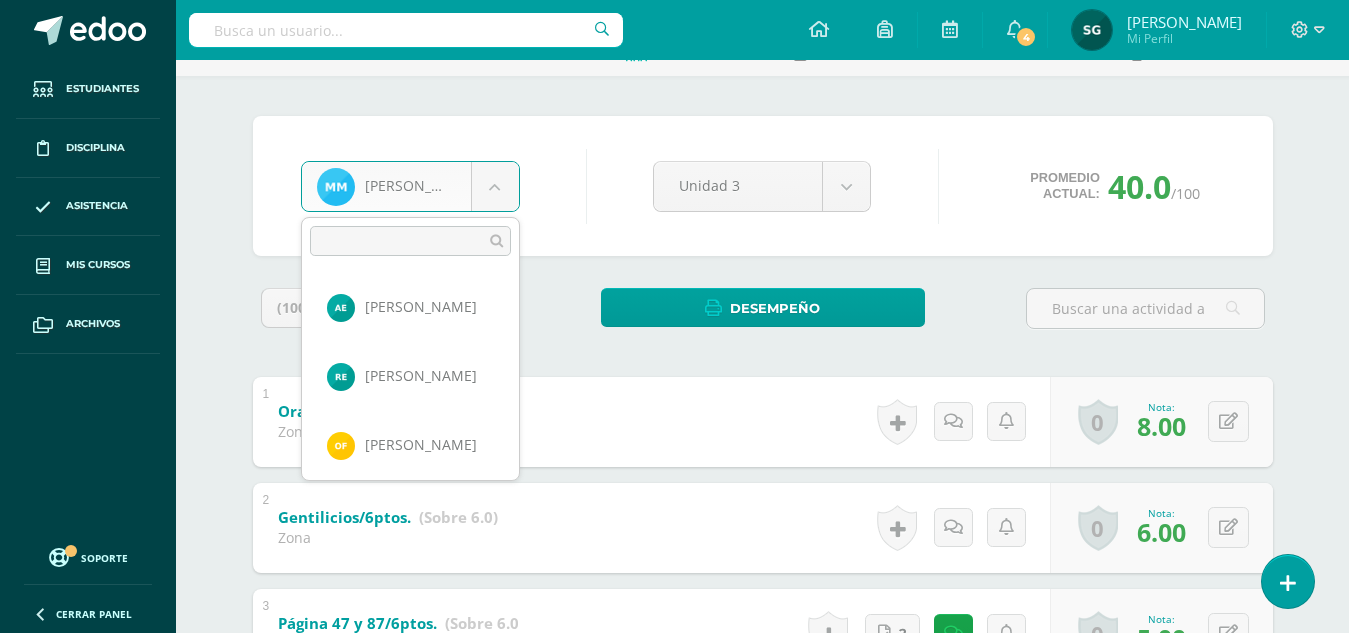click on "Estudiantes Disciplina Asistencia Mis cursos Archivos Soporte
Centro de ayuda
Últimas actualizaciones
10+ Cerrar panel
Comunicacion y [GEOGRAPHIC_DATA]
Quinto
Primaria alta
"A"
Actividades Estudiantes Planificación Dosificación
Lectura
Quinto
Primaria alta
"A"
Actividades Estudiantes Planificación Dosificación
Segundo Idioma
Quinto
Primaria alta
"A"
Actividades Estudiantes Planificación Dosificación
Comunicacion y Lenguaje
Actividades Estudiantes Planificación 4" at bounding box center (674, 557) 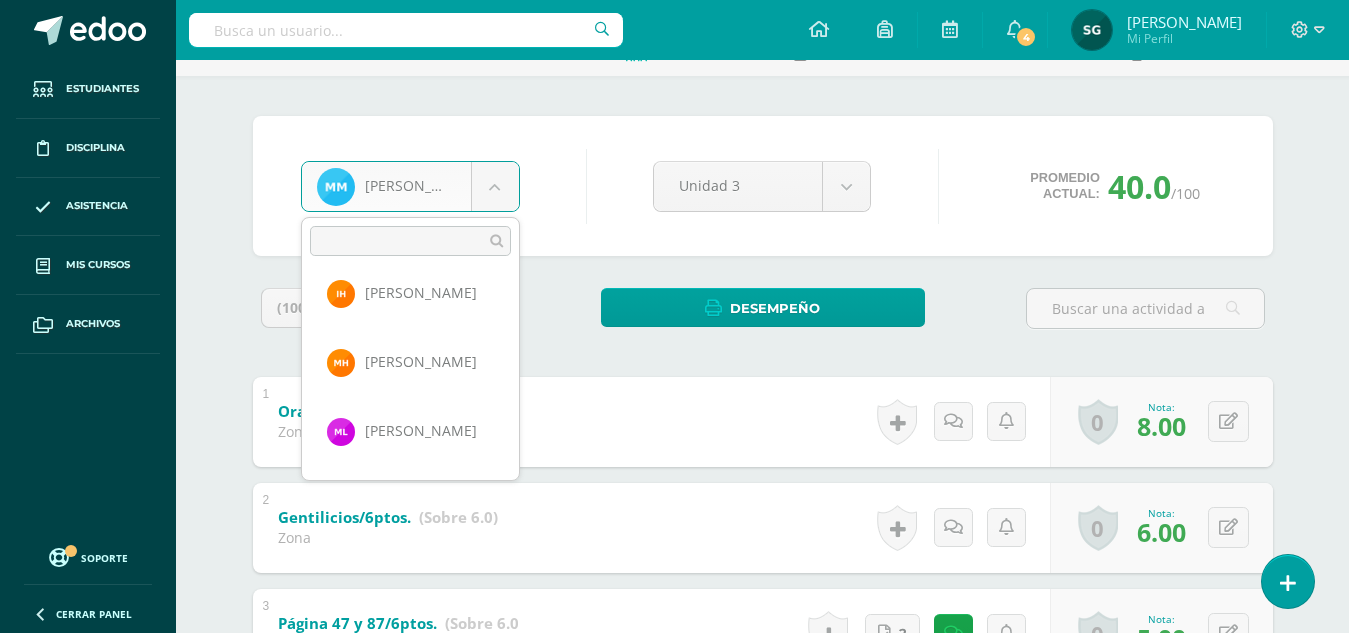 scroll, scrollTop: 483, scrollLeft: 0, axis: vertical 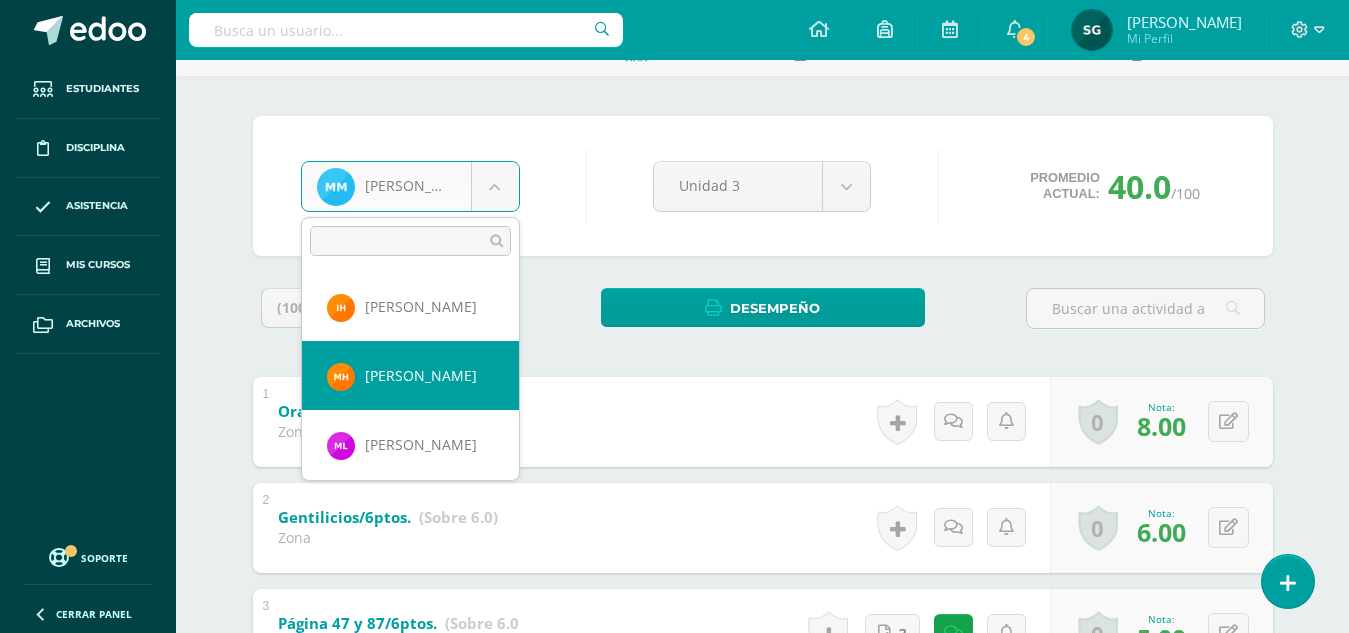 select on "410" 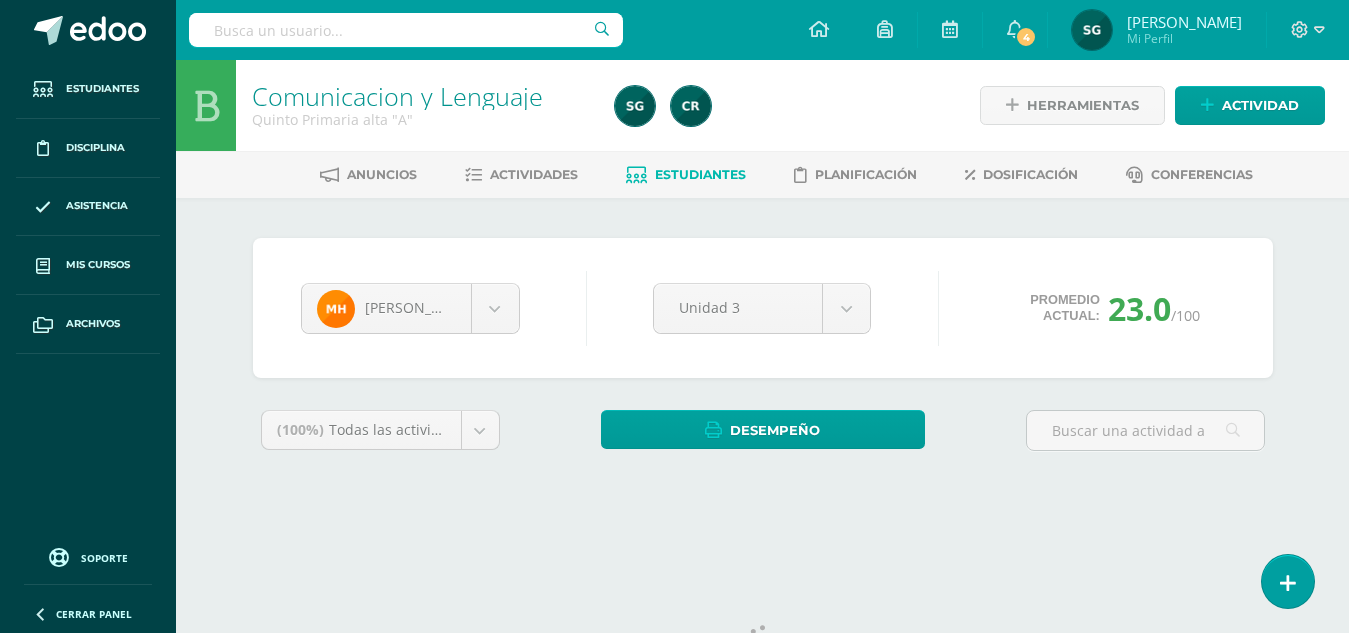 scroll, scrollTop: 0, scrollLeft: 0, axis: both 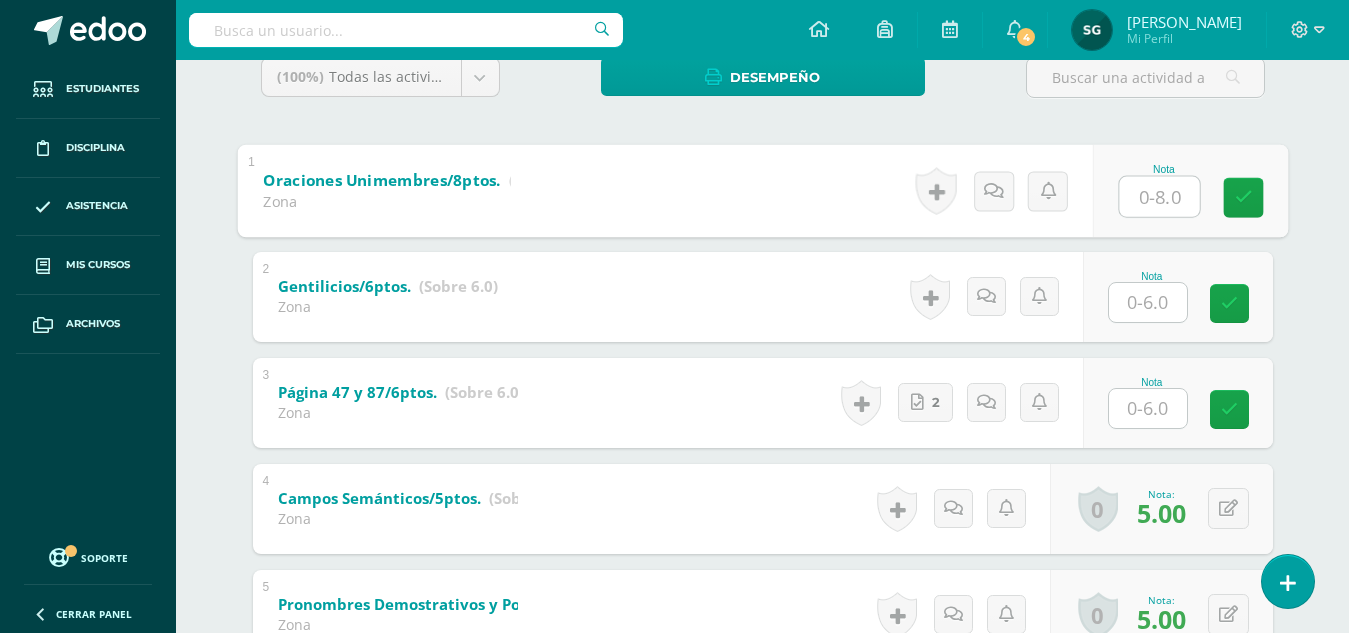 click at bounding box center [1159, 196] 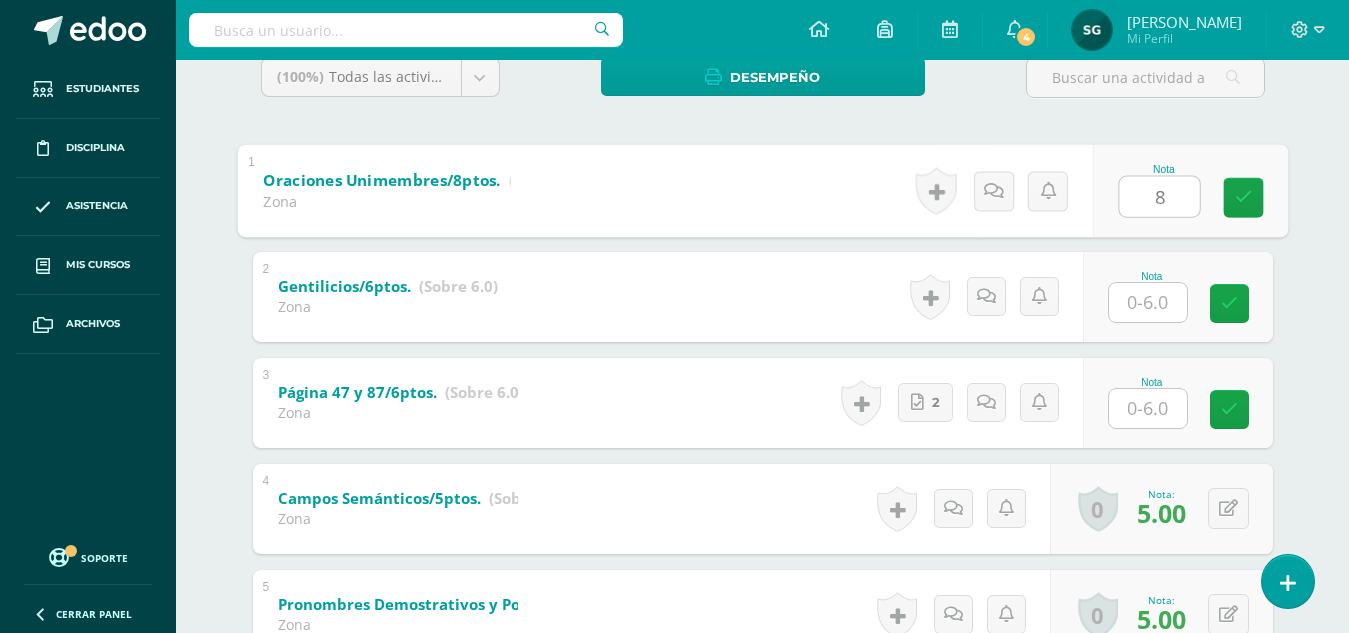 type on "8" 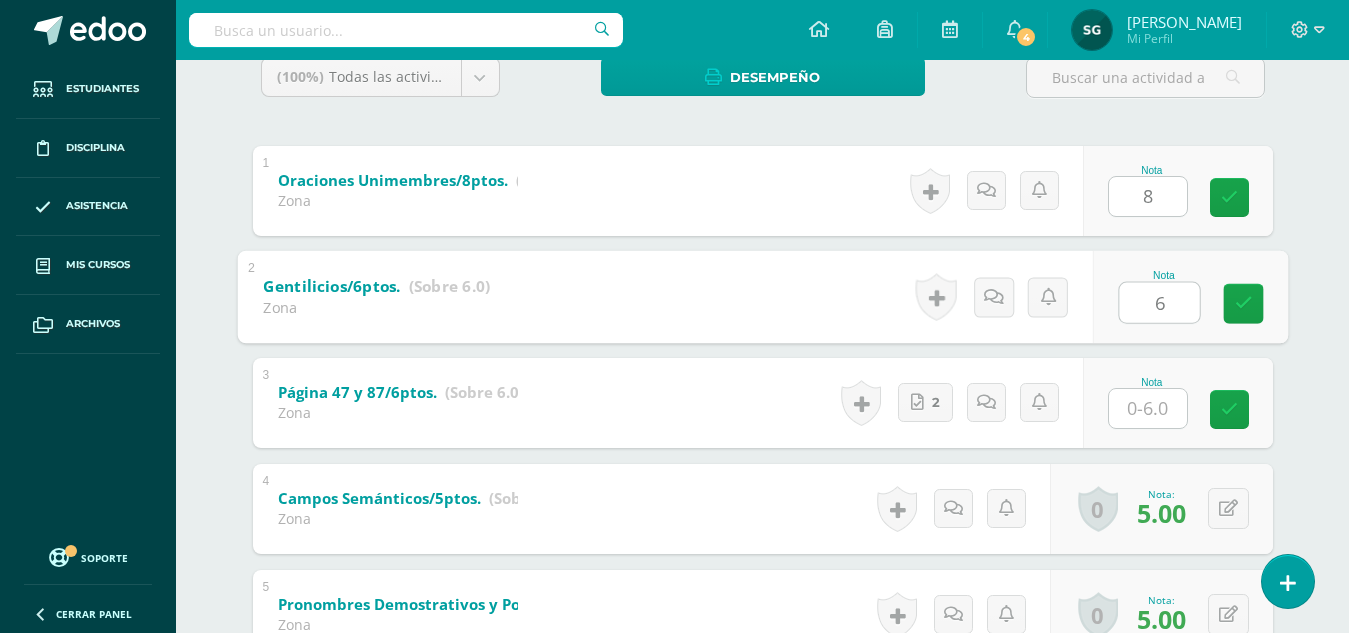 type on "6" 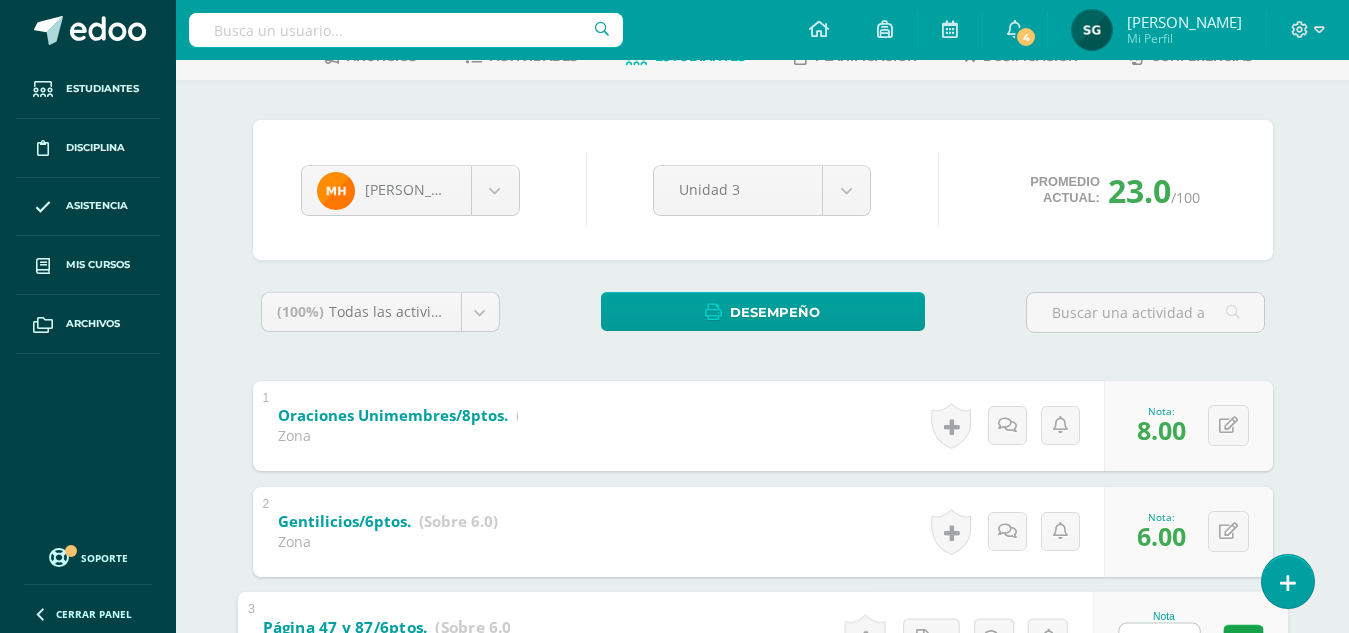scroll, scrollTop: 100, scrollLeft: 0, axis: vertical 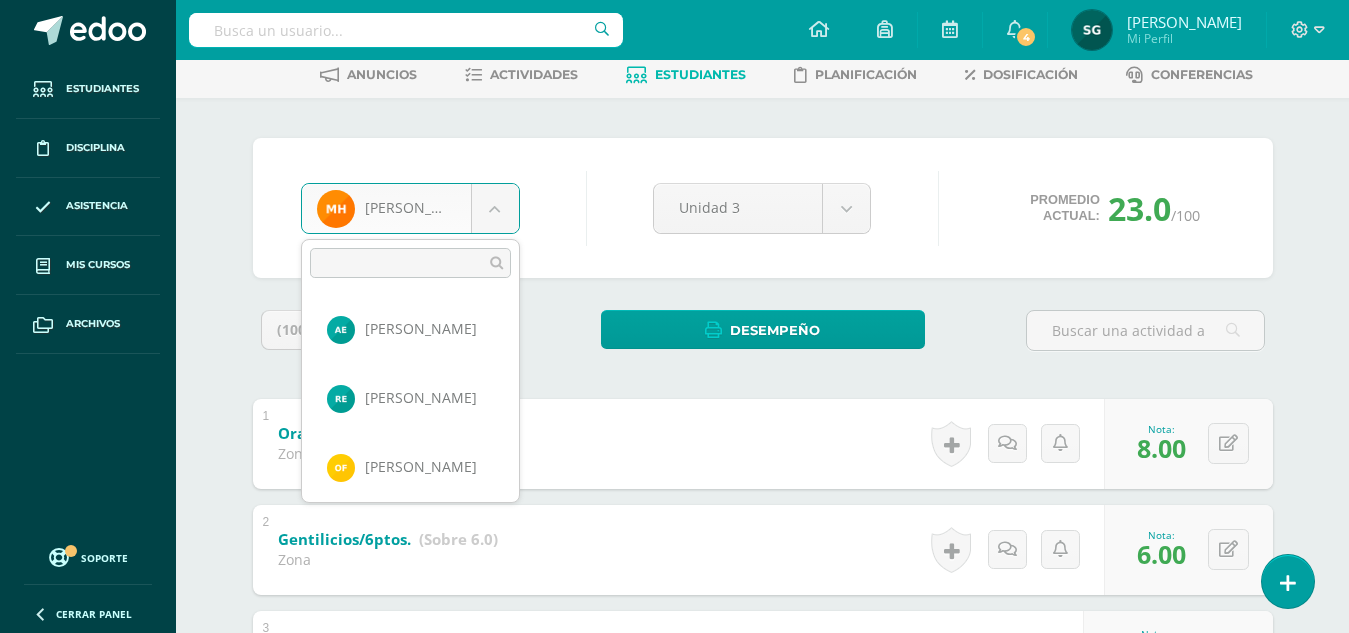 click on "Estudiantes Disciplina Asistencia Mis cursos Archivos Soporte
Centro de ayuda
Últimas actualizaciones
10+ Cerrar panel
Comunicacion y Lenguaje
Quinto
Primaria alta
"A"
Actividades Estudiantes Planificación Dosificación
Lectura
Quinto
Primaria alta
"A"
Actividades Estudiantes Planificación Dosificación
Segundo Idioma
Quinto
Primaria alta
"A"
Actividades Estudiantes Planificación Dosificación
Comunicacion y Lenguaje
Actividades Estudiantes Planificación 4" at bounding box center [674, 579] 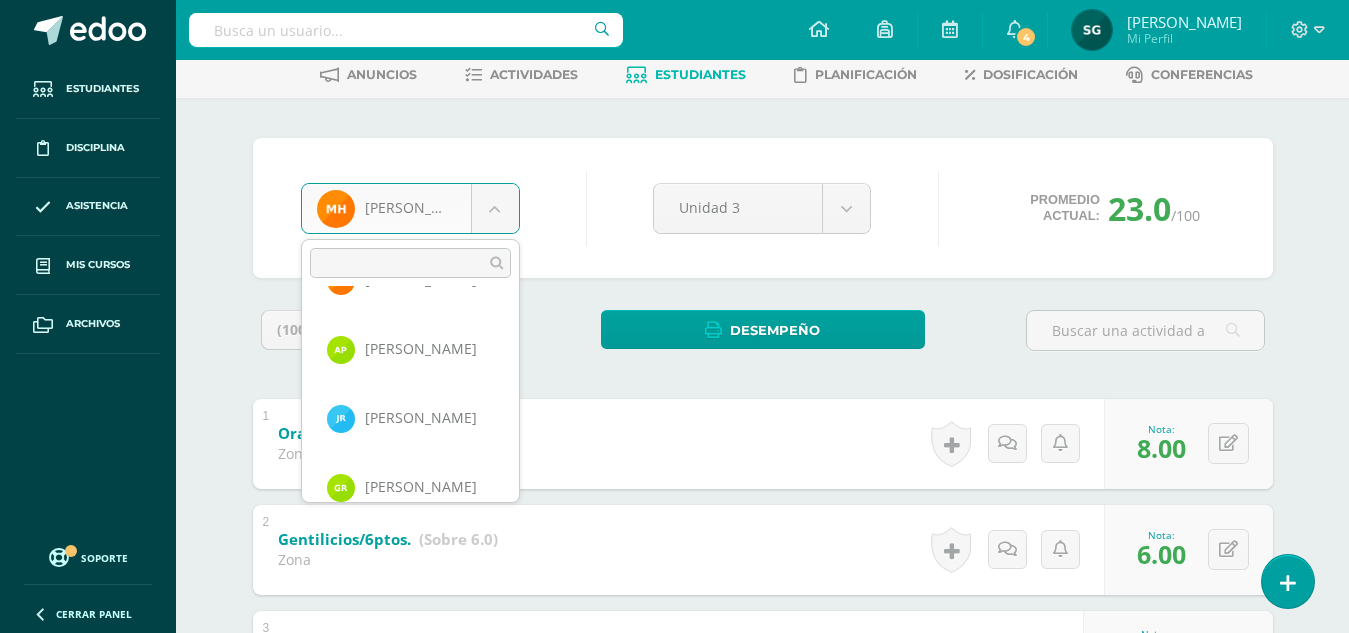 scroll, scrollTop: 885, scrollLeft: 0, axis: vertical 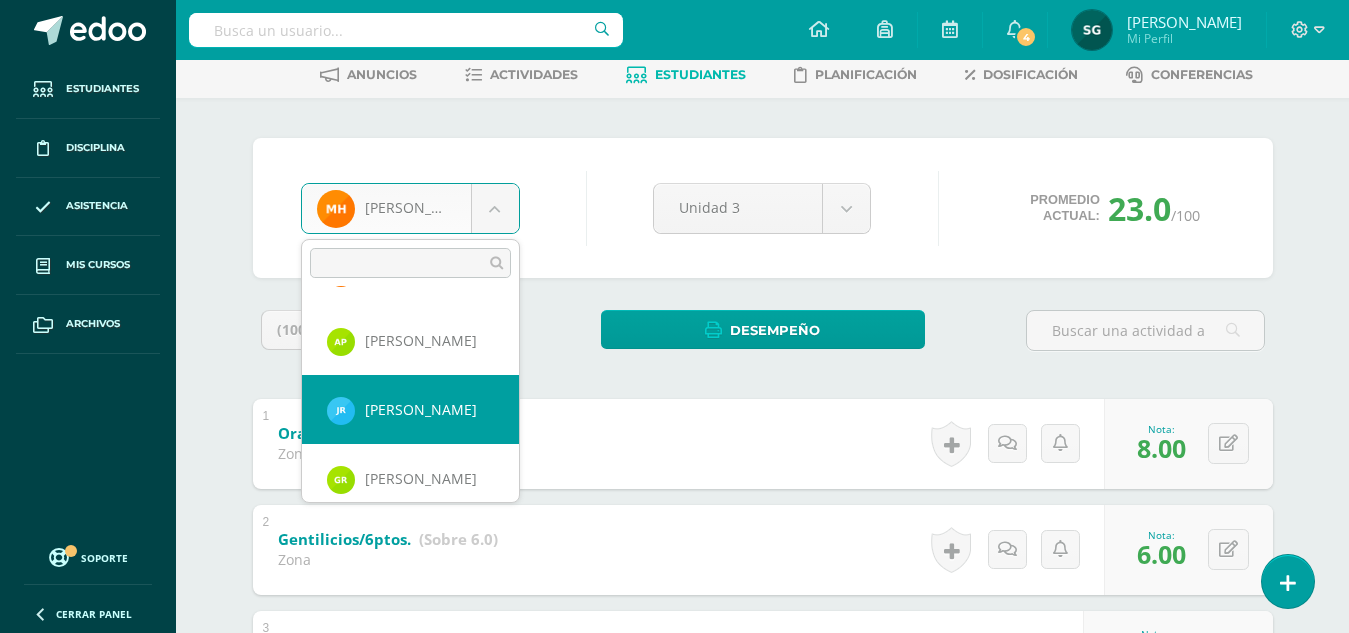 select on "405" 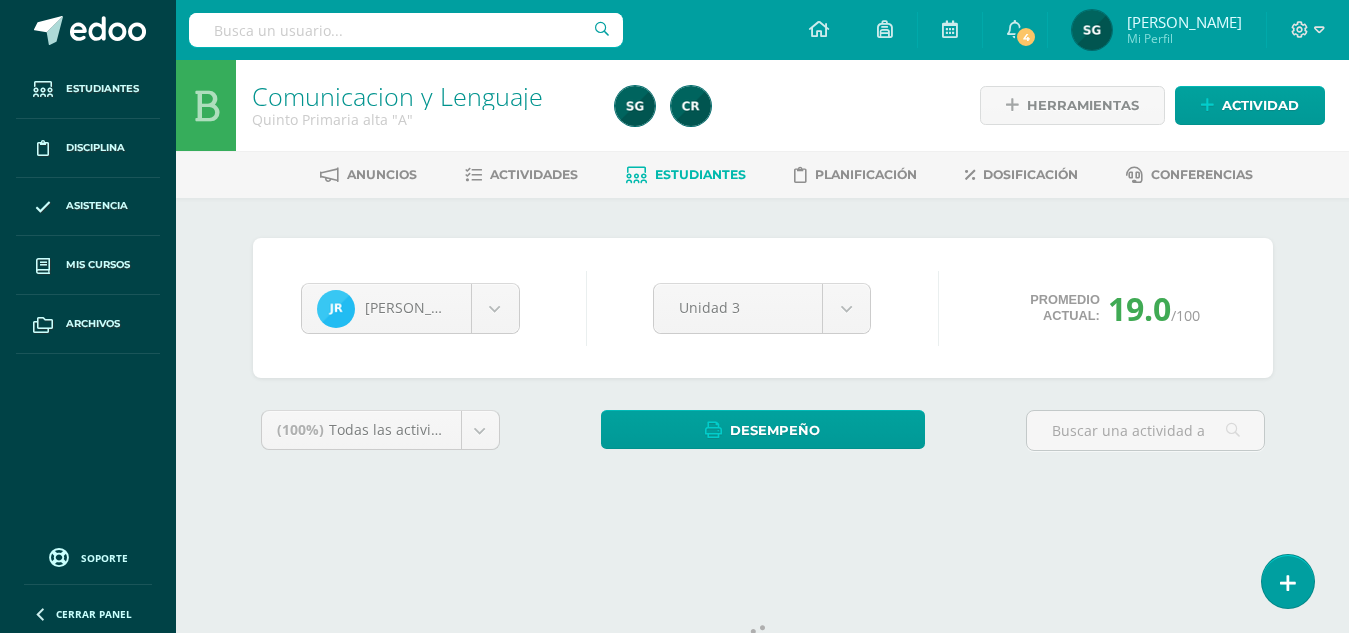 scroll, scrollTop: 0, scrollLeft: 0, axis: both 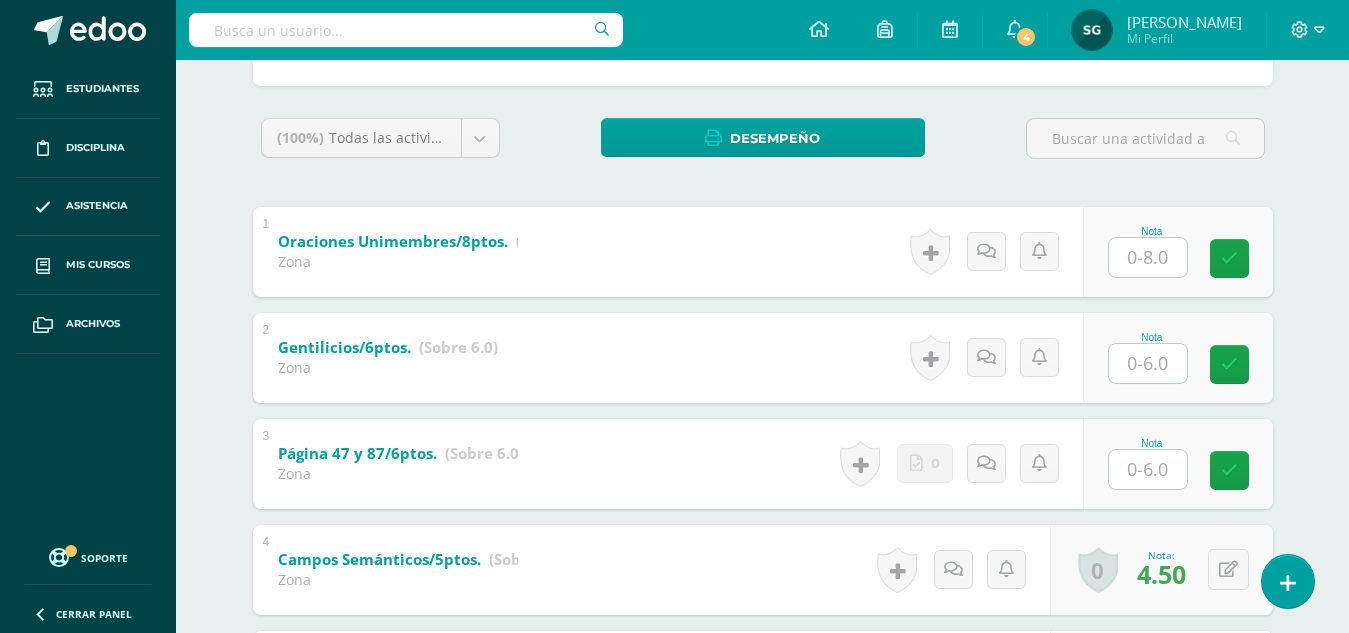 click at bounding box center [1148, 363] 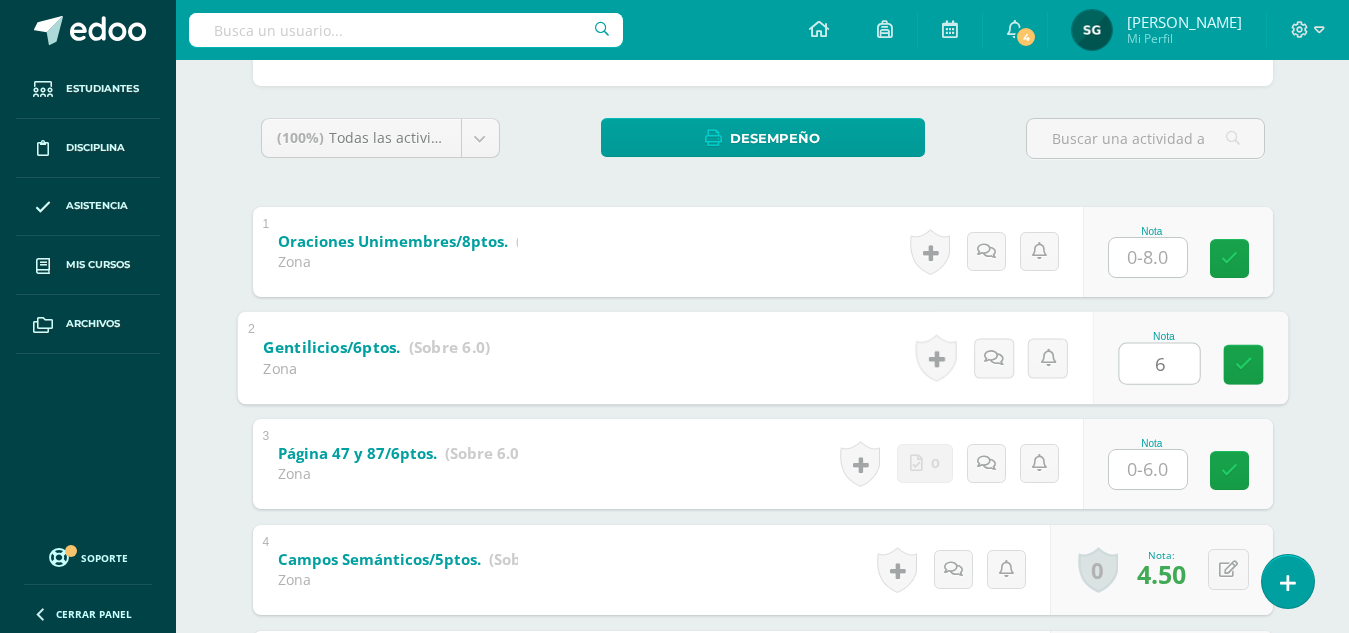 type on "6" 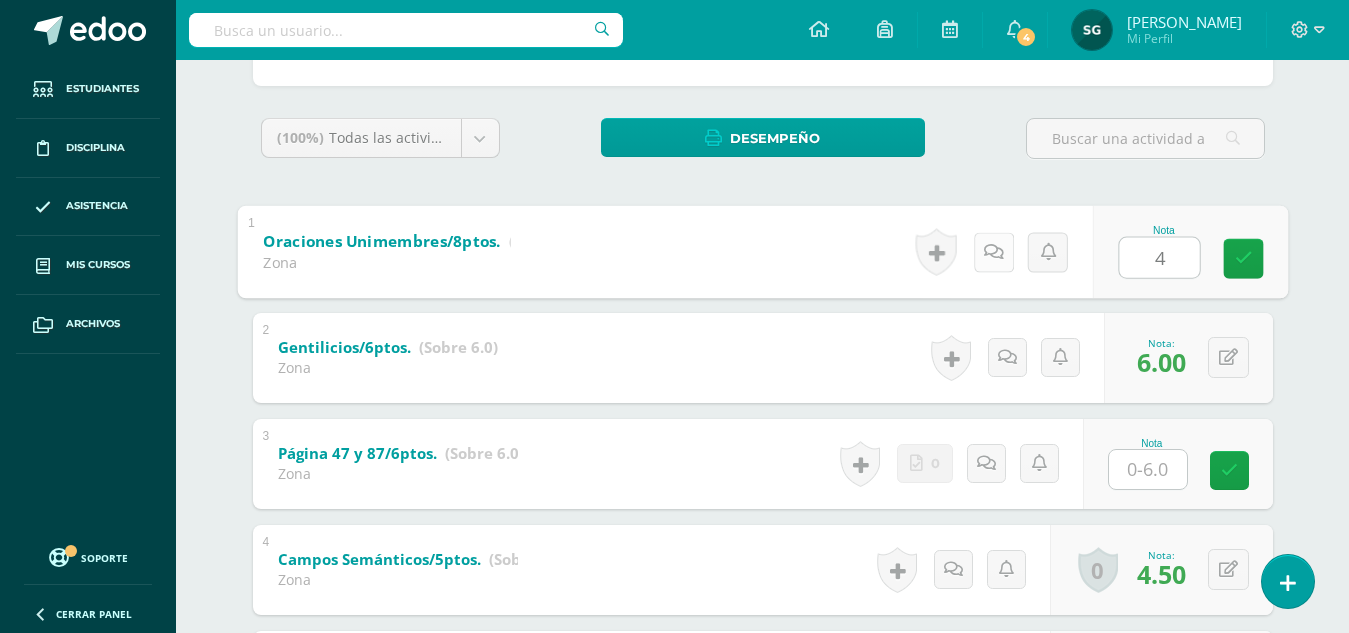 type on "4" 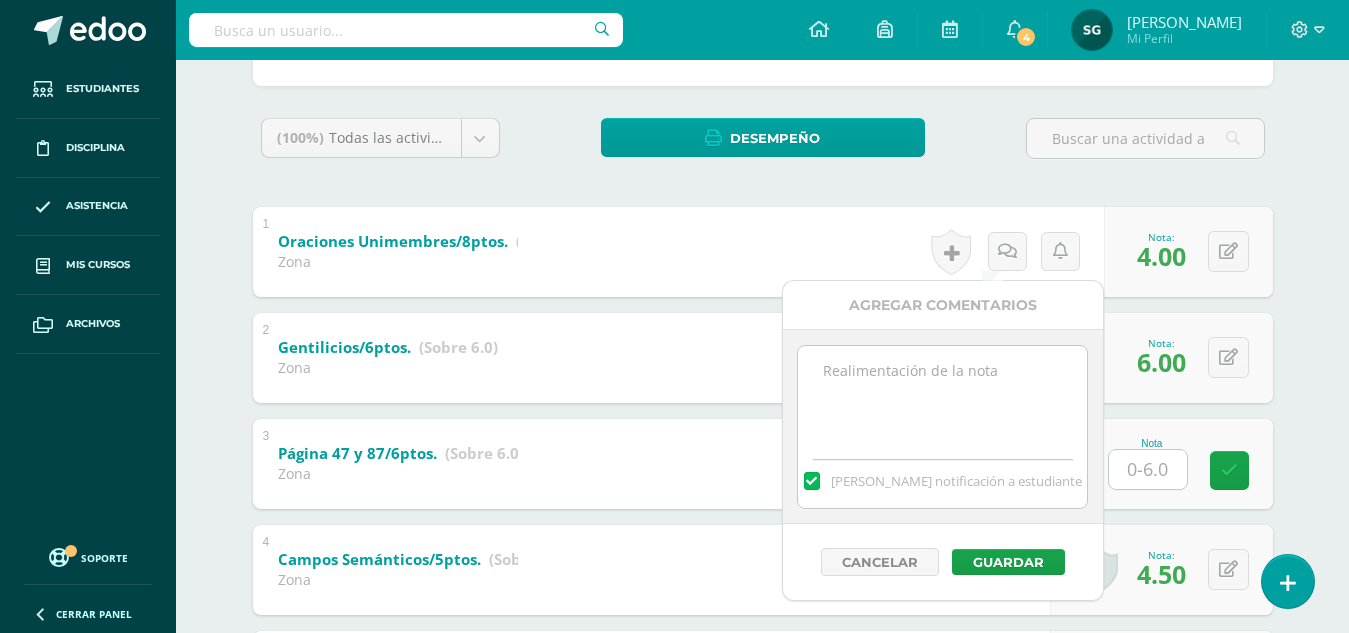 click at bounding box center [942, 396] 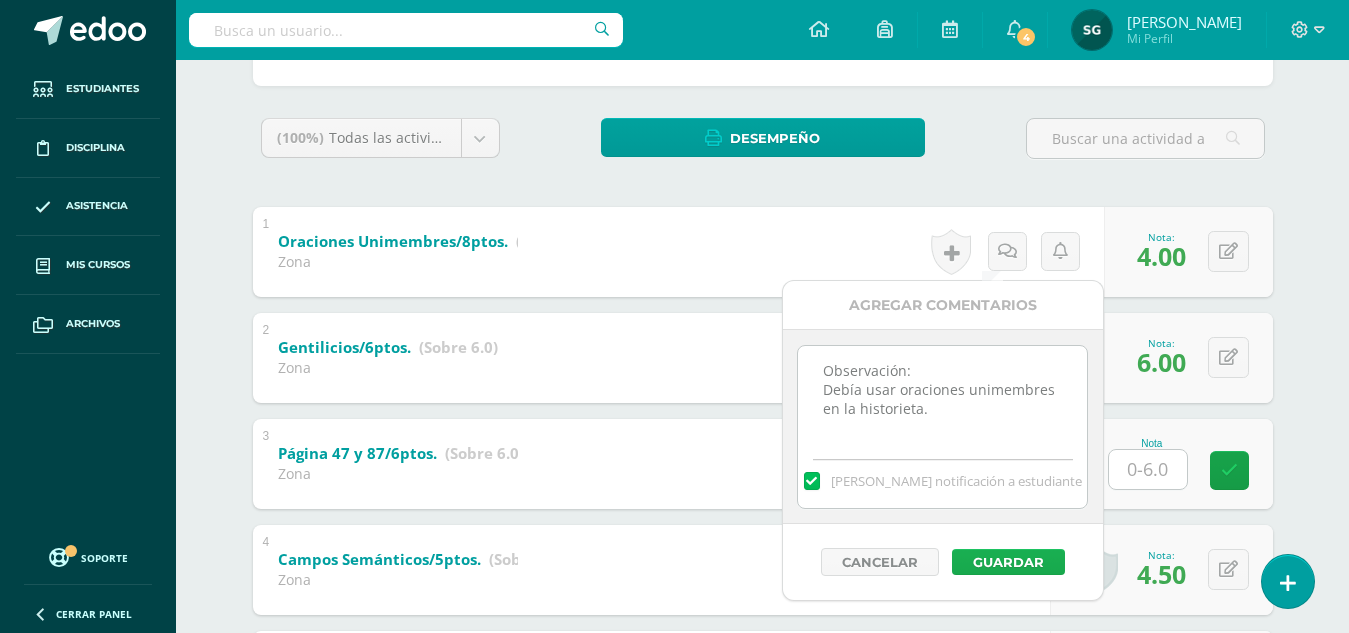 type on "Observación:
Debía usar oraciones unimembres en la historieta." 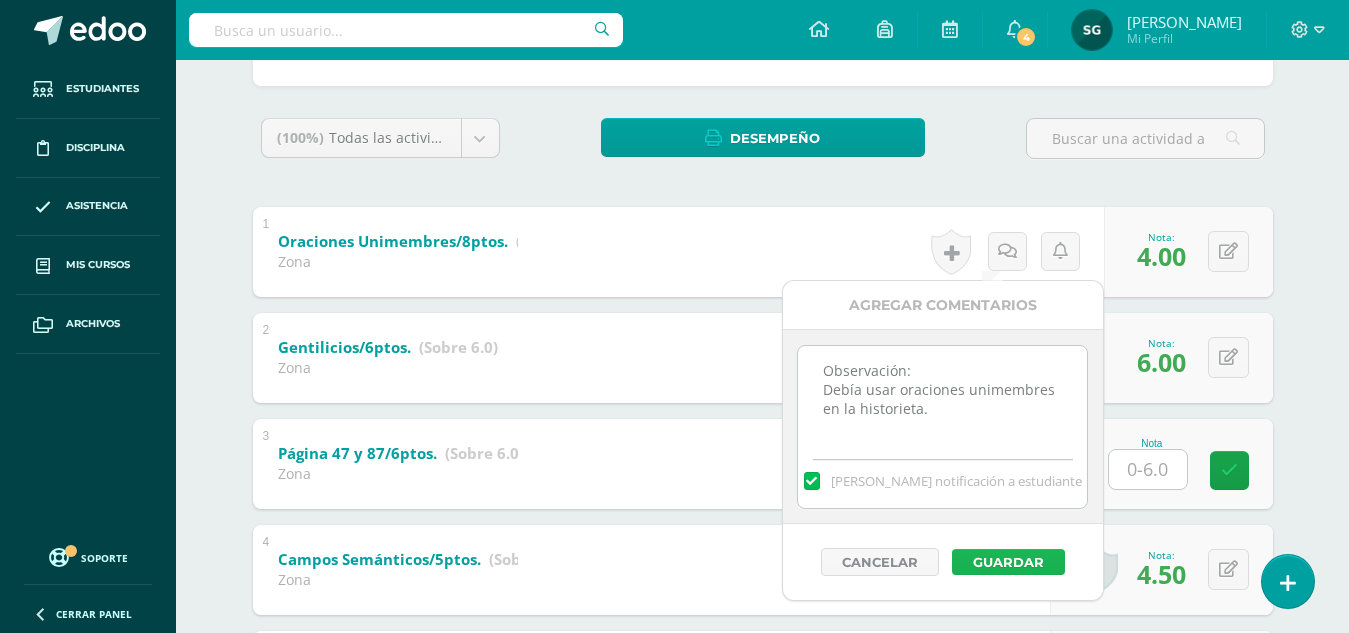 click on "Guardar" at bounding box center [1008, 562] 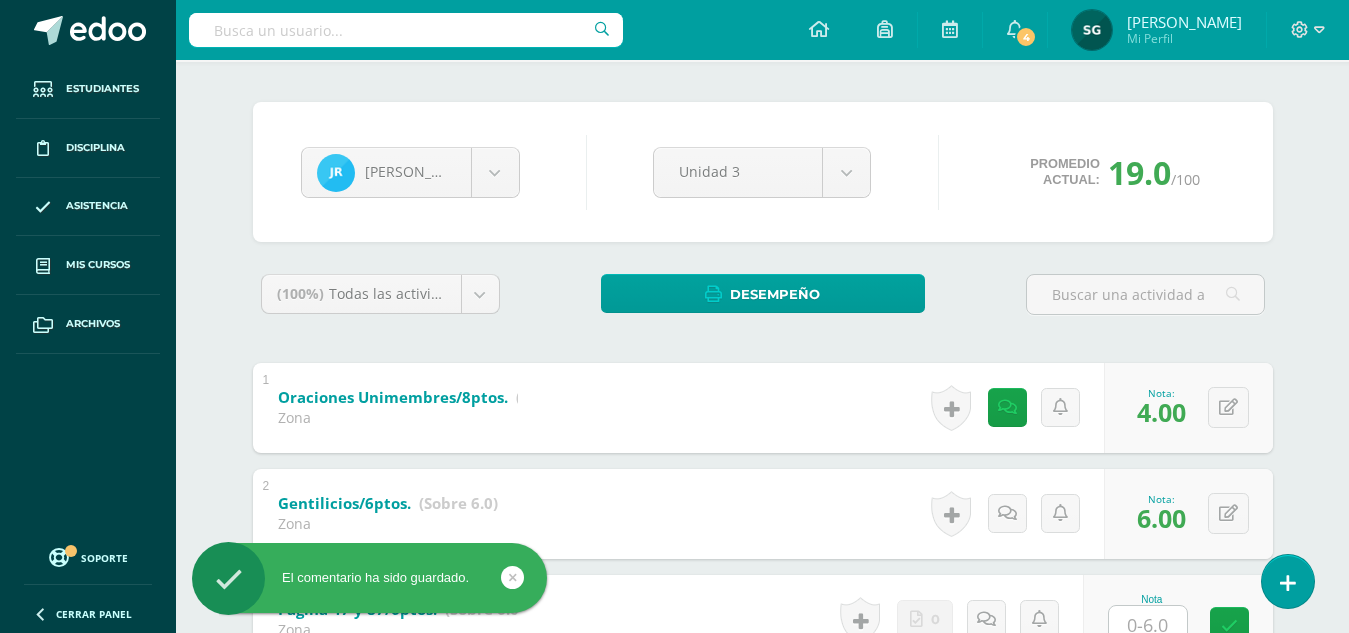 scroll, scrollTop: 134, scrollLeft: 0, axis: vertical 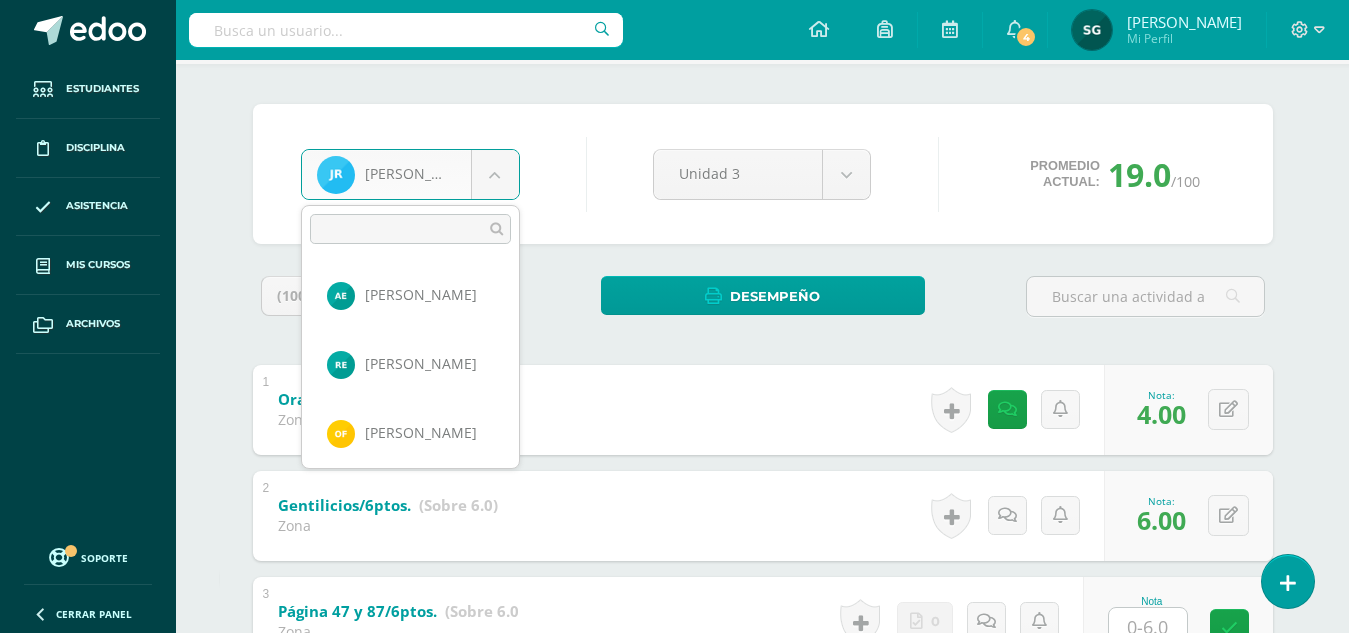 click on "El comentario ha sido guardado.         Estudiantes Disciplina Asistencia Mis cursos Archivos Soporte
Centro de ayuda
Últimas actualizaciones
10+ Cerrar panel
Comunicacion y [GEOGRAPHIC_DATA]
Quinto
Primaria alta
"A"
Actividades Estudiantes Planificación Dosificación
Lectura
Quinto
Primaria alta
"A"
Actividades Estudiantes Planificación Dosificación
Segundo Idioma
Quinto
Primaria alta
"A"
Actividades Estudiantes Planificación Dosificación Actividades Estudiantes Planificación Dosificación Actividades 4" at bounding box center [674, 545] 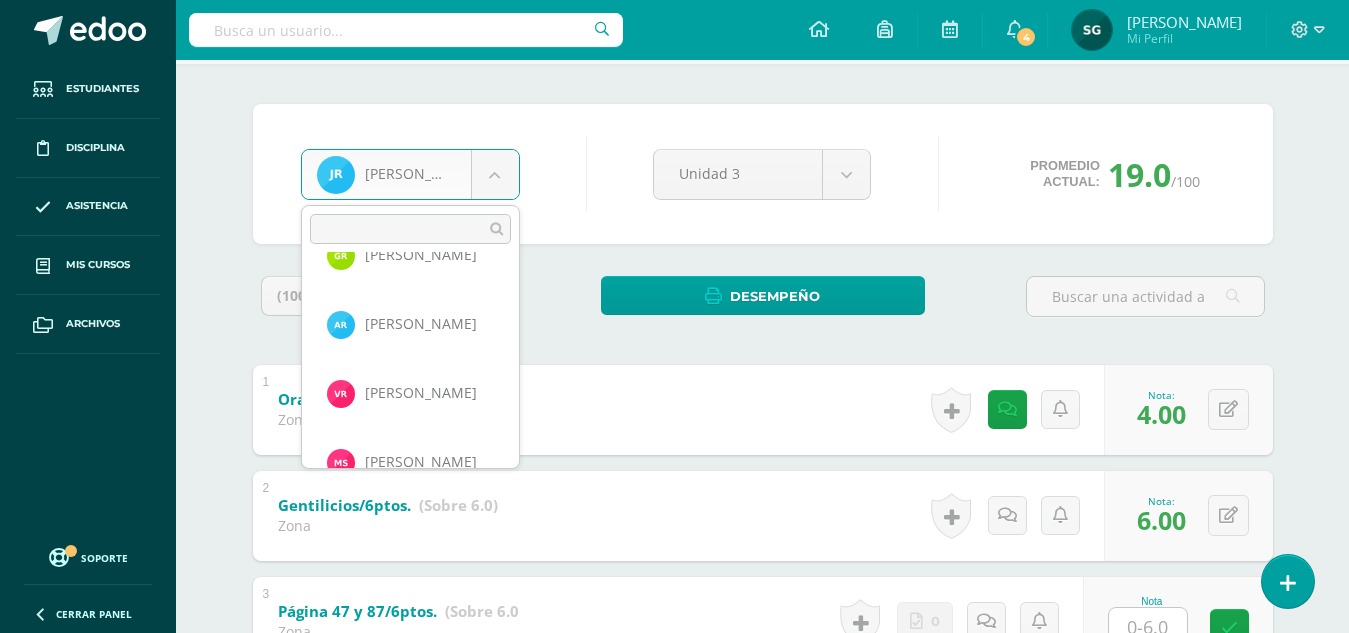 scroll, scrollTop: 1111, scrollLeft: 0, axis: vertical 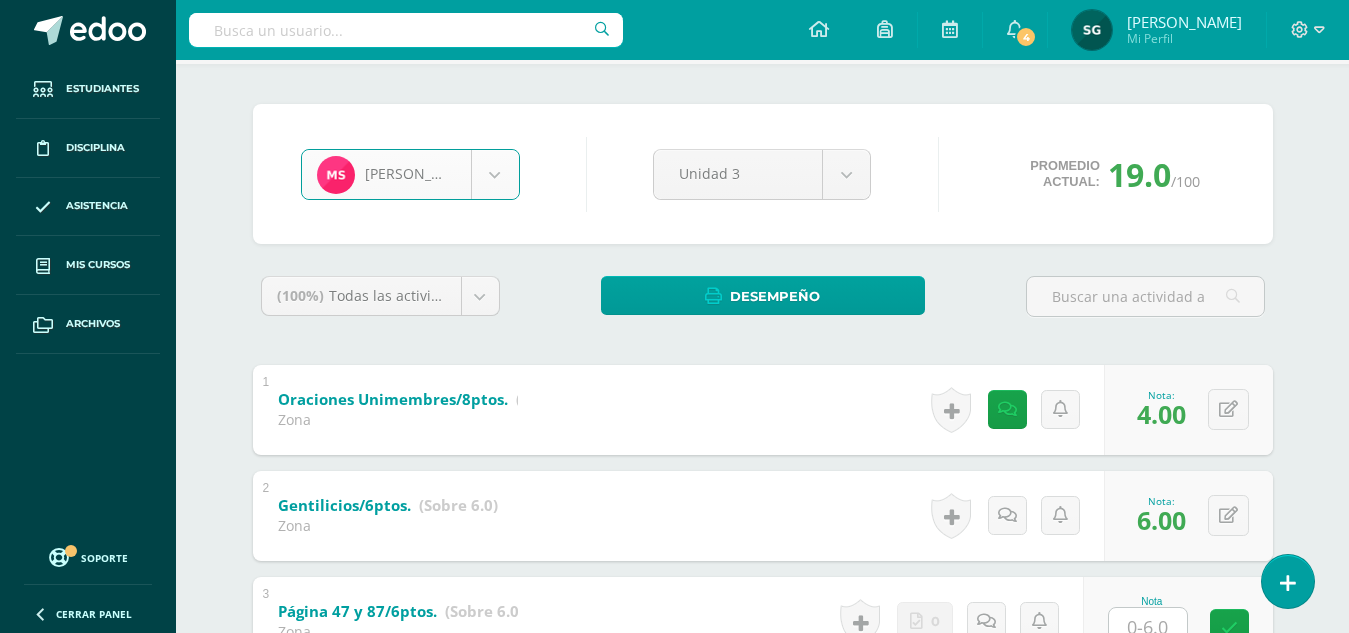 select on "914" 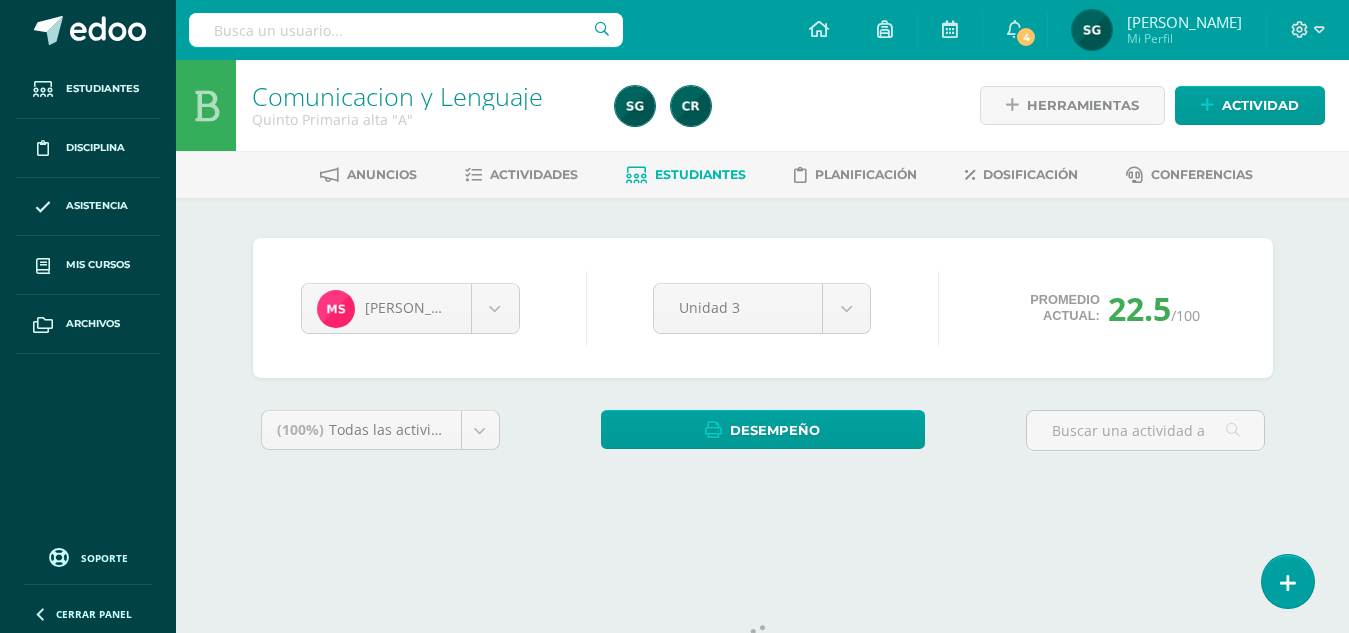scroll, scrollTop: 0, scrollLeft: 0, axis: both 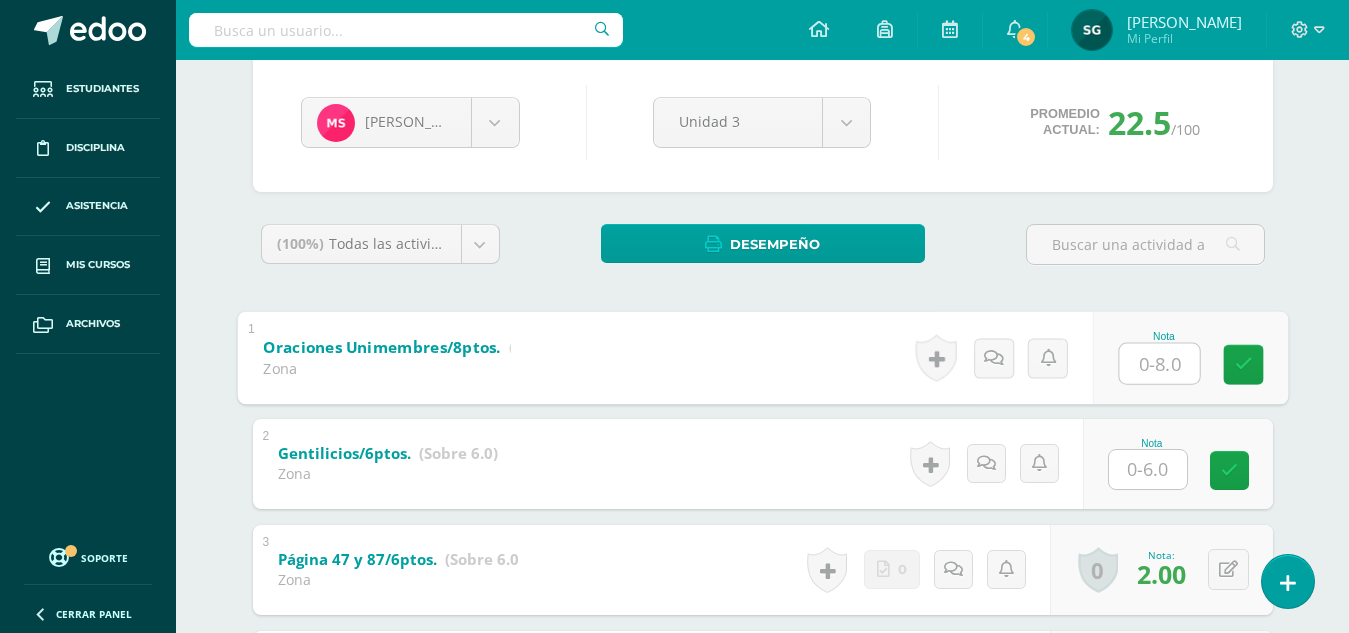 click at bounding box center [1159, 363] 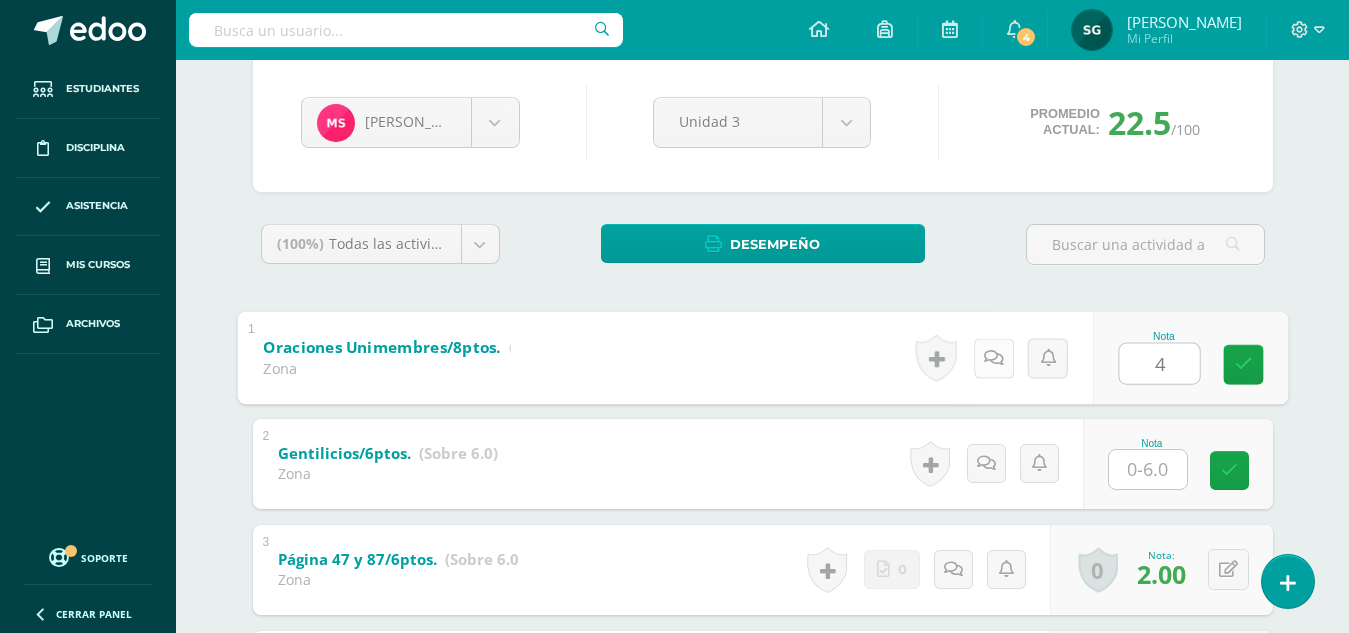 type on "4" 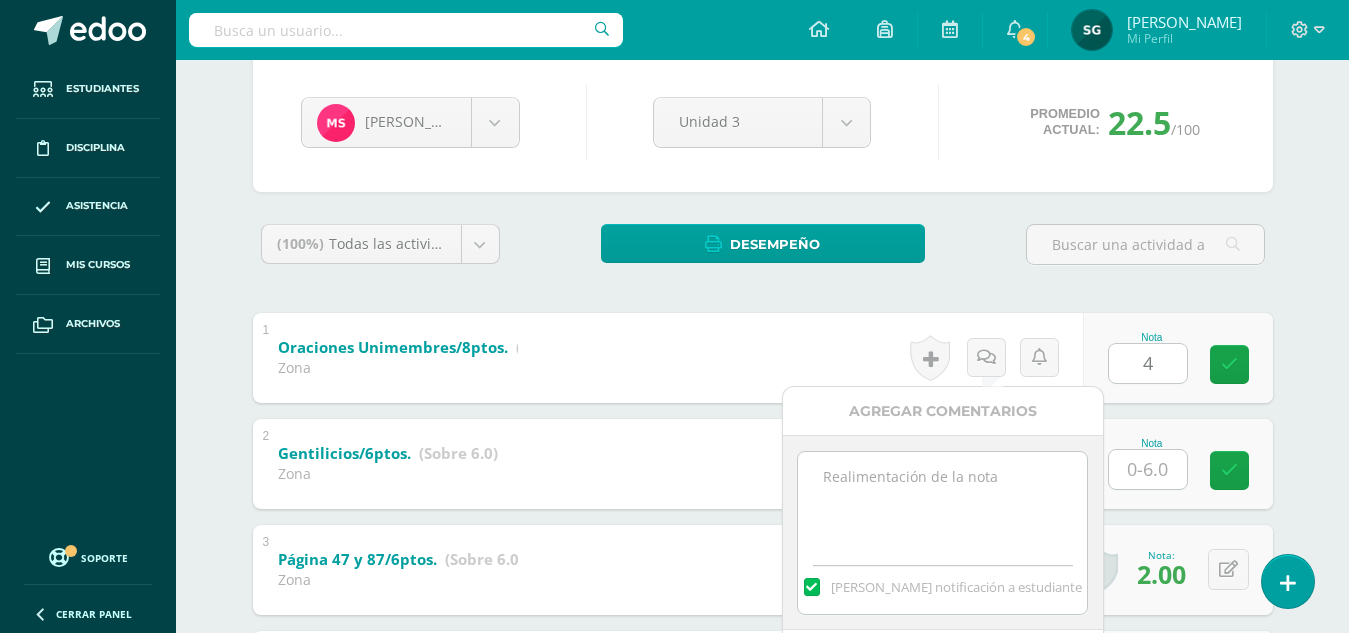 click at bounding box center [942, 502] 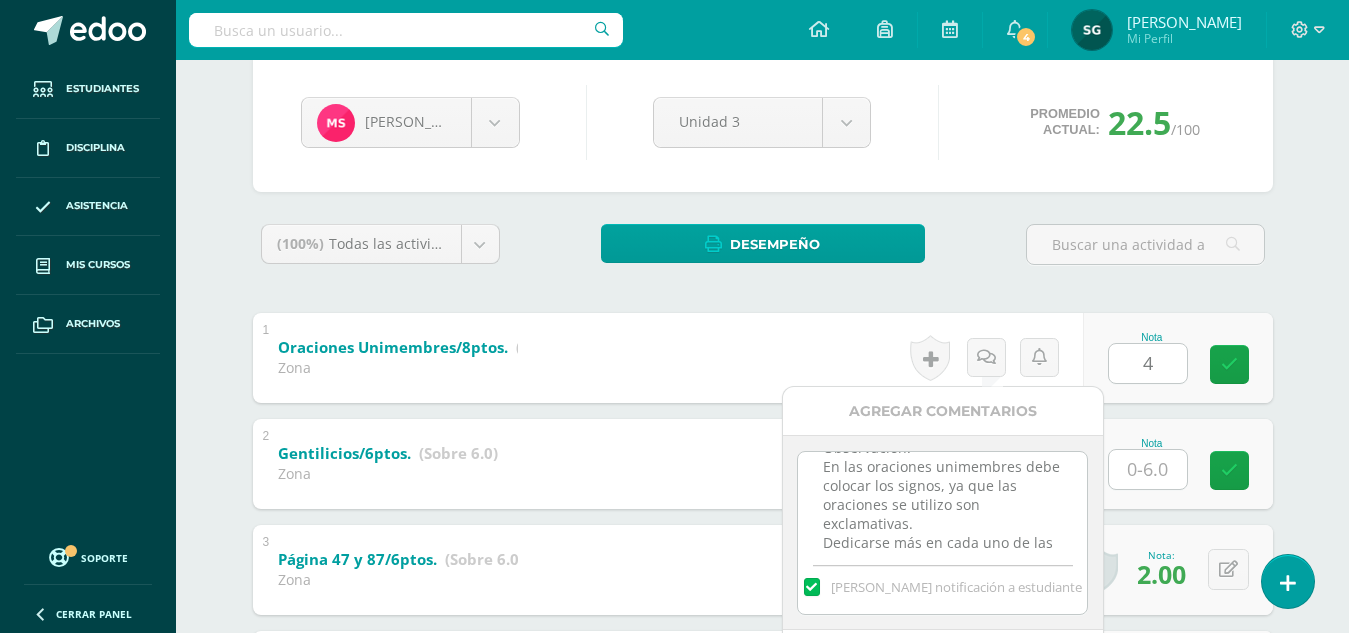 scroll, scrollTop: 48, scrollLeft: 0, axis: vertical 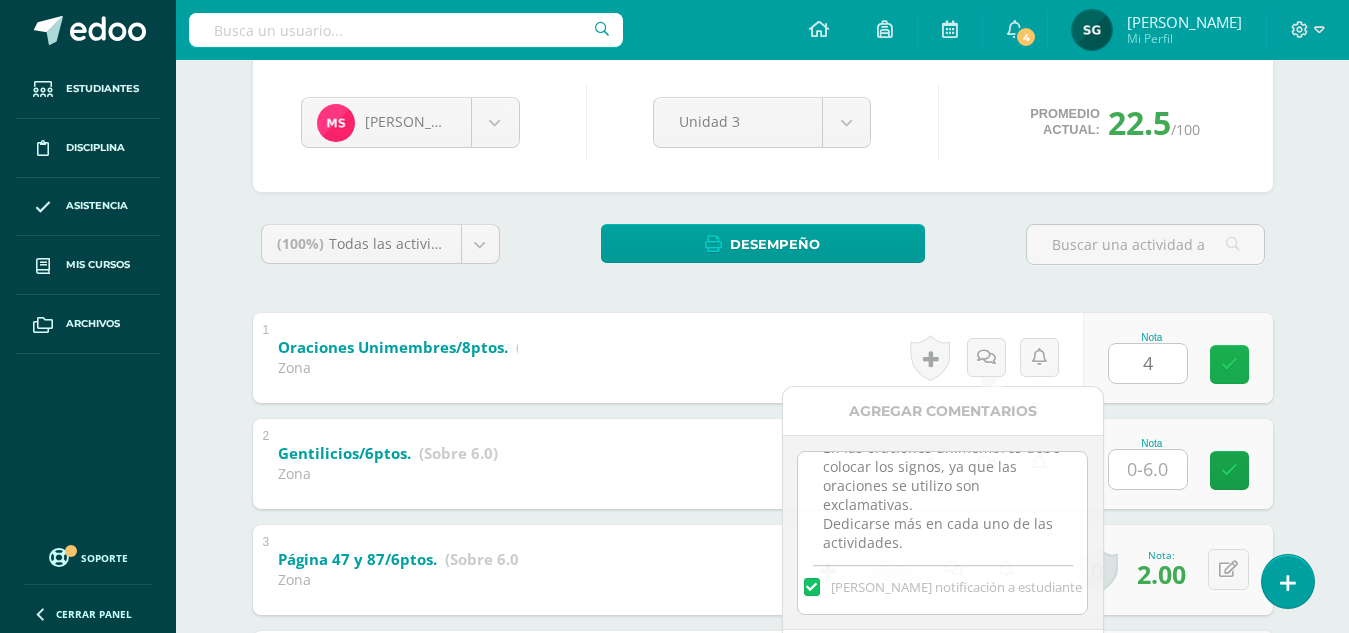 click at bounding box center [1229, 364] 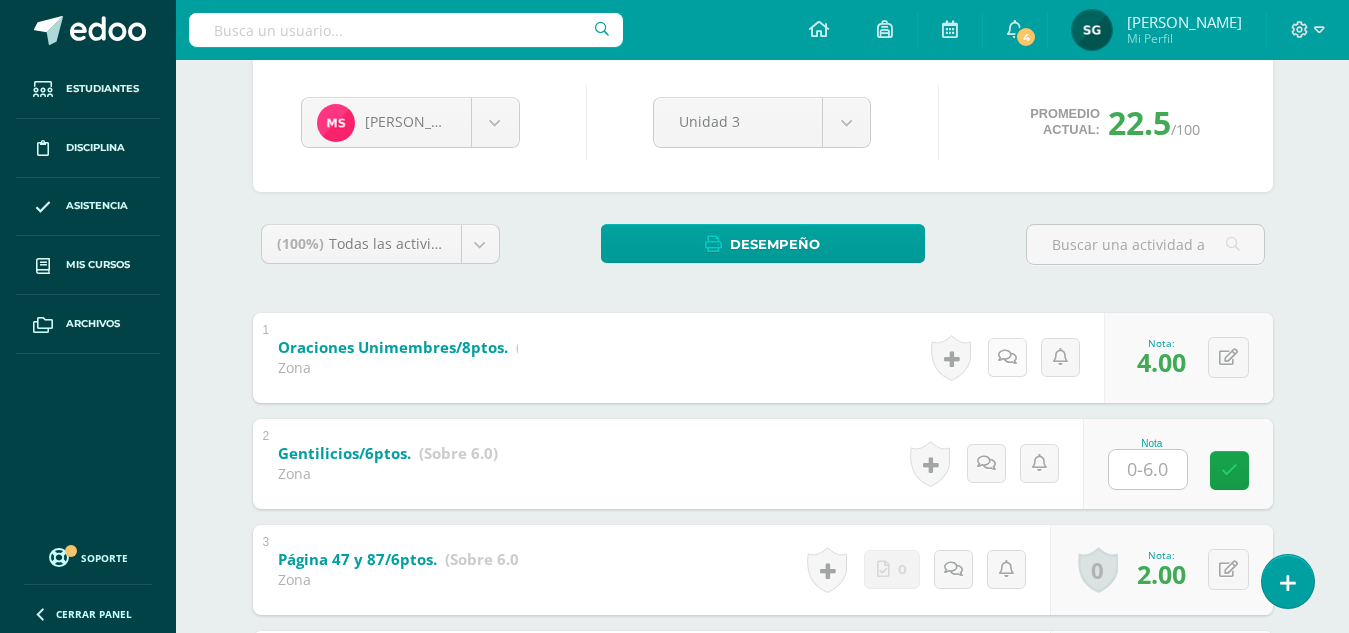 click on "Historial de actividad
Actividad  Oraciones Unimembres/8ptos.  creada por Sindy Garcia
Jul. 14, 2025, 8:26 a.m." at bounding box center [1014, 358] 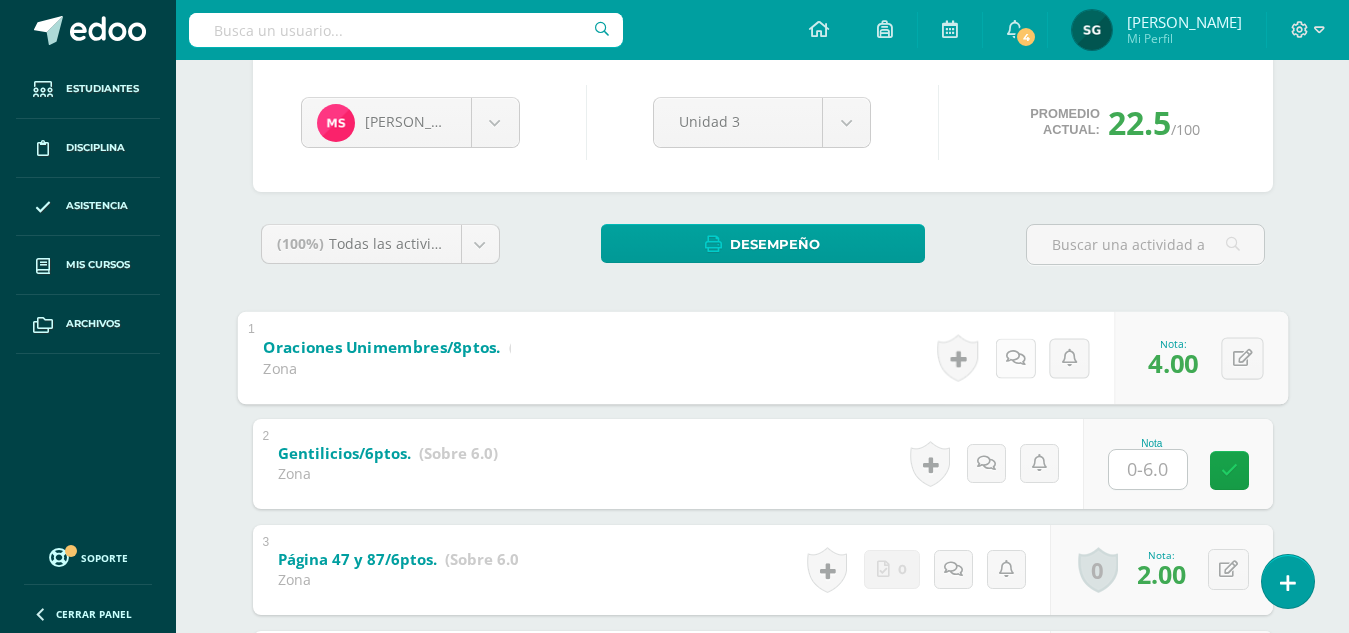 click at bounding box center (1015, 357) 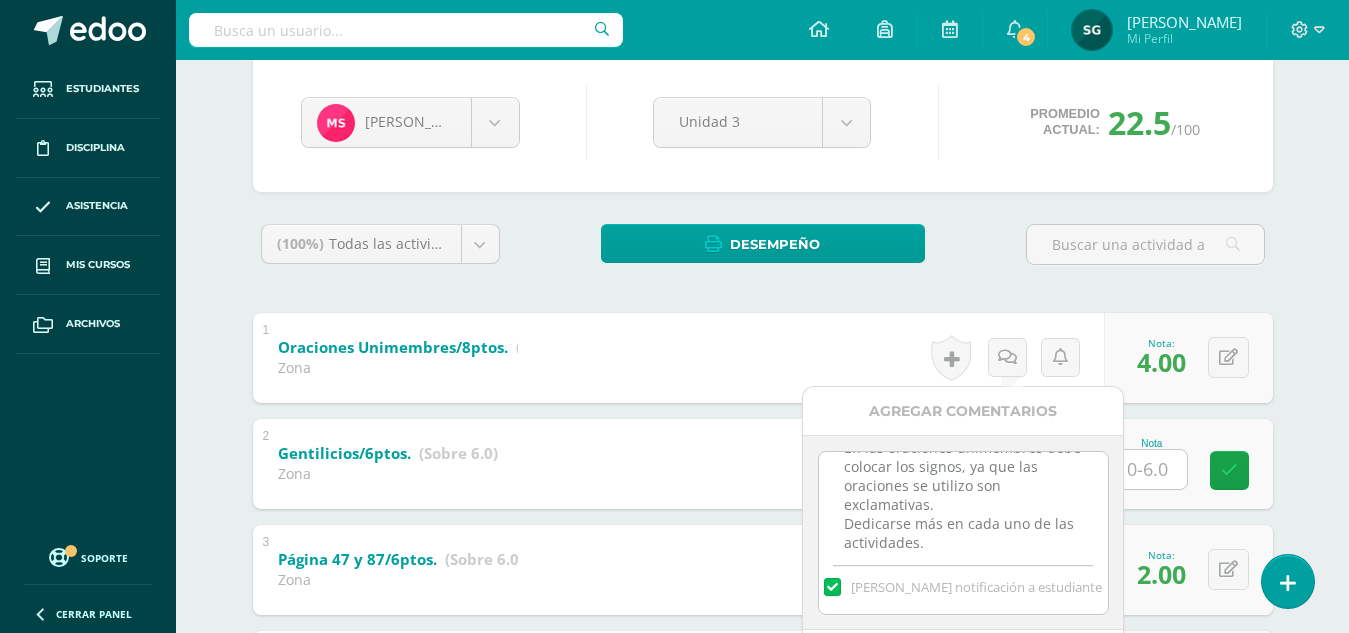 scroll, scrollTop: 0, scrollLeft: 0, axis: both 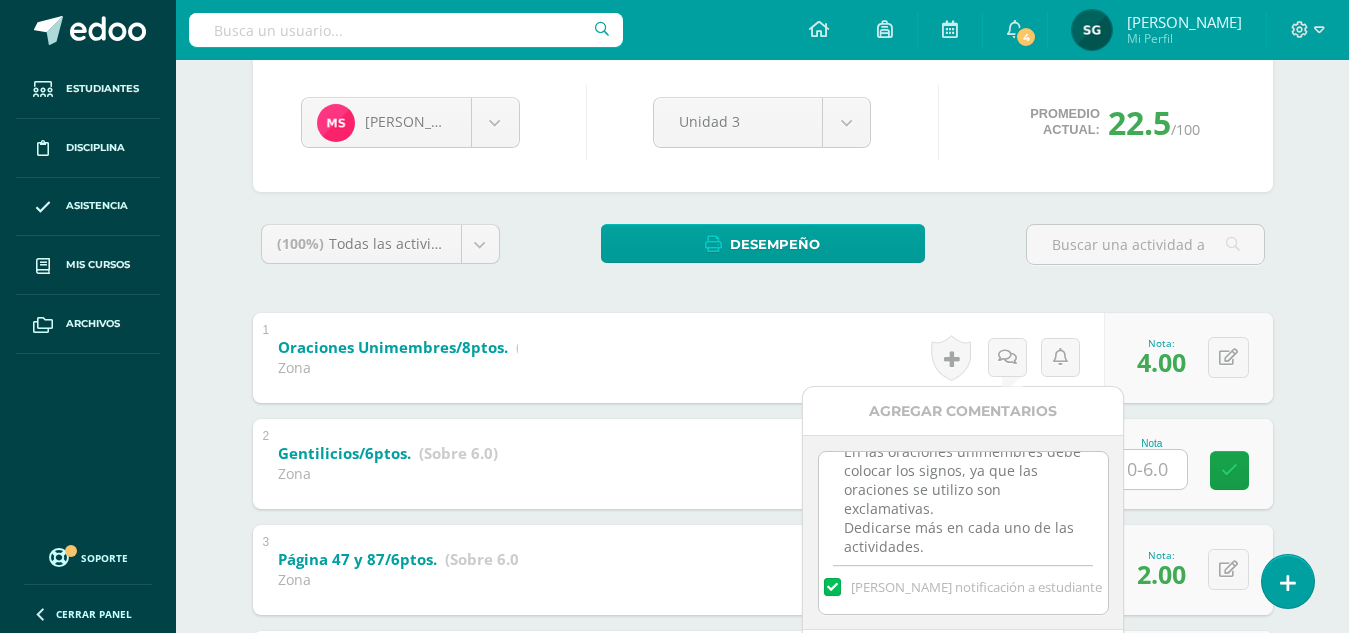 click on "Observación:
En las oraciones unimembres debe colocar los signos, ya que las oraciones se utilizo son exclamativas.
Dedicarse más en cada uno de las actividades." at bounding box center [963, 502] 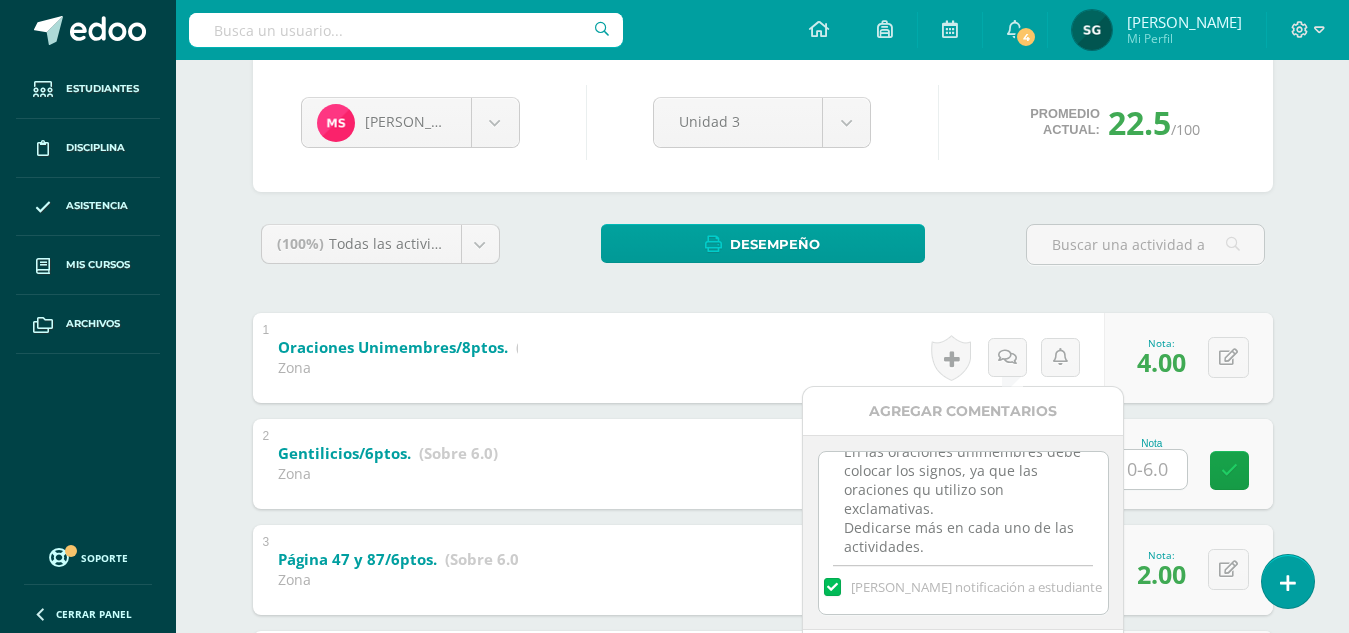 type on "Observación:
En las oraciones unimembres debe colocar los signos, ya que las oraciones que utilizo son exclamativas.
Dedicarse más en cada uno de las actividades." 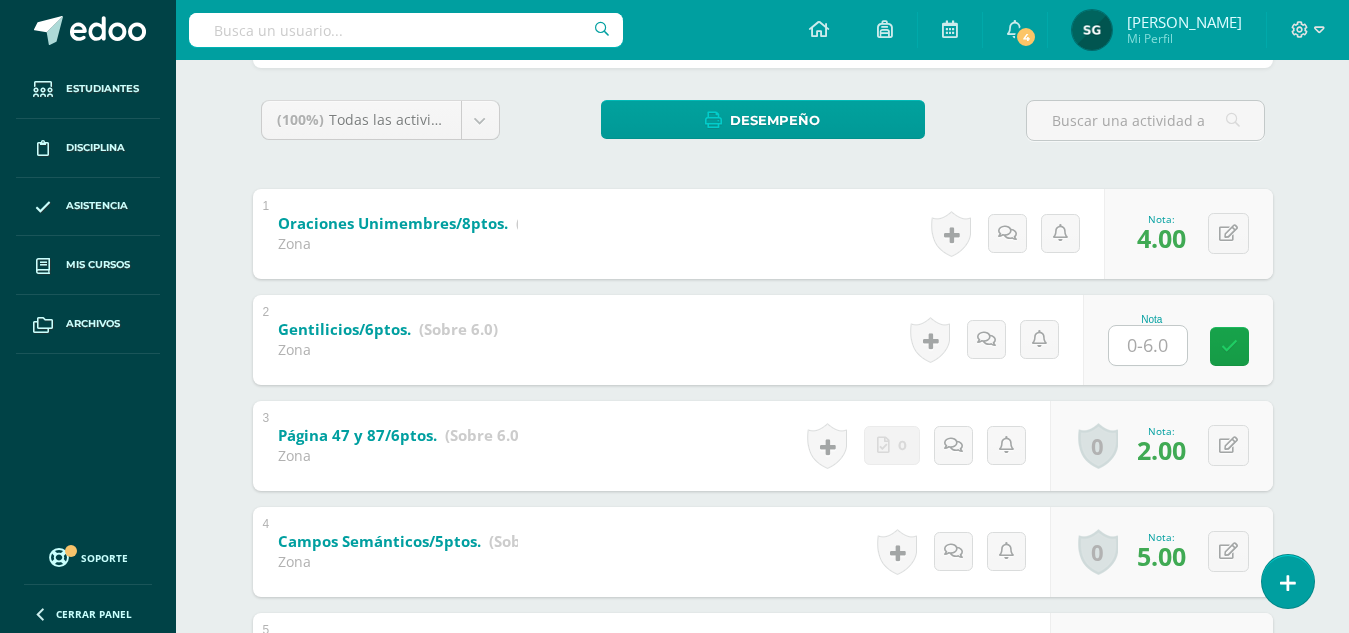 scroll, scrollTop: 315, scrollLeft: 0, axis: vertical 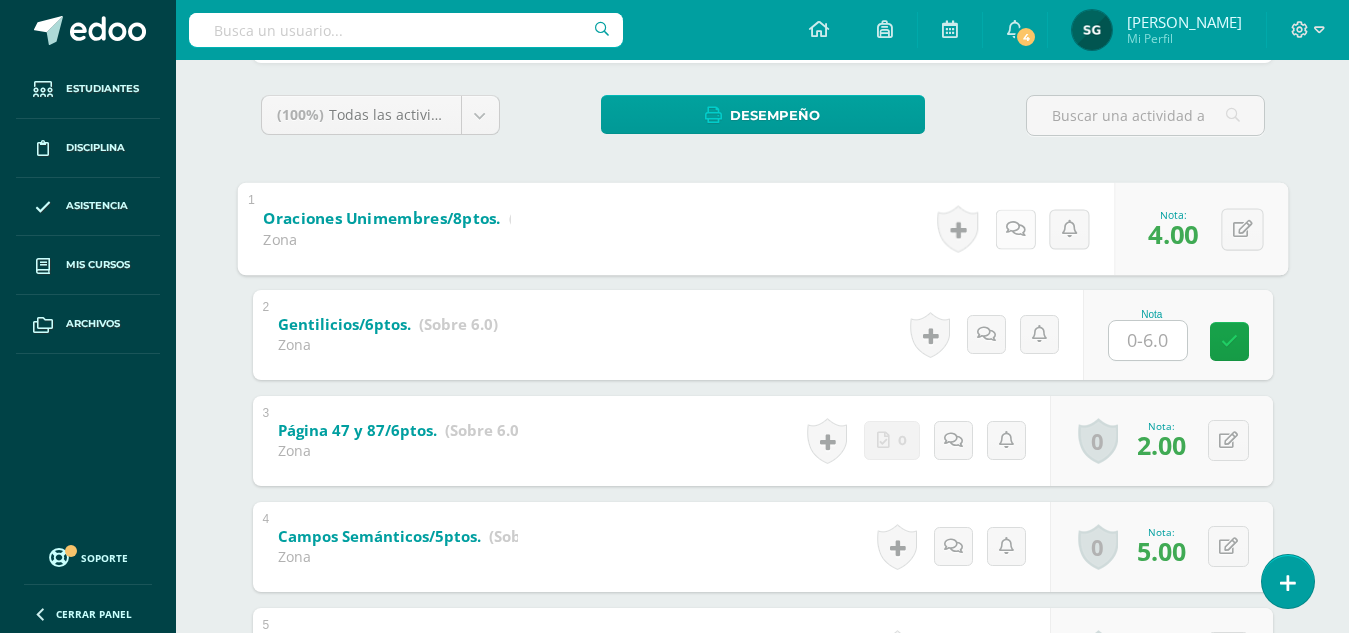 click at bounding box center [1015, 228] 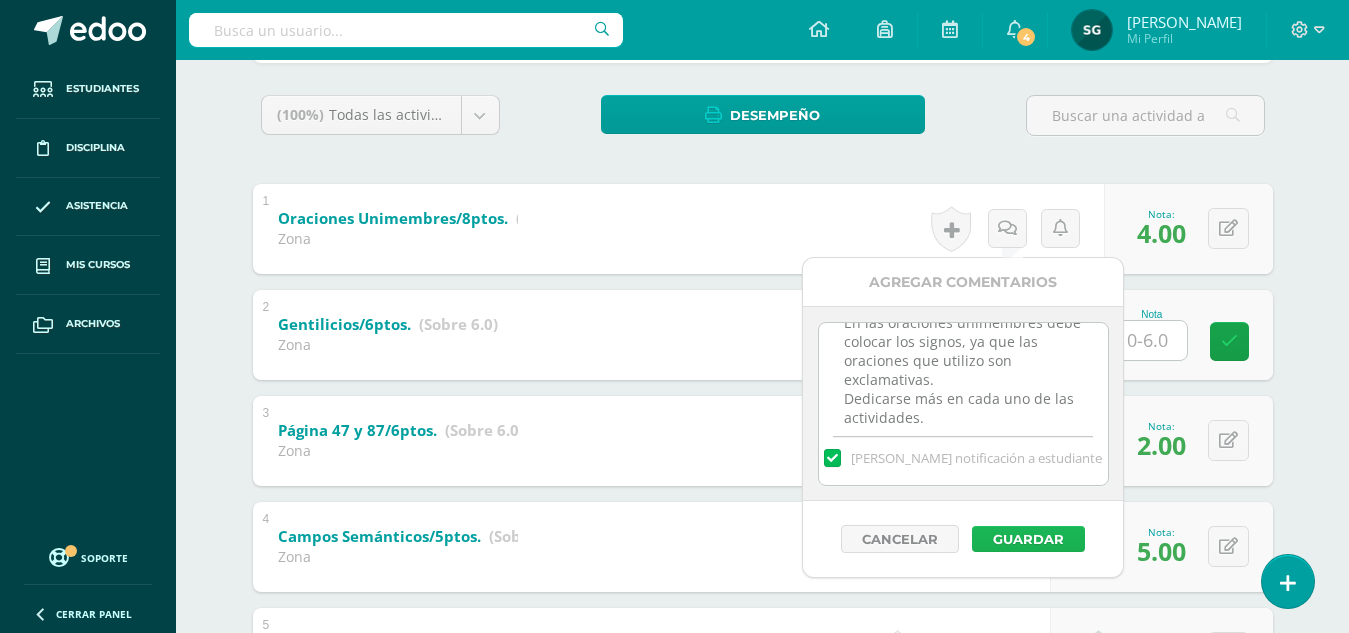click on "Guardar" at bounding box center [1028, 539] 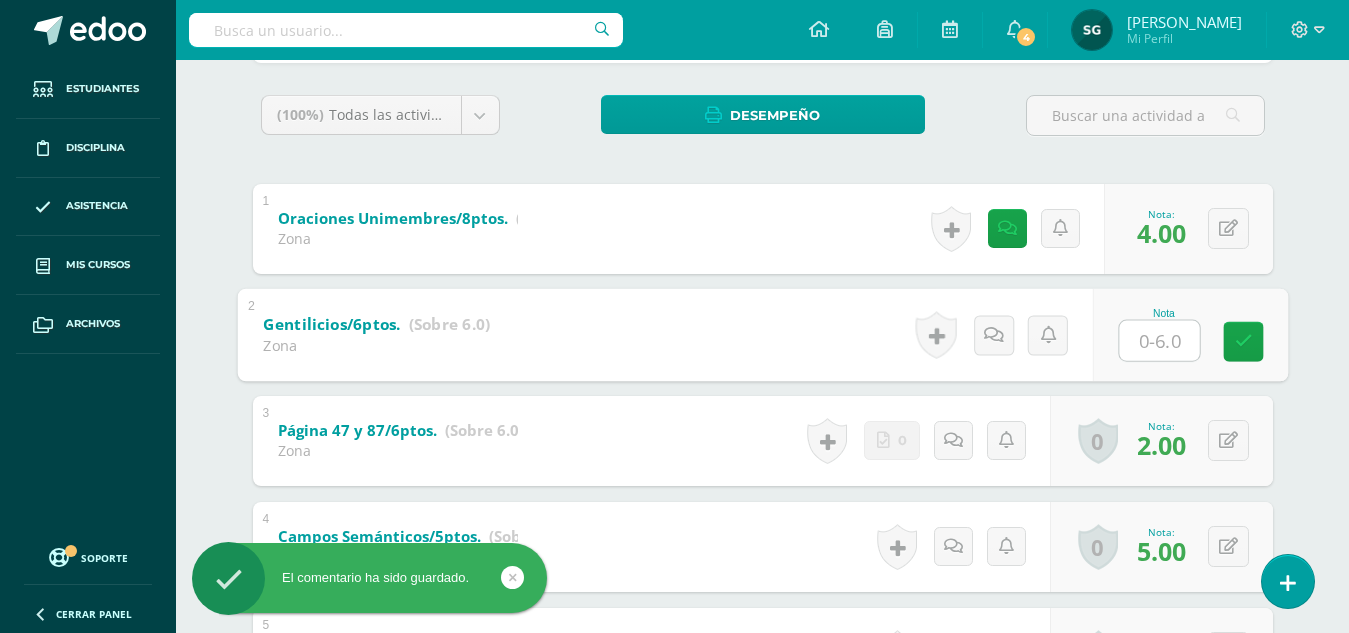 click at bounding box center (1159, 340) 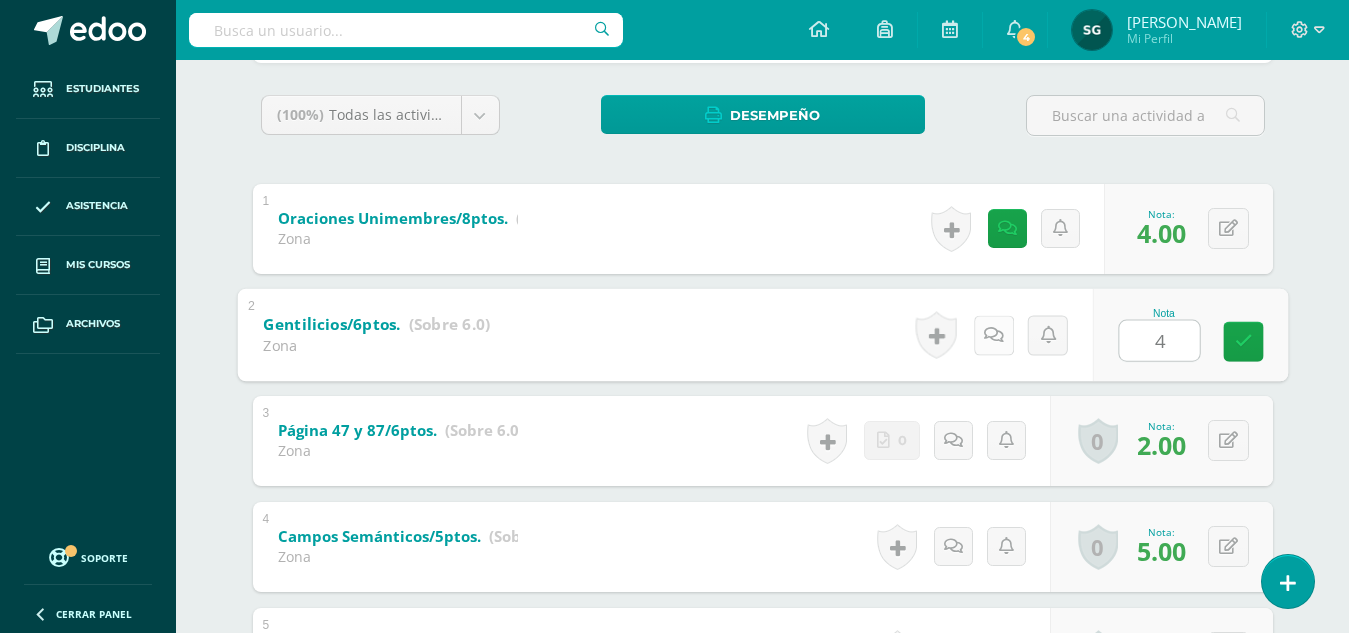 type on "4" 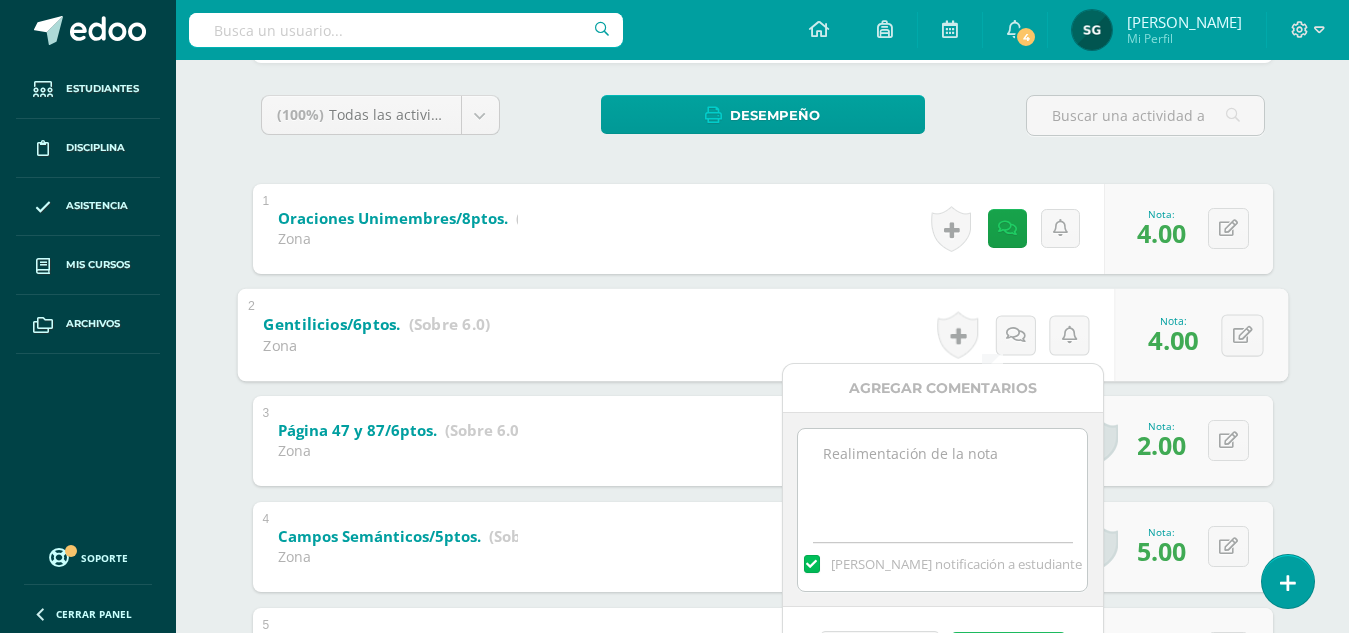 click at bounding box center (942, 479) 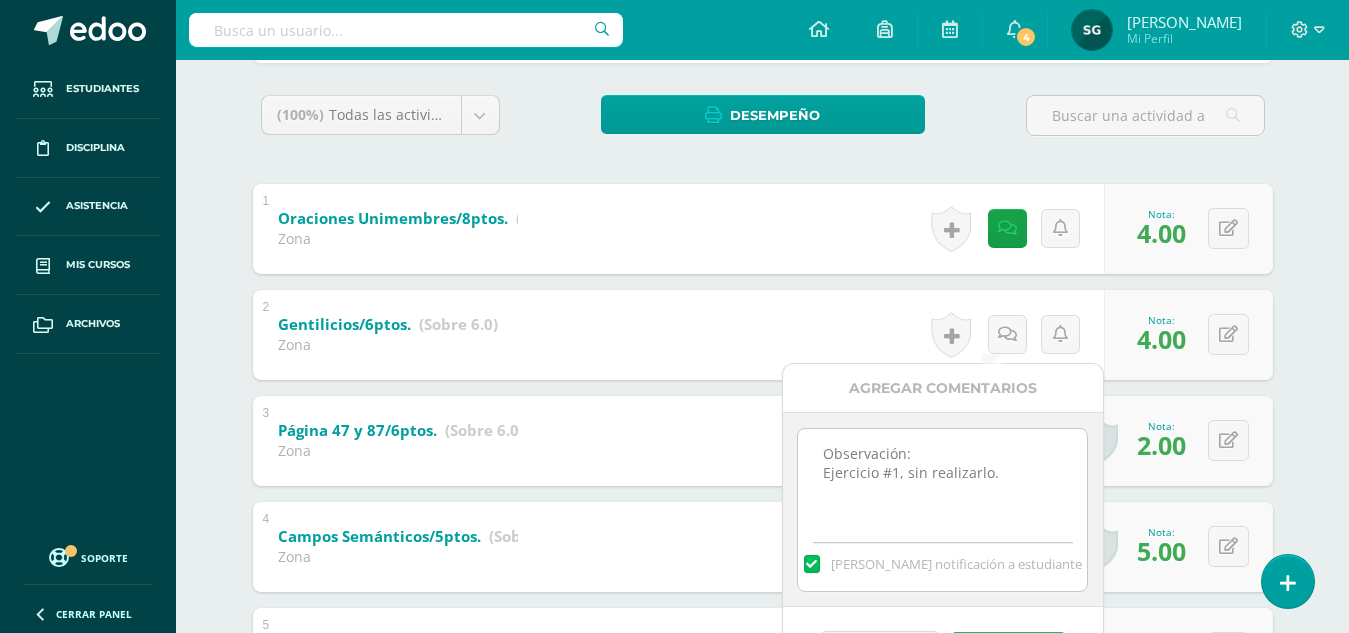 type on "Observación:
Ejercicio #1, sin realizarlo." 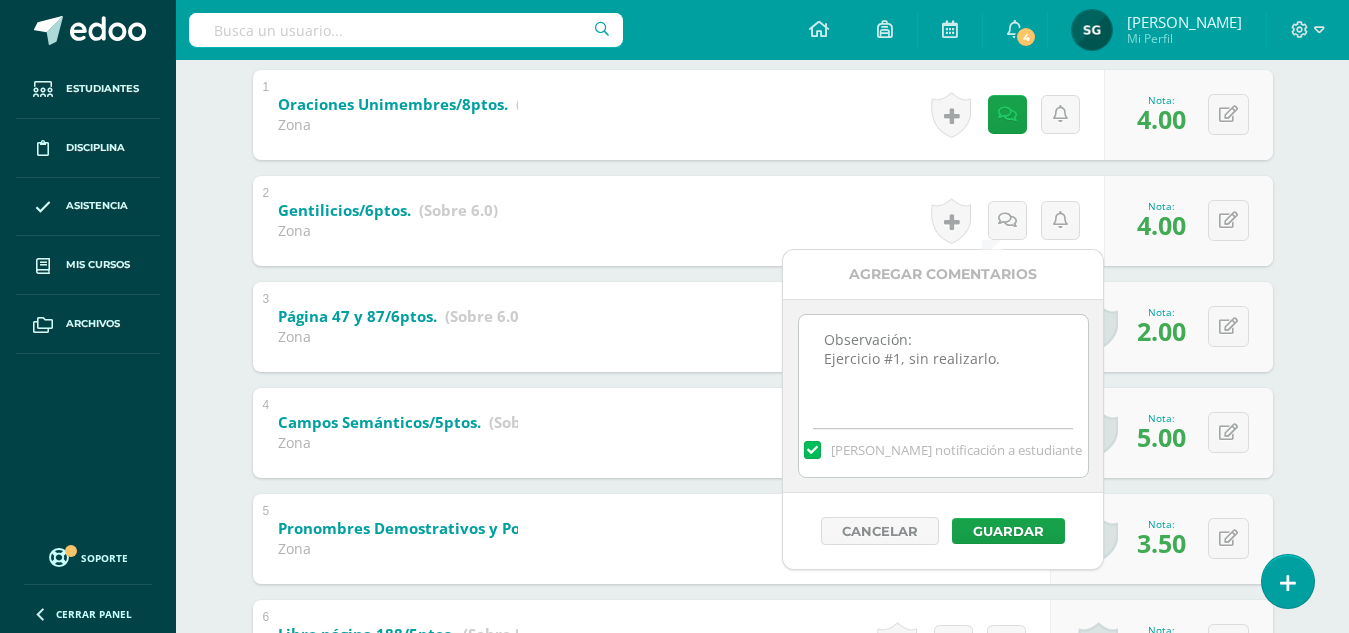 scroll, scrollTop: 435, scrollLeft: 0, axis: vertical 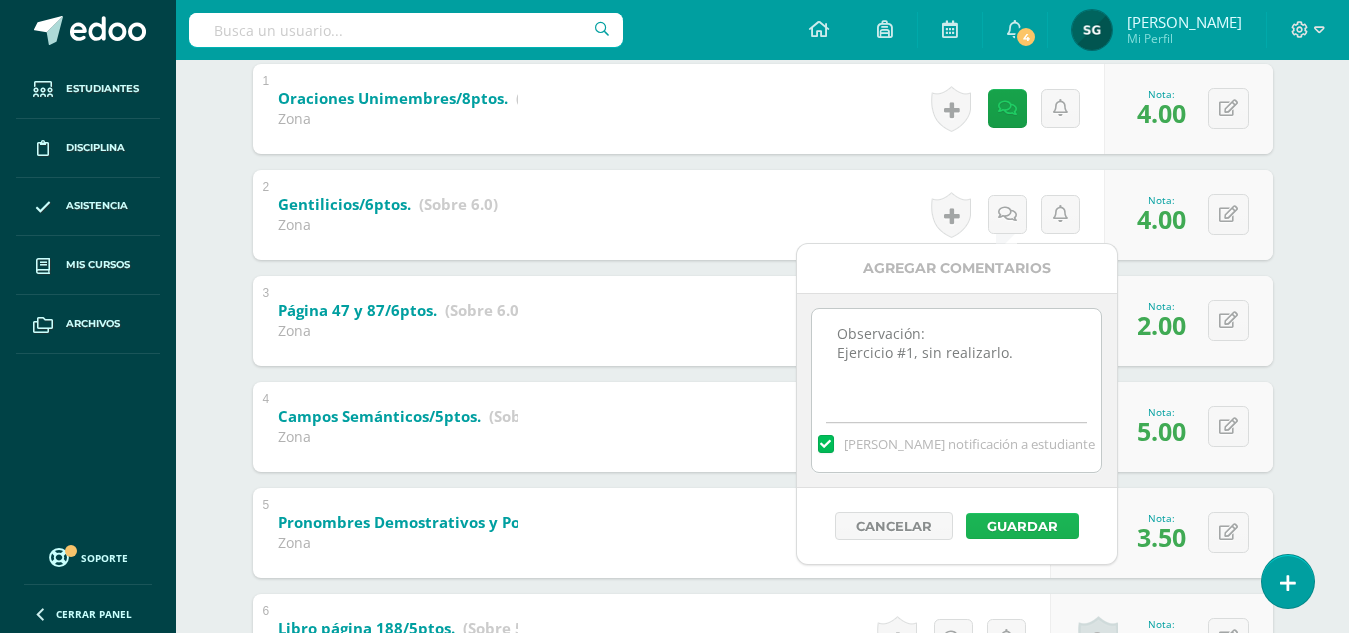 click on "Guardar" at bounding box center [1022, 526] 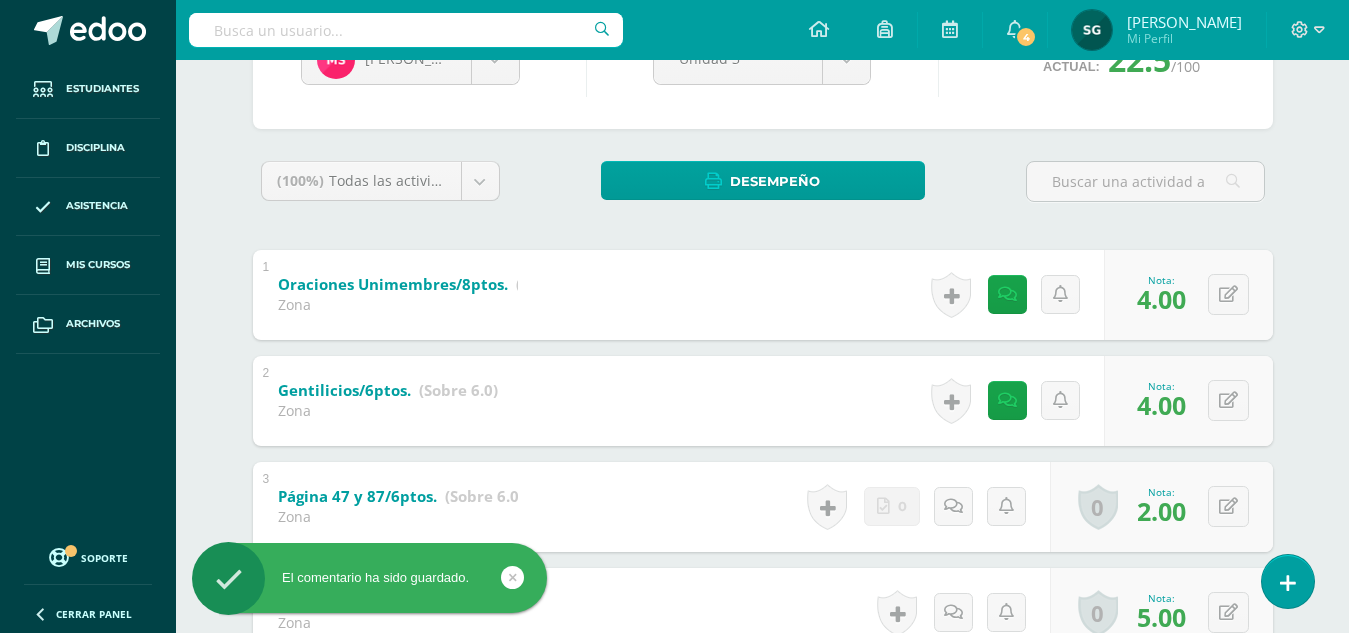 scroll, scrollTop: 247, scrollLeft: 0, axis: vertical 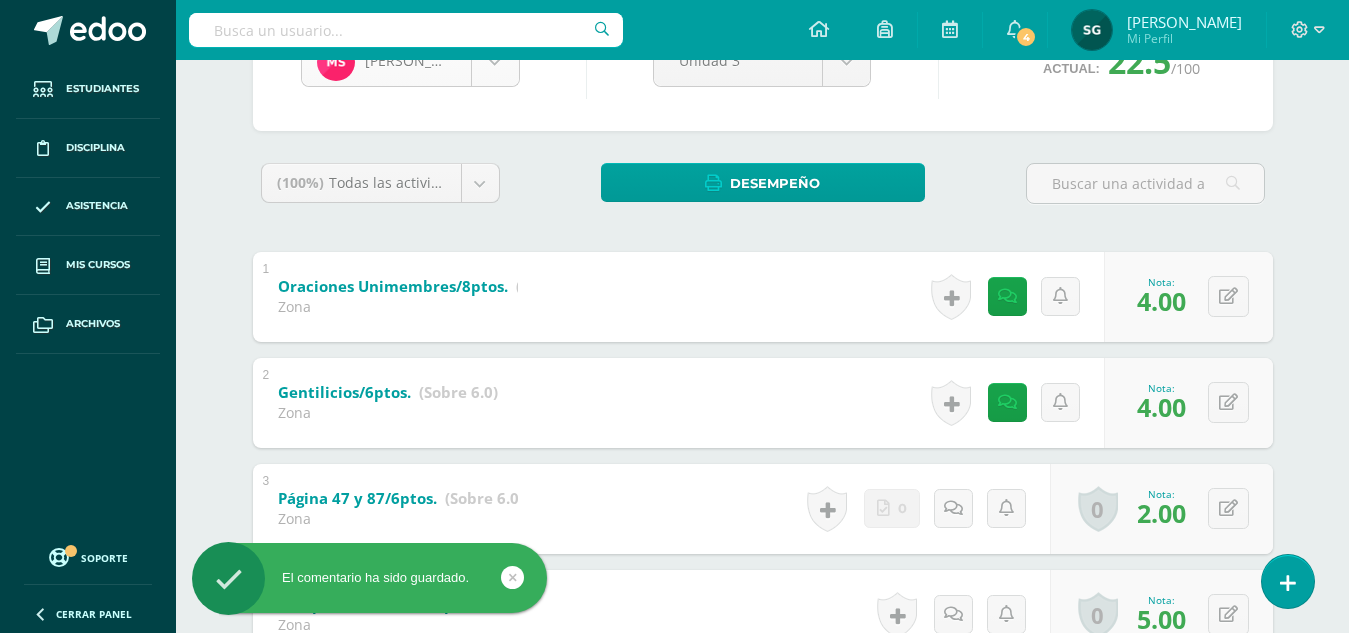 click on "El comentario ha sido guardado.         El comentario ha sido guardado.         Estudiantes Disciplina Asistencia Mis cursos Archivos Soporte
Centro de ayuda
Últimas actualizaciones
10+ Cerrar panel
Comunicacion y Lenguaje
Quinto
Primaria alta
"A"
Actividades Estudiantes Planificación Dosificación
Lectura
Quinto
Primaria alta
"A"
Actividades Estudiantes Planificación Dosificación
Segundo Idioma
Quinto
Primaria alta
"A"
Actividades Estudiantes Planificación Dosificación Actividades Estudiantes" at bounding box center (674, 432) 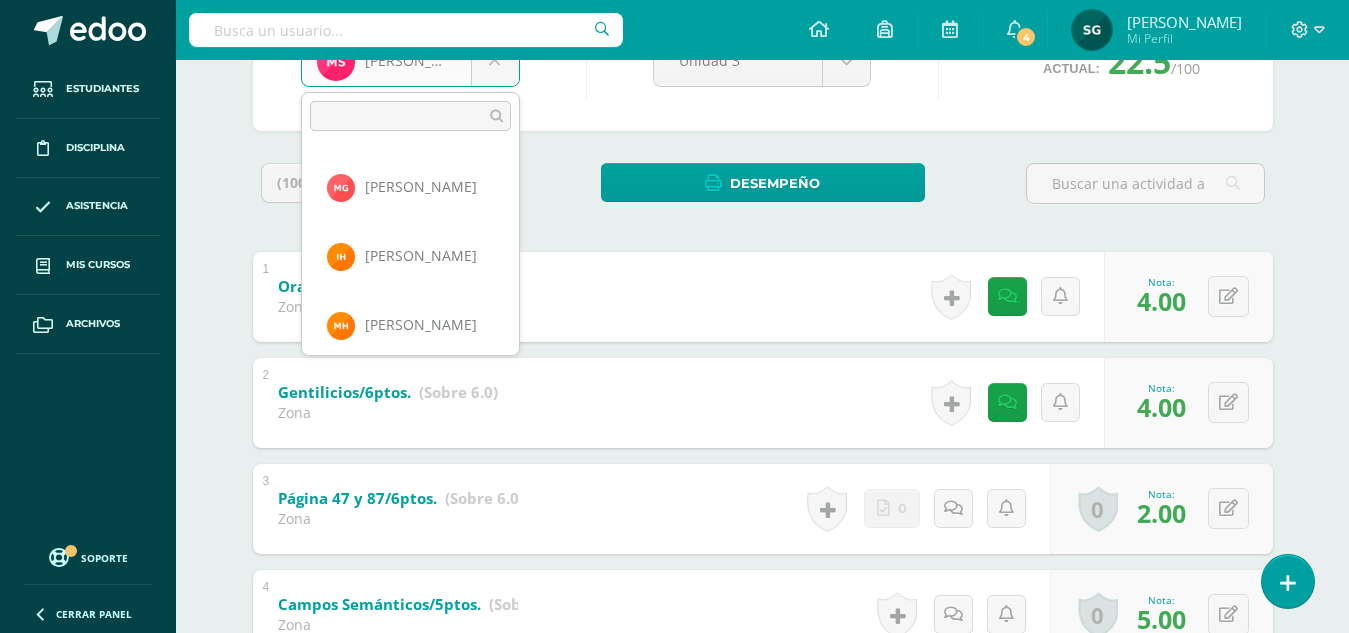 scroll, scrollTop: 366, scrollLeft: 0, axis: vertical 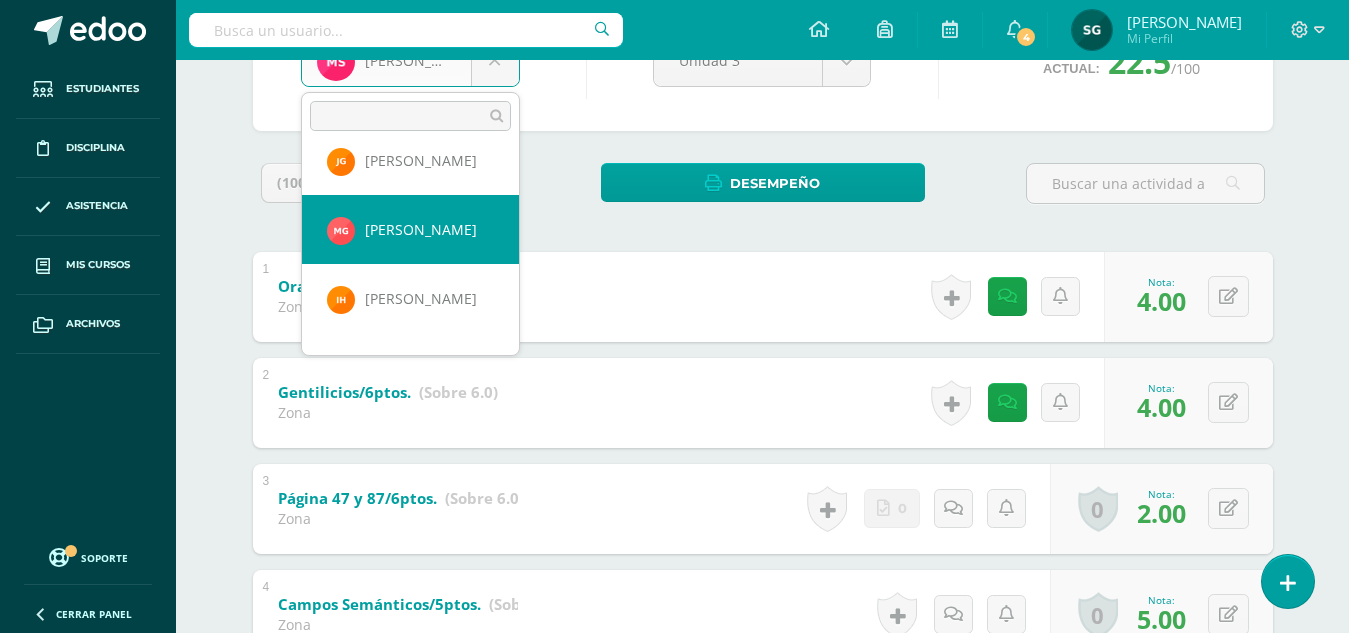 select on "100" 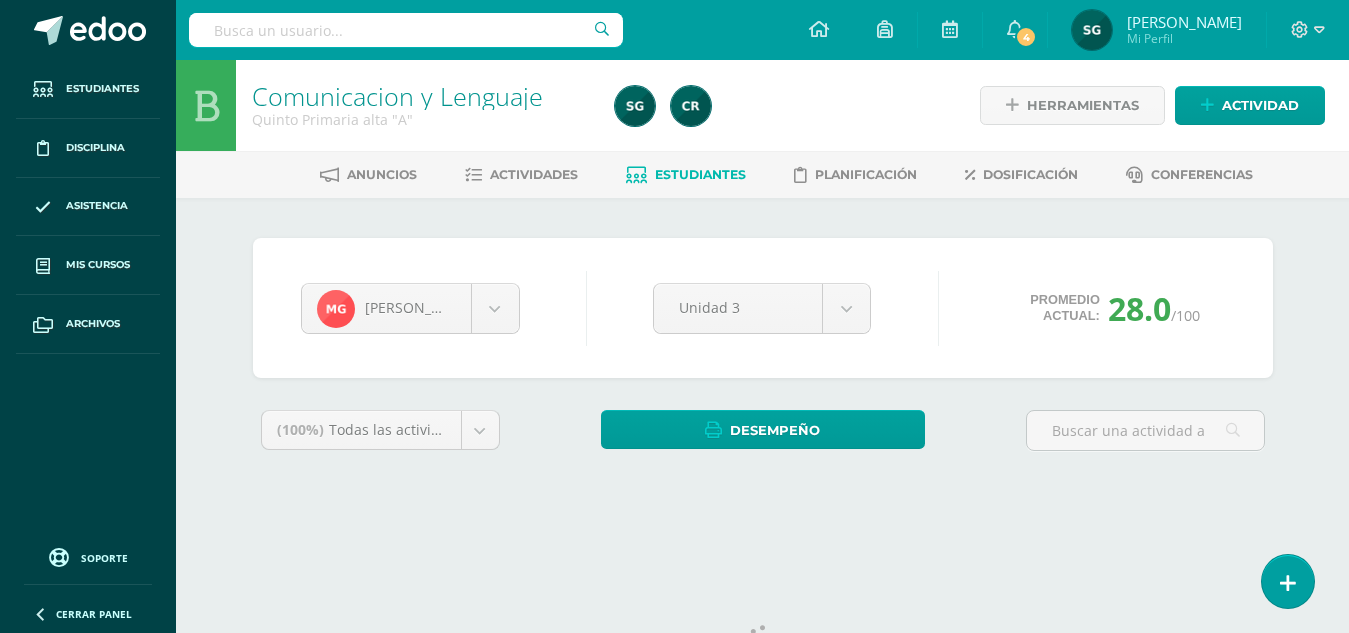 scroll, scrollTop: 0, scrollLeft: 0, axis: both 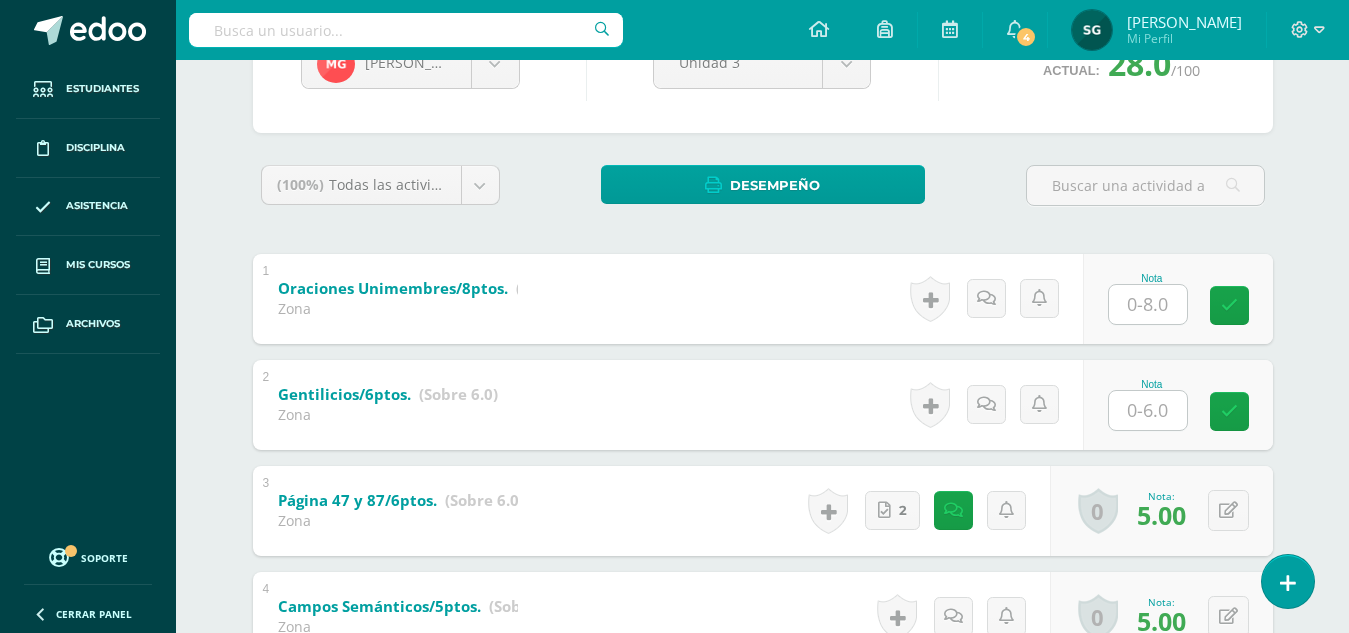 click at bounding box center [1148, 304] 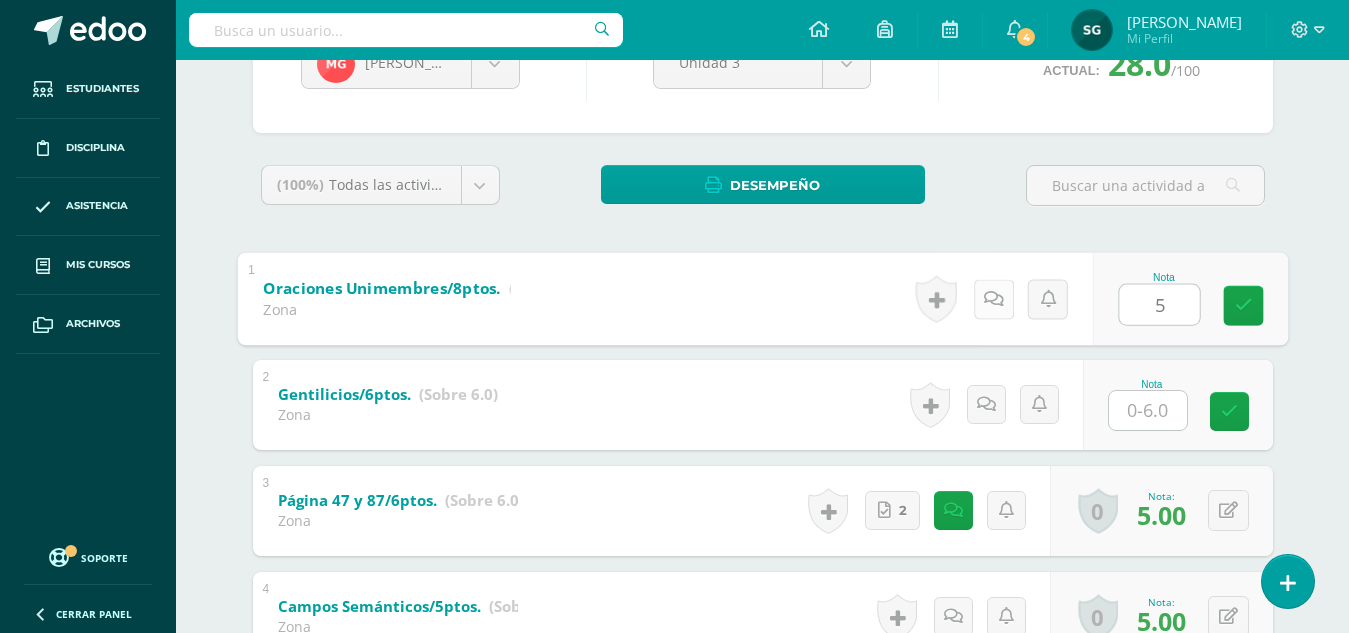 type on "5" 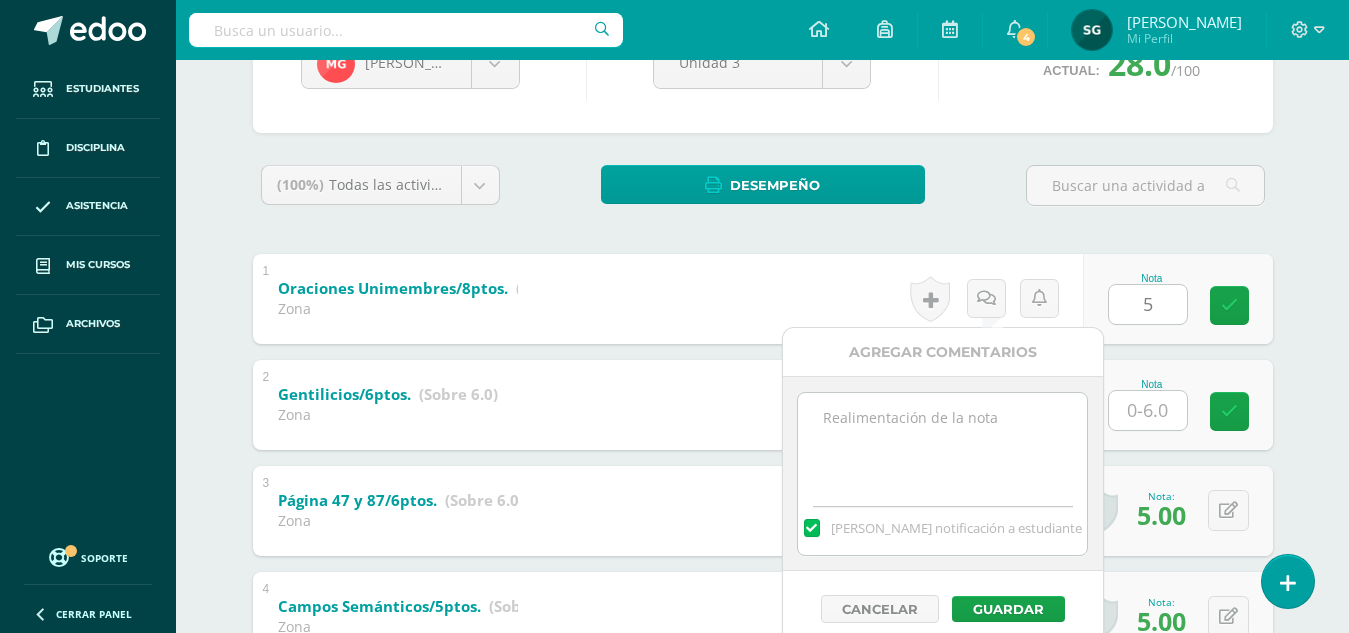 click at bounding box center [942, 443] 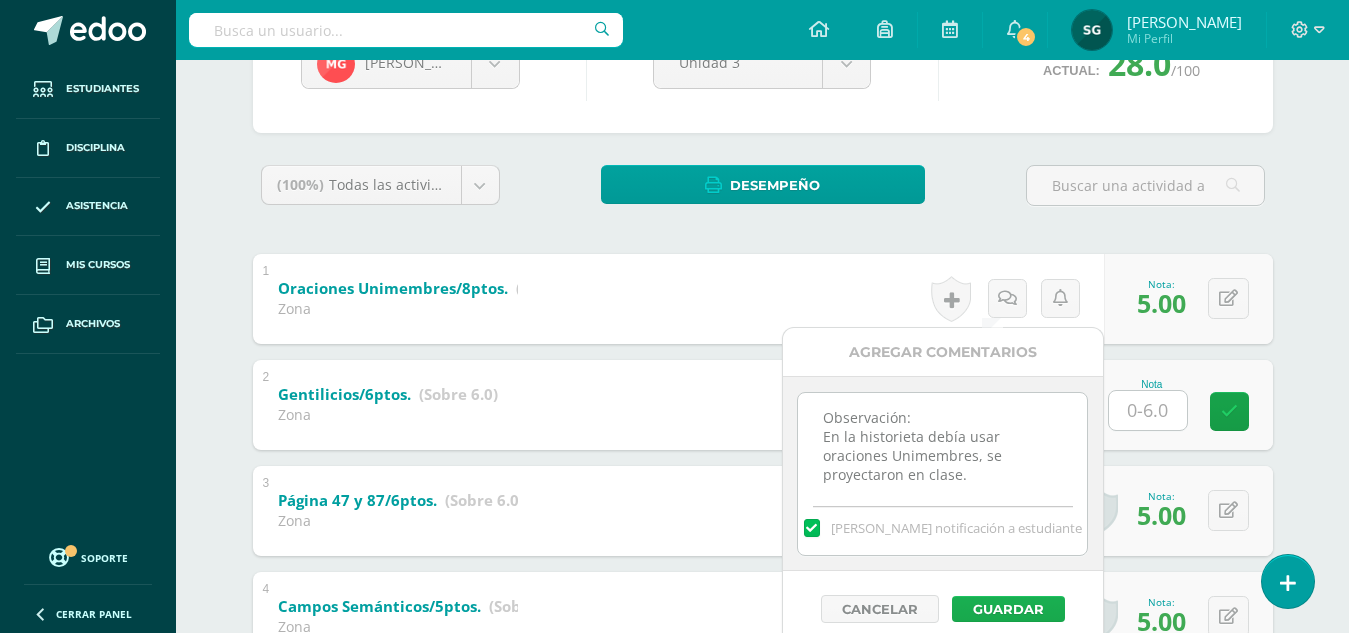 type on "Observación:
En la historieta debía usar oraciones Unimembres, se proyectaron en clase." 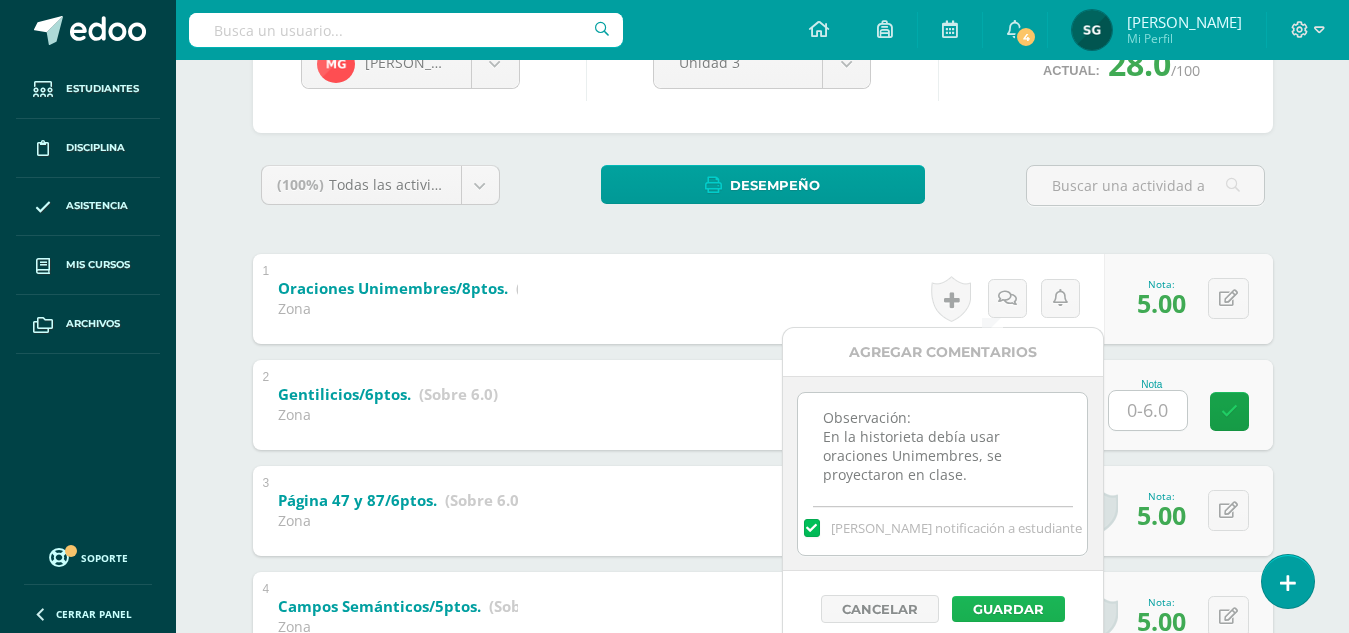 click on "Guardar" at bounding box center (1008, 609) 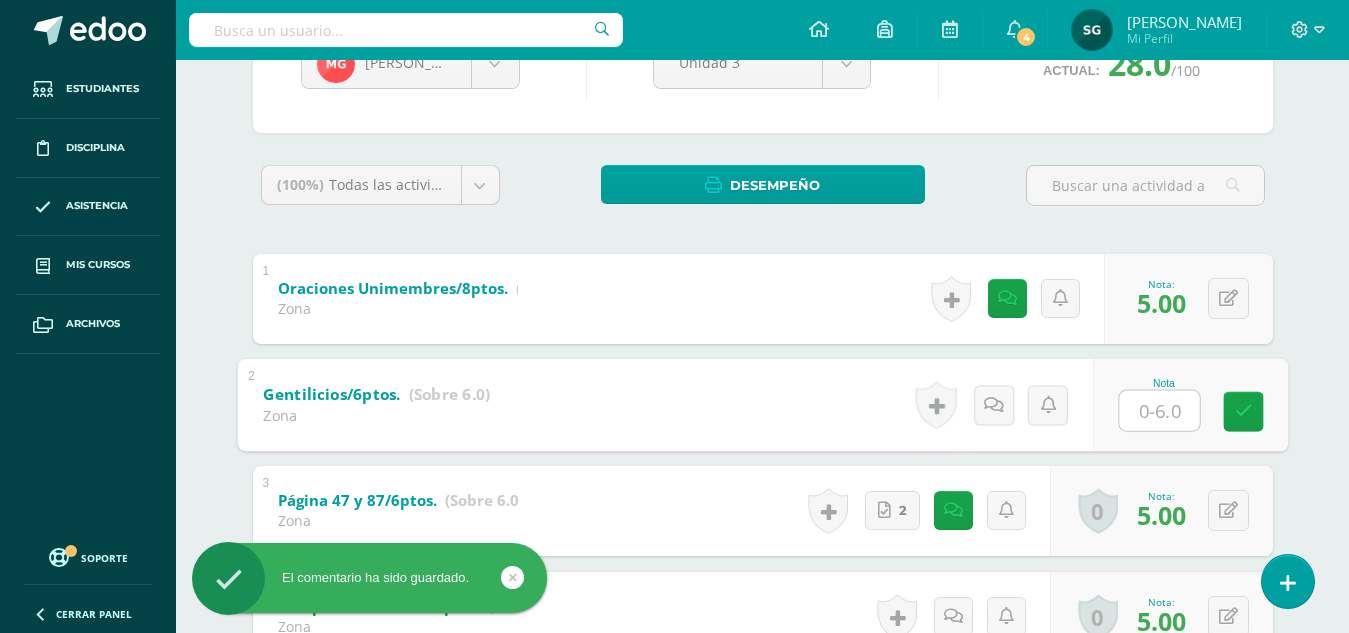 click at bounding box center (1159, 410) 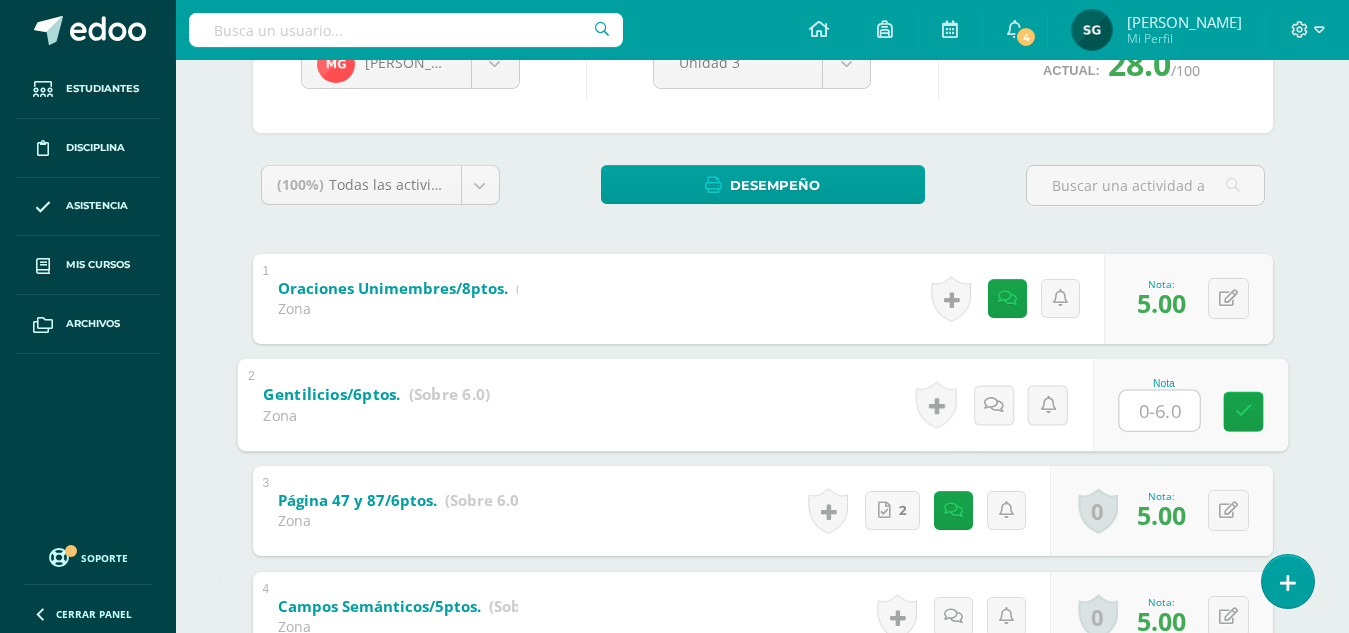 type on "6" 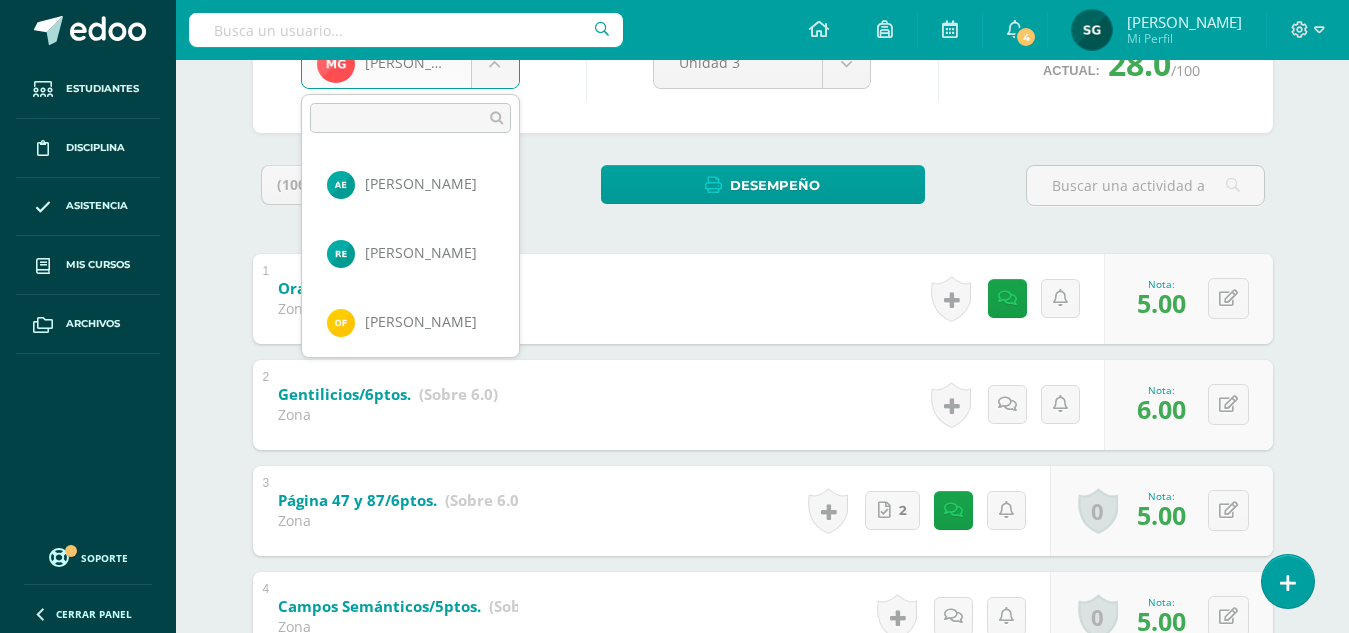 click on "El comentario ha sido guardado.         Estudiantes Disciplina Asistencia Mis cursos Archivos Soporte
Centro de ayuda
Últimas actualizaciones
10+ Cerrar panel
Comunicacion y [GEOGRAPHIC_DATA]
Quinto
Primaria alta
"A"
Actividades Estudiantes Planificación Dosificación
Lectura
Quinto
Primaria alta
"A"
Actividades Estudiantes Planificación Dosificación
Segundo Idioma
Quinto
Primaria alta
"A"
Actividades Estudiantes Planificación Dosificación Actividades Estudiantes Planificación Dosificación Actividades 4" at bounding box center (674, 434) 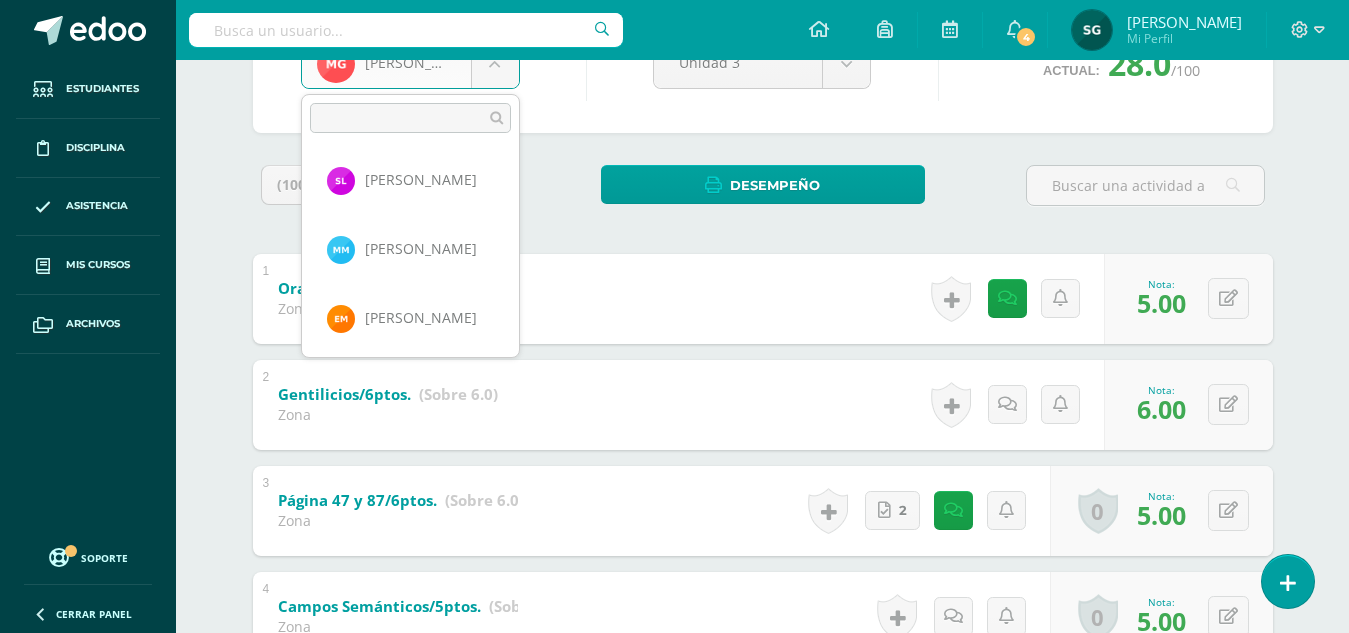 scroll, scrollTop: 724, scrollLeft: 0, axis: vertical 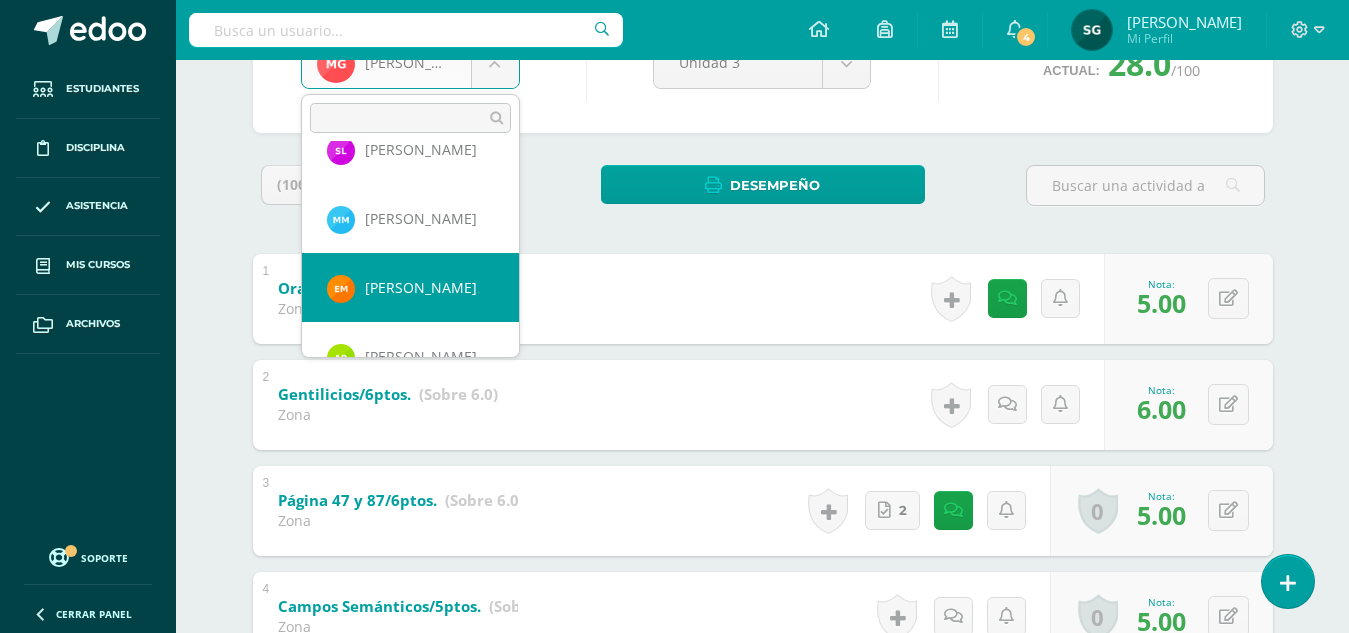 select on "102" 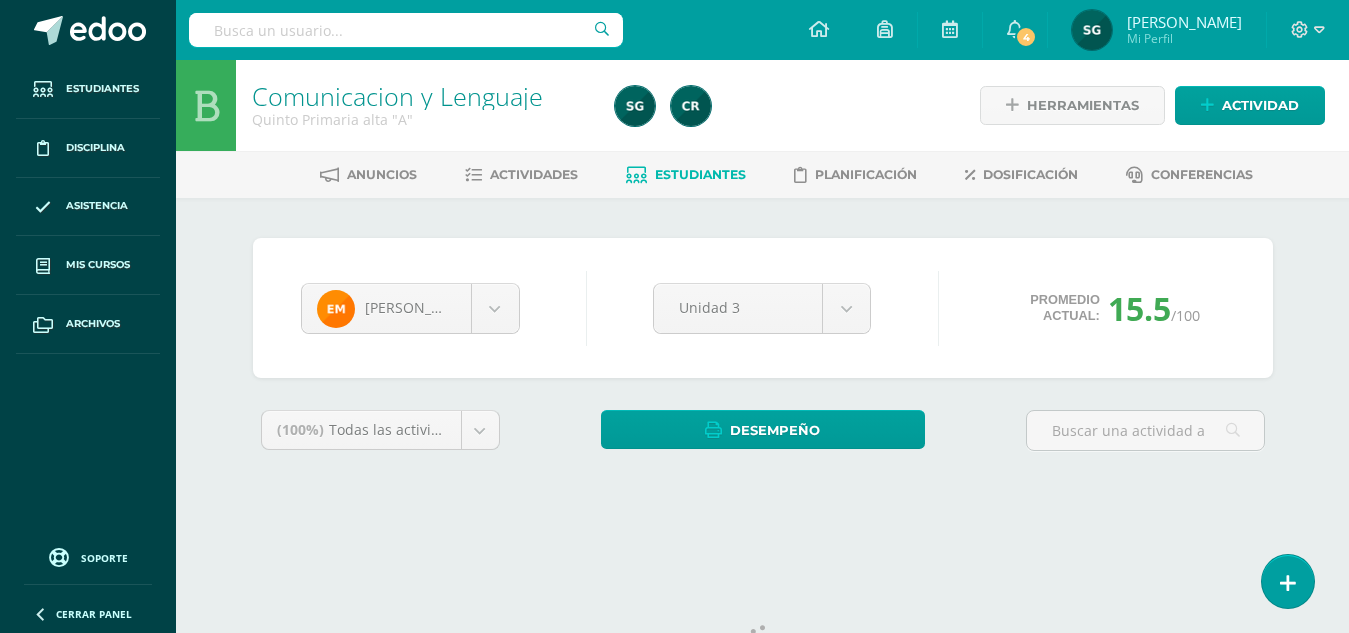 scroll, scrollTop: 0, scrollLeft: 0, axis: both 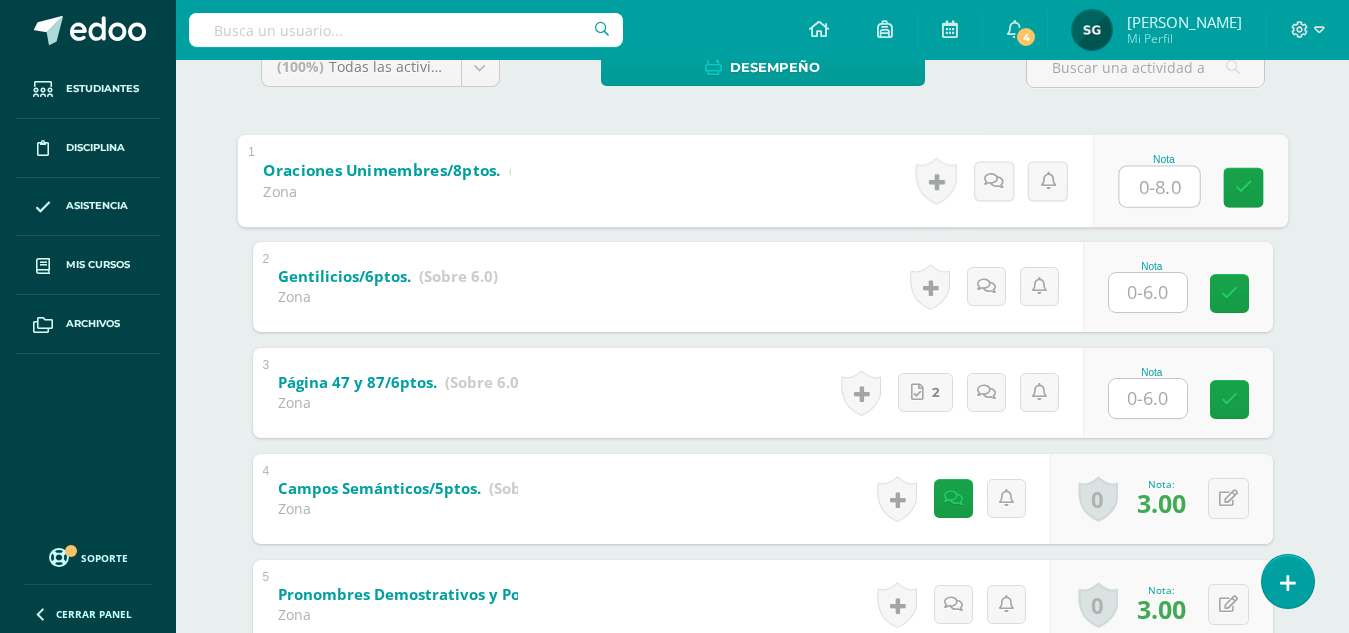 click at bounding box center [1159, 186] 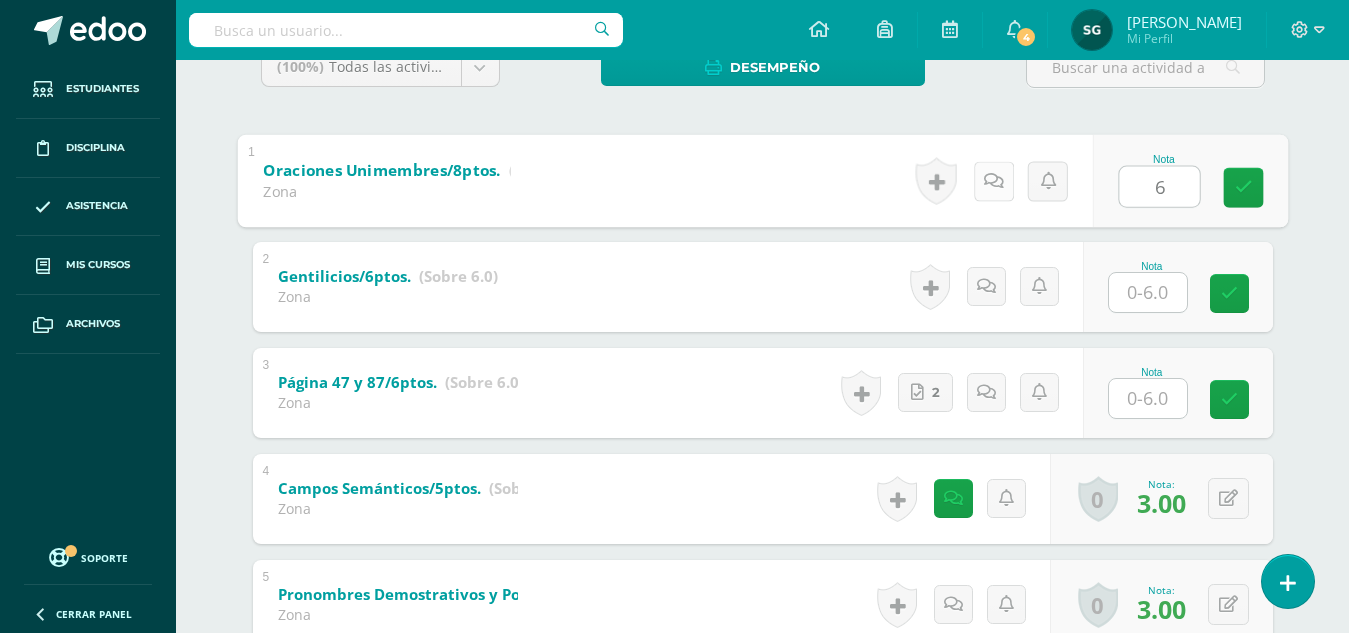 type on "6" 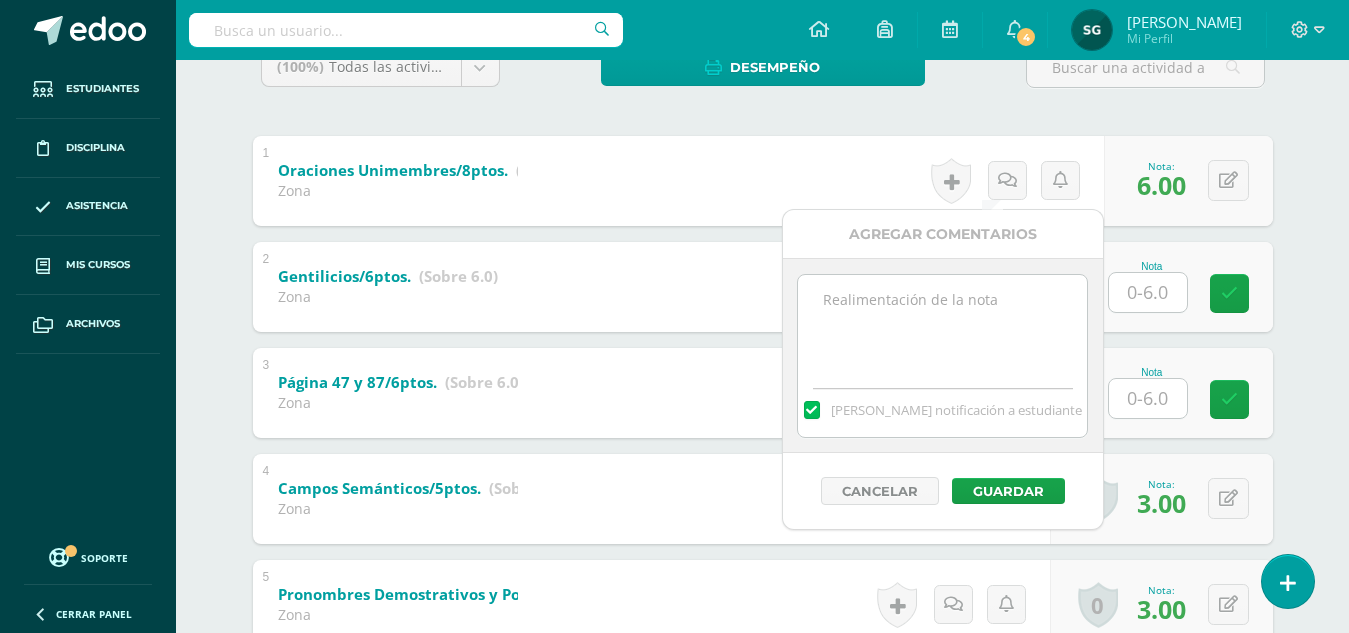 click at bounding box center (942, 325) 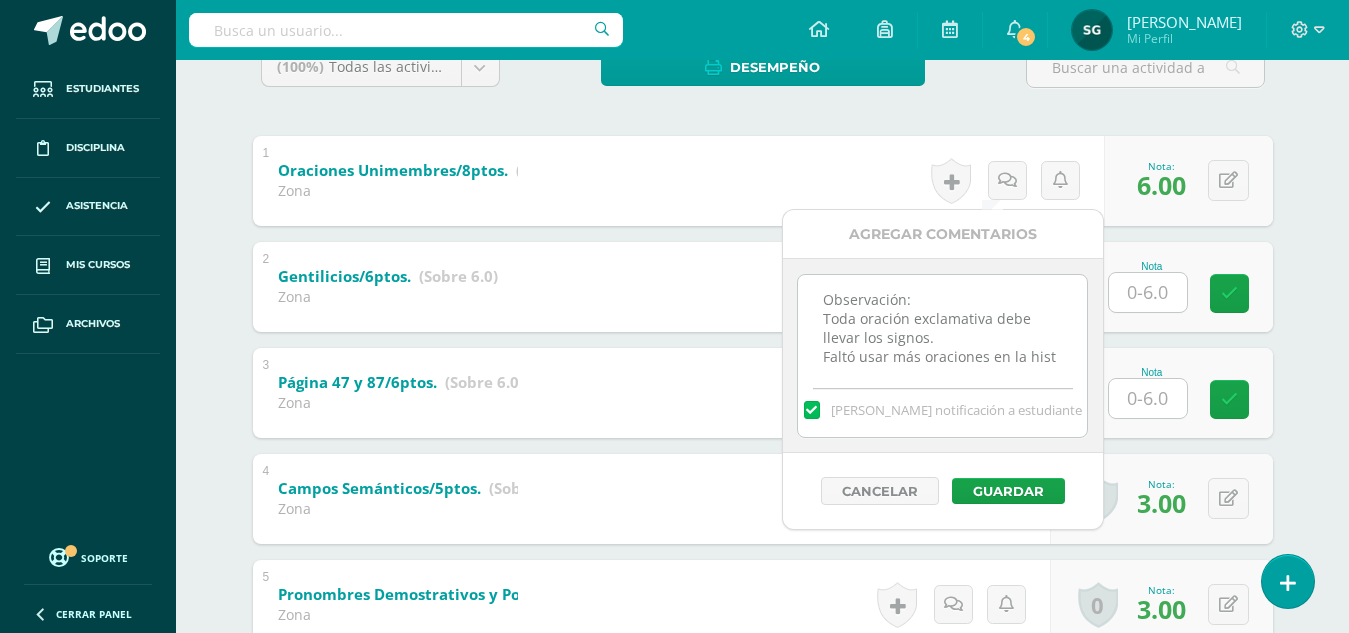 scroll, scrollTop: 10, scrollLeft: 0, axis: vertical 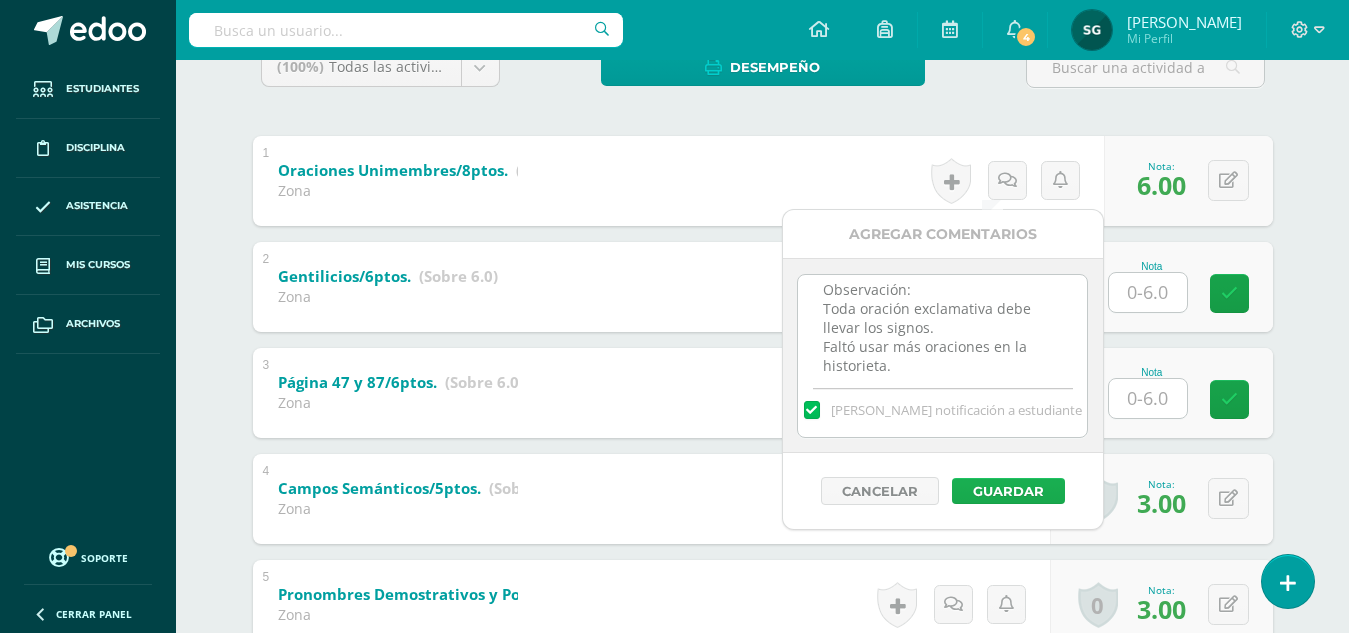 type on "Observación:
Toda oración exclamativa debe llevar los signos.
Faltó usar más oraciones en la historieta." 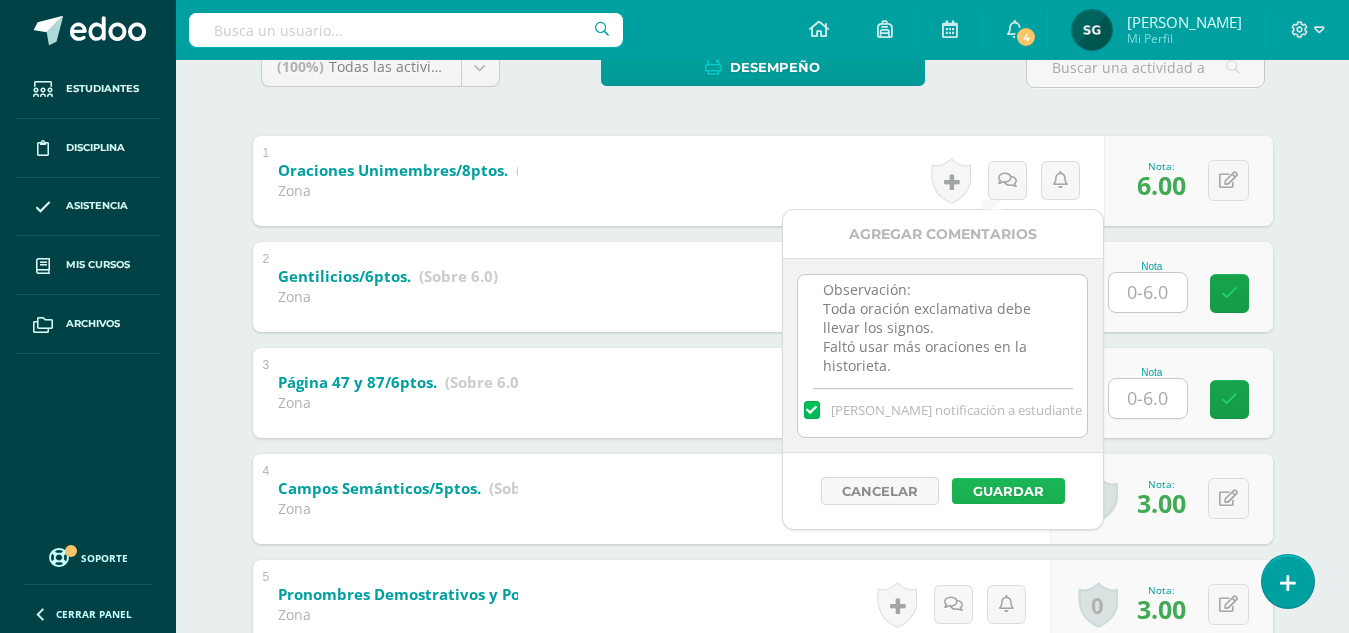 click on "Guardar" at bounding box center (1008, 491) 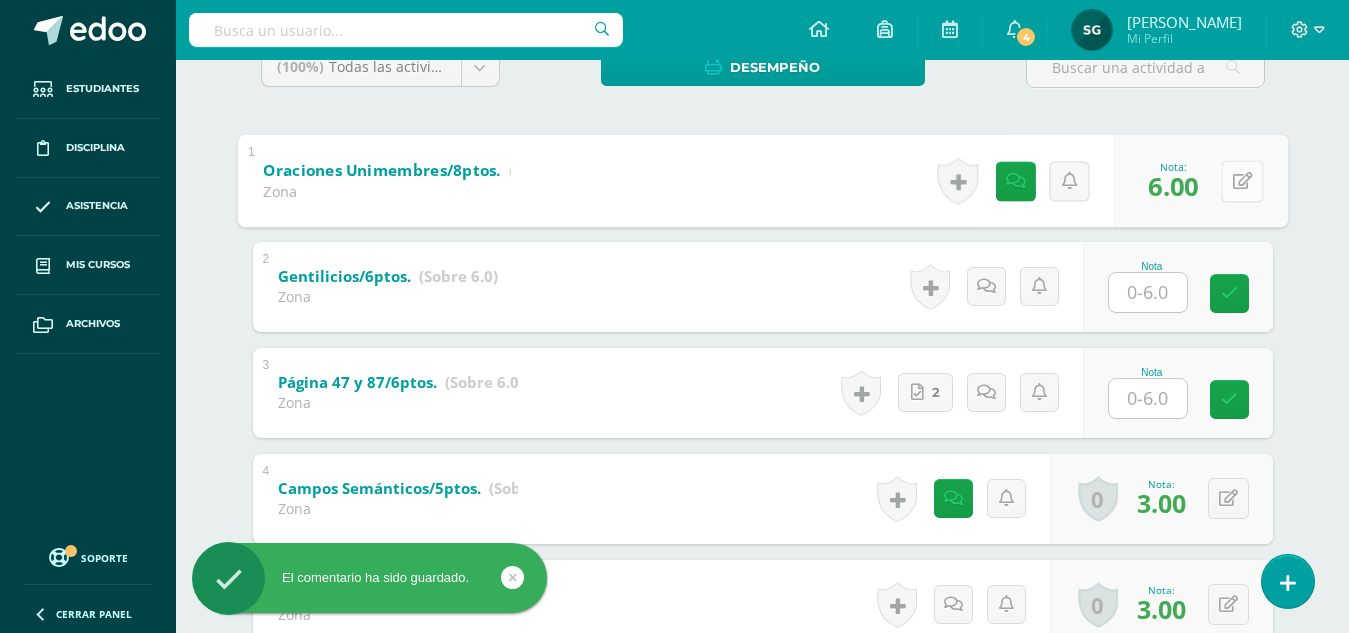 click at bounding box center (1242, 180) 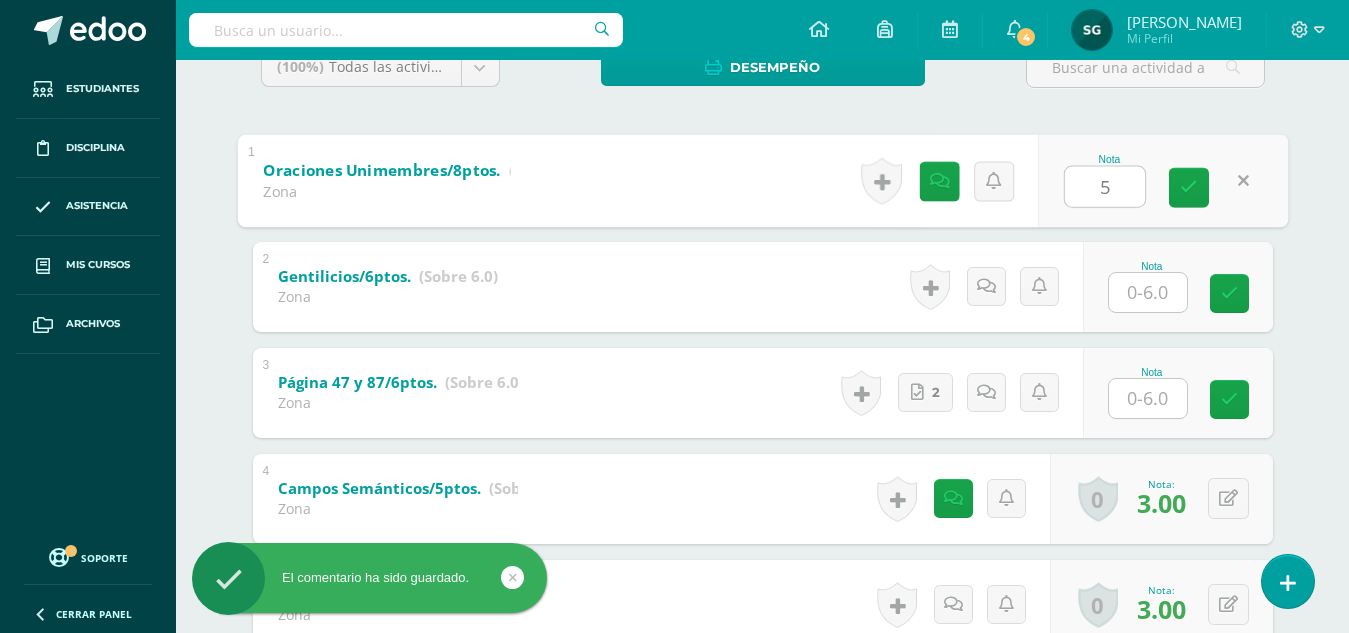 type on "5" 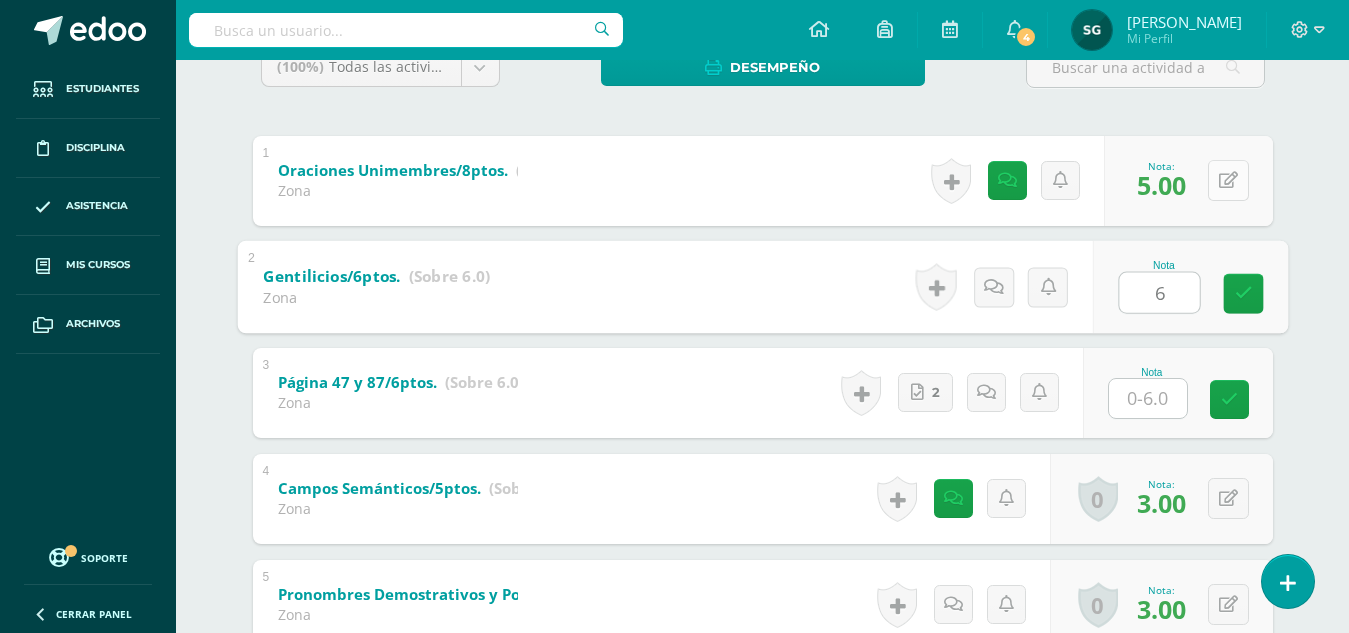 type on "6" 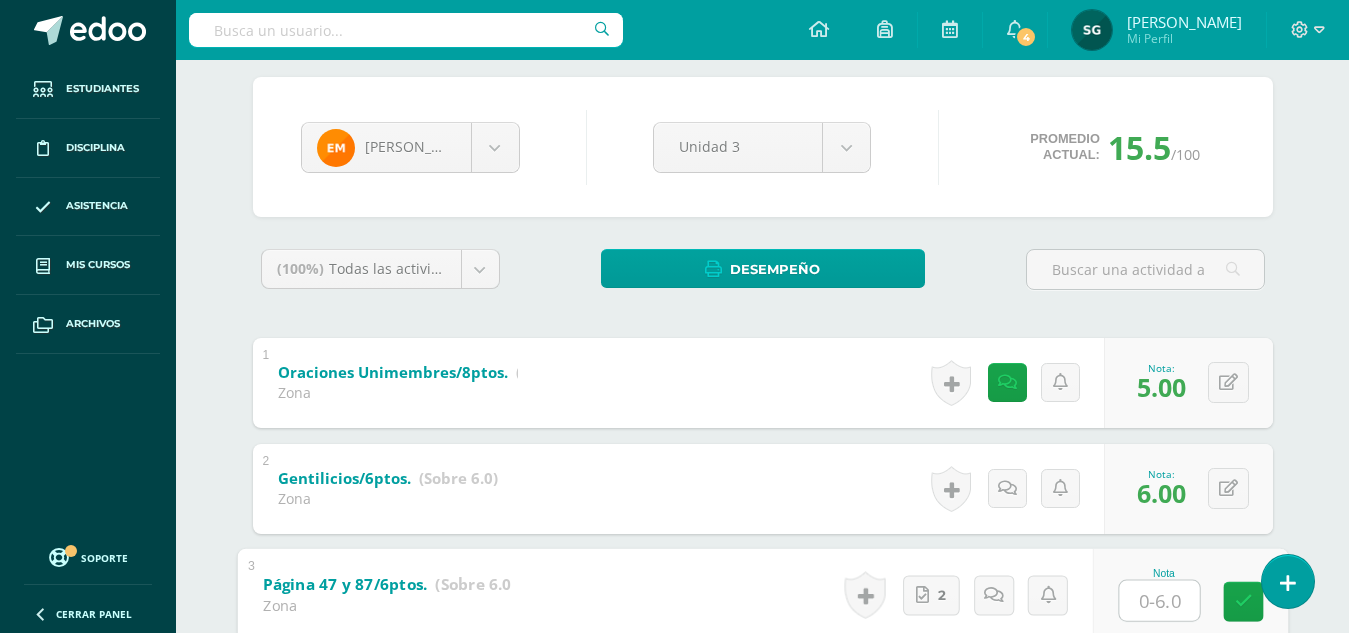 scroll, scrollTop: 154, scrollLeft: 0, axis: vertical 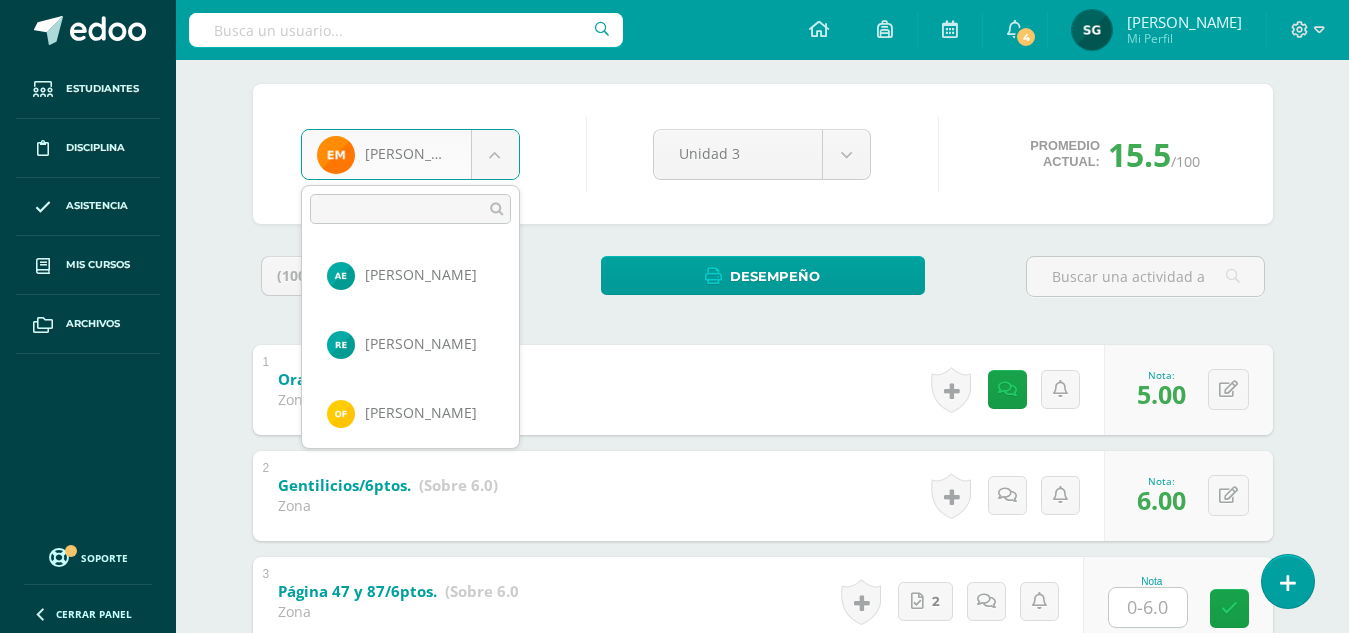 click on "El comentario ha sido guardado.         Estudiantes Disciplina Asistencia Mis cursos Archivos Soporte
Centro de ayuda
Últimas actualizaciones
10+ Cerrar panel
Comunicacion y Lenguaje
Quinto
Primaria alta
"A"
Actividades Estudiantes Planificación Dosificación
Lectura
Quinto
Primaria alta
"A"
Actividades Estudiantes Planificación Dosificación
Segundo Idioma
Quinto
Primaria alta
"A"
Actividades Estudiantes Planificación Dosificación Actividades Estudiantes Planificación Dosificación Actividades 4" at bounding box center (674, 525) 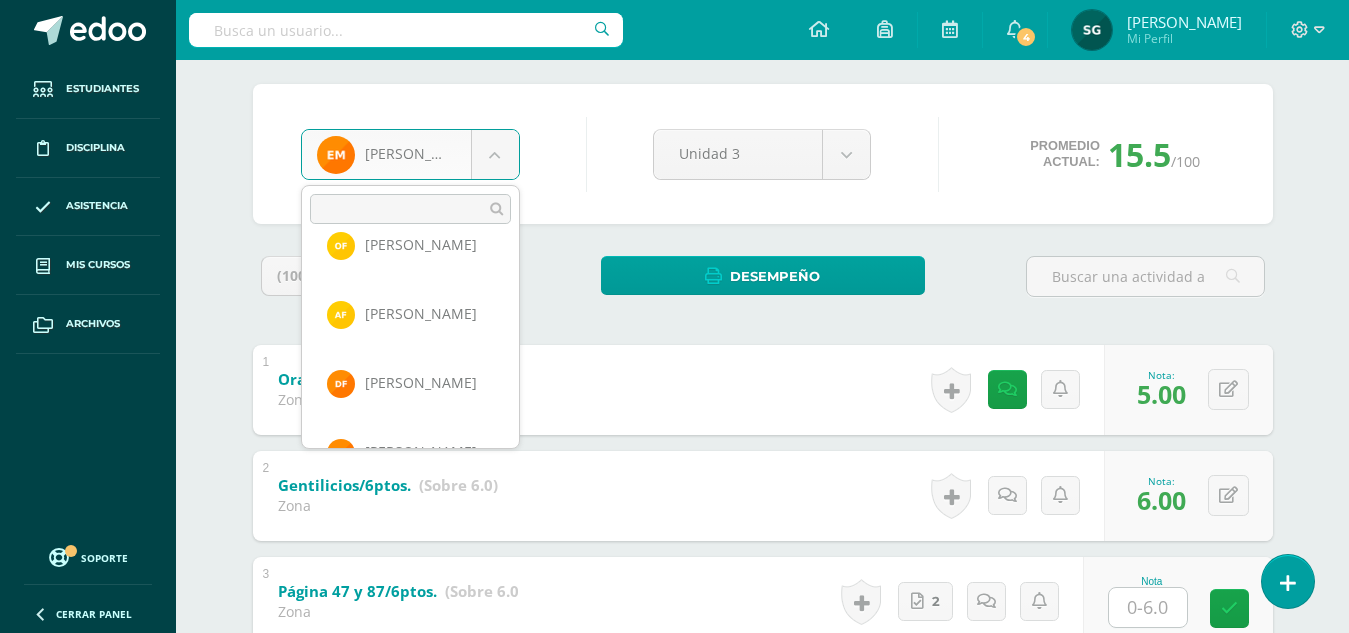 scroll, scrollTop: 0, scrollLeft: 0, axis: both 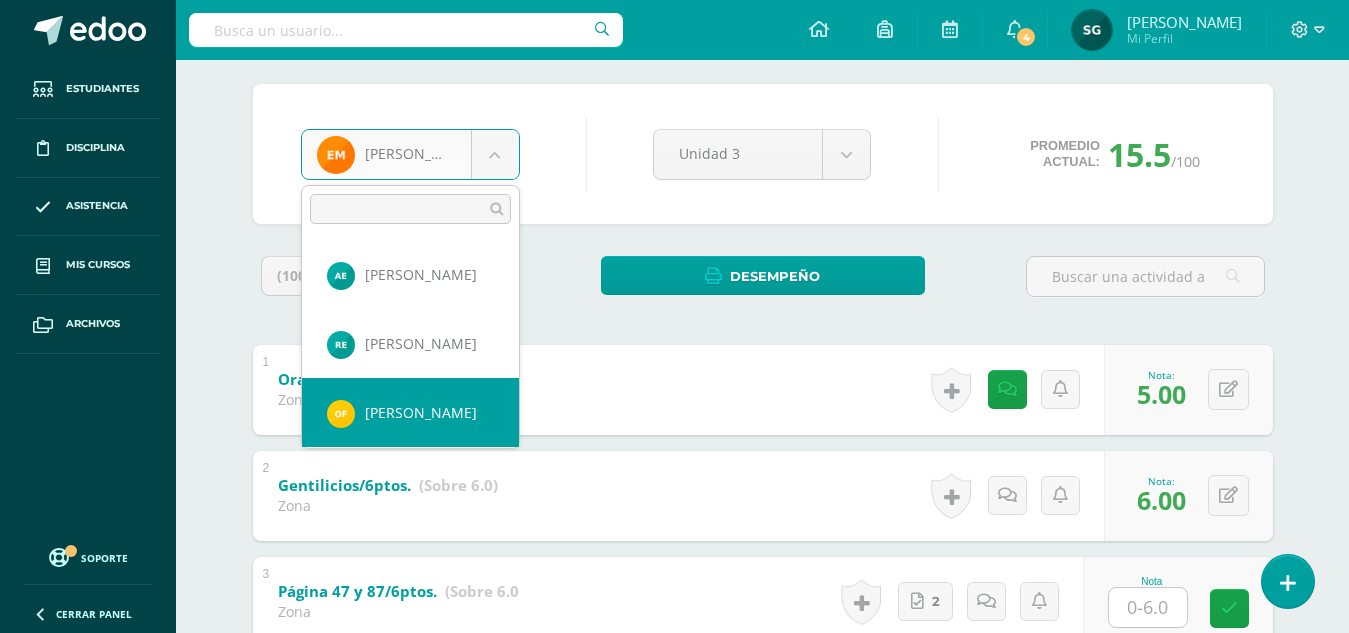 select on "98" 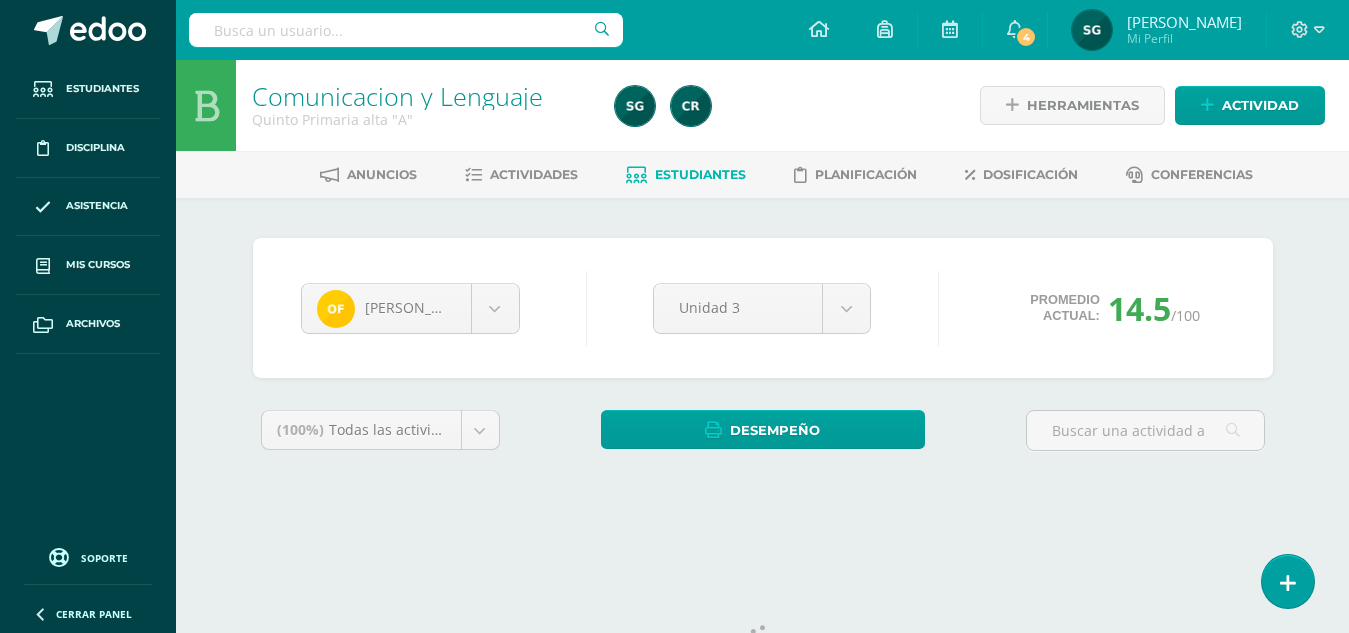 scroll, scrollTop: 0, scrollLeft: 0, axis: both 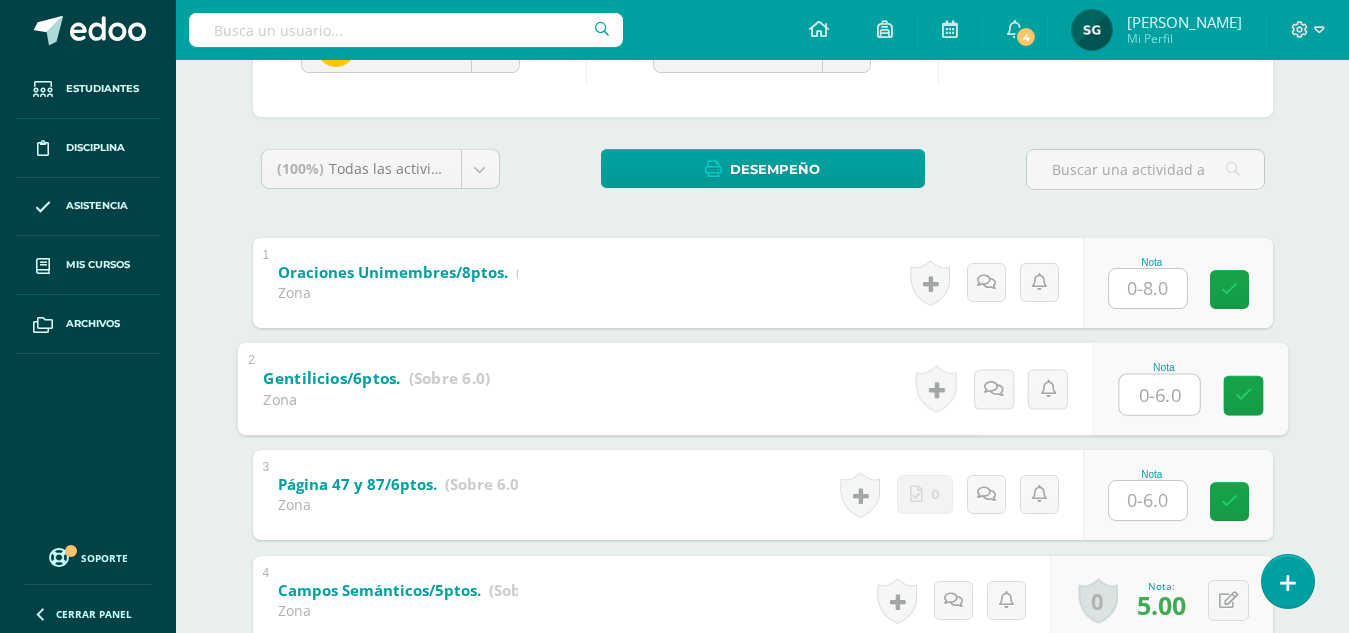 click at bounding box center (1159, 394) 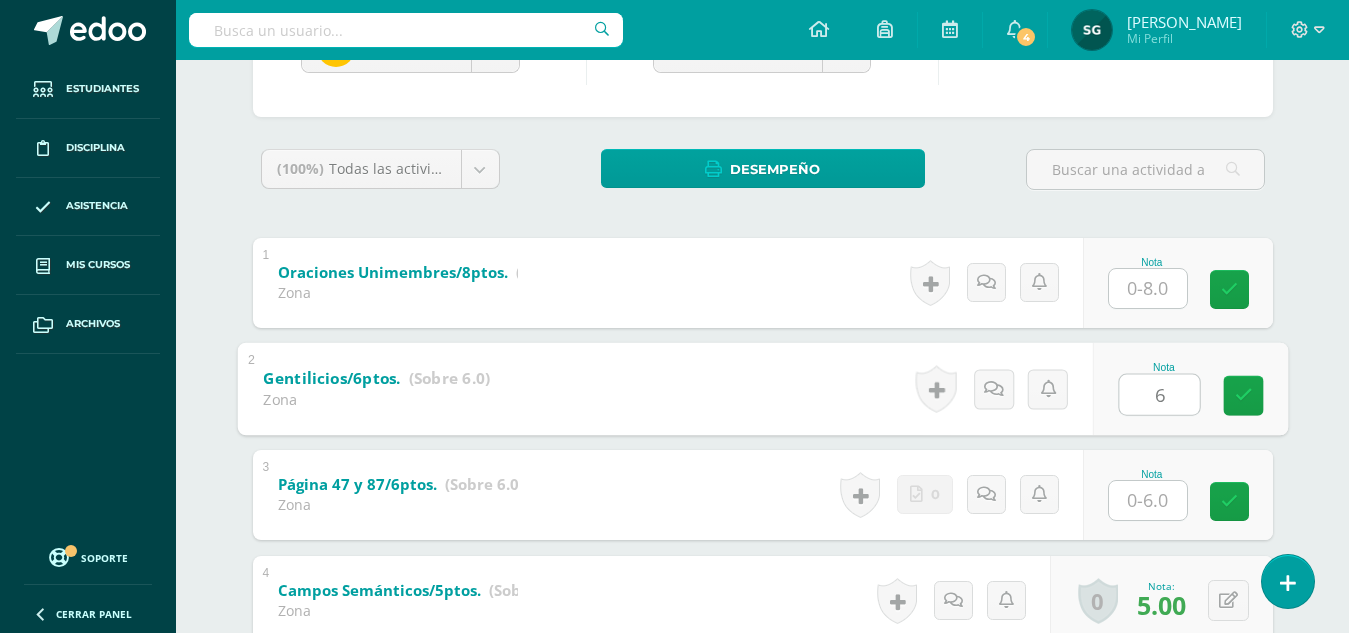 type on "6" 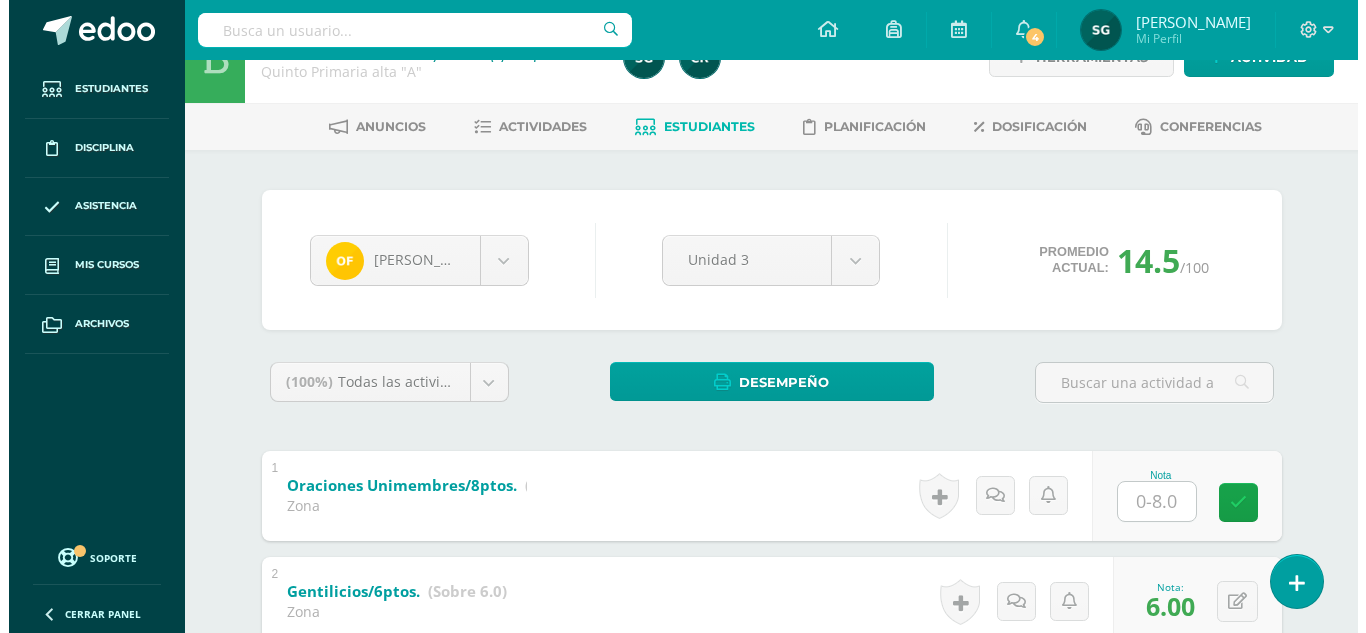 scroll, scrollTop: 45, scrollLeft: 0, axis: vertical 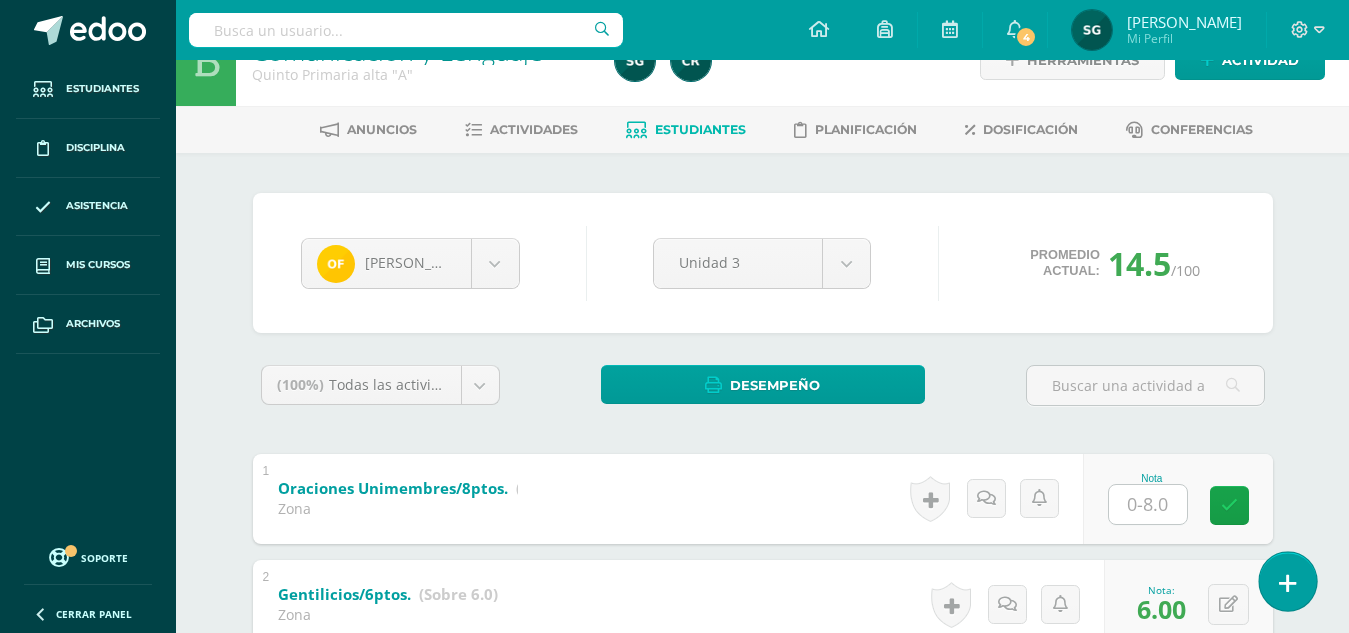 click at bounding box center (1287, 581) 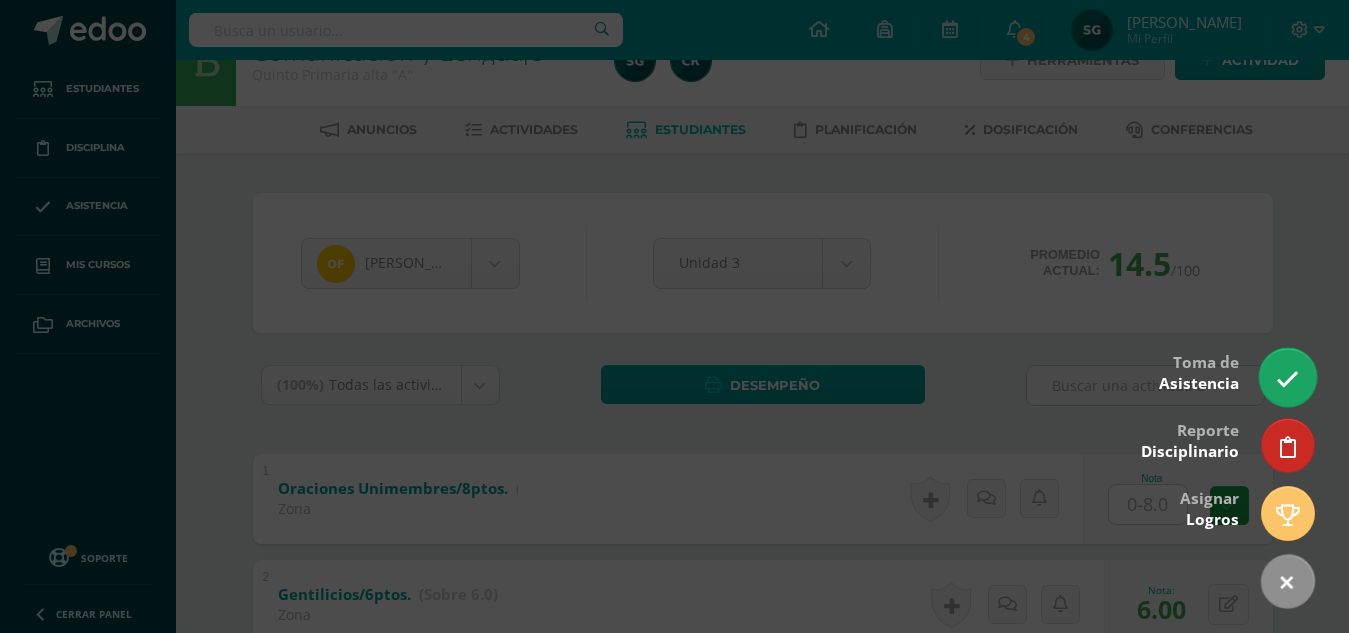 click at bounding box center (1287, 379) 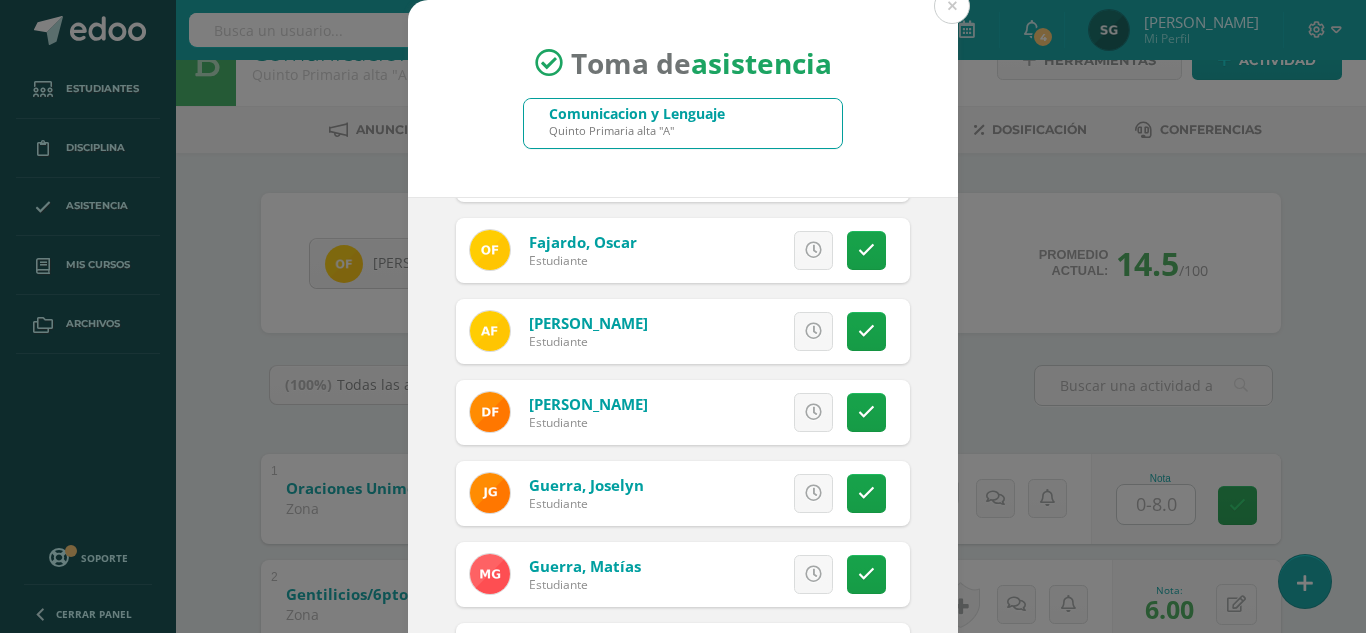 scroll, scrollTop: 234, scrollLeft: 0, axis: vertical 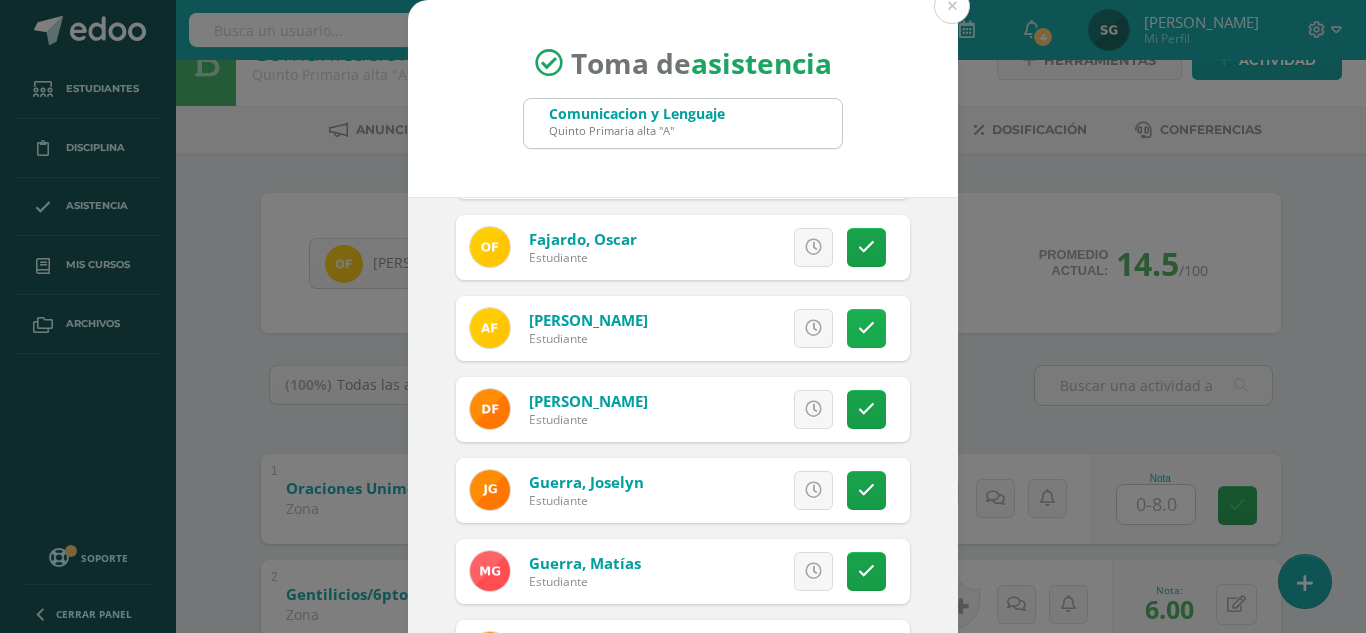 click at bounding box center [866, 328] 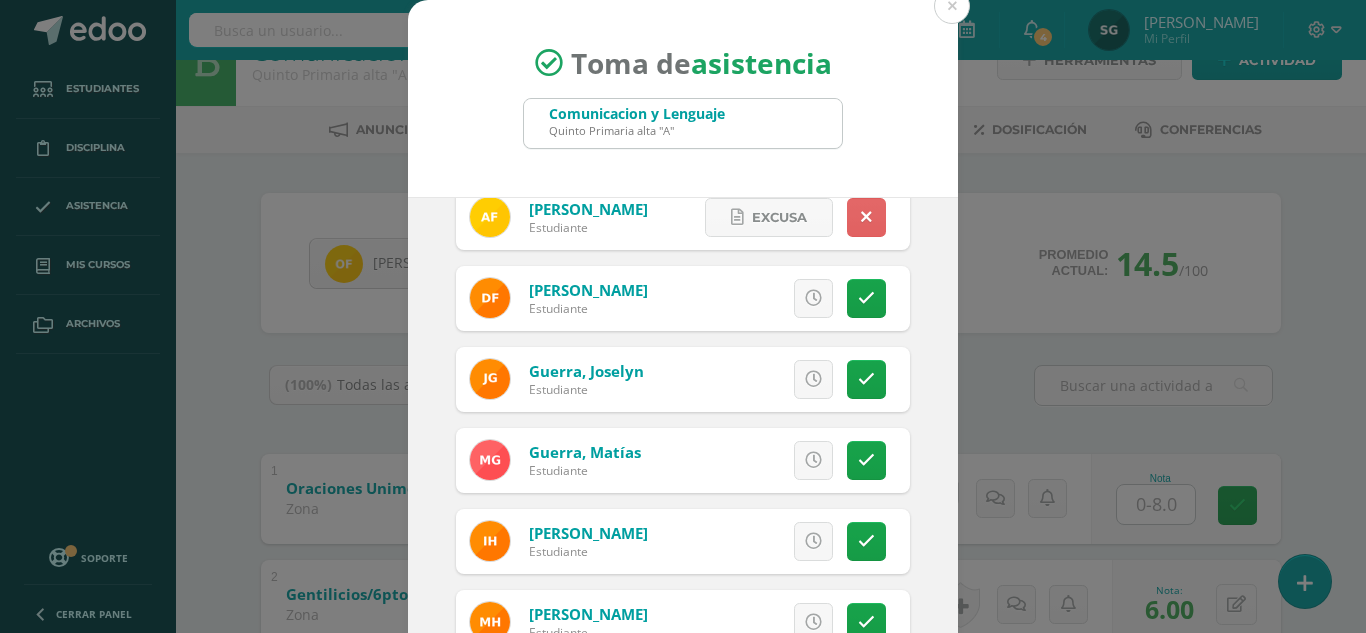 scroll, scrollTop: 357, scrollLeft: 0, axis: vertical 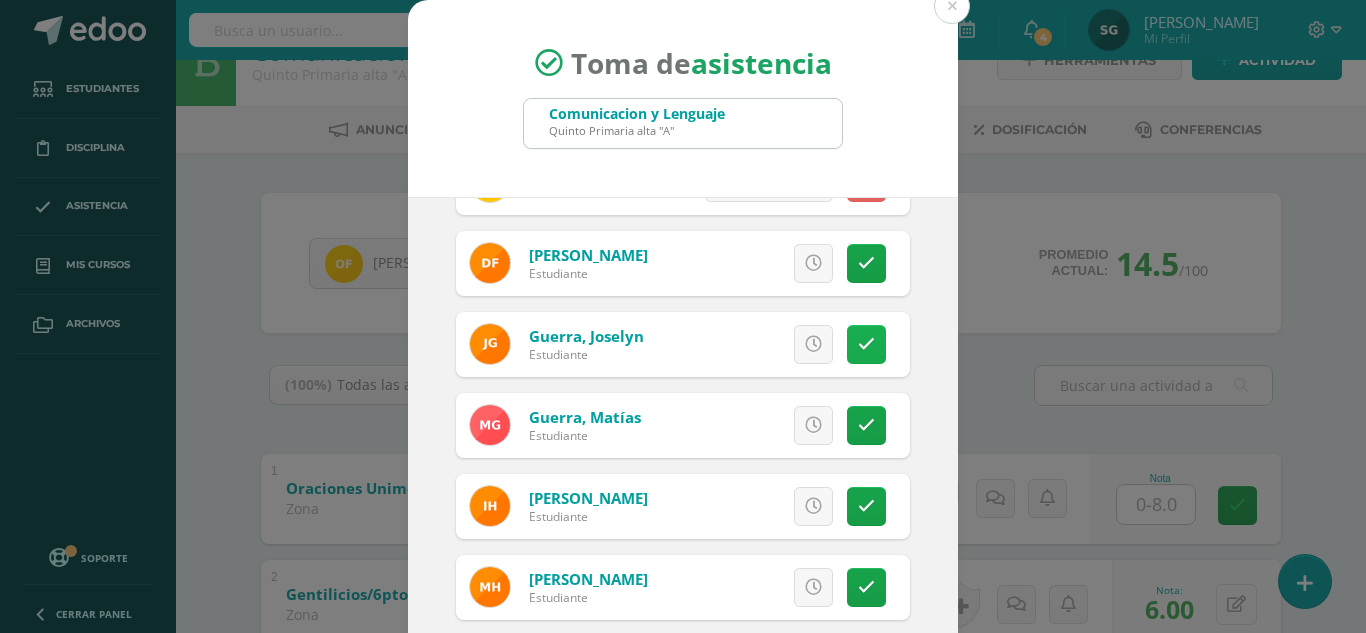 click at bounding box center (866, 344) 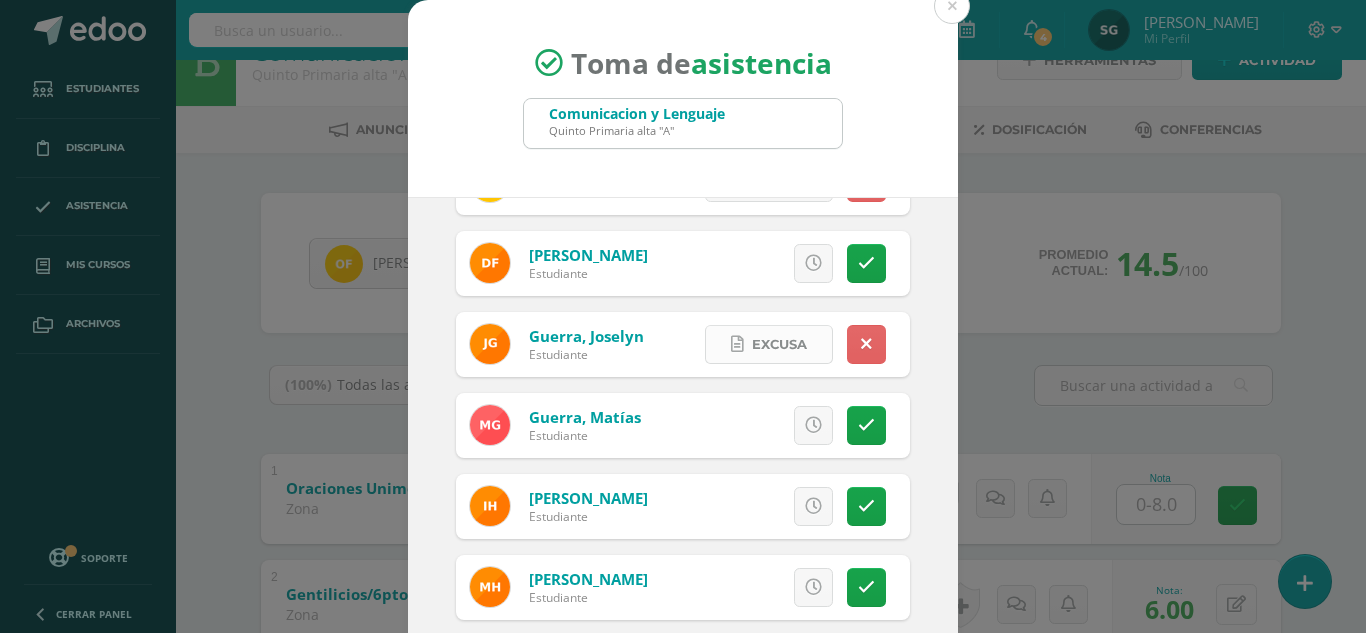 click on "Excusa" at bounding box center [779, 344] 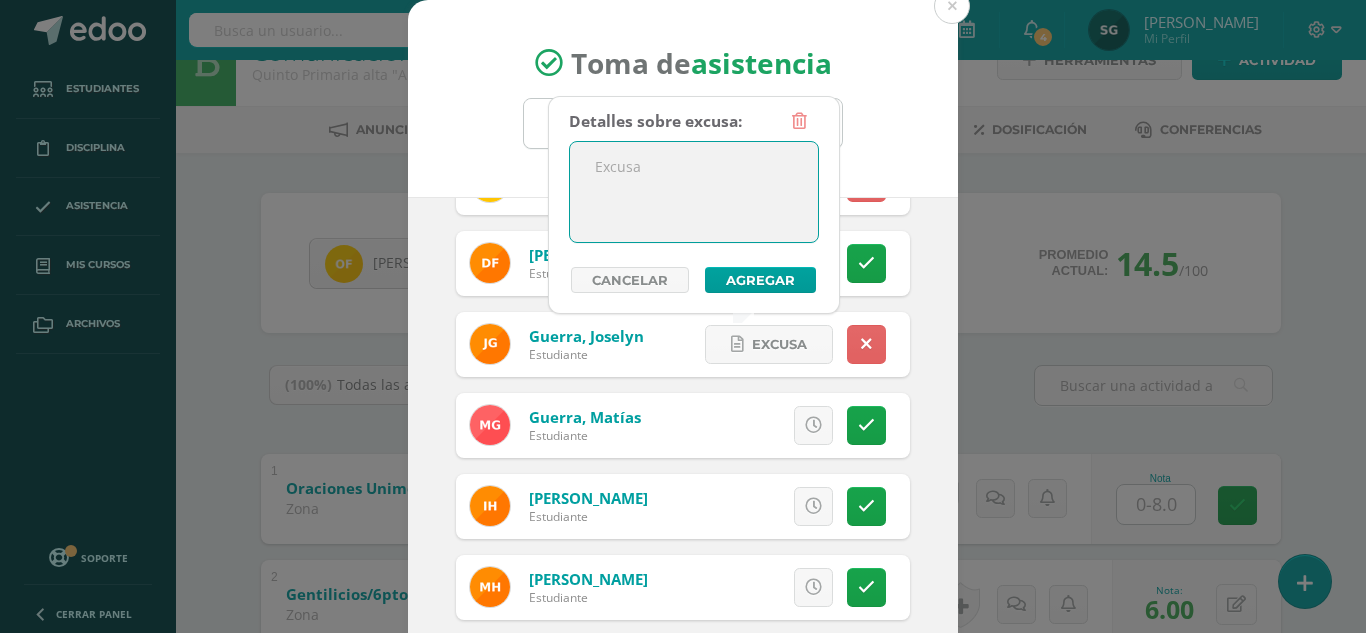 click at bounding box center [694, 192] 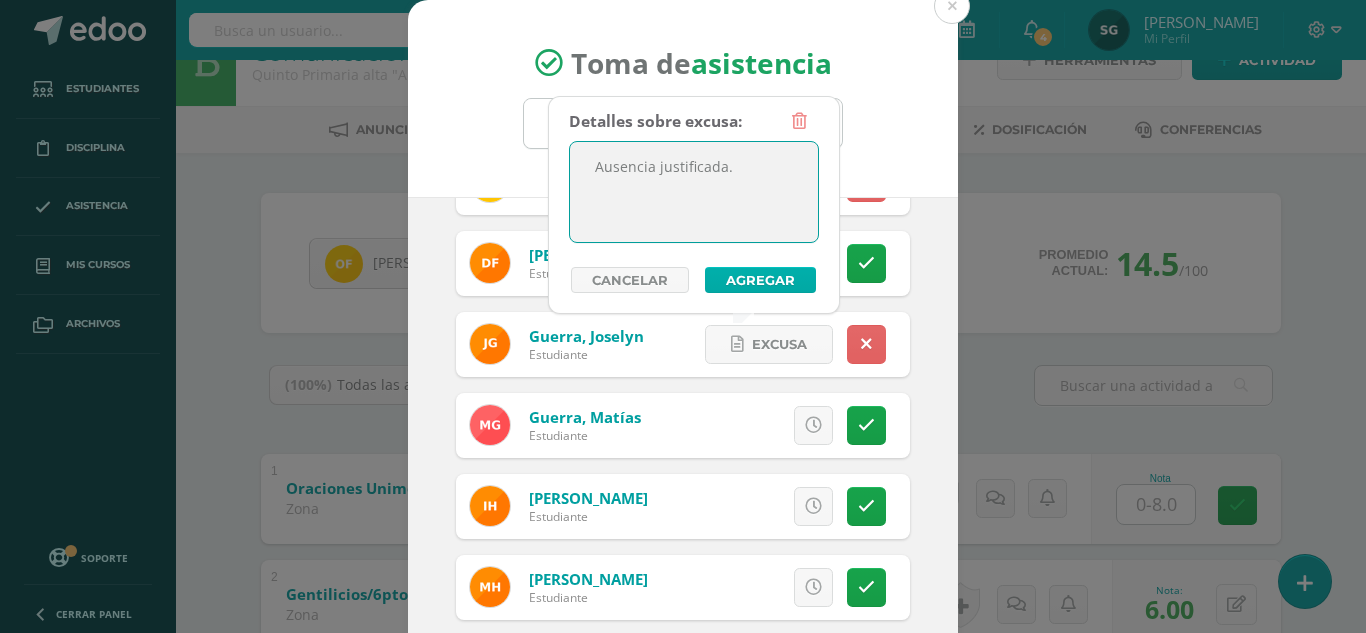 type on "Ausencia justificada." 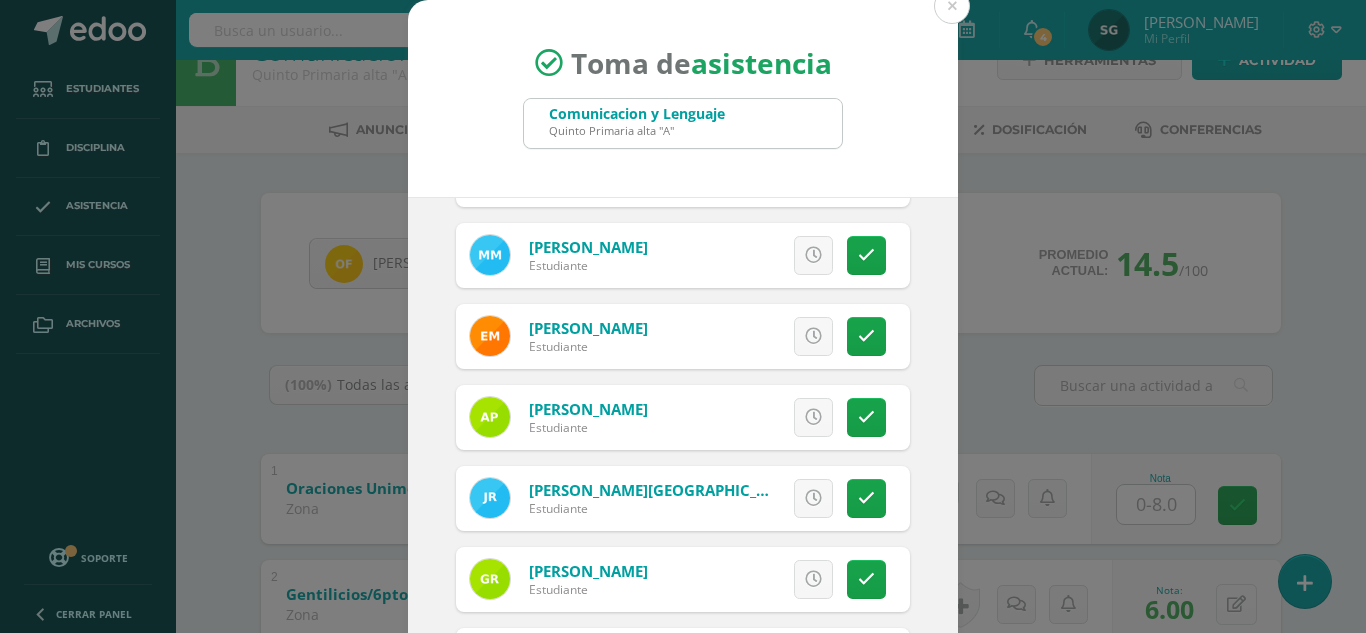 scroll, scrollTop: 1190, scrollLeft: 0, axis: vertical 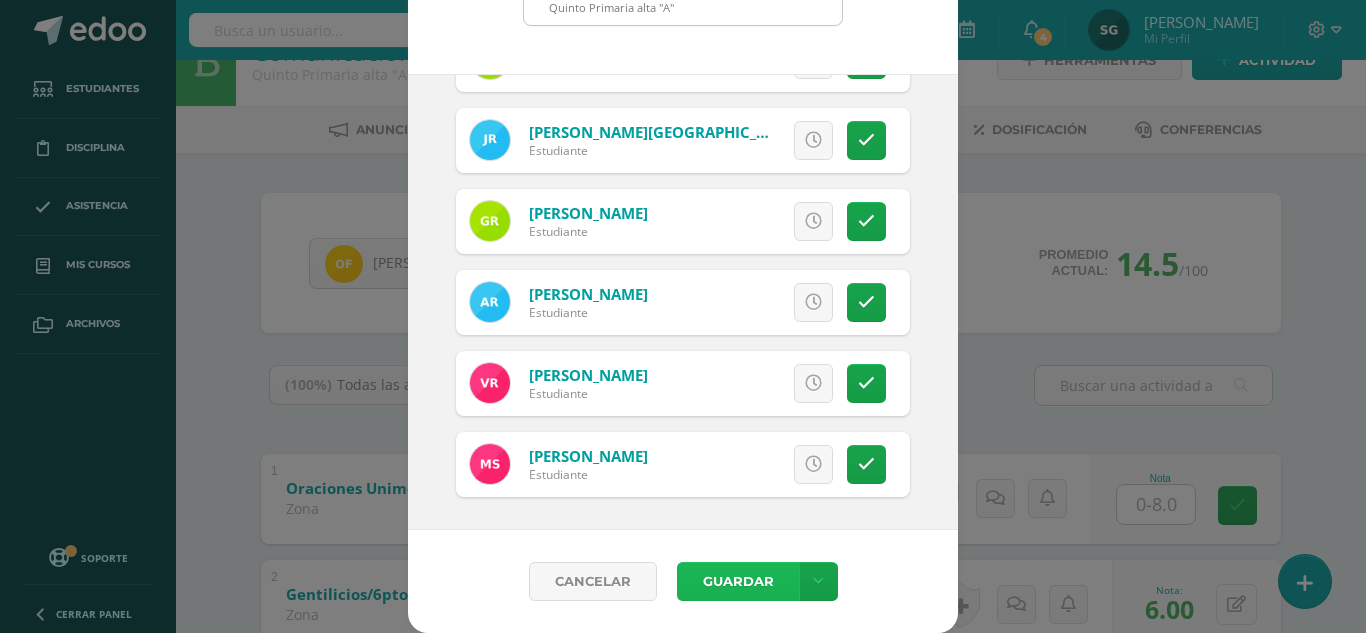 click on "Guardar" at bounding box center (738, 581) 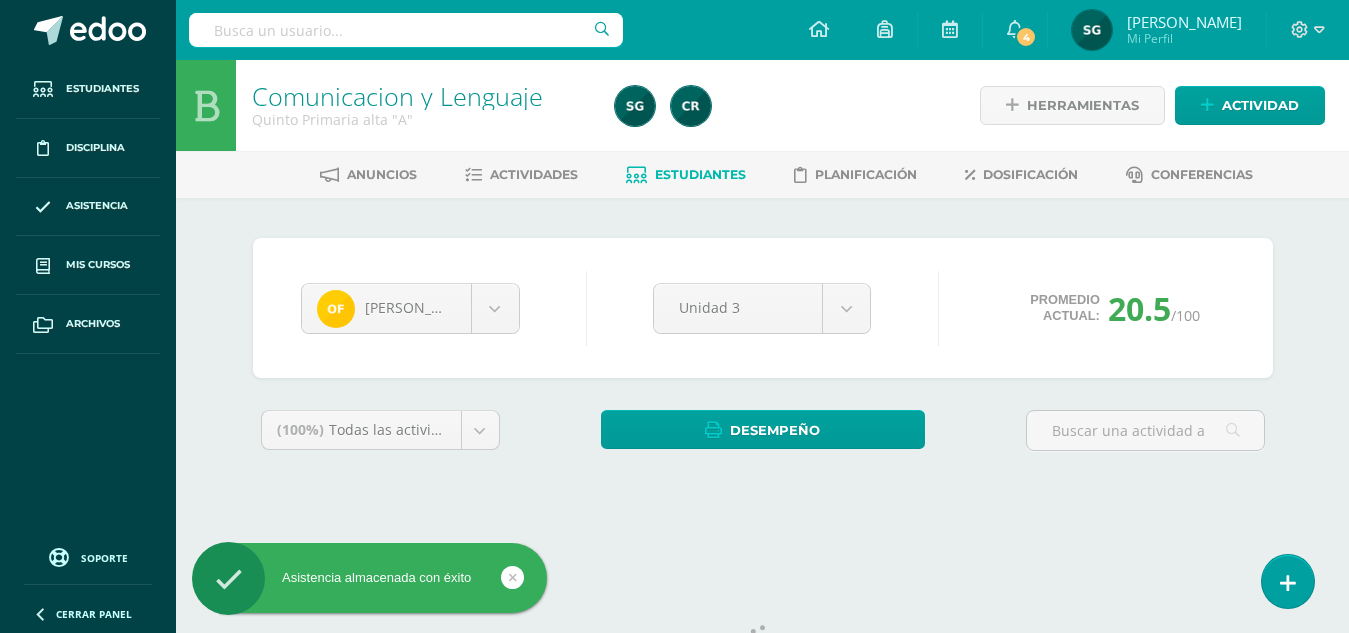 scroll, scrollTop: 0, scrollLeft: 0, axis: both 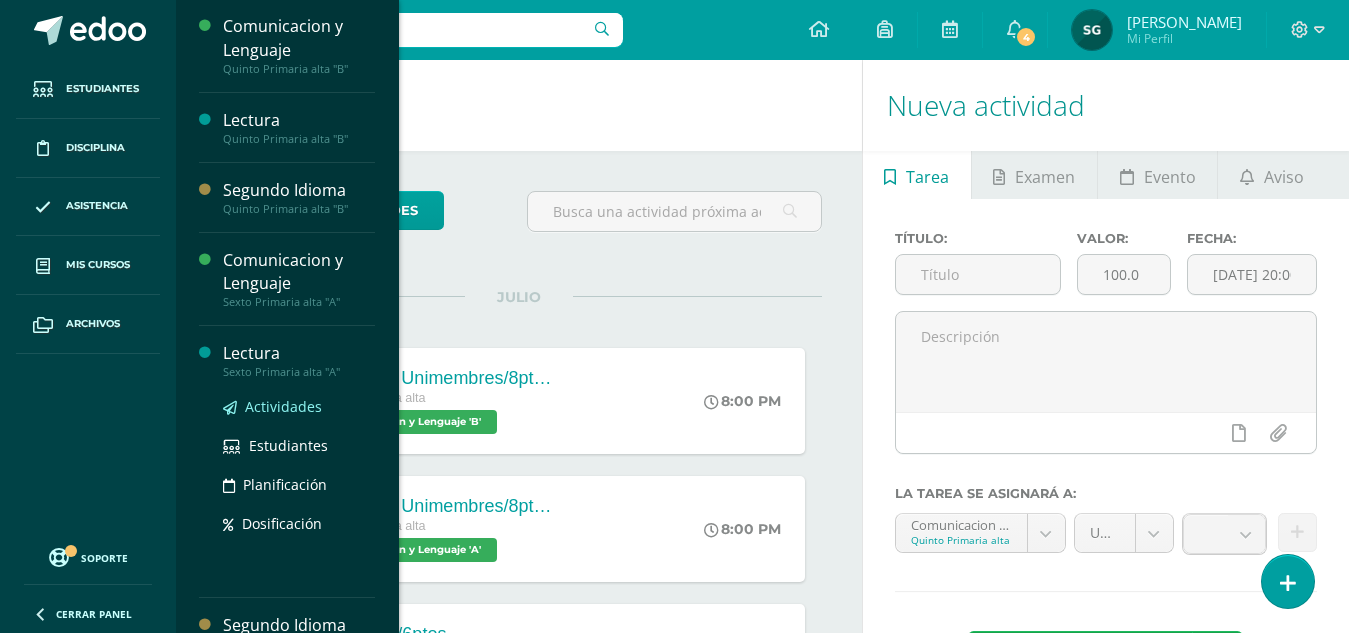 click on "Actividades" at bounding box center (283, 406) 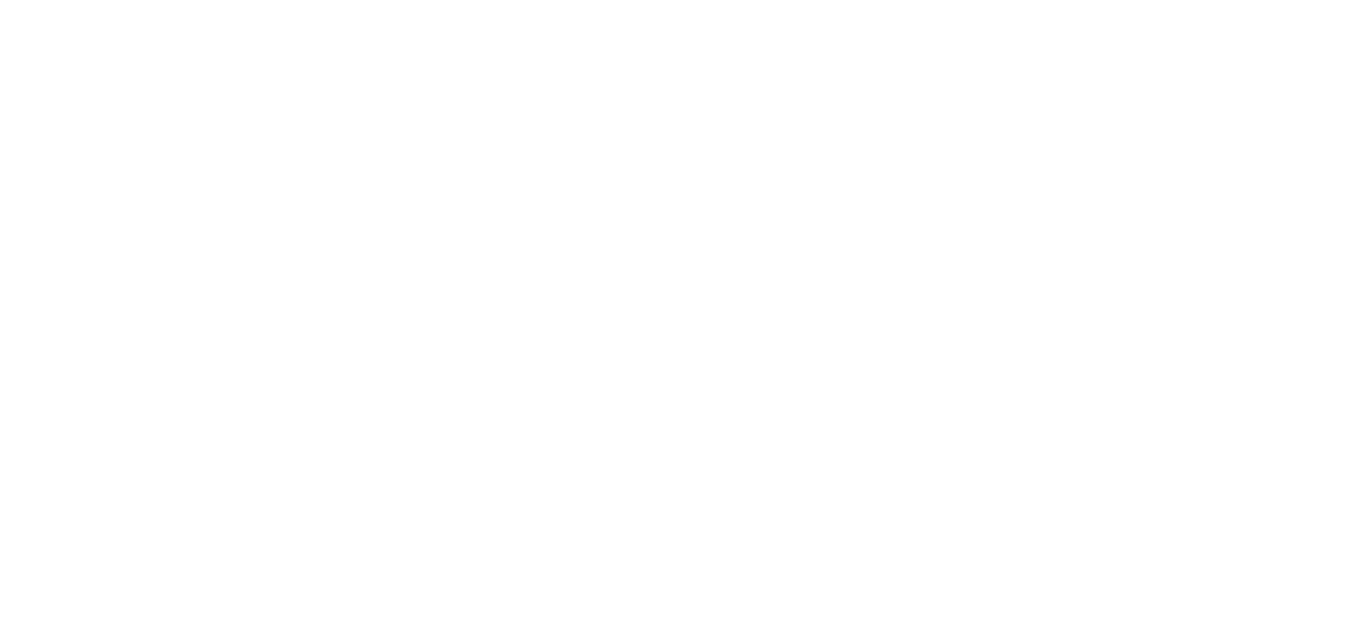 scroll, scrollTop: 0, scrollLeft: 0, axis: both 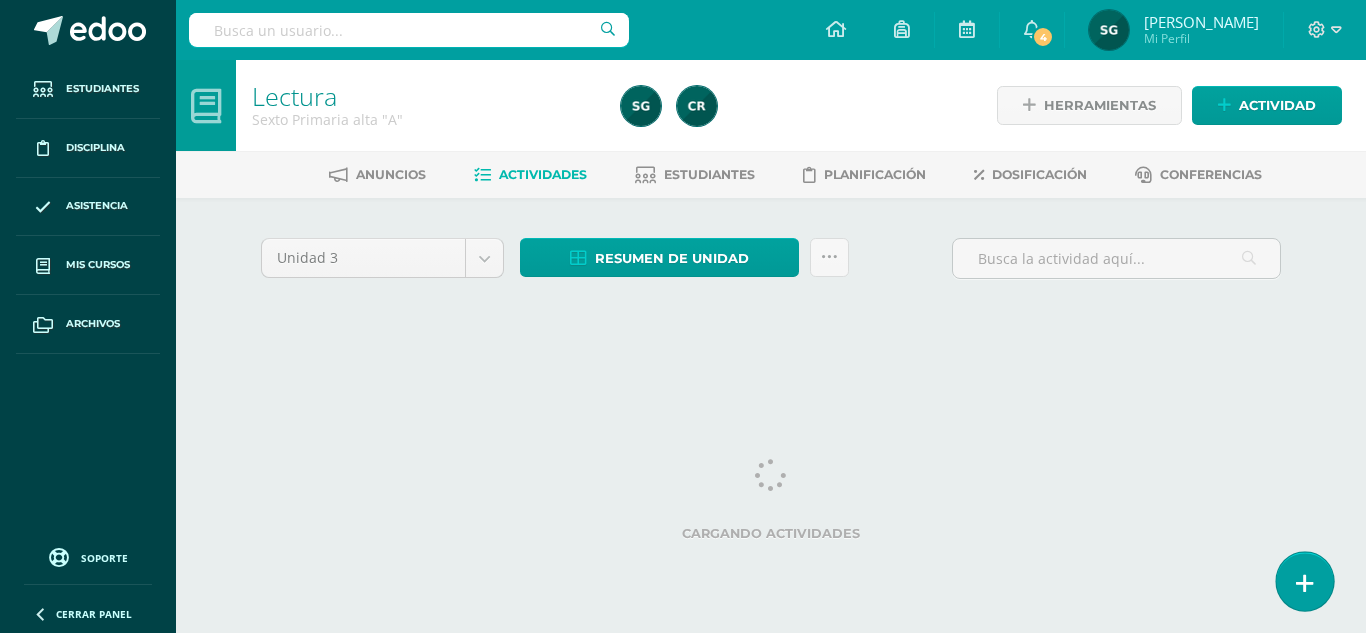 click at bounding box center [1305, 583] 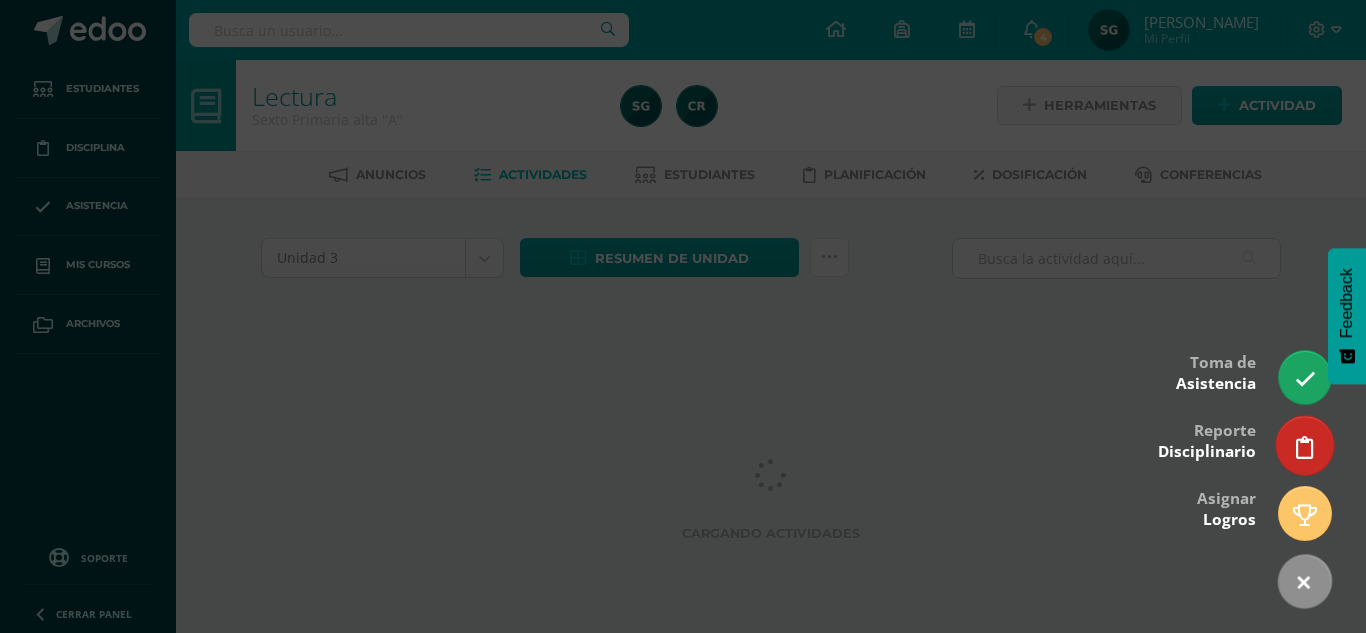 click at bounding box center (1304, 445) 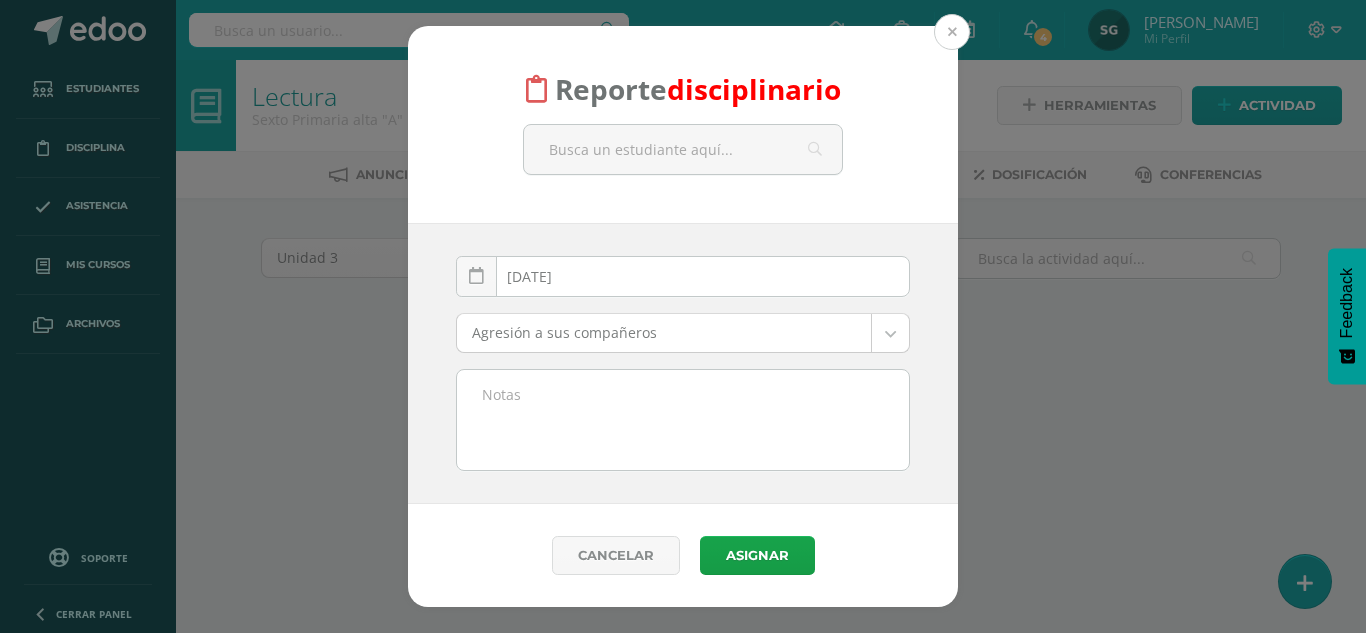 click at bounding box center (952, 32) 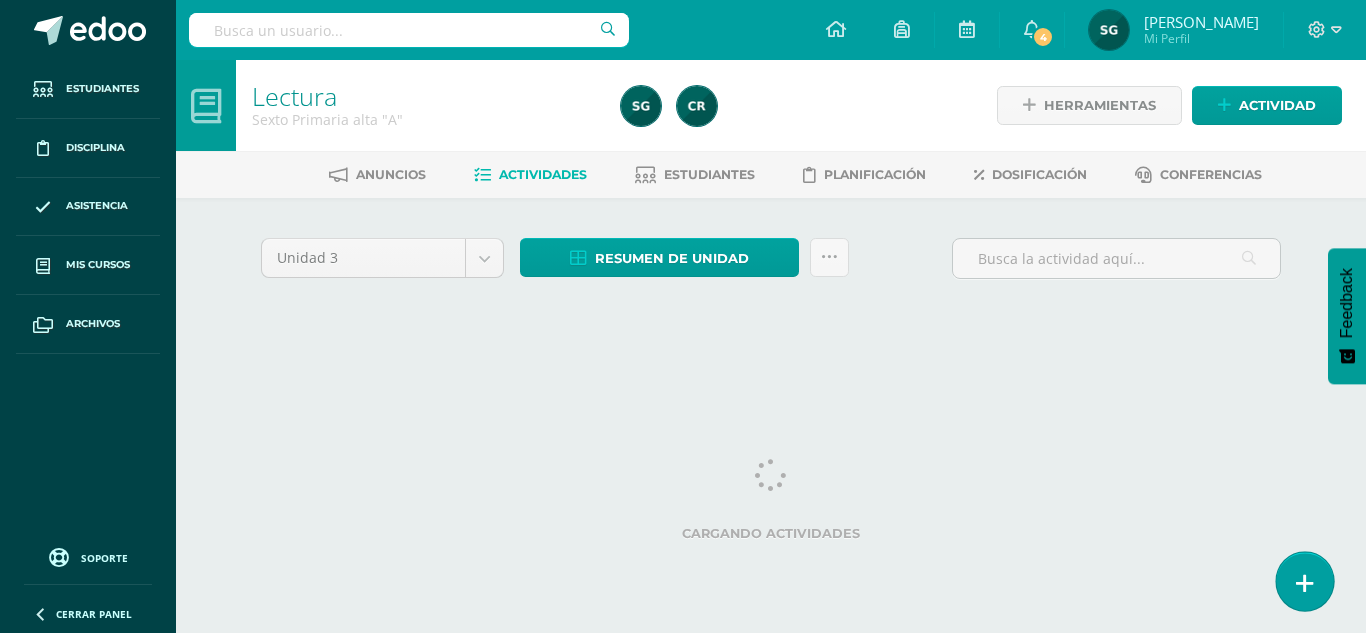 click at bounding box center [1304, 581] 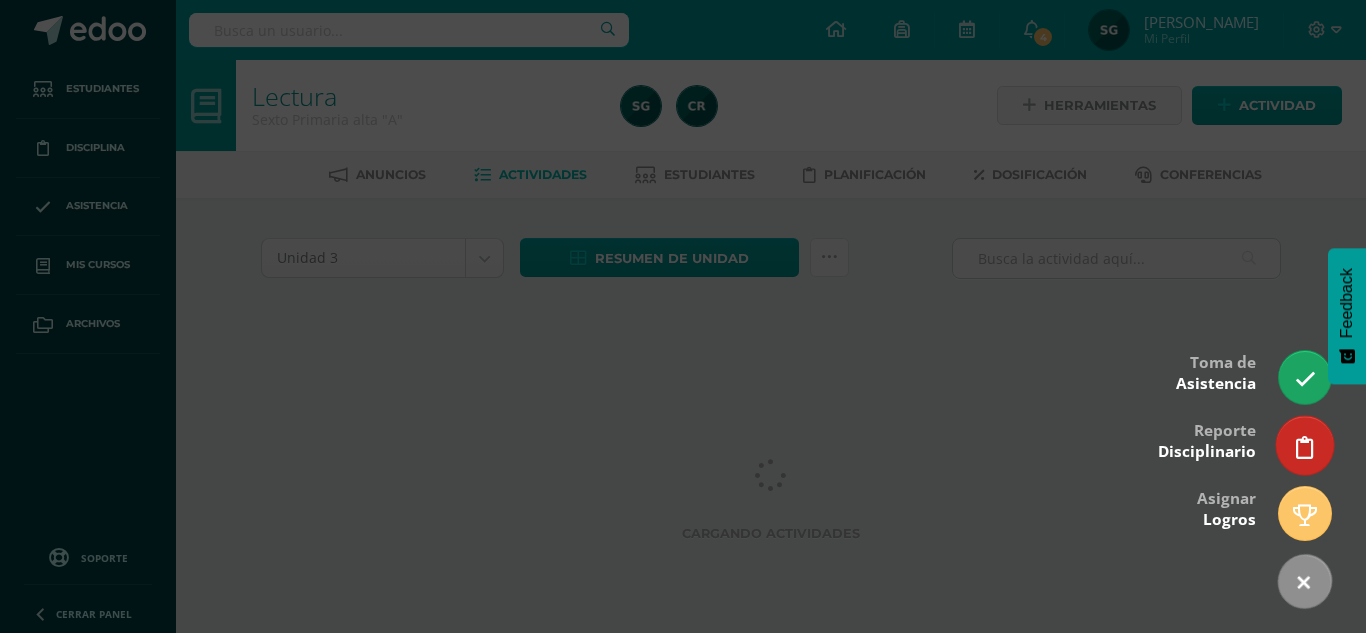 click at bounding box center (1305, 447) 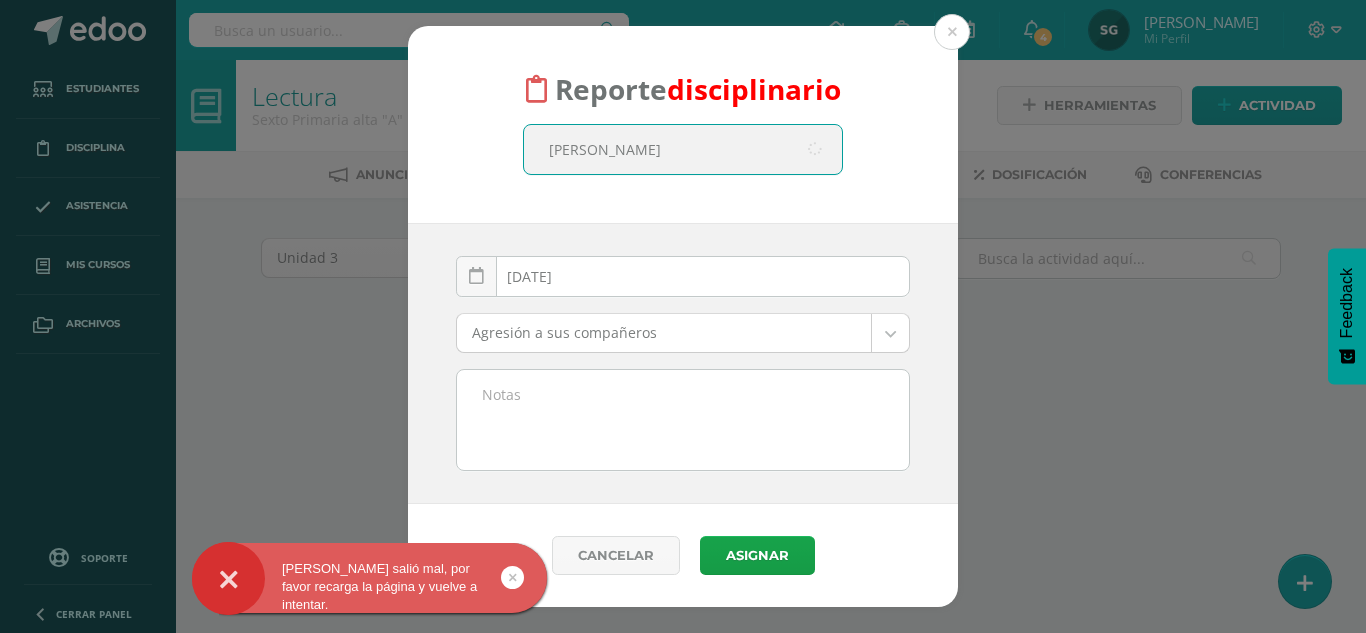 type on "eimy castillo" 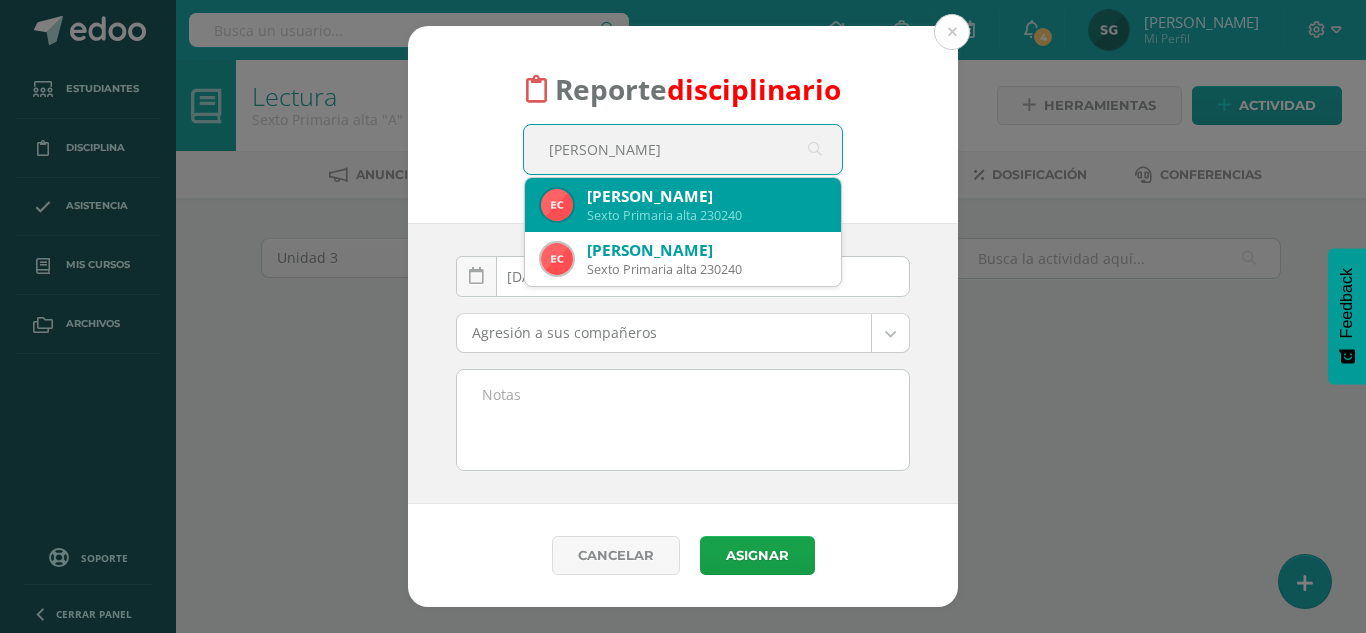click on "Sexto Primaria alta 230240" at bounding box center [706, 215] 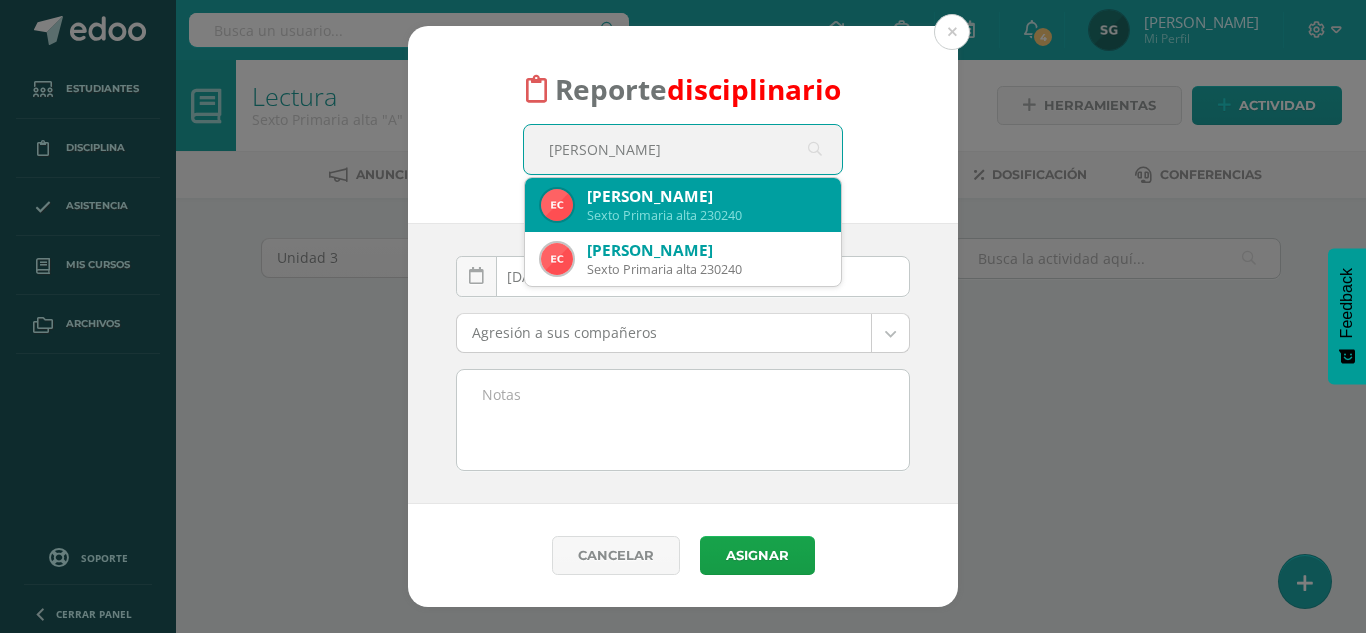 type 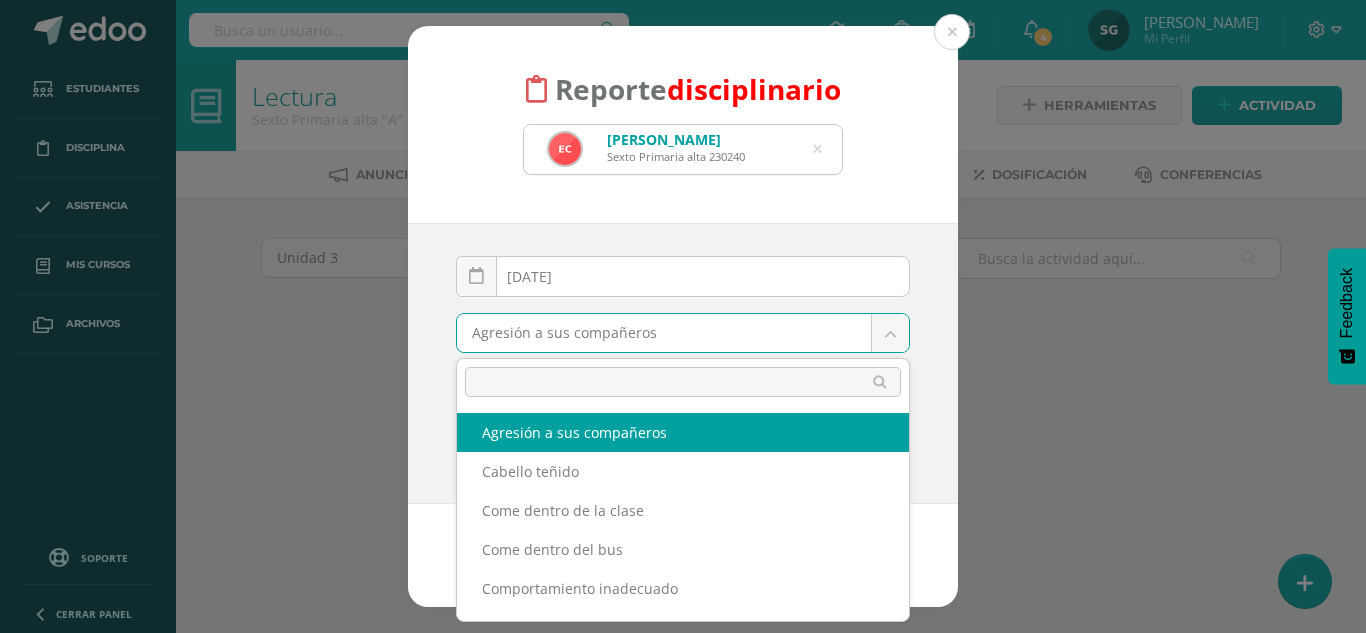 click on "Error al traer asignaciones para creación de actividades, por favor recargue la pagina.         Algo salió mal, por favor recarga la página y vuelve a intentar.         Reporte  disciplinario Eimy Nicolle Castillo Rodríguez Sexto Primaria alta 230240 eimy castillo  2025-07-14 July, 2025 Mo Tu We Th Fr Sa Su 30 1 2 3 4 5 6 7 8 9 10 11 12 13 14 15 16 17 18 19 20 21 22 23 24 25 26 27 28 29 30 31 1 2 3 4 5 6 7 8 9 10 false Clear date     Agresión a sus compañeros     Agresión a sus compañeros Cabello teñido Come dentro de la clase Come dentro del bus Comportamiento inadecuado   Comportamiento inadecuado dentro del bus Corte de cabello inadecuado Destruye el mobiliario Falsificación de firma Falta de control de "Ficha de Lectura" Falta de dedicación en su trabajo Falta de respeto Faltas graves mencionadas en el Reglamento del Colegio Impuntualidad Interrumpe constantemente No cumple con sus materiales No entregó tareas No presenta agenda No se presentó a clases Otros Otros Promueve desorden 4" at bounding box center (683, 186) 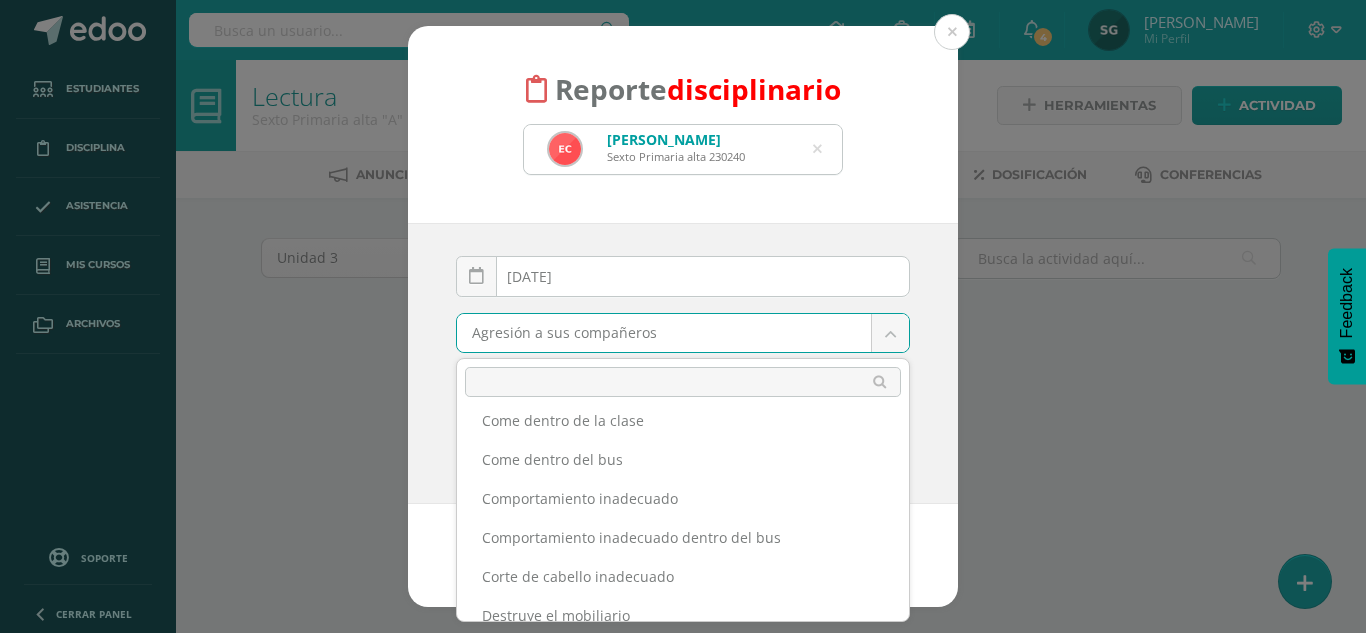 scroll, scrollTop: 106, scrollLeft: 0, axis: vertical 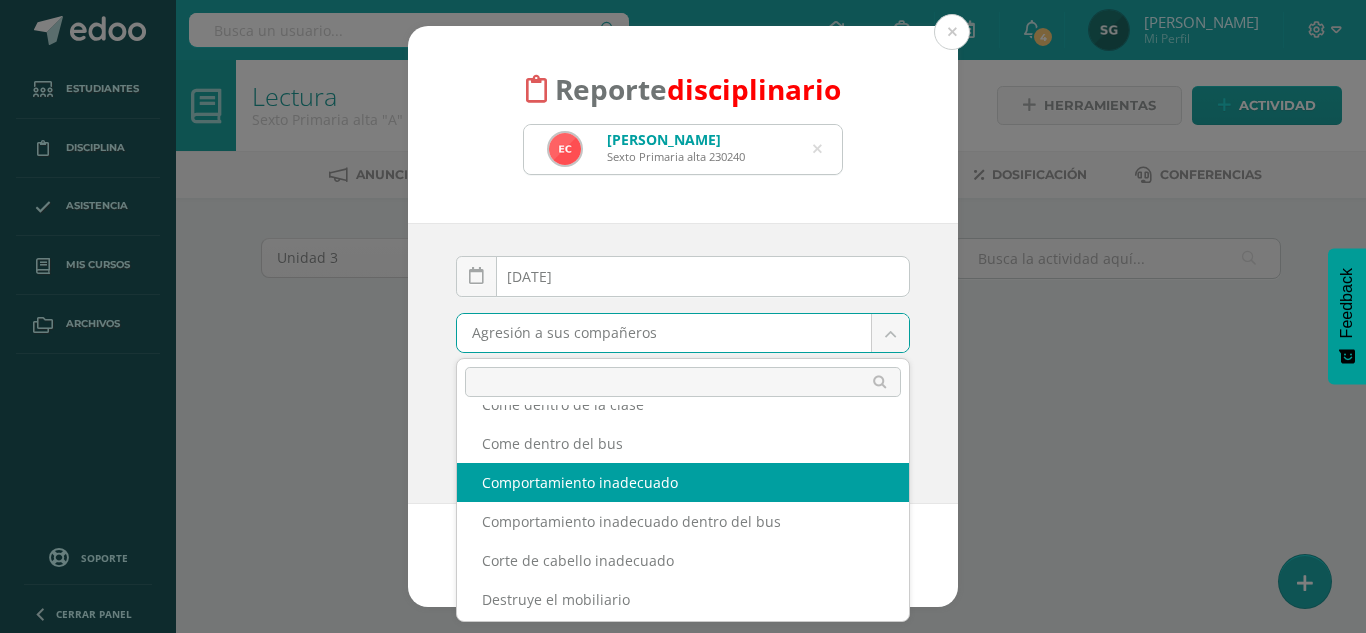 select on "44" 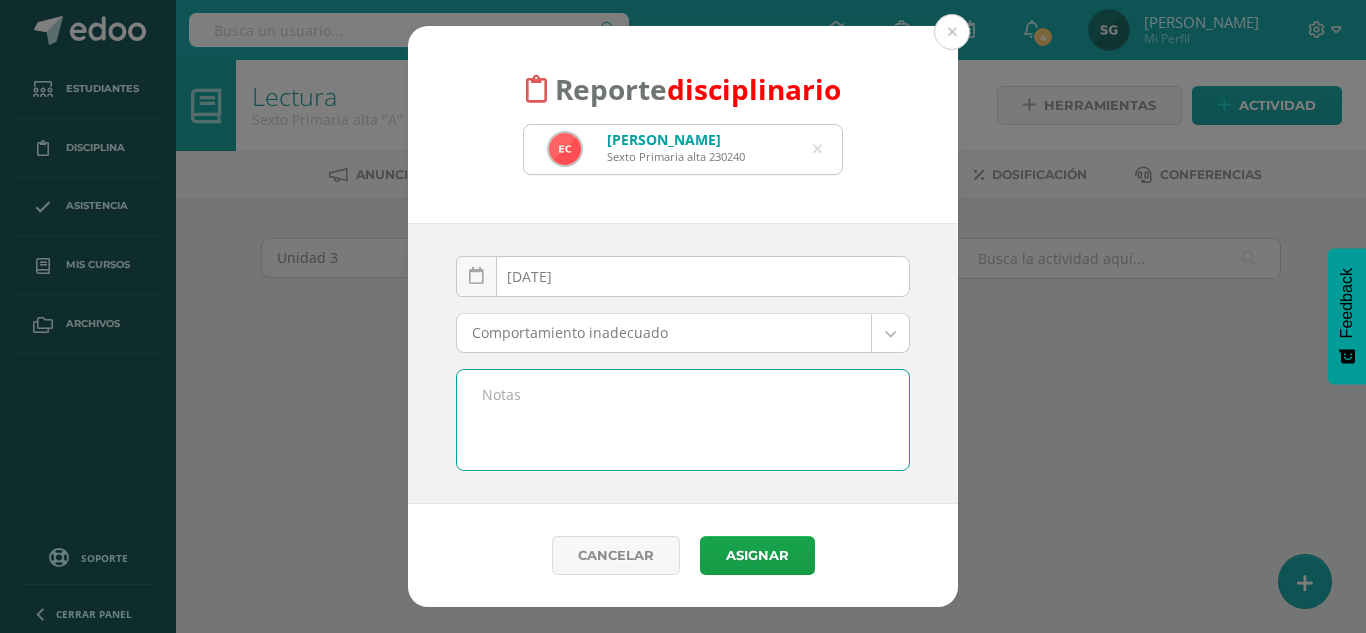 click at bounding box center [683, 420] 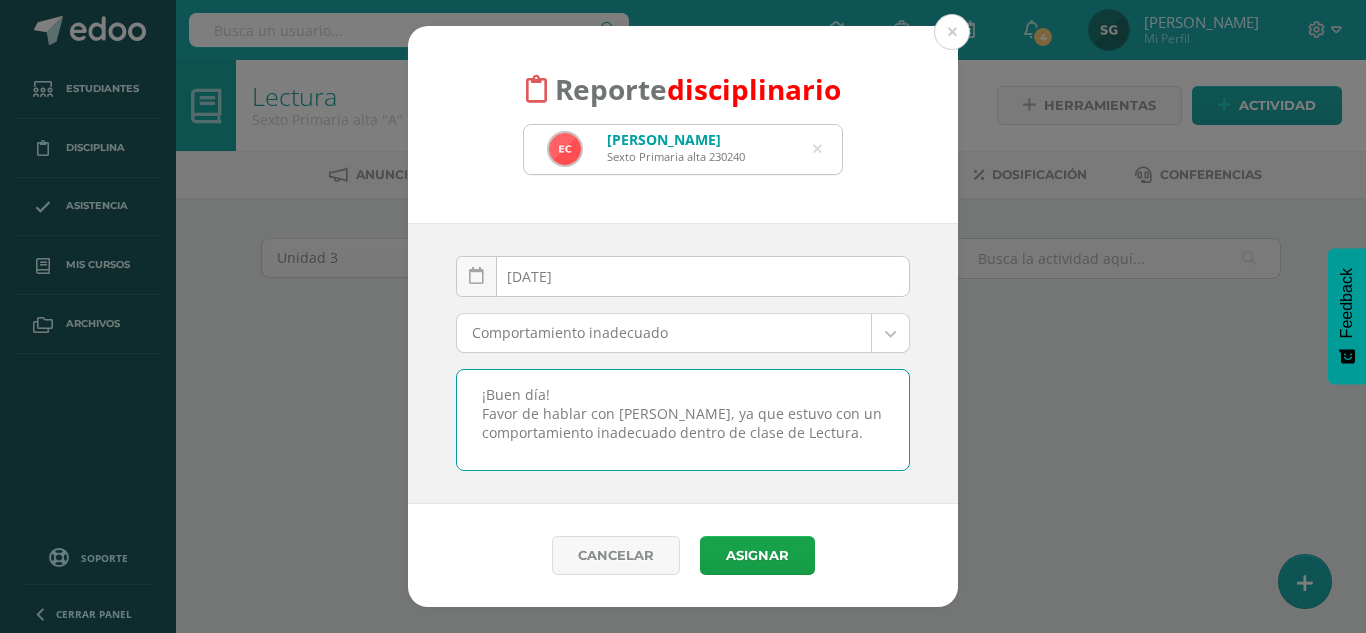 scroll, scrollTop: 0, scrollLeft: 0, axis: both 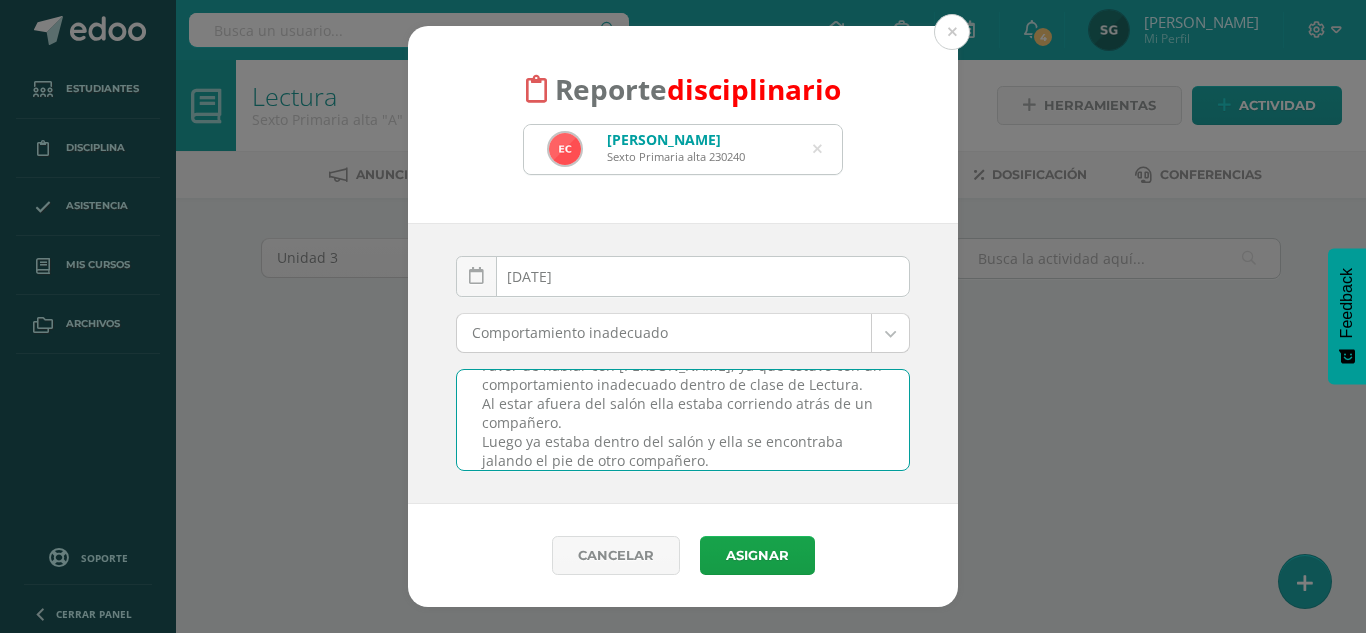 click on "¡Buen día!
Favor de hablar con Eimy, ya que estuvo con un comportamiento inadecuado dentro de clase de Lectura.
Al estar afuera del salón ella estaba corriendo atrás de un compañero.
Luego ya estaba dentro del salón y ella se encontraba jalando el pie de otro compañero." at bounding box center [683, 420] 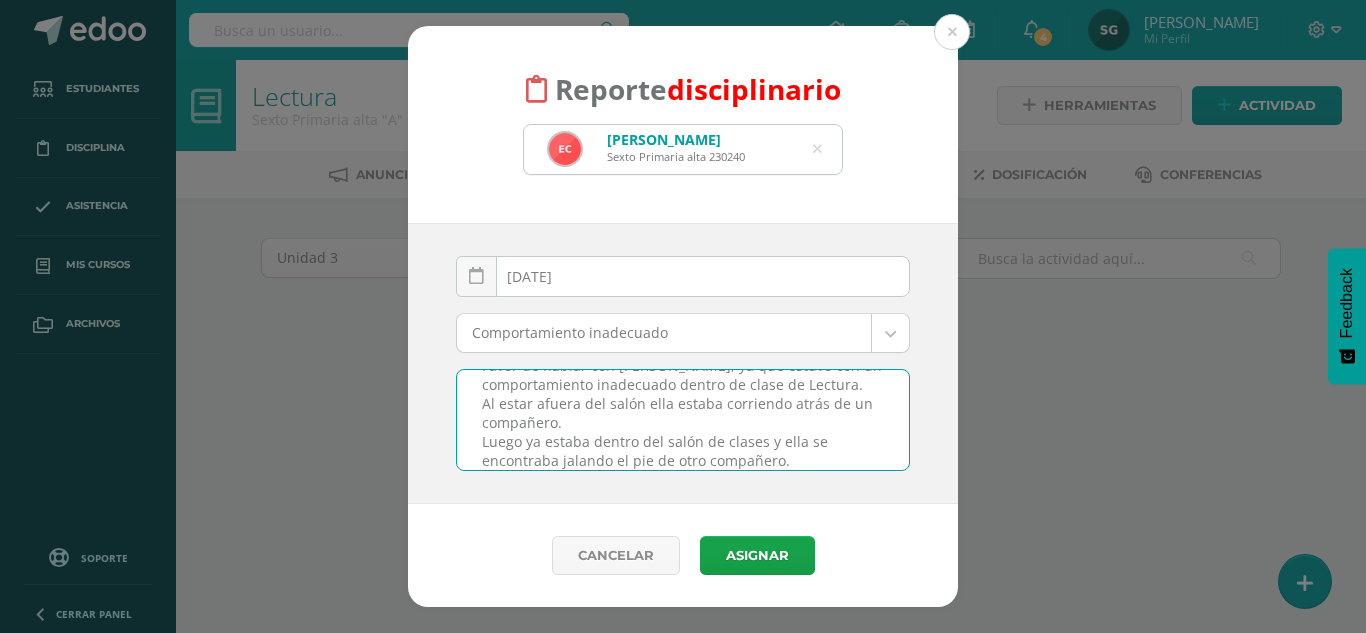 click on "¡Buen día!
Favor de hablar con Eimy, ya que estuvo con un comportamiento inadecuado dentro de clase de Lectura.
Al estar afuera del salón ella estaba corriendo atrás de un compañero.
Luego ya estaba dentro del salón de clases y ella se encontraba jalando el pie de otro compañero." at bounding box center (683, 420) 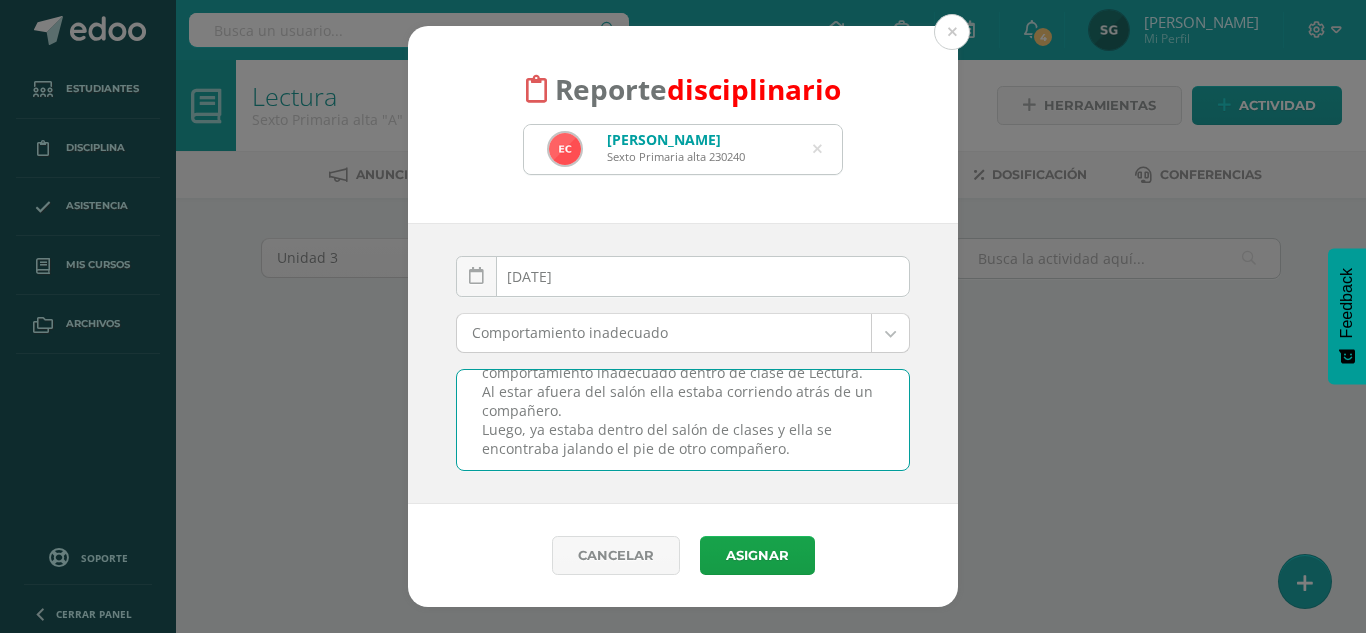 scroll, scrollTop: 63, scrollLeft: 0, axis: vertical 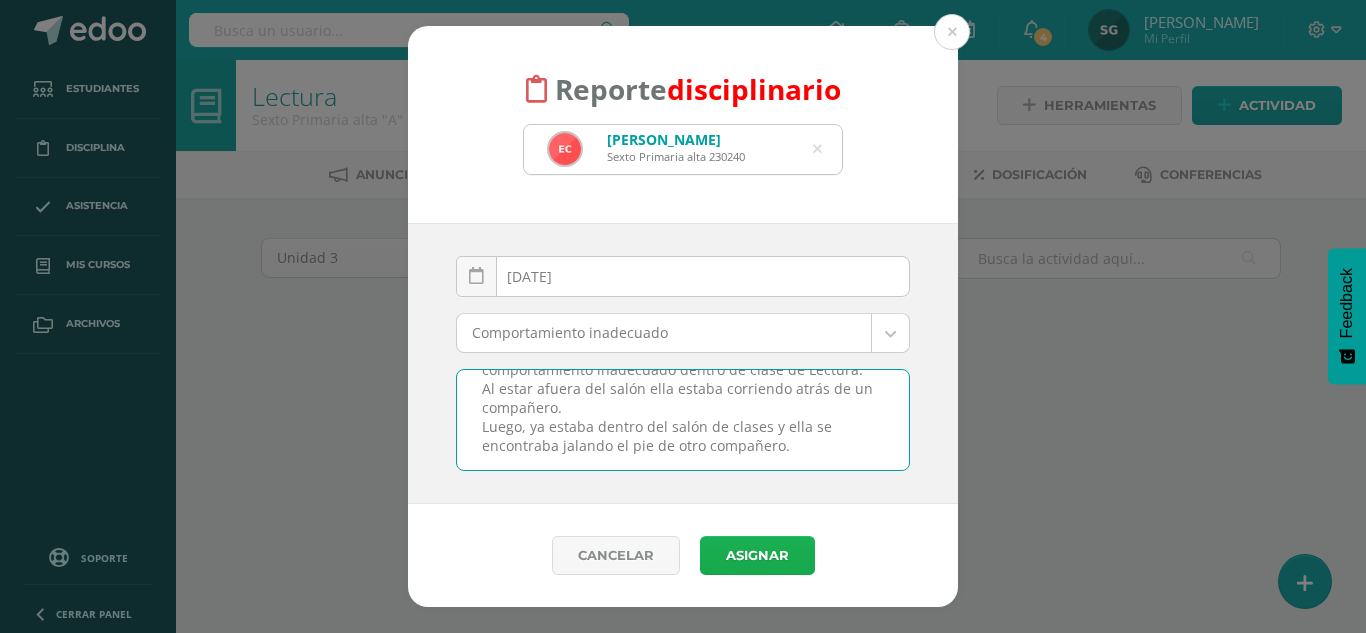 type on "¡Buen día!
Favor de hablar con Eimy, ya que estuvo con un comportamiento inadecuado dentro de clase de Lectura.
Al estar afuera del salón ella estaba corriendo atrás de un compañero.
Luego, ya estaba dentro del salón de clases y ella se encontraba jalando el pie de otro compañero." 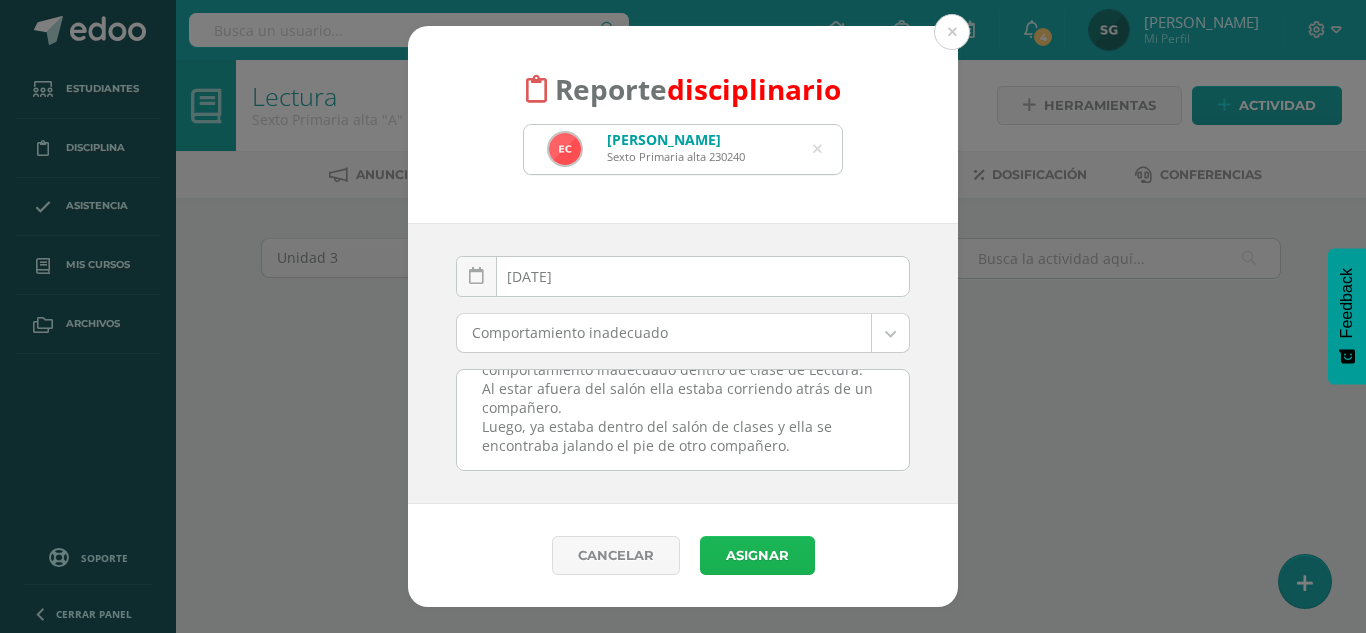 click on "Asignar" at bounding box center (757, 555) 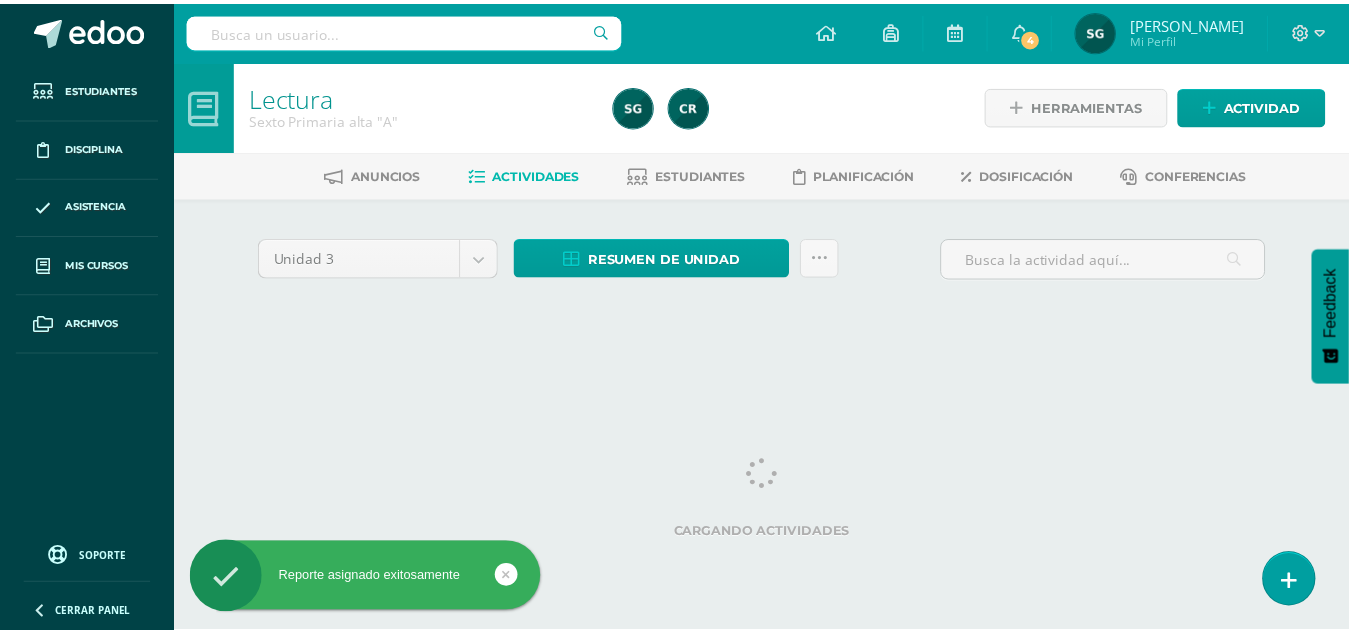 scroll, scrollTop: 0, scrollLeft: 0, axis: both 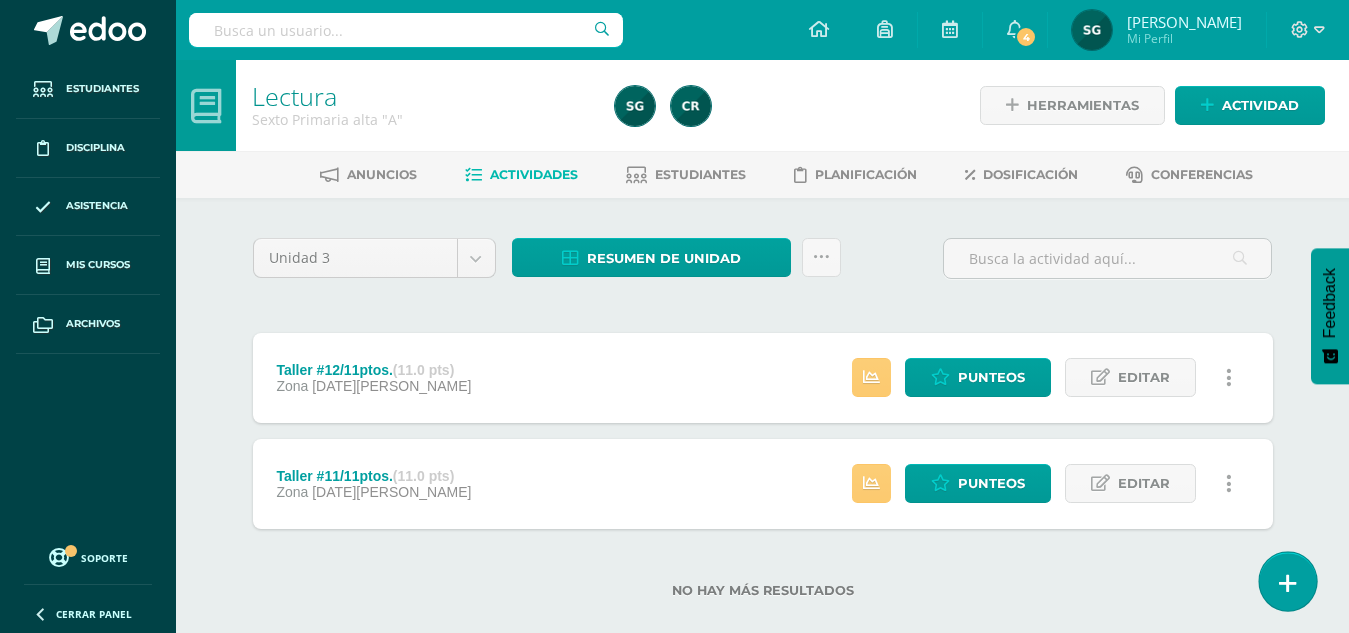click at bounding box center (1287, 581) 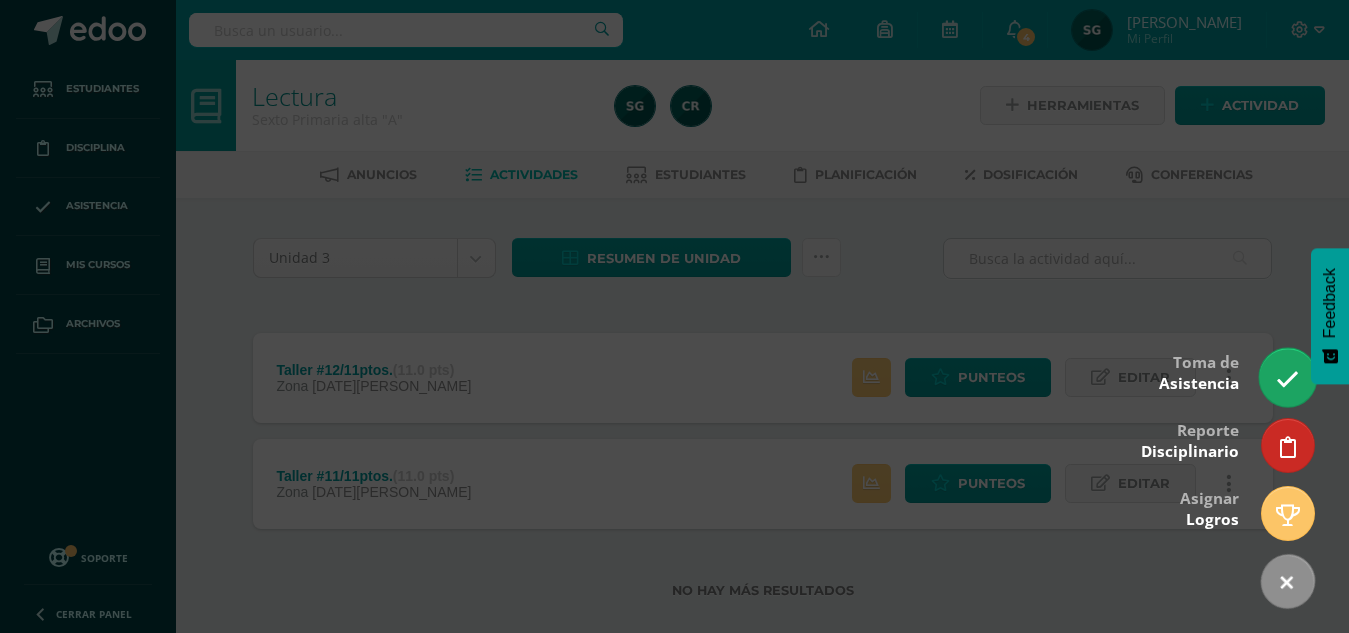 click at bounding box center [1287, 379] 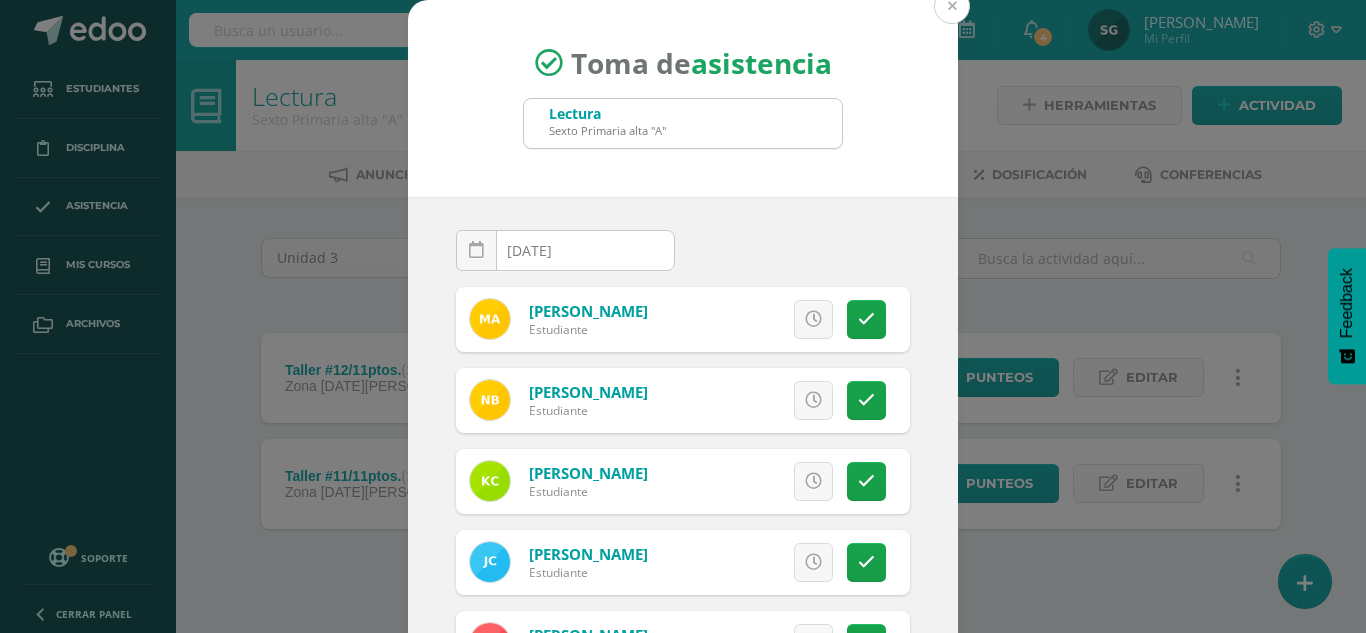 click at bounding box center (952, 6) 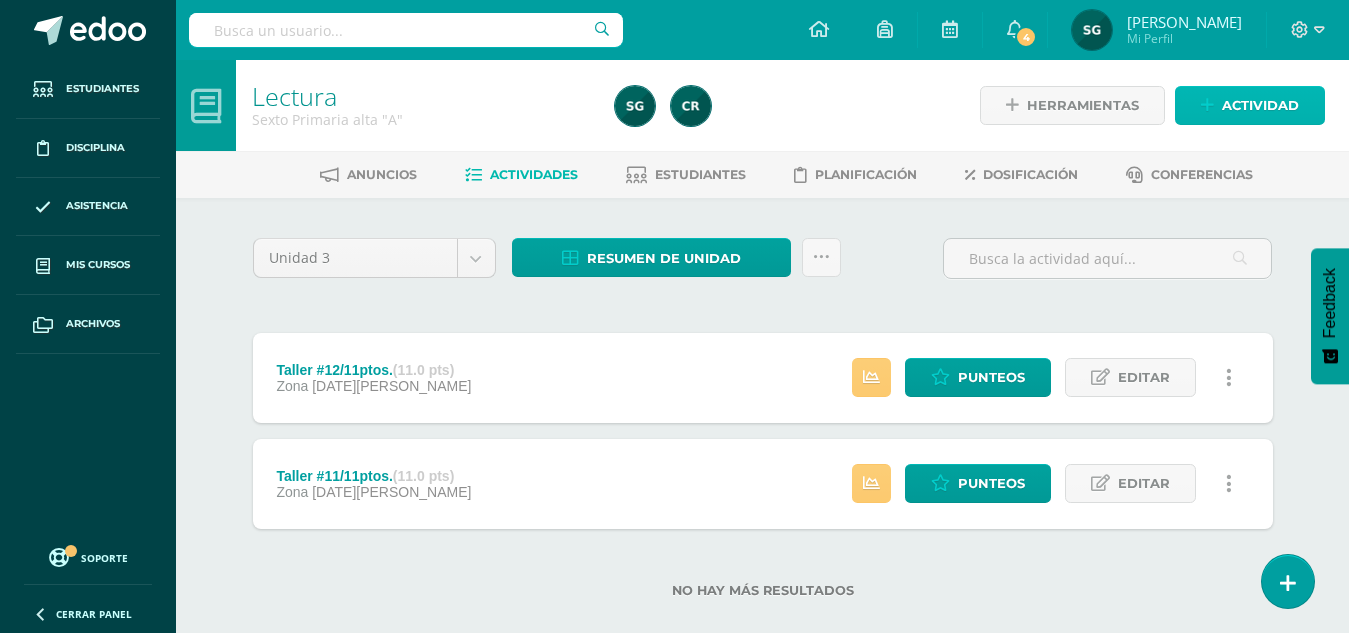 click on "Actividad" at bounding box center [1260, 105] 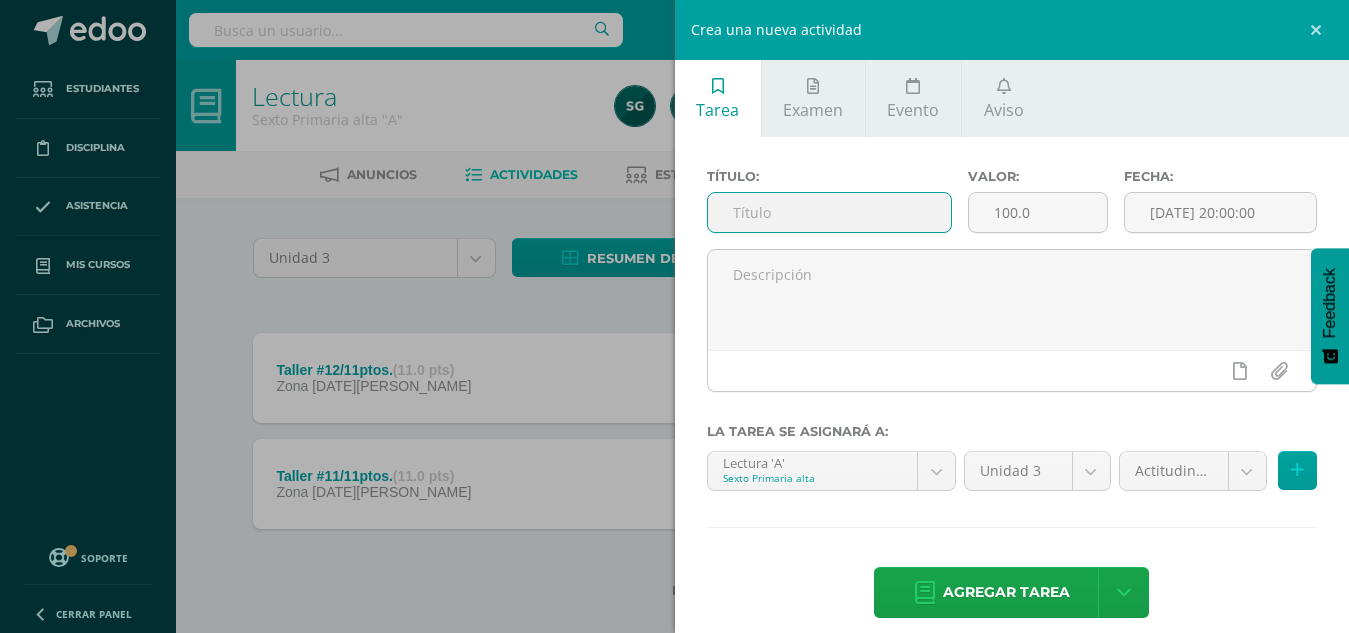 click at bounding box center (829, 212) 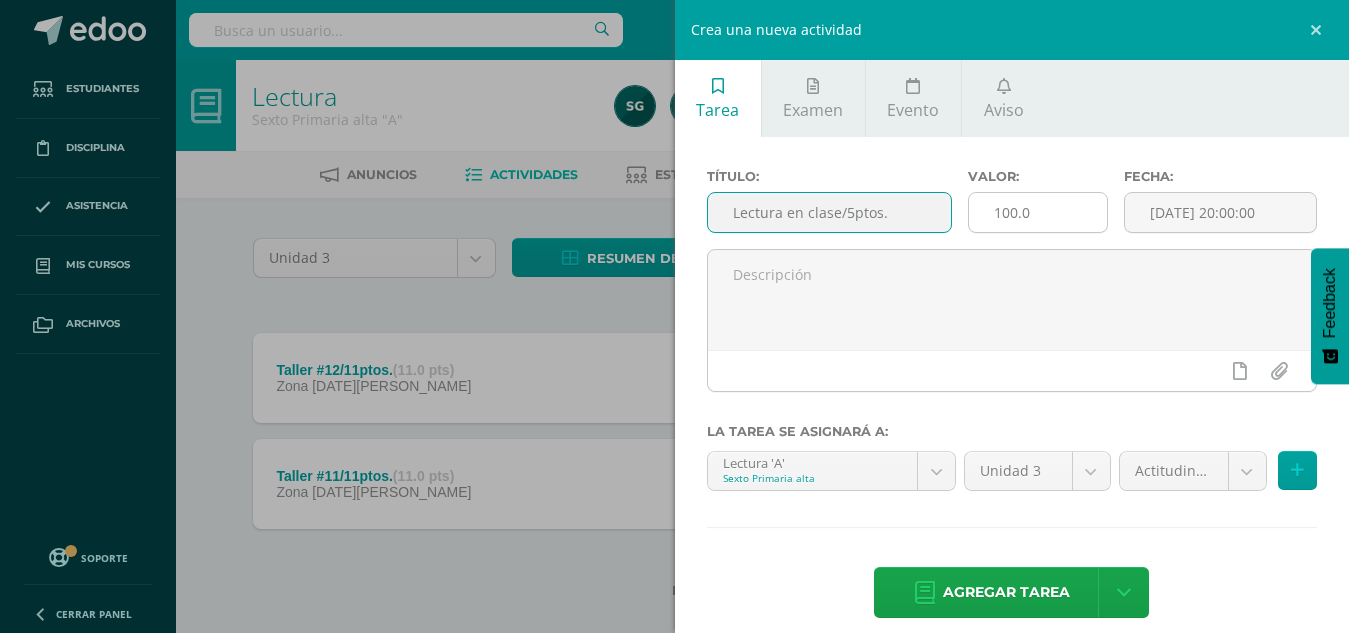 type on "Lectura en clase/5ptos." 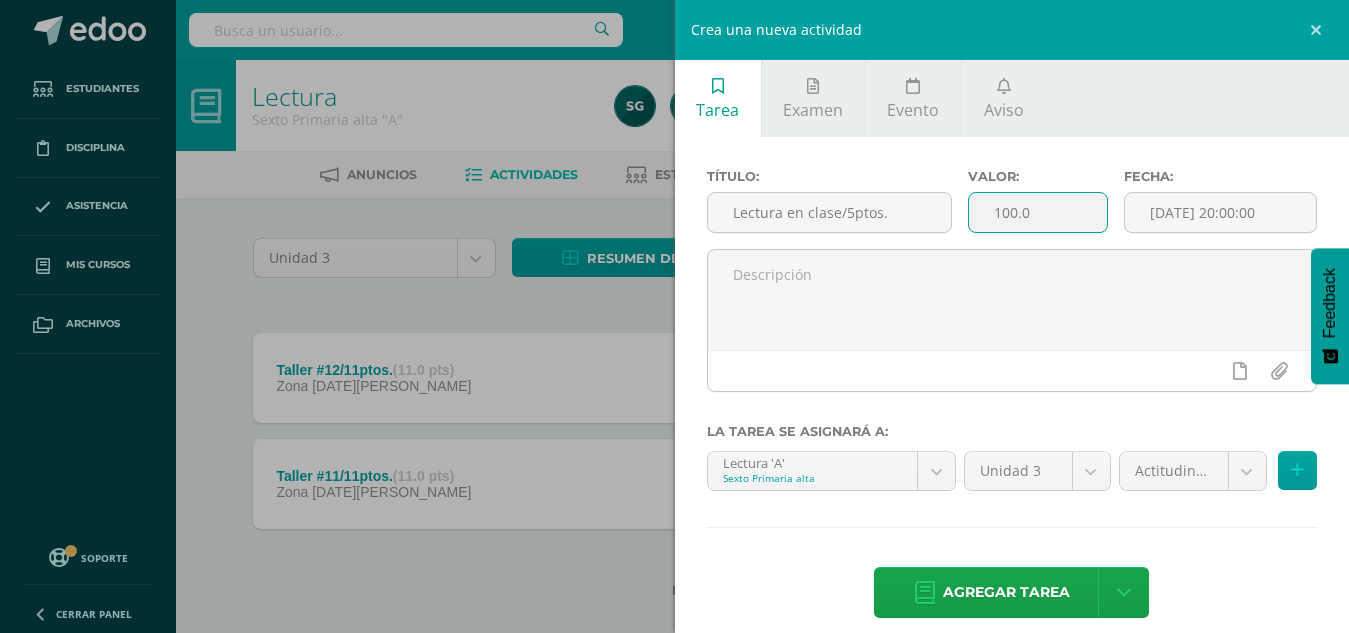 click on "100.0" at bounding box center [1038, 212] 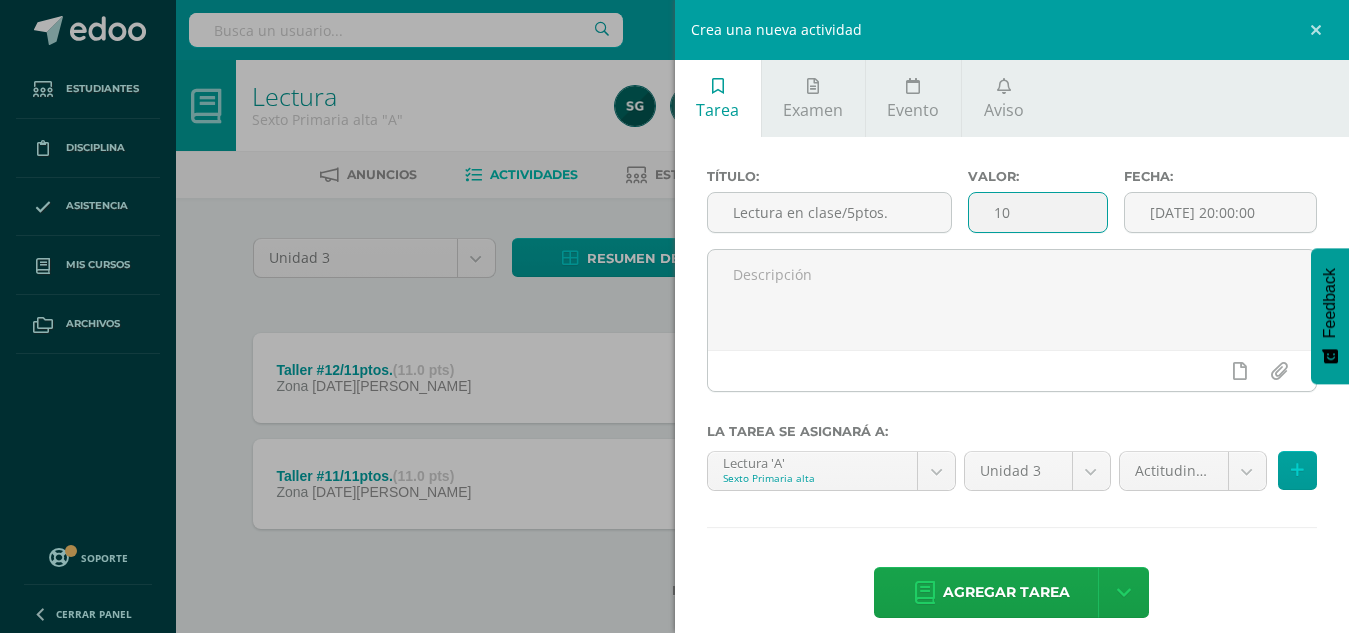 type on "1" 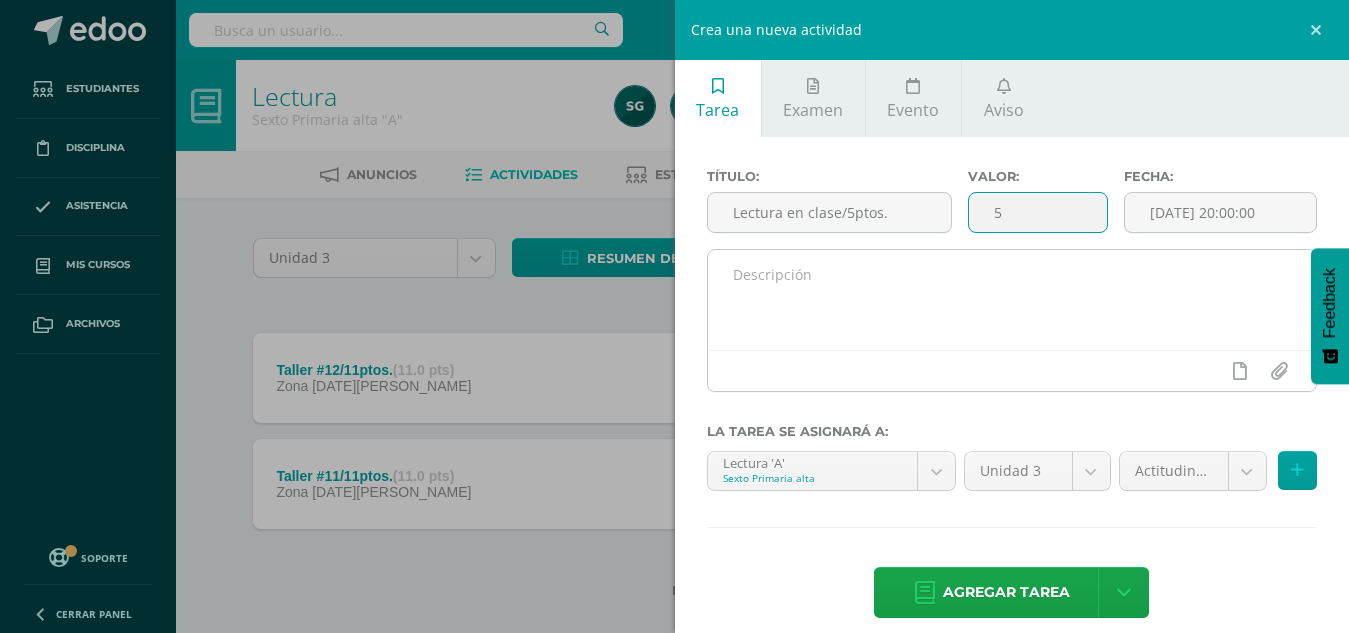 type on "5" 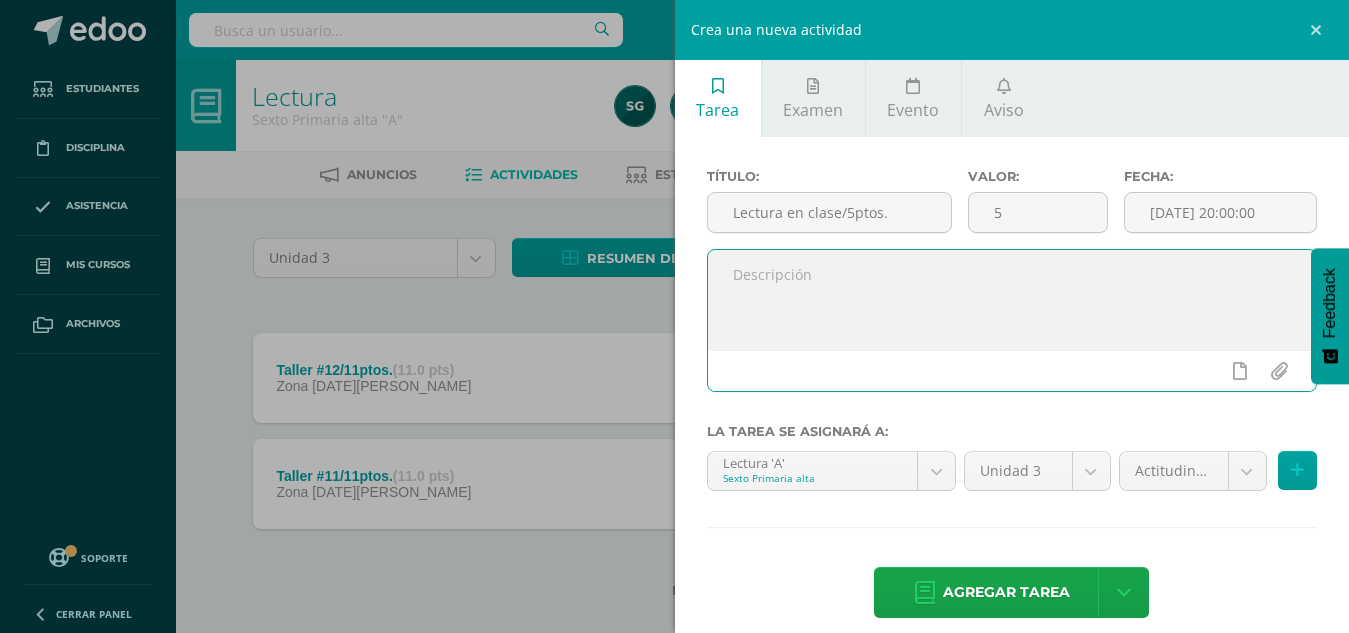 click at bounding box center (1012, 300) 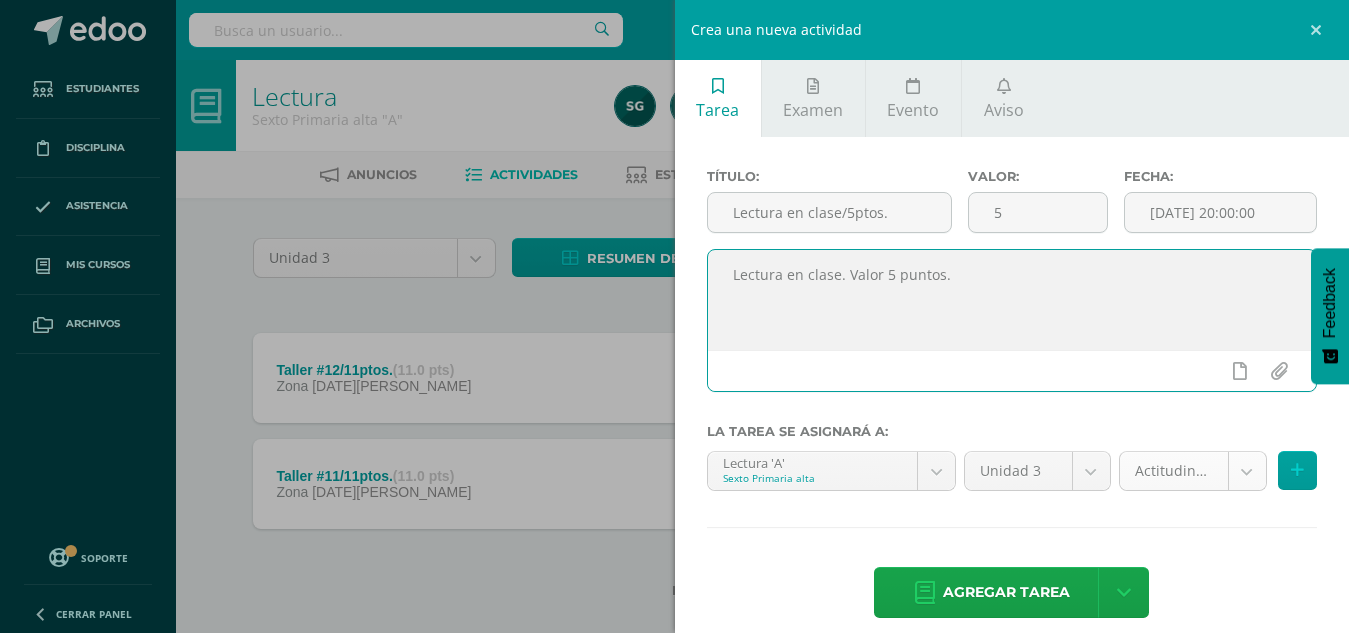 type on "Lectura en clase. Valor 5 puntos." 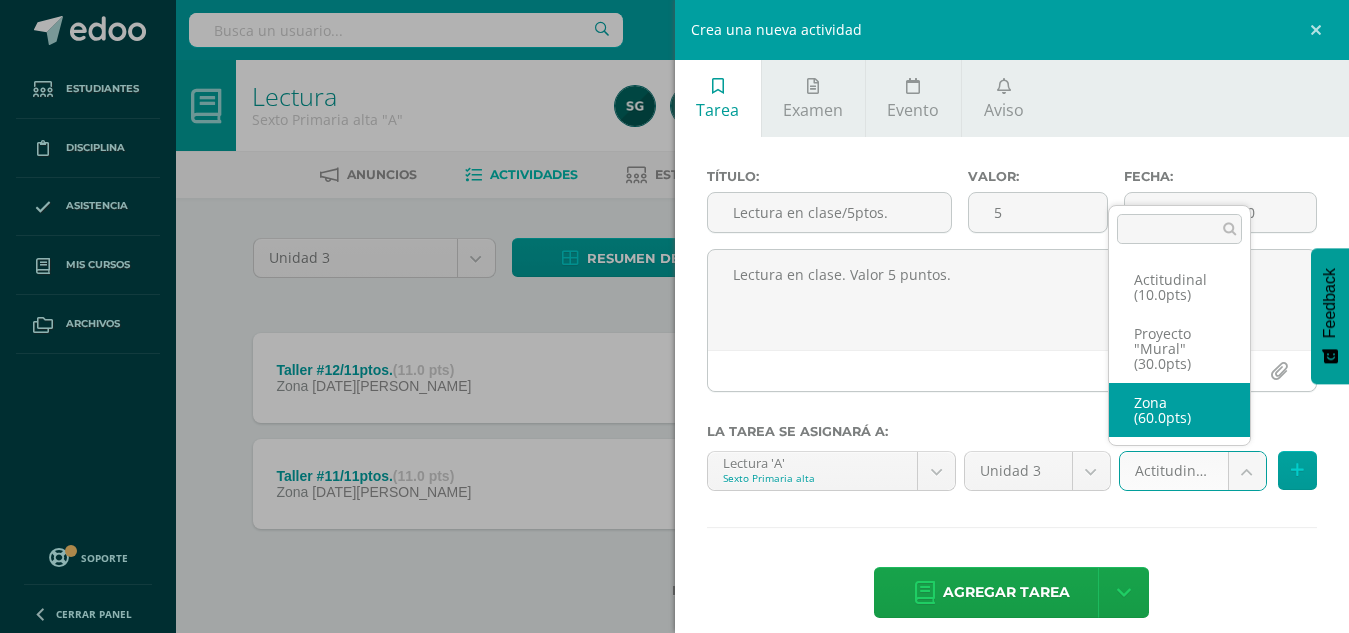select on "102756" 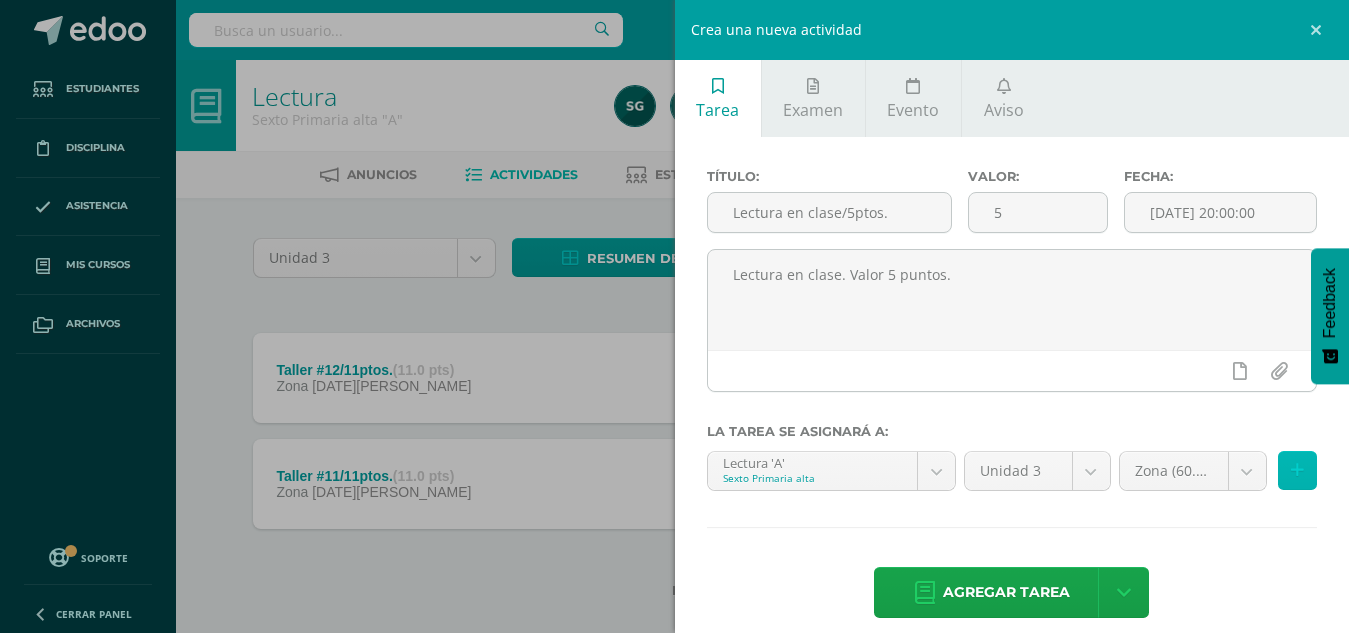 click at bounding box center (1297, 470) 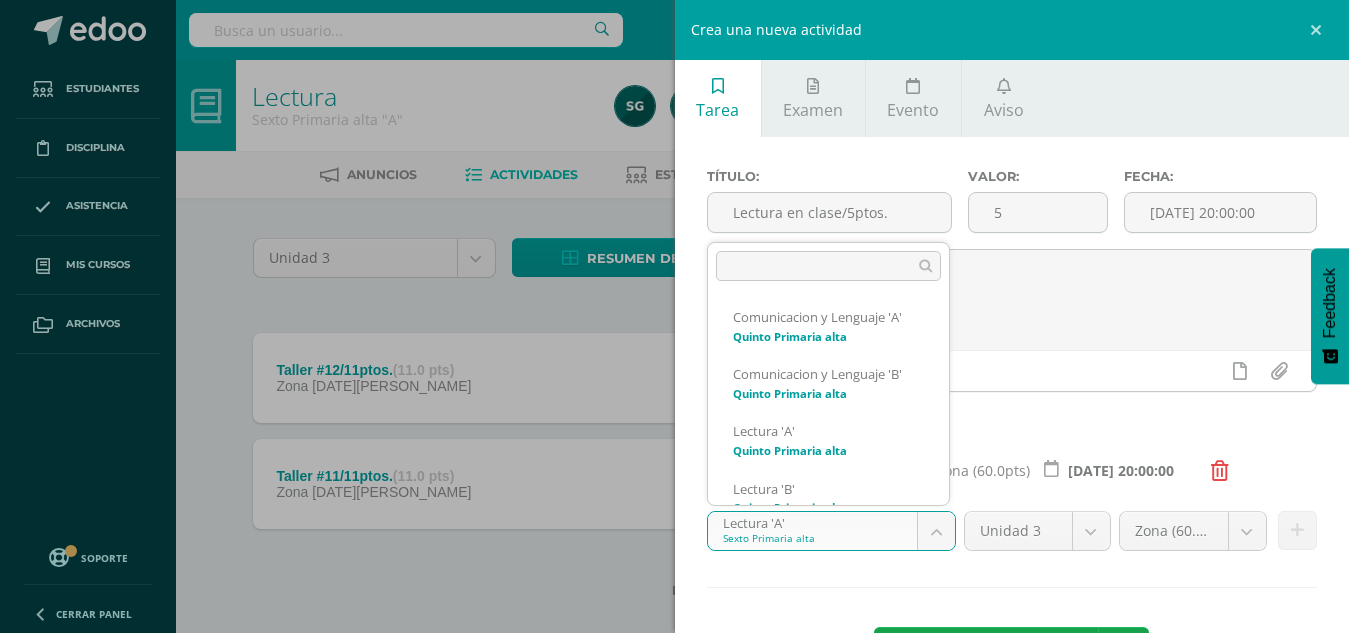 click on "Reporte asignado exitosamente         Estudiantes Disciplina Asistencia Mis cursos Archivos Soporte
Centro de ayuda
Últimas actualizaciones
10+ Cerrar panel
Comunicacion y Lenguaje
Quinto
Primaria alta
"A"
Actividades Estudiantes Planificación Dosificación
Lectura
Quinto
Primaria alta
"A"
Actividades Estudiantes Planificación Dosificación
Segundo Idioma
Quinto
Primaria alta
"A"
Actividades Estudiantes Planificación Dosificación
Comunicacion y Lenguaje" at bounding box center [674, 331] 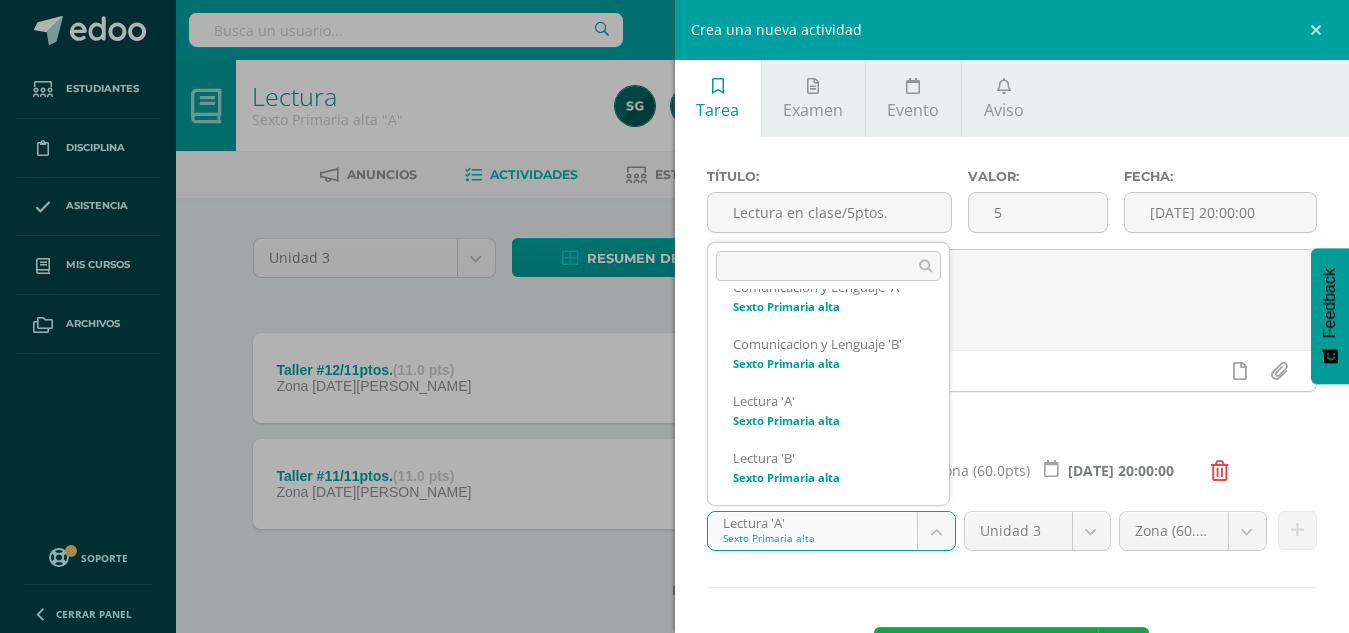 scroll, scrollTop: 377, scrollLeft: 0, axis: vertical 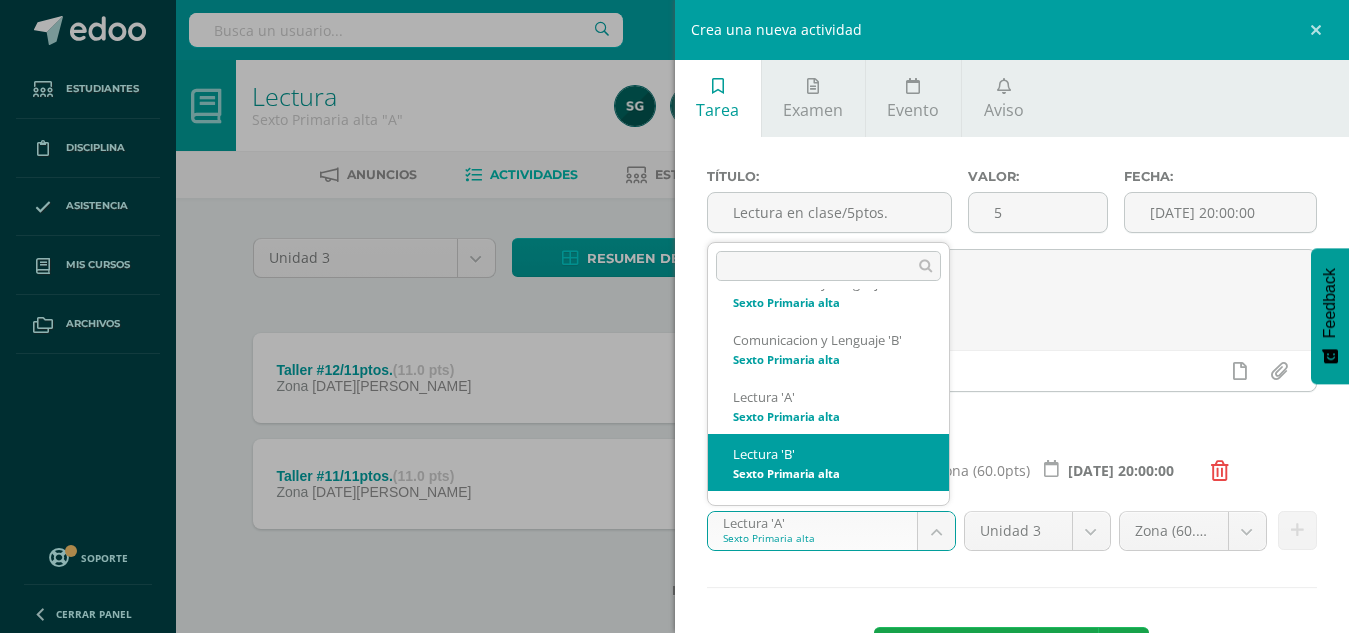 select on "93149" 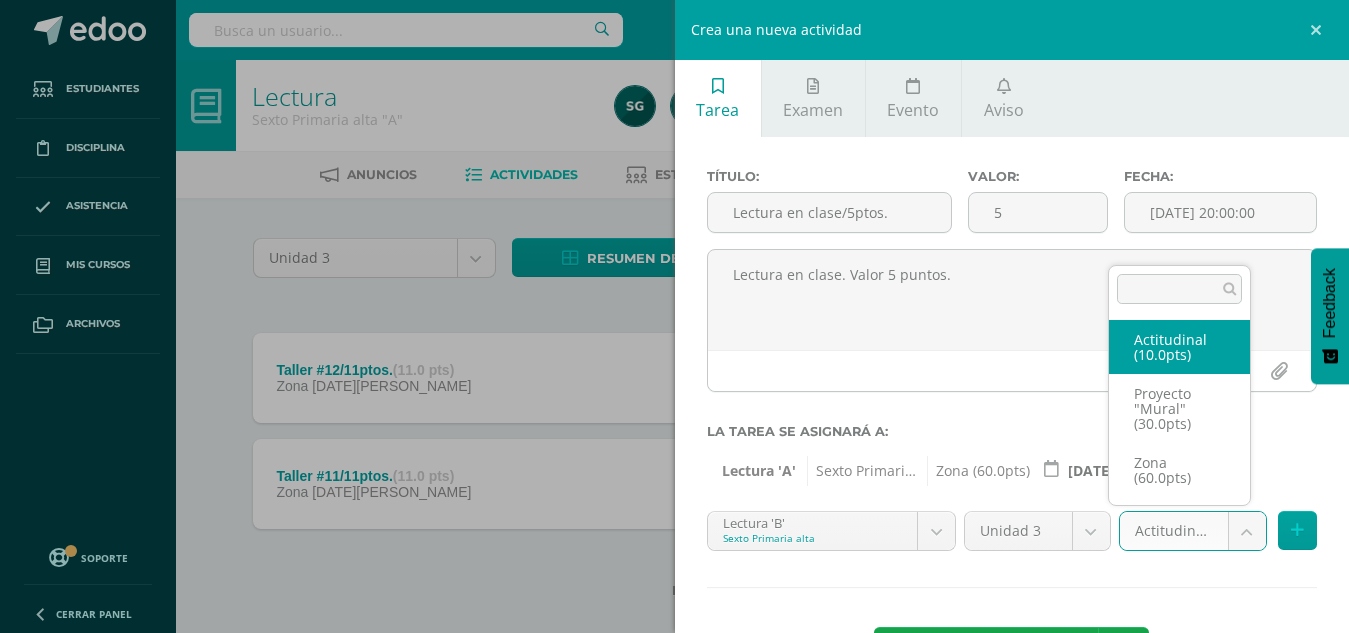 click on "Reporte asignado exitosamente         Estudiantes Disciplina Asistencia Mis cursos Archivos Soporte
Centro de ayuda
Últimas actualizaciones
10+ Cerrar panel
Comunicacion y Lenguaje
Quinto
Primaria alta
"A"
Actividades Estudiantes Planificación Dosificación
Lectura
Quinto
Primaria alta
"A"
Actividades Estudiantes Planificación Dosificación
Segundo Idioma
Quinto
Primaria alta
"A"
Actividades Estudiantes Planificación Dosificación
Comunicacion y Lenguaje" at bounding box center [674, 331] 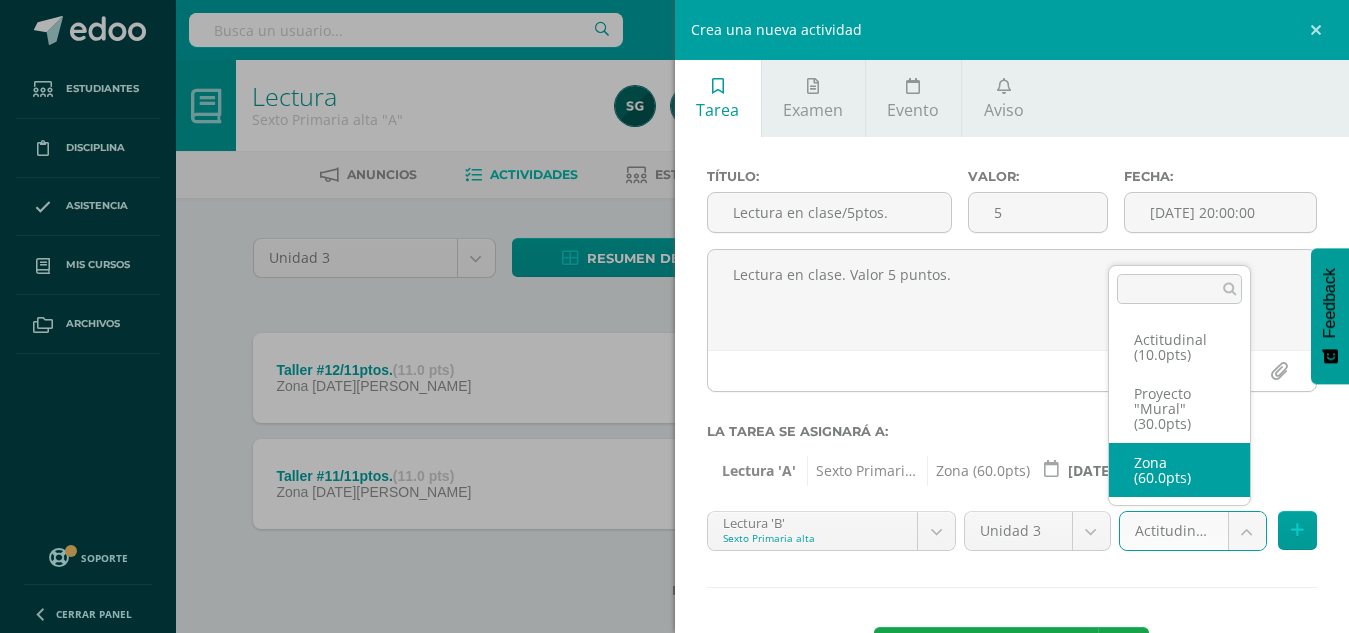 select on "102752" 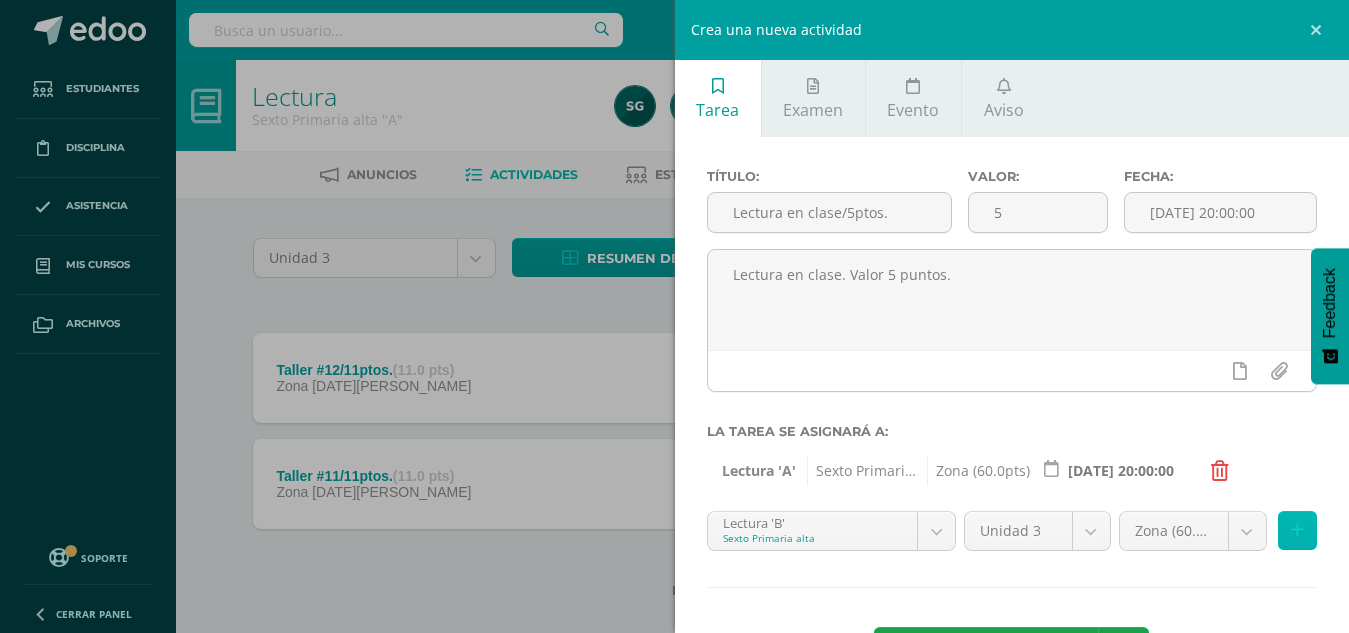 click at bounding box center [1297, 530] 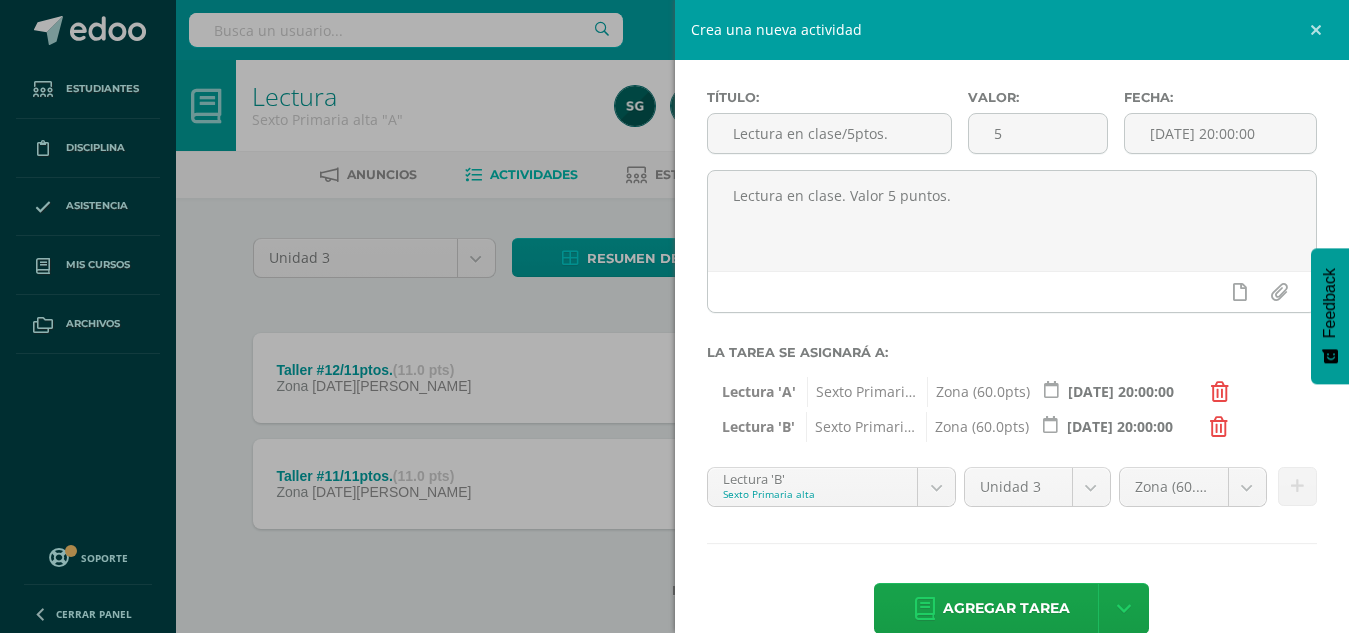 scroll, scrollTop: 116, scrollLeft: 0, axis: vertical 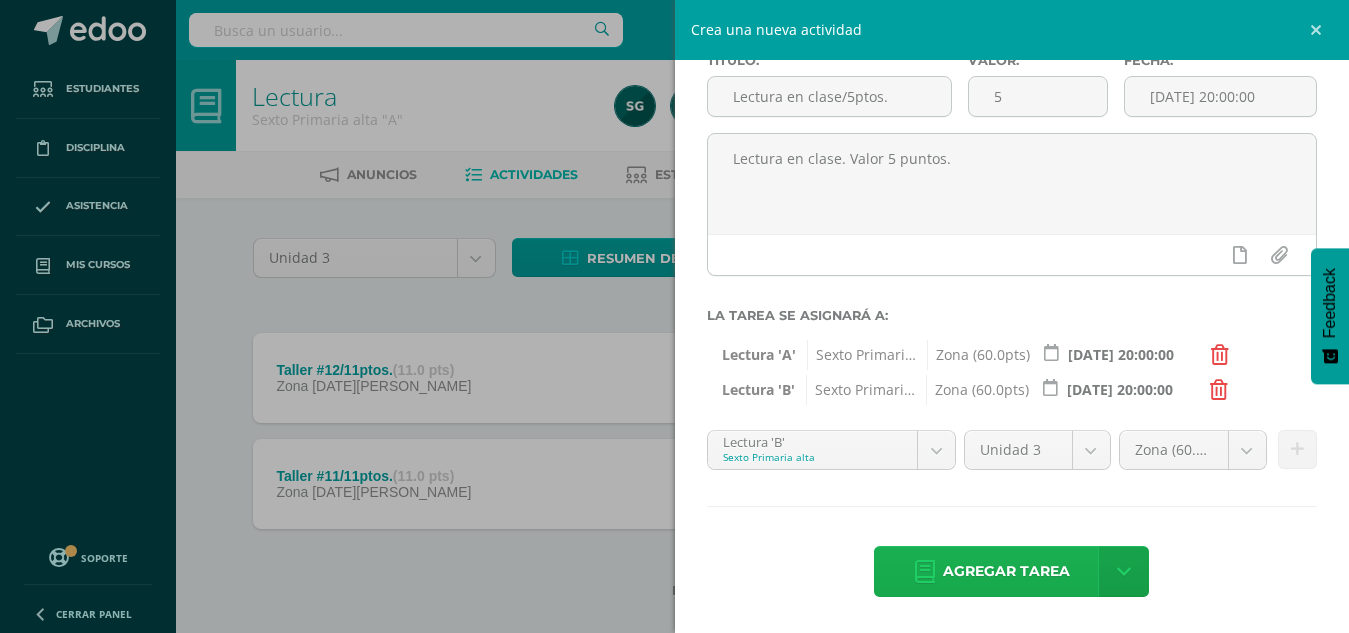 click on "Agregar tarea" at bounding box center [1006, 571] 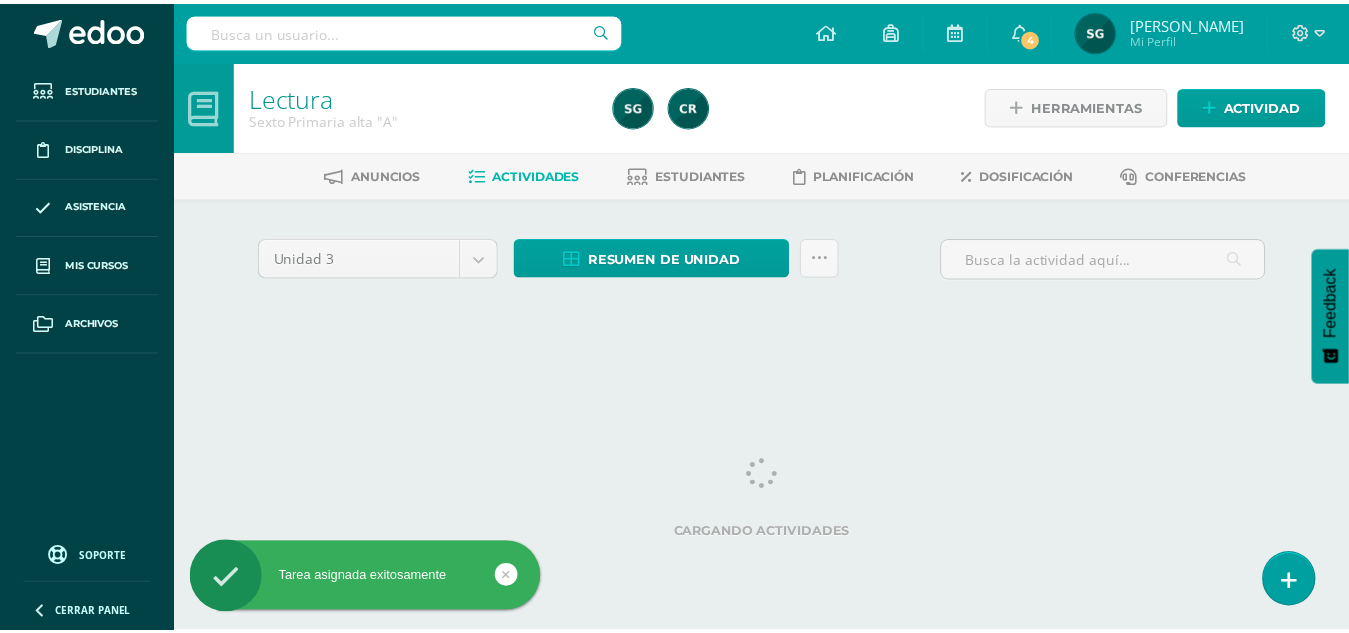 scroll, scrollTop: 0, scrollLeft: 0, axis: both 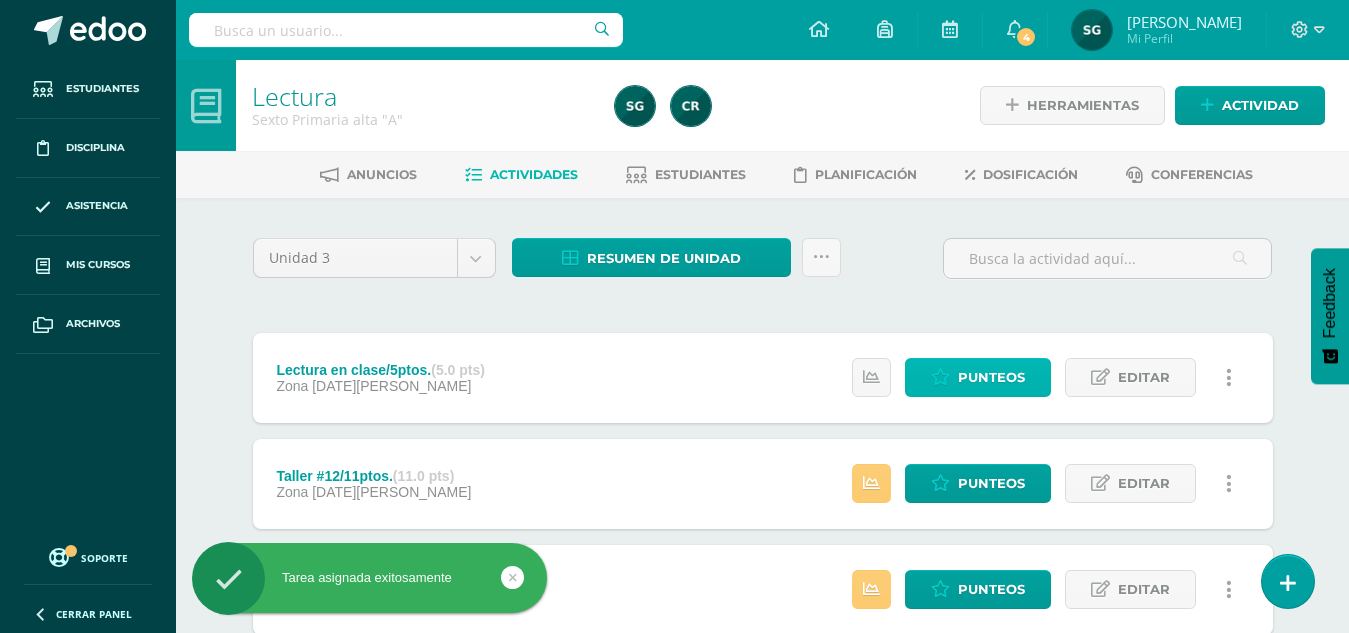 click on "Punteos" at bounding box center [991, 377] 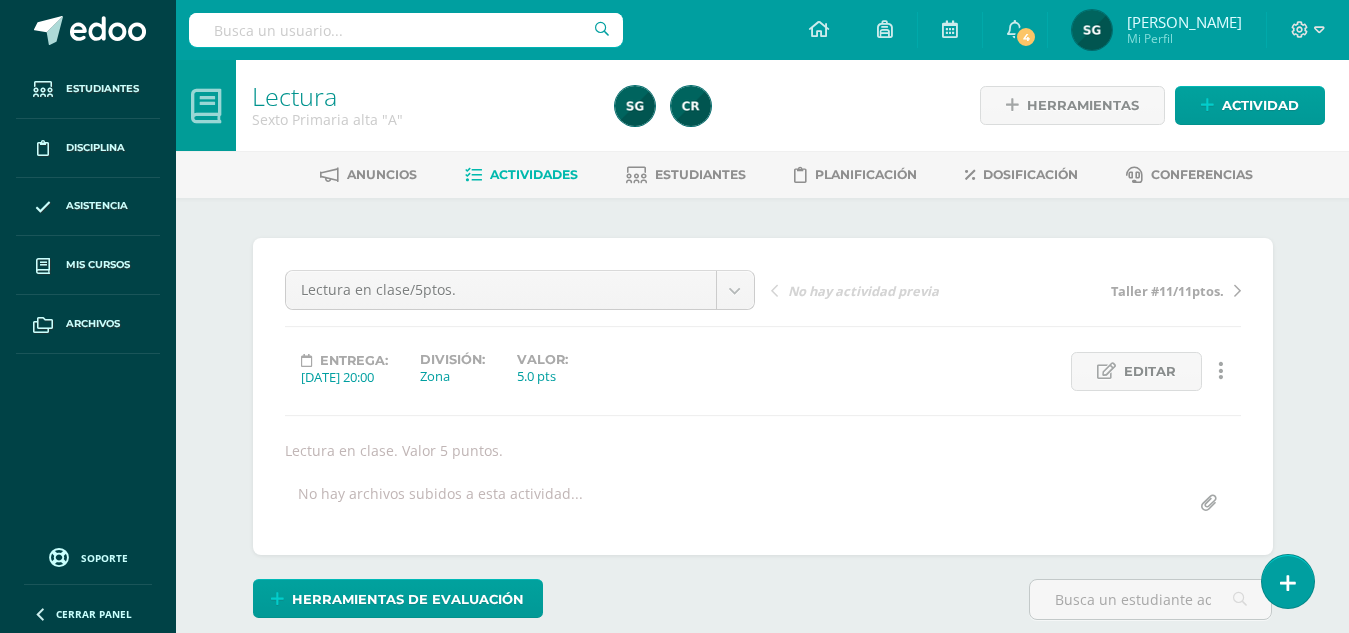 scroll, scrollTop: 0, scrollLeft: 0, axis: both 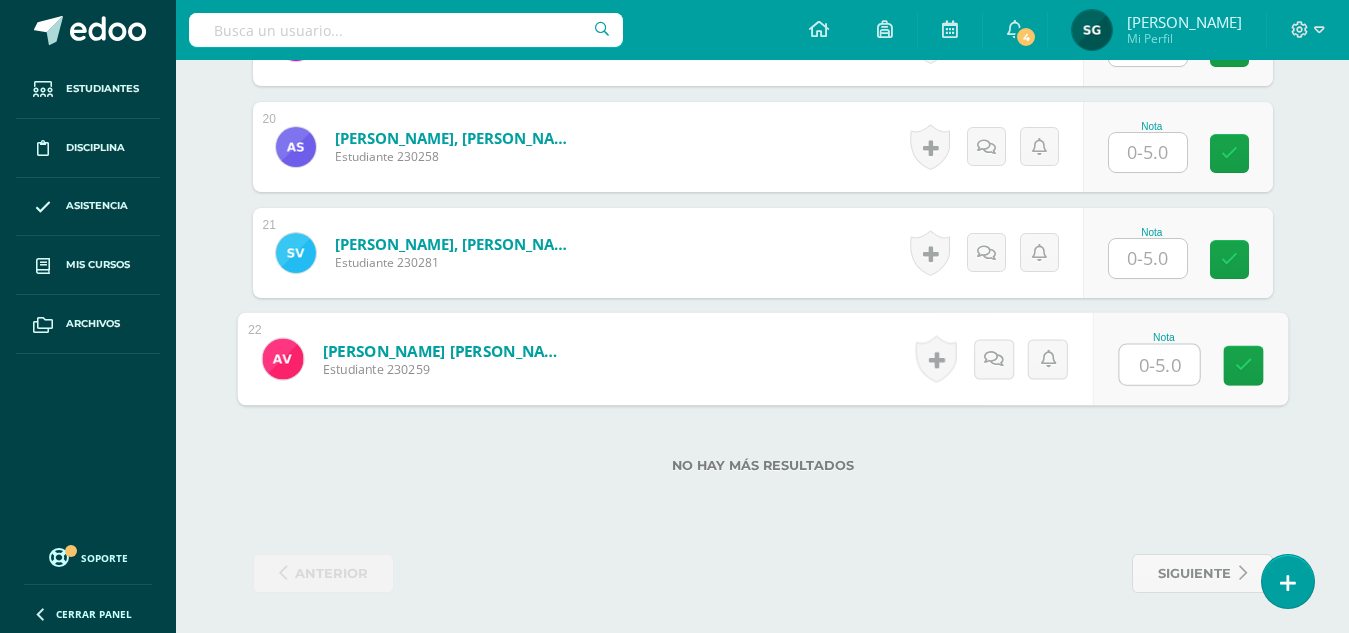 click at bounding box center [1159, 365] 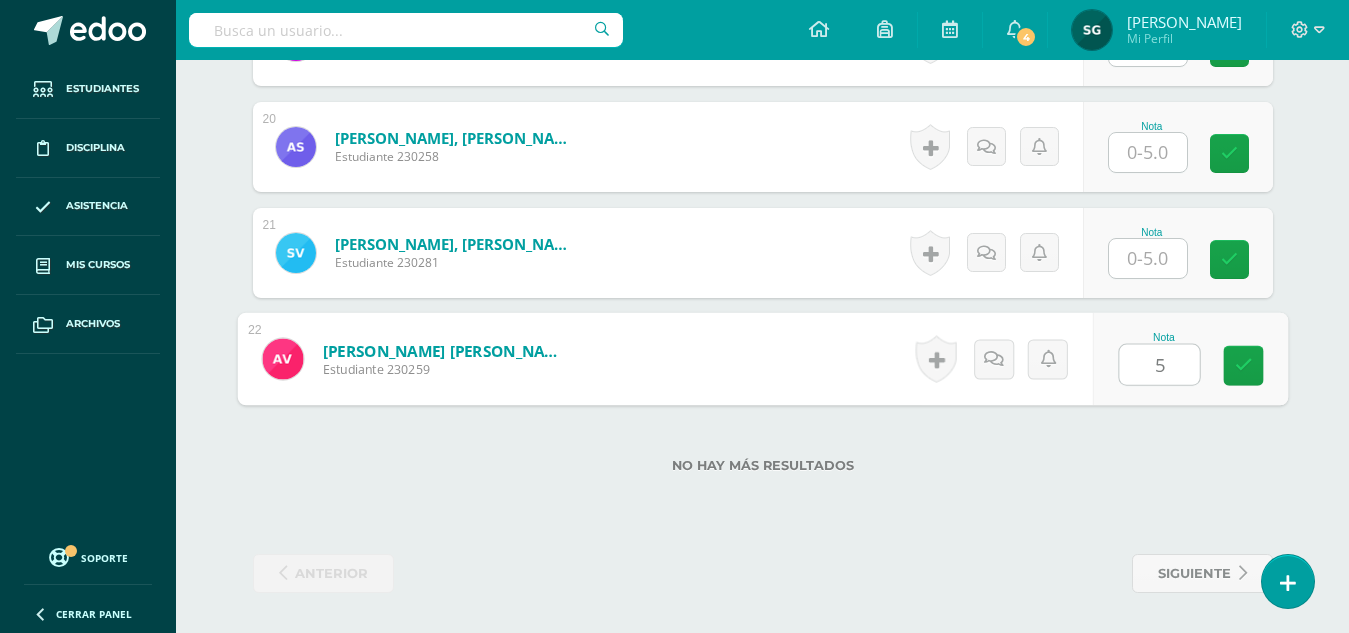 type on "5" 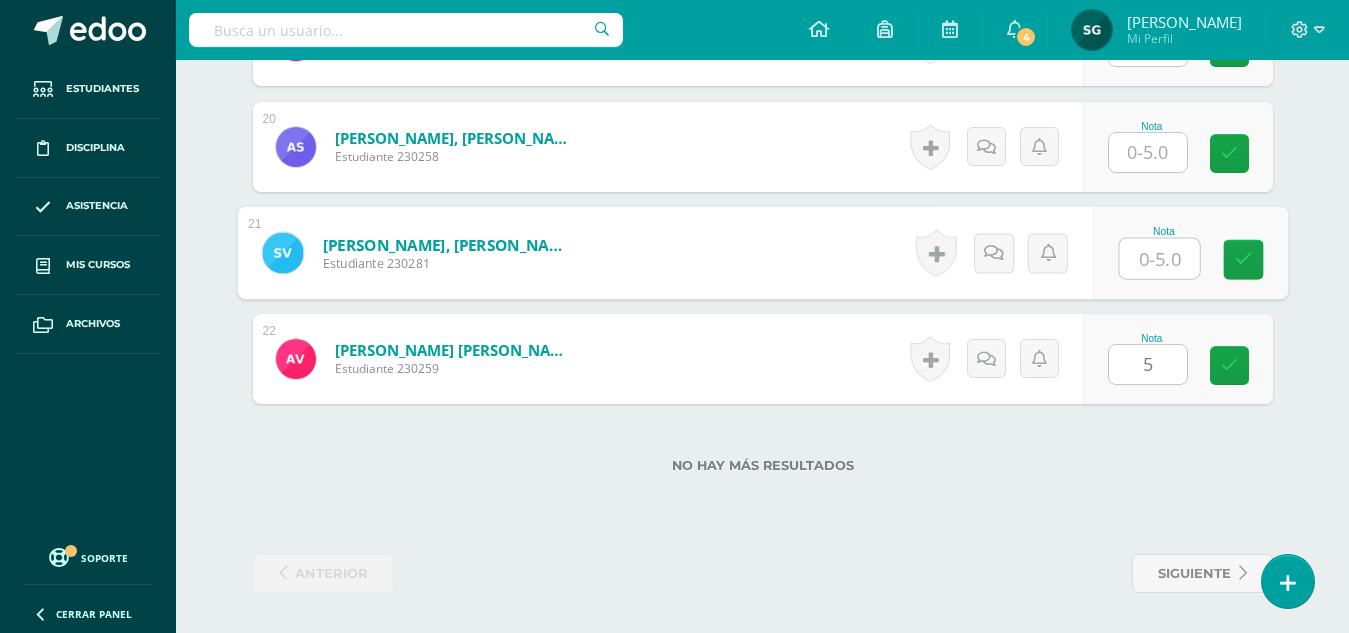 click at bounding box center (1159, 259) 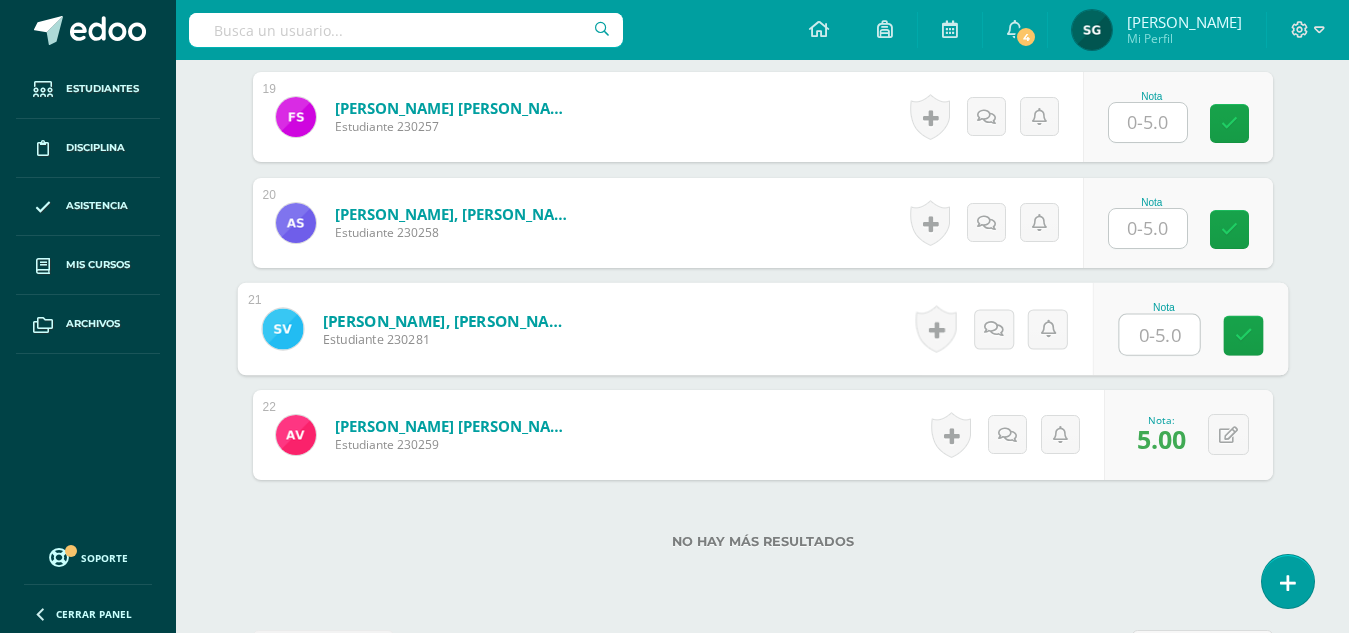 scroll, scrollTop: 2544, scrollLeft: 0, axis: vertical 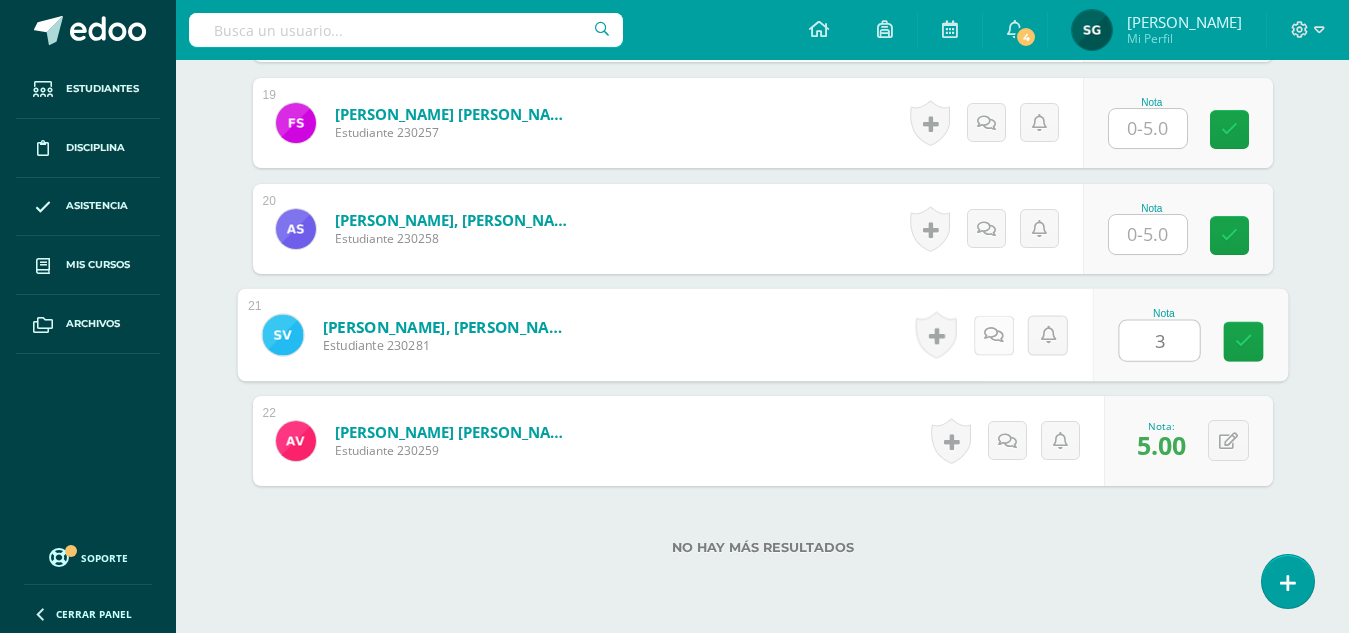 type on "3" 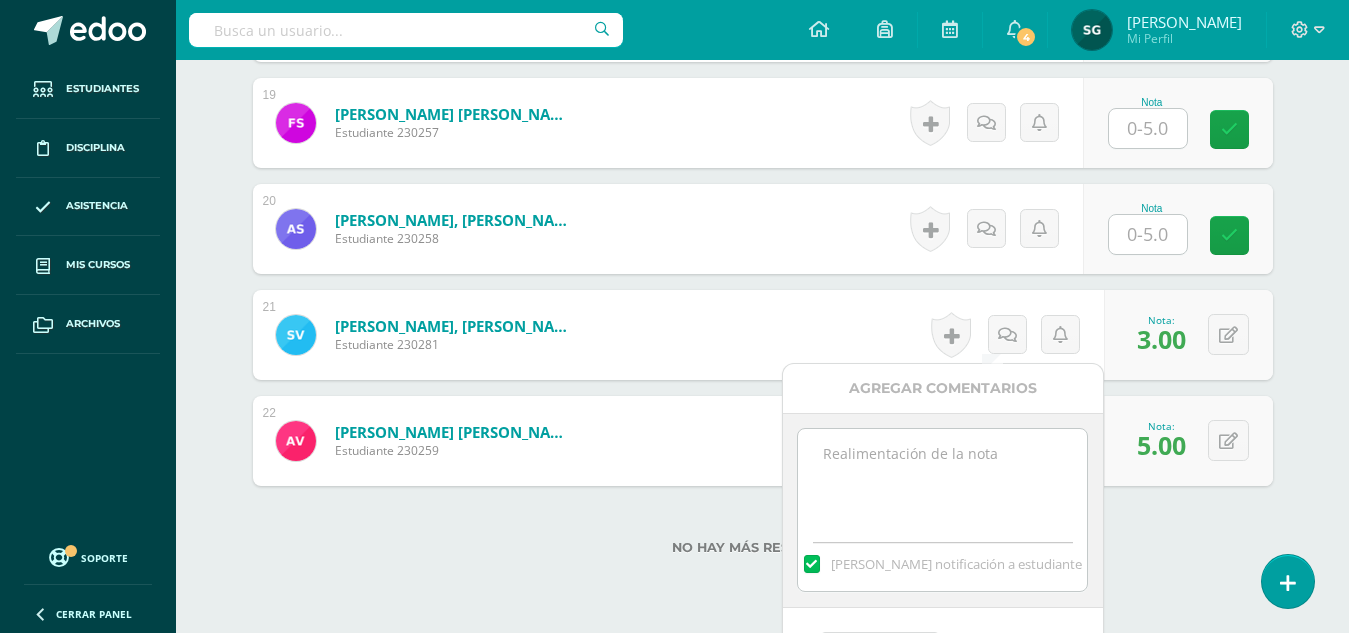 click at bounding box center [942, 479] 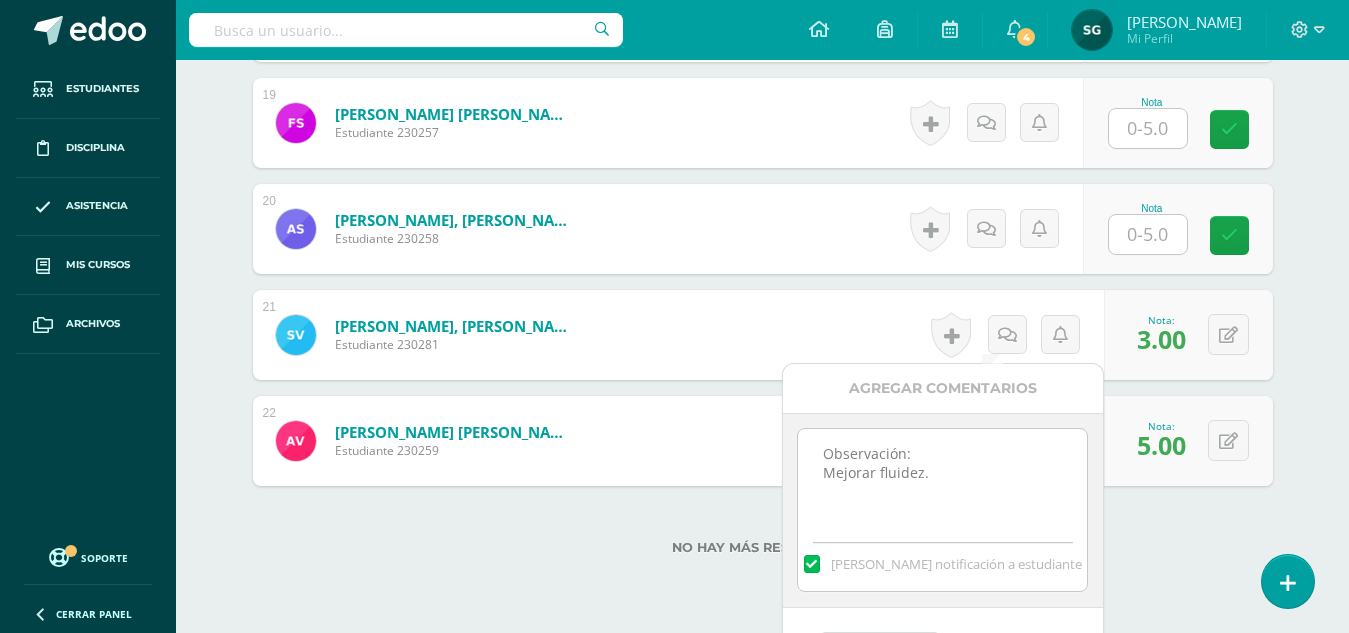 click on "Agregar Comentarios" at bounding box center (943, 388) 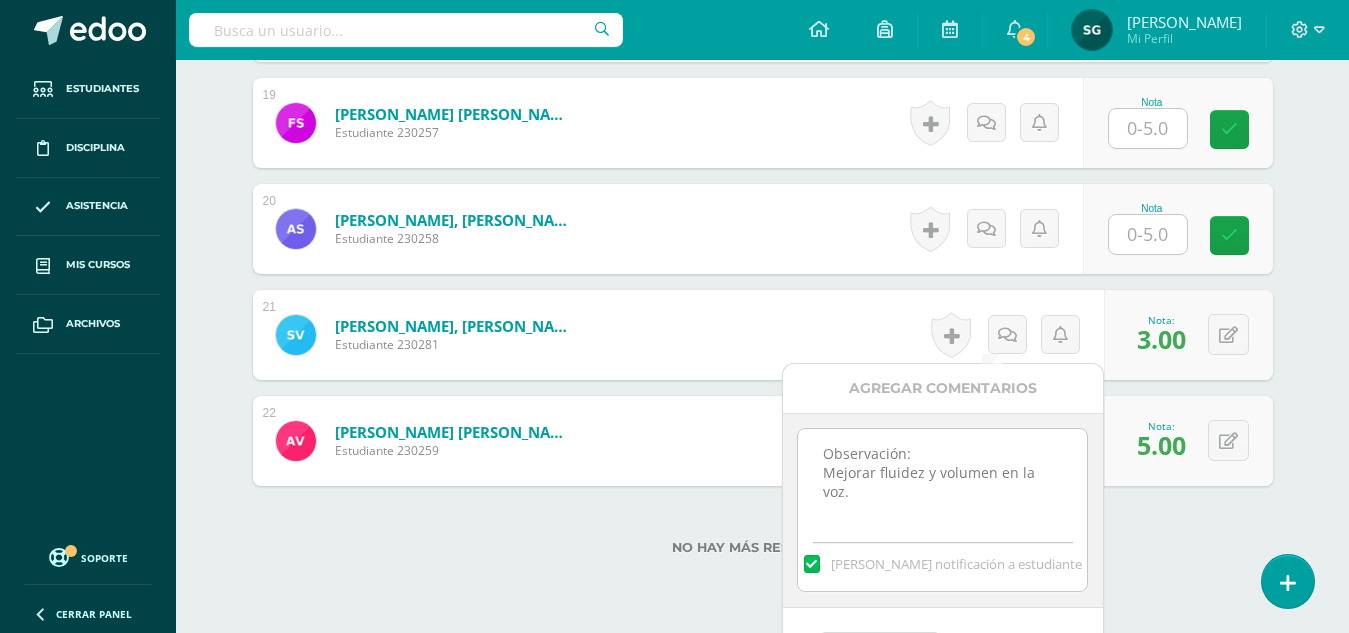 type on "Observación:
Mejorar fluidez y volumen en la voz." 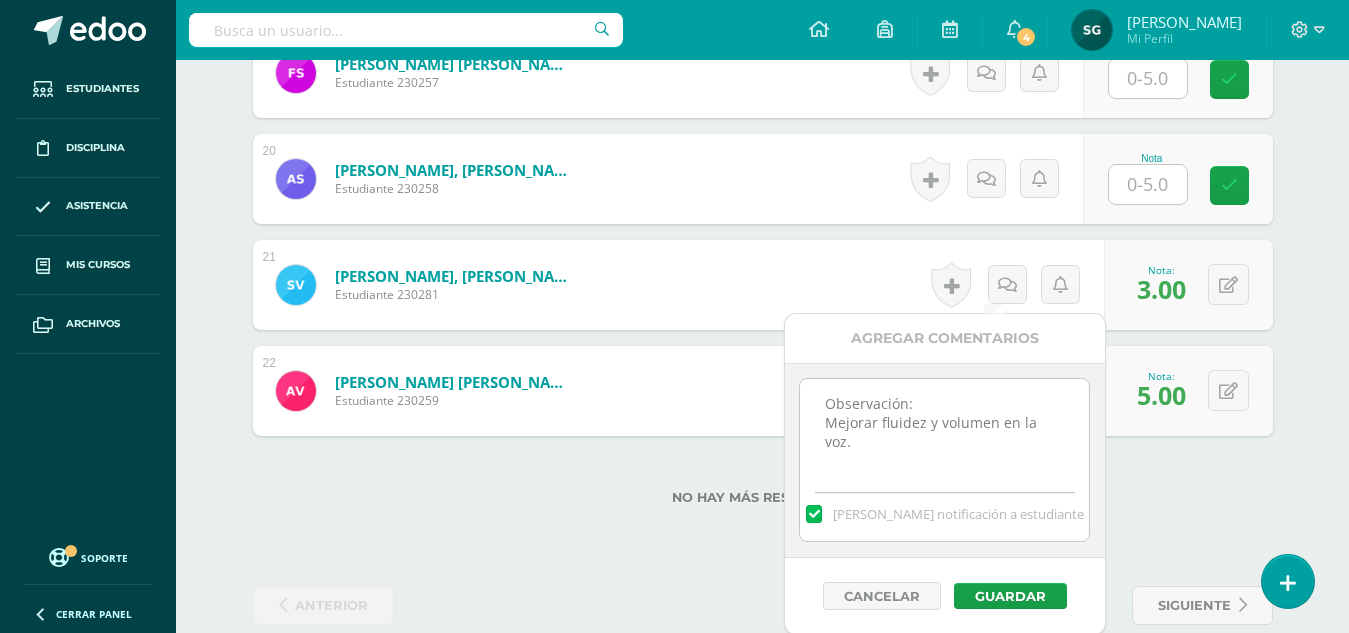 scroll, scrollTop: 2624, scrollLeft: 0, axis: vertical 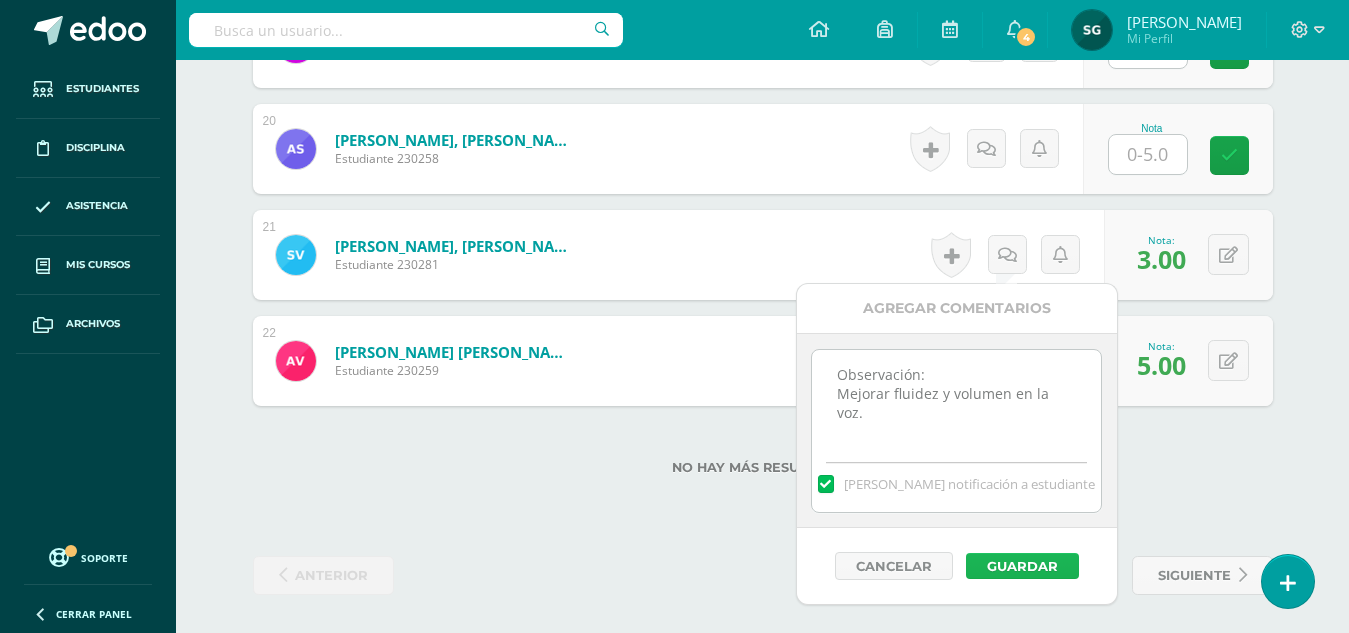click on "Guardar" at bounding box center (1022, 566) 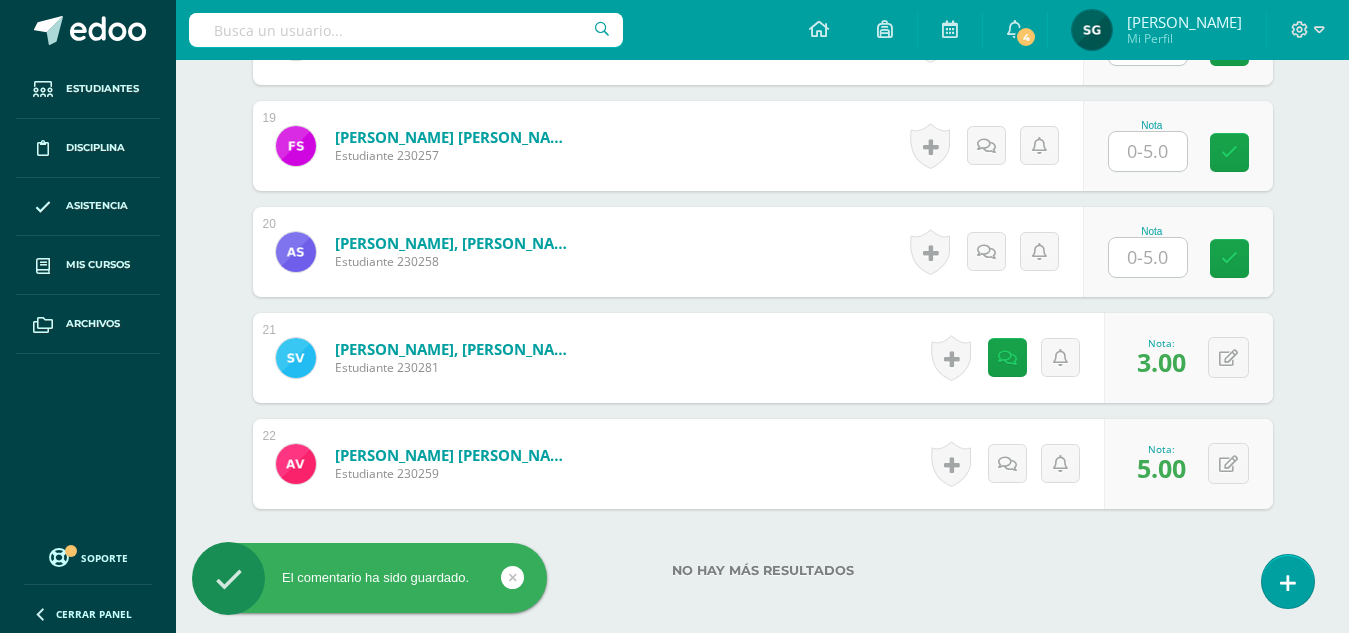 scroll, scrollTop: 2477, scrollLeft: 0, axis: vertical 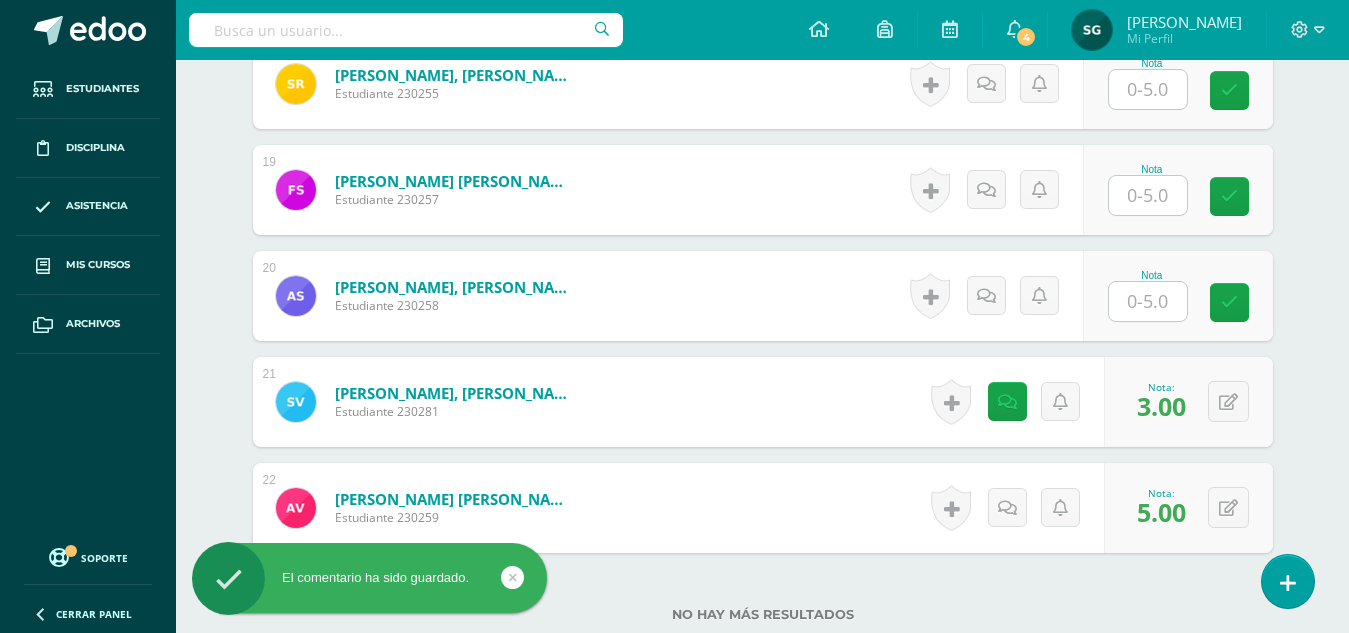 click at bounding box center (1148, 301) 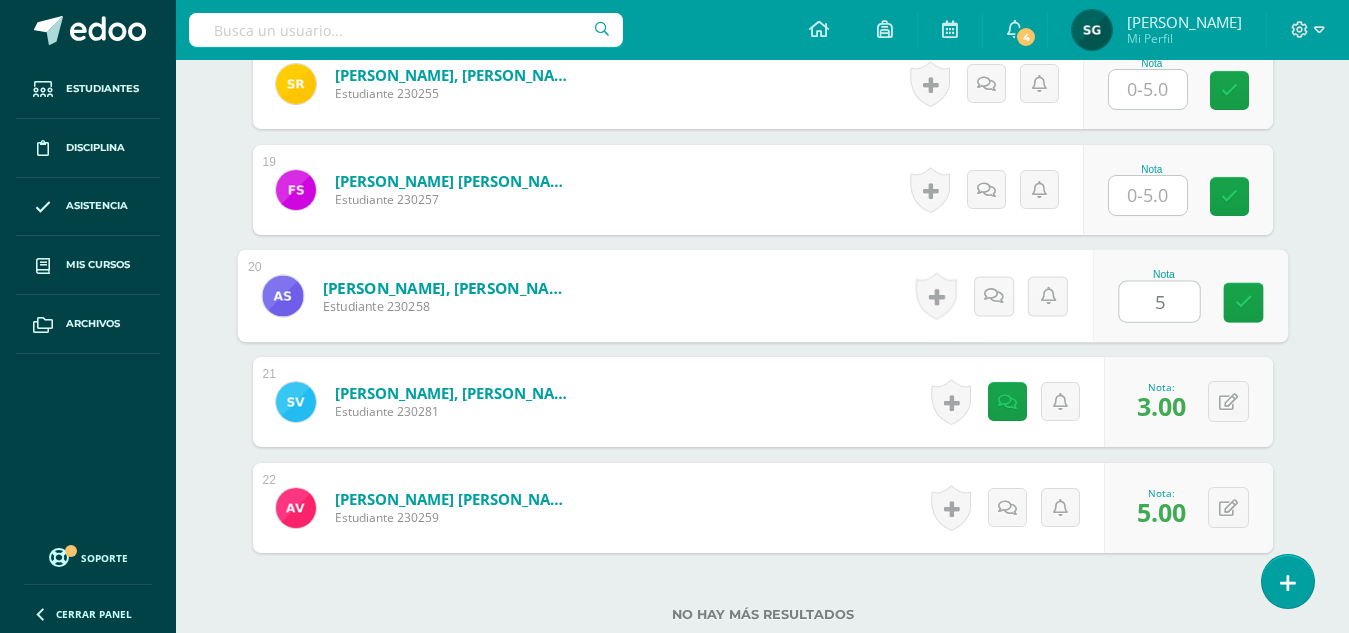 type on "5" 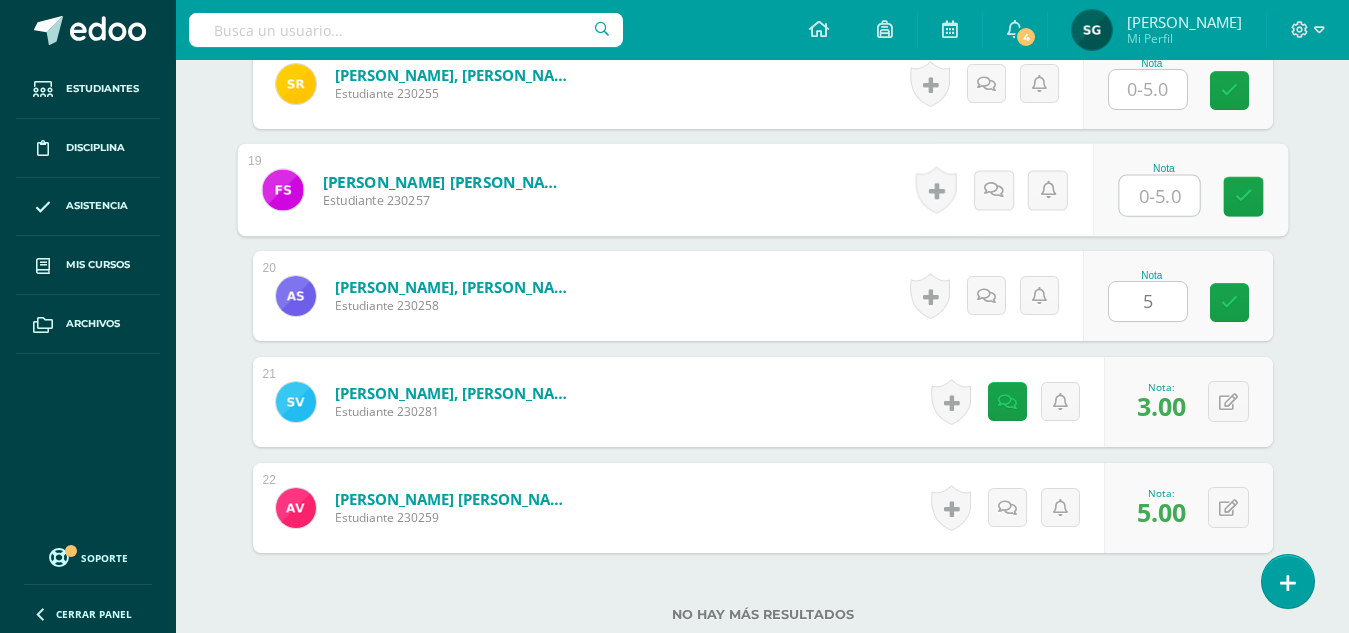 click at bounding box center (1159, 196) 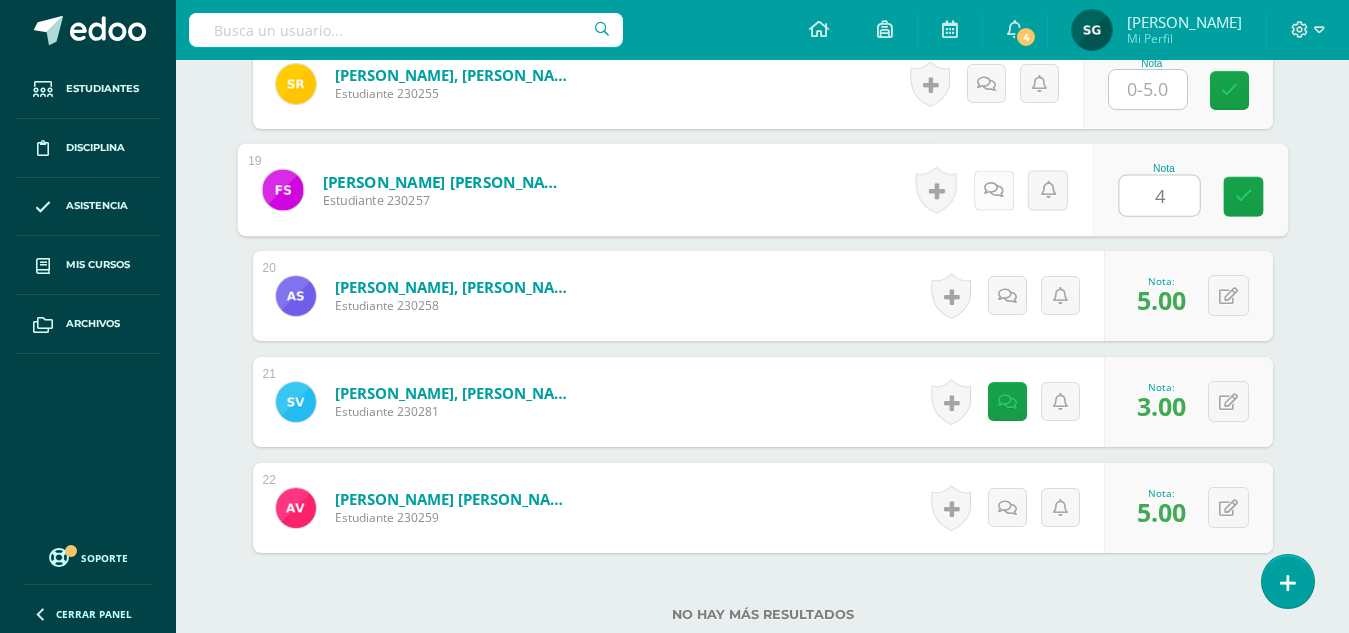 type on "4" 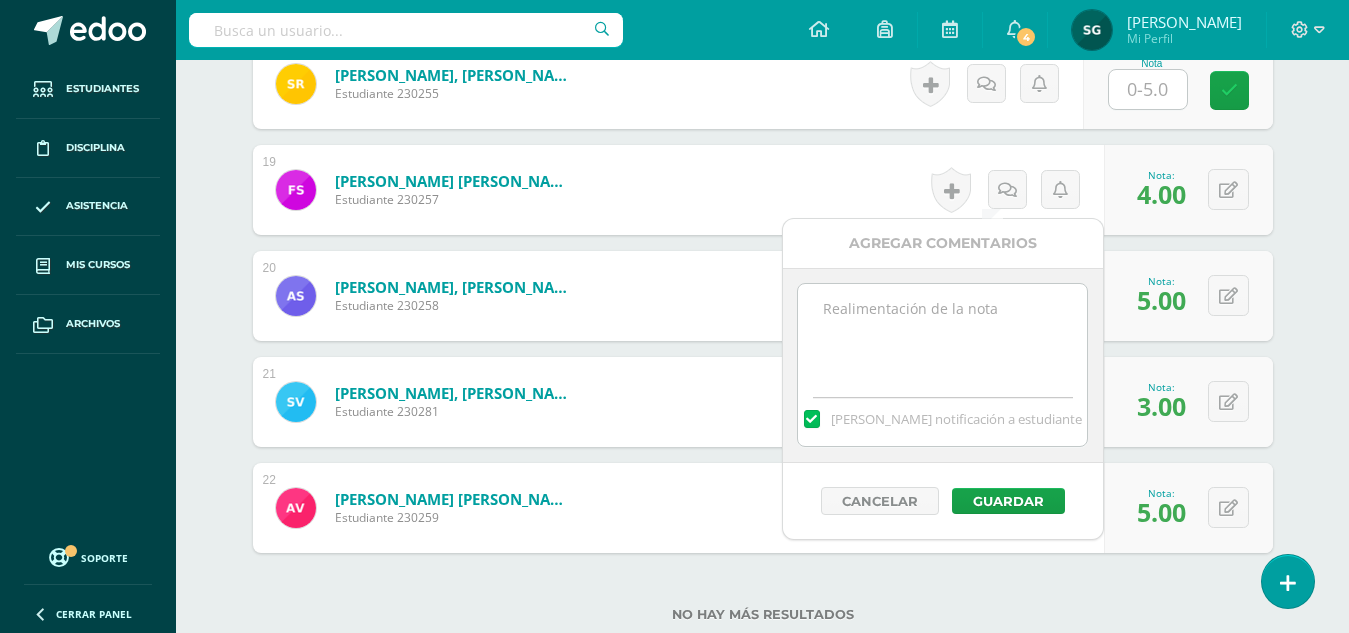 click at bounding box center (942, 334) 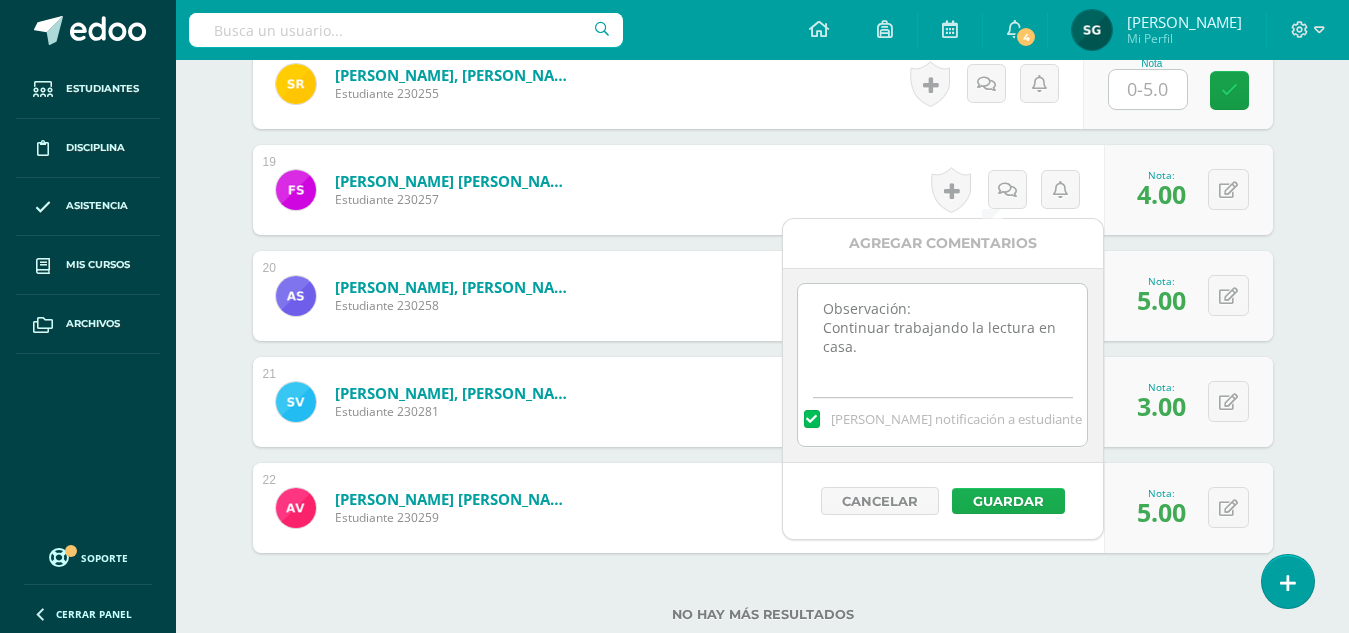type on "Observación:
Continuar trabajando la lectura en casa." 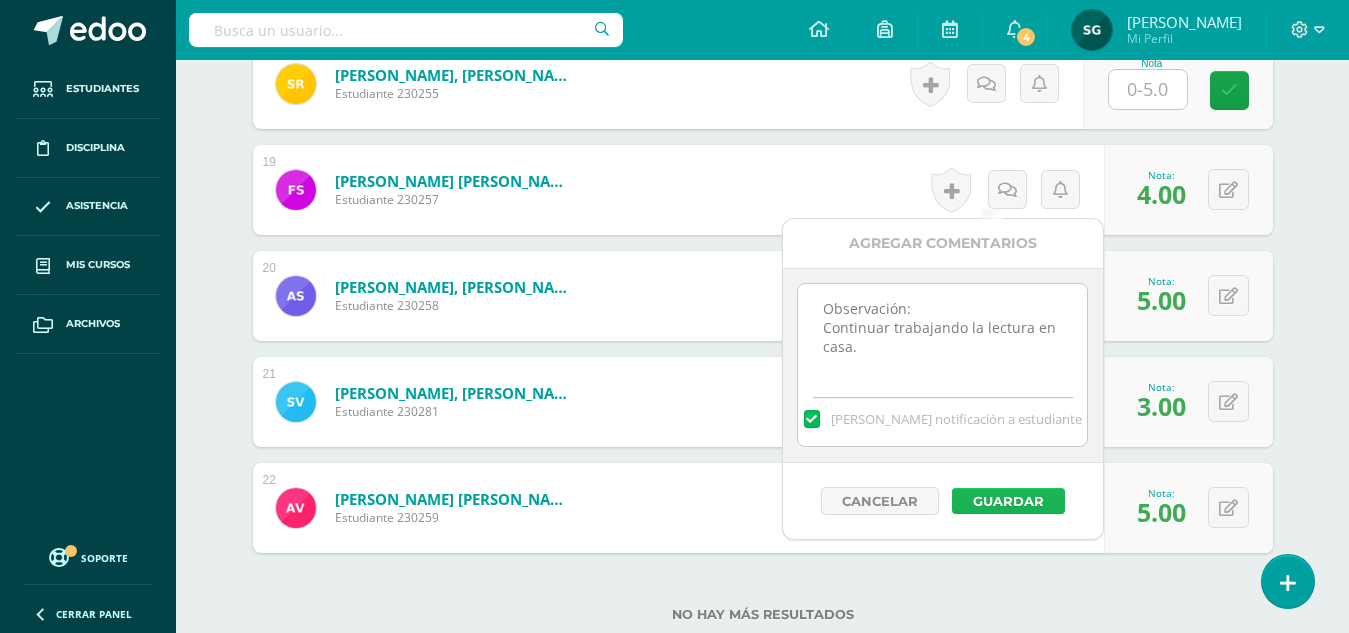 click on "Guardar" at bounding box center (1008, 501) 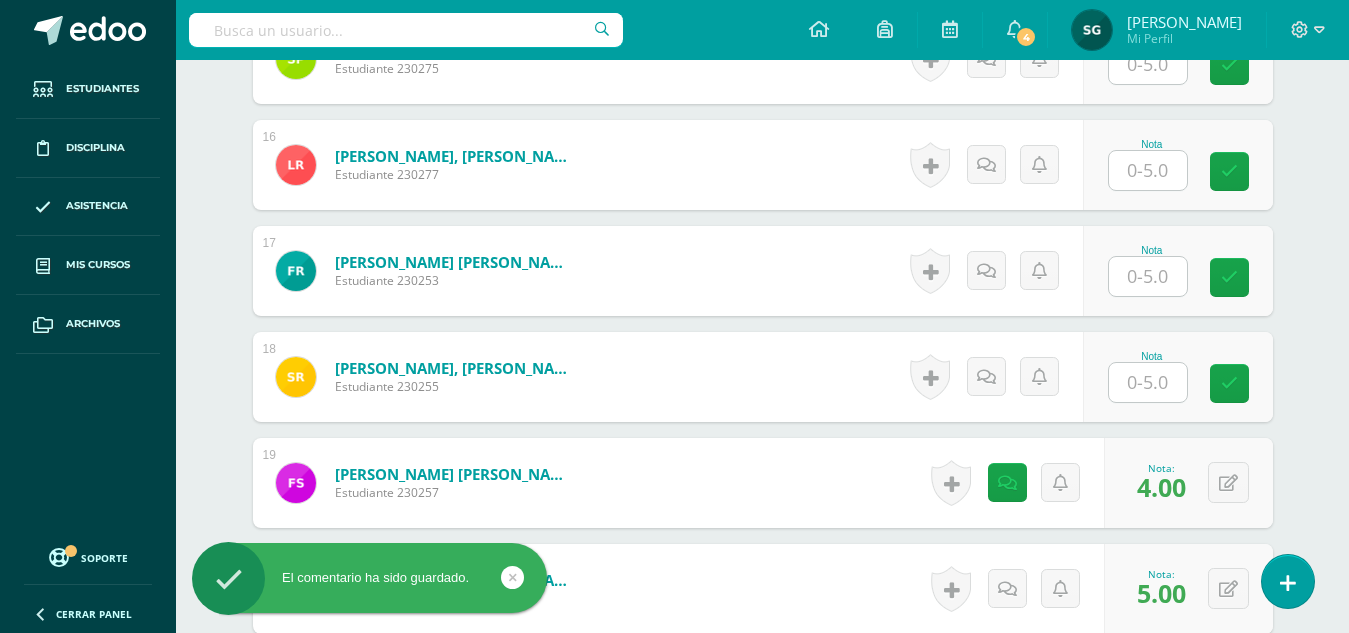 scroll, scrollTop: 2156, scrollLeft: 0, axis: vertical 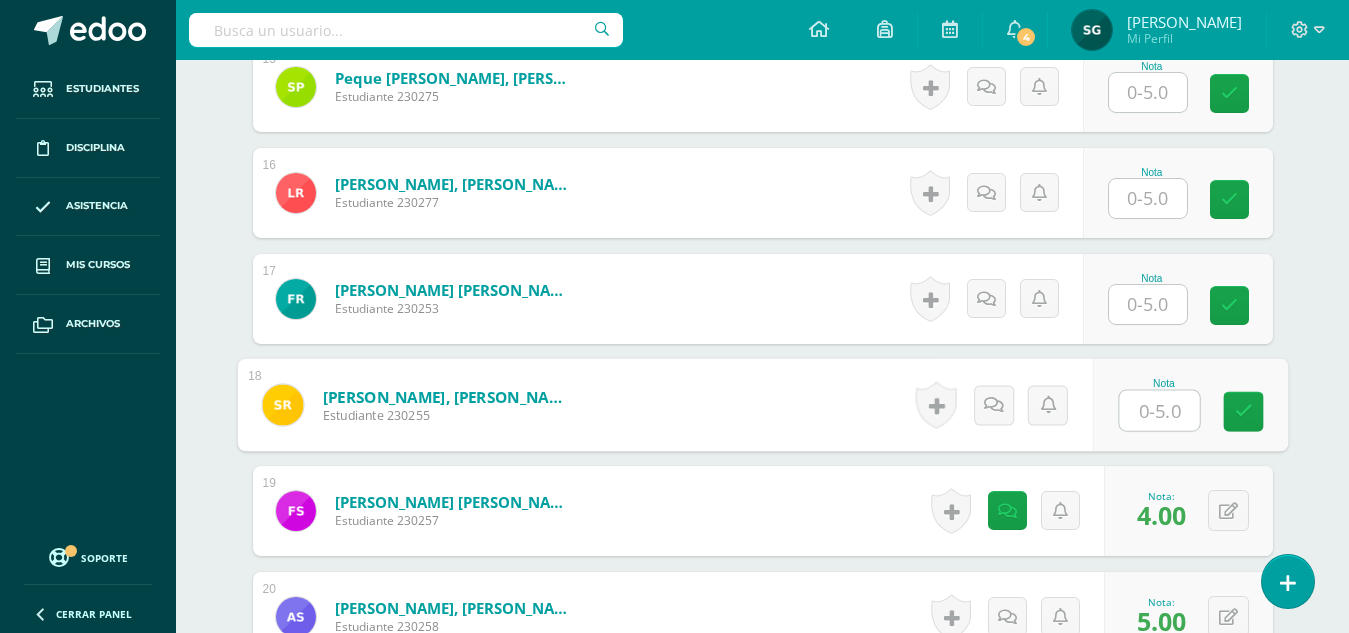 click at bounding box center (1159, 411) 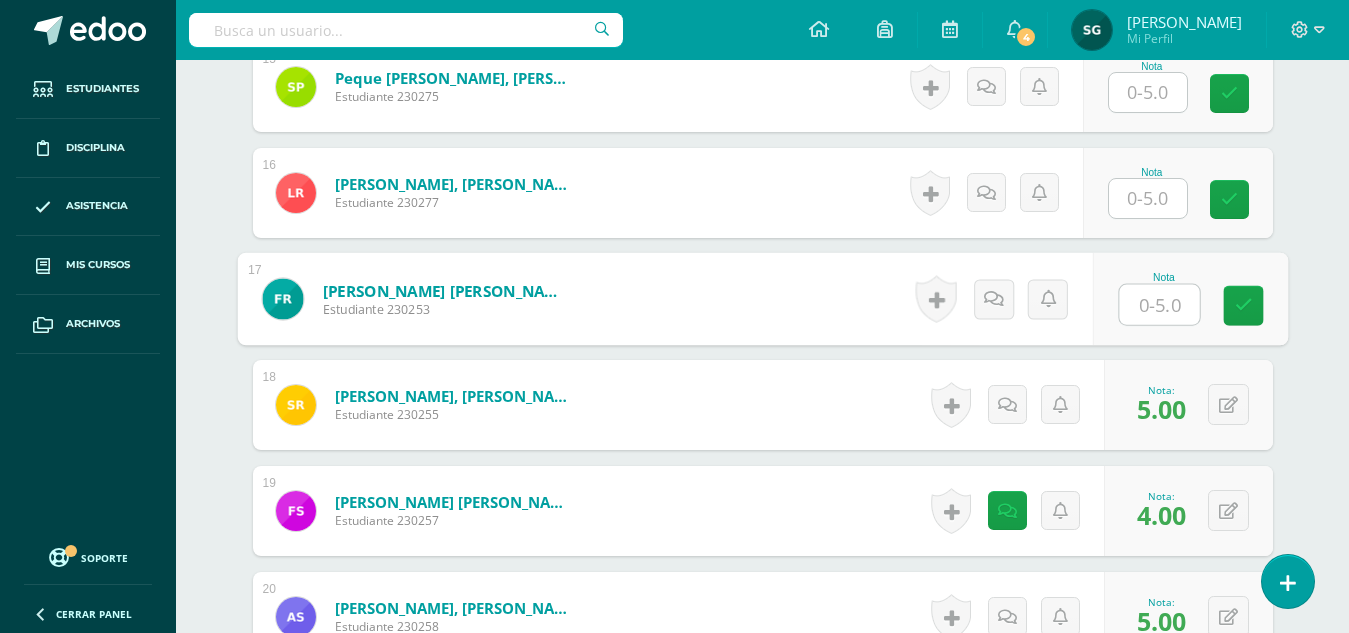 click at bounding box center [1159, 305] 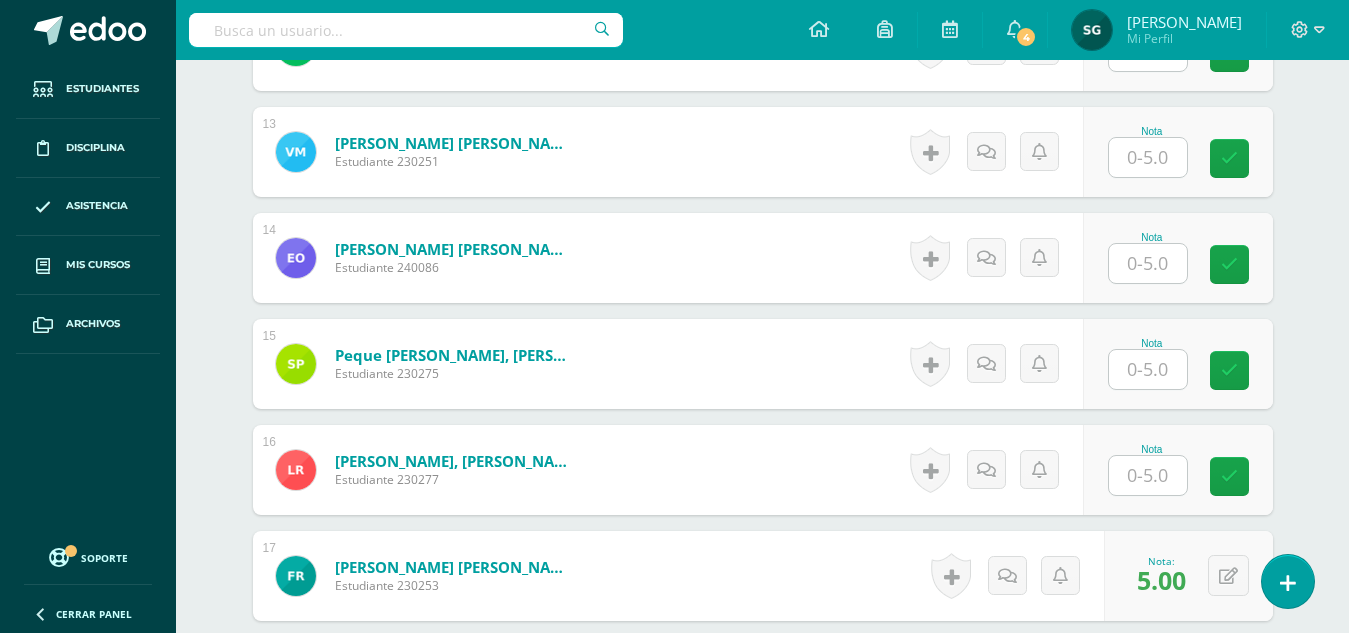scroll, scrollTop: 1852, scrollLeft: 0, axis: vertical 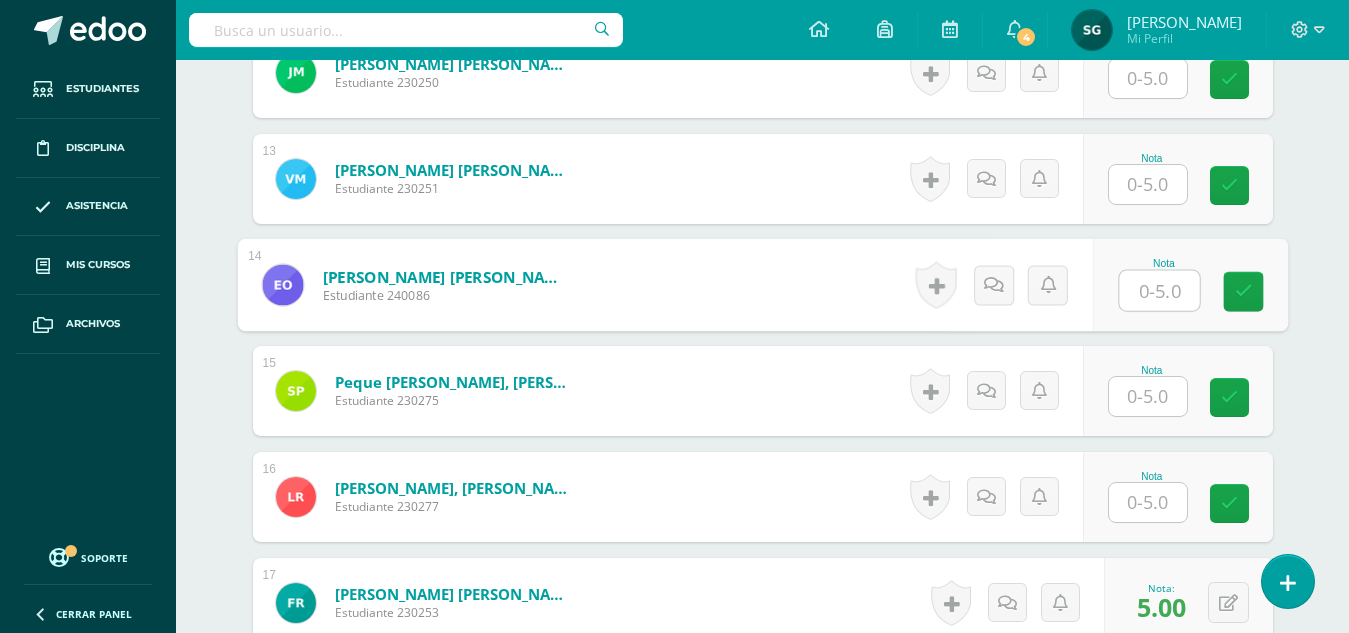 click at bounding box center [1159, 291] 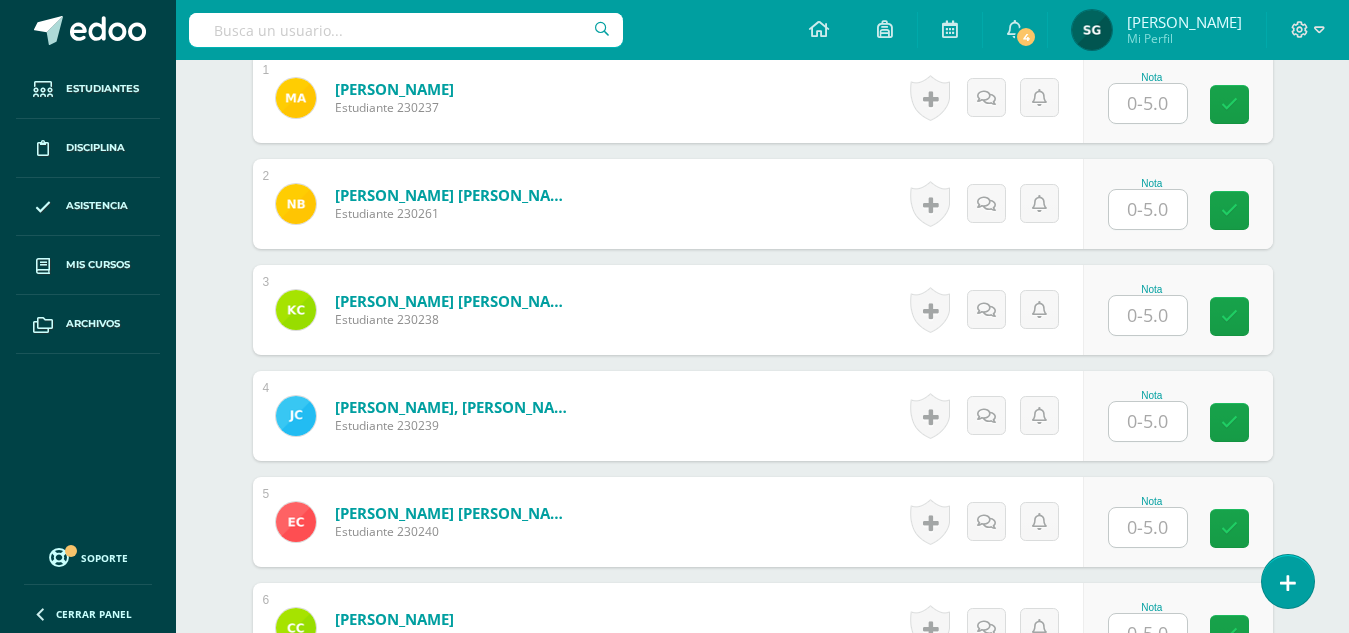 scroll, scrollTop: 672, scrollLeft: 0, axis: vertical 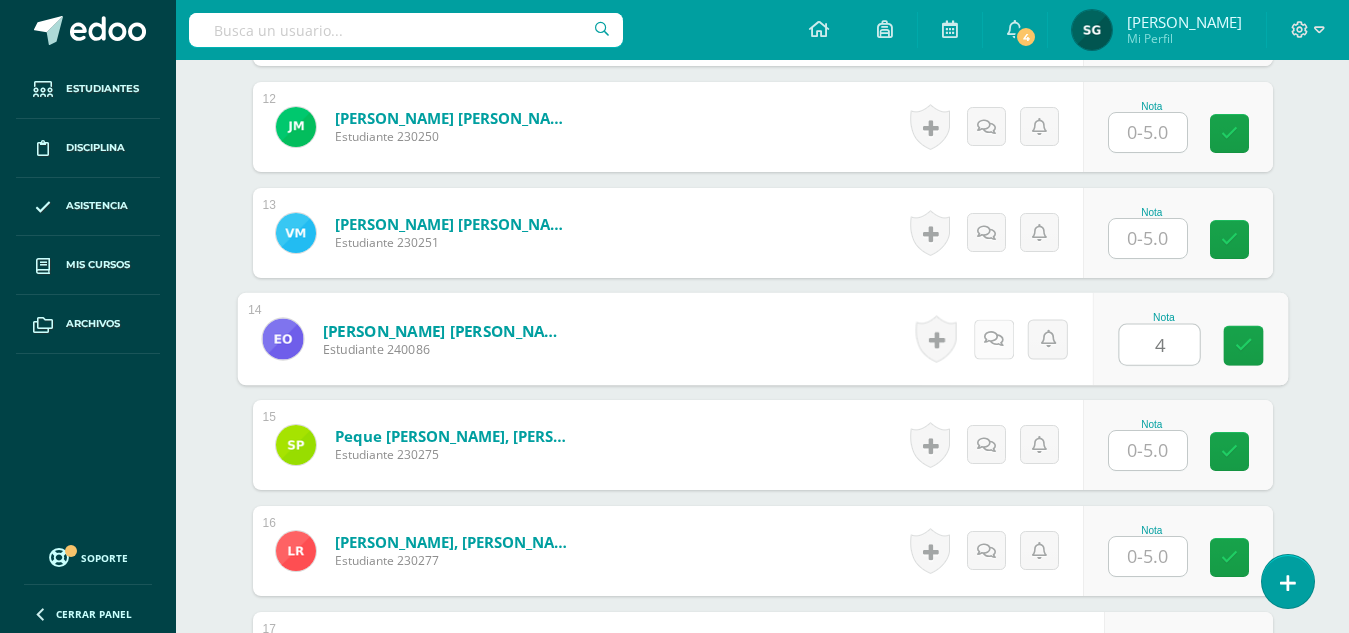 type on "4" 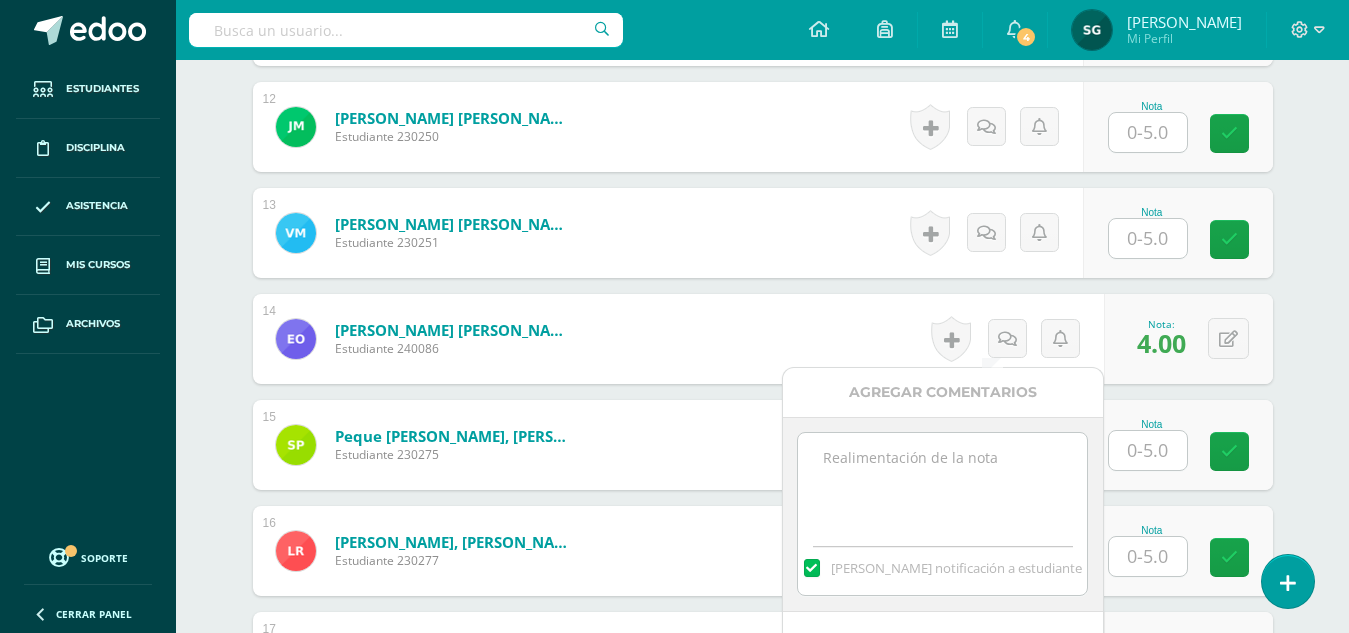 click at bounding box center (942, 483) 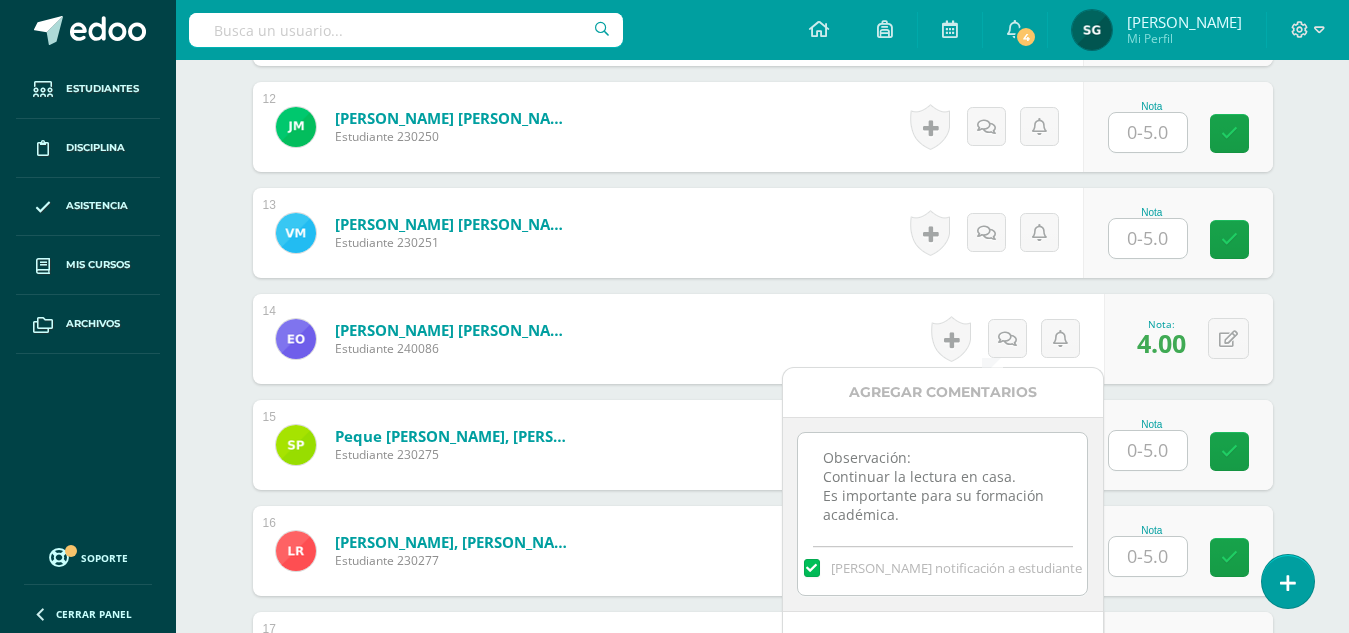 type on "Observación:
Continuar la lectura en casa.
Es importante para su formación académica." 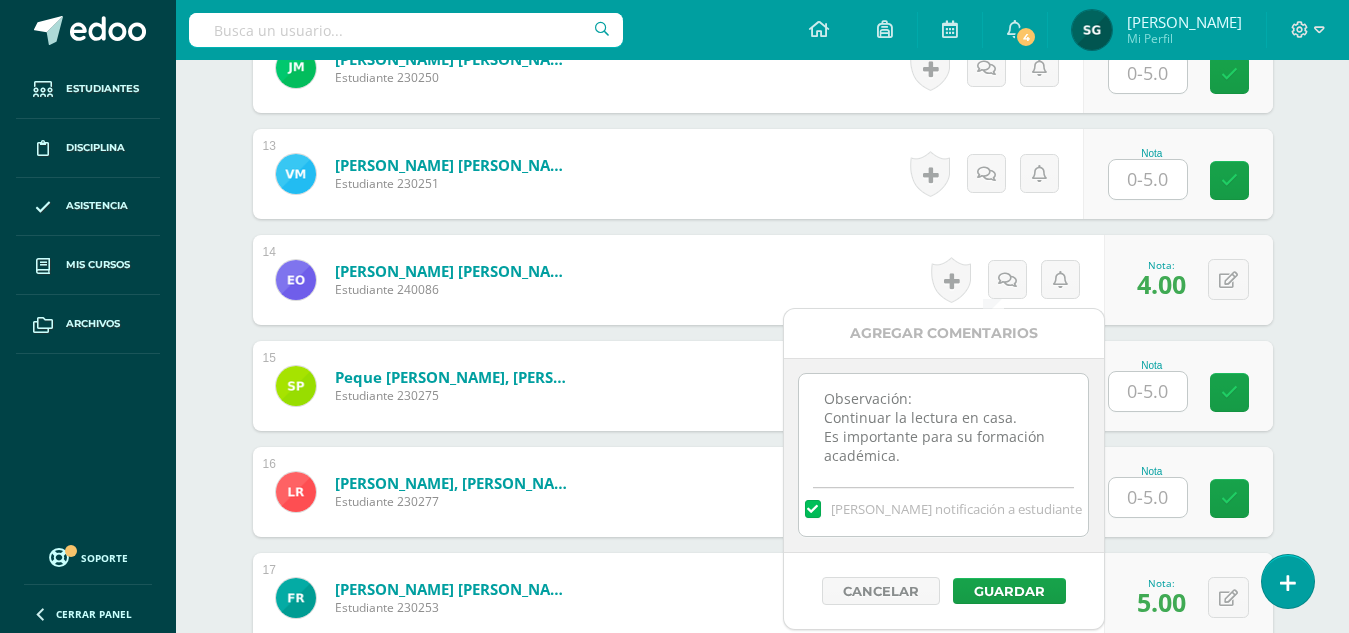 scroll, scrollTop: 1918, scrollLeft: 0, axis: vertical 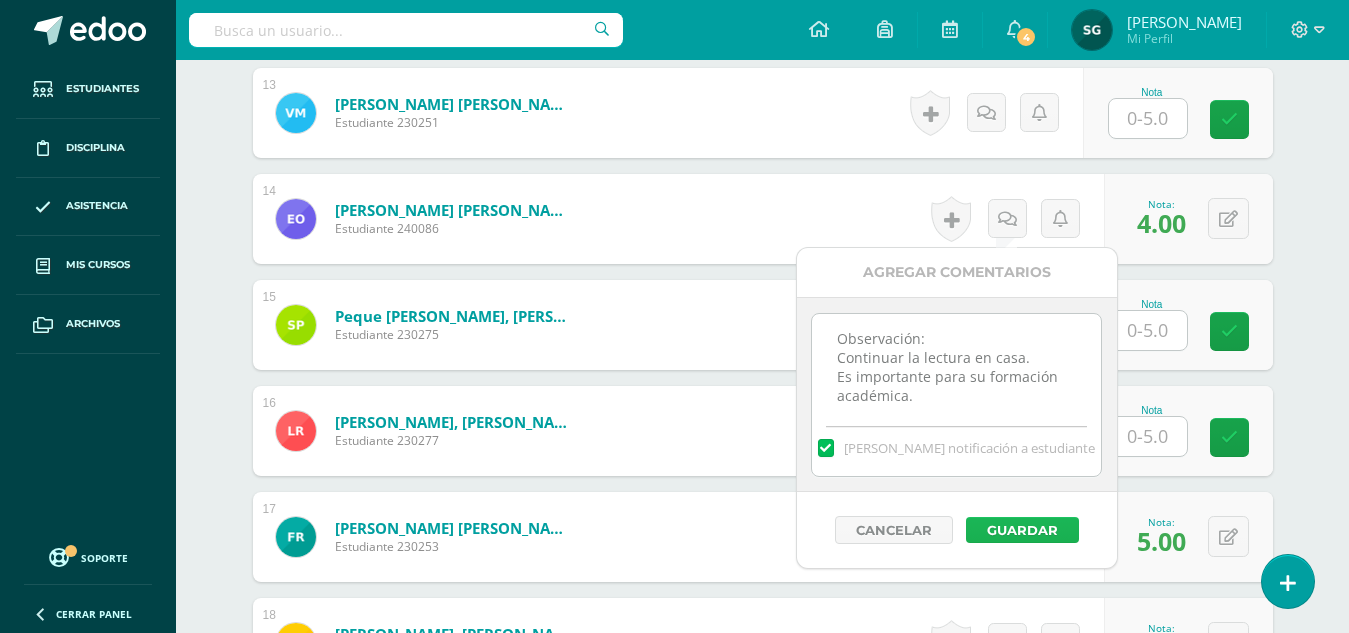 click on "Guardar" at bounding box center (1022, 530) 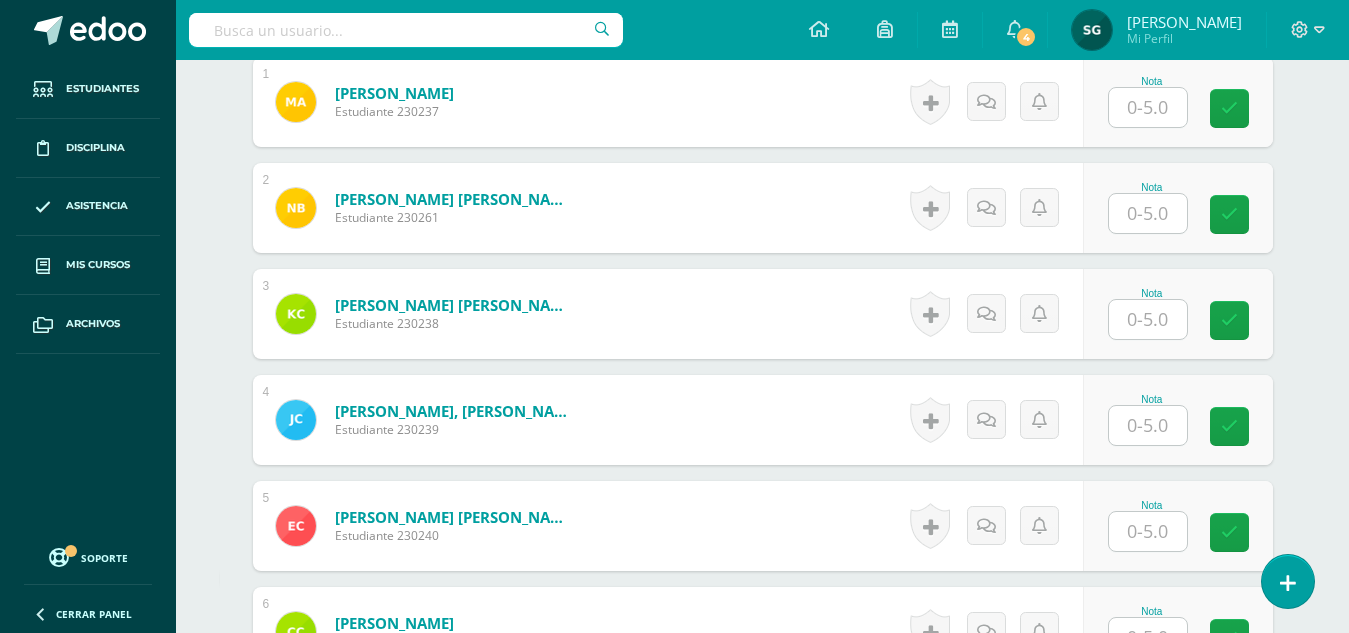 scroll, scrollTop: 673, scrollLeft: 0, axis: vertical 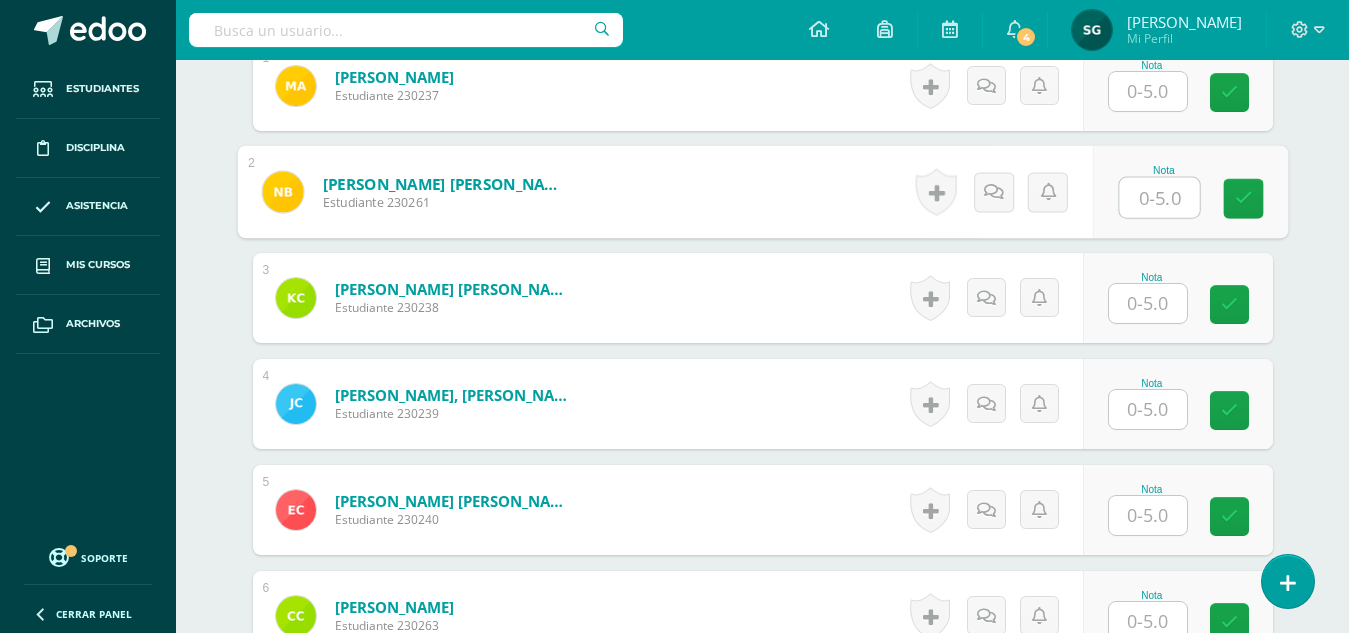 click at bounding box center (1159, 198) 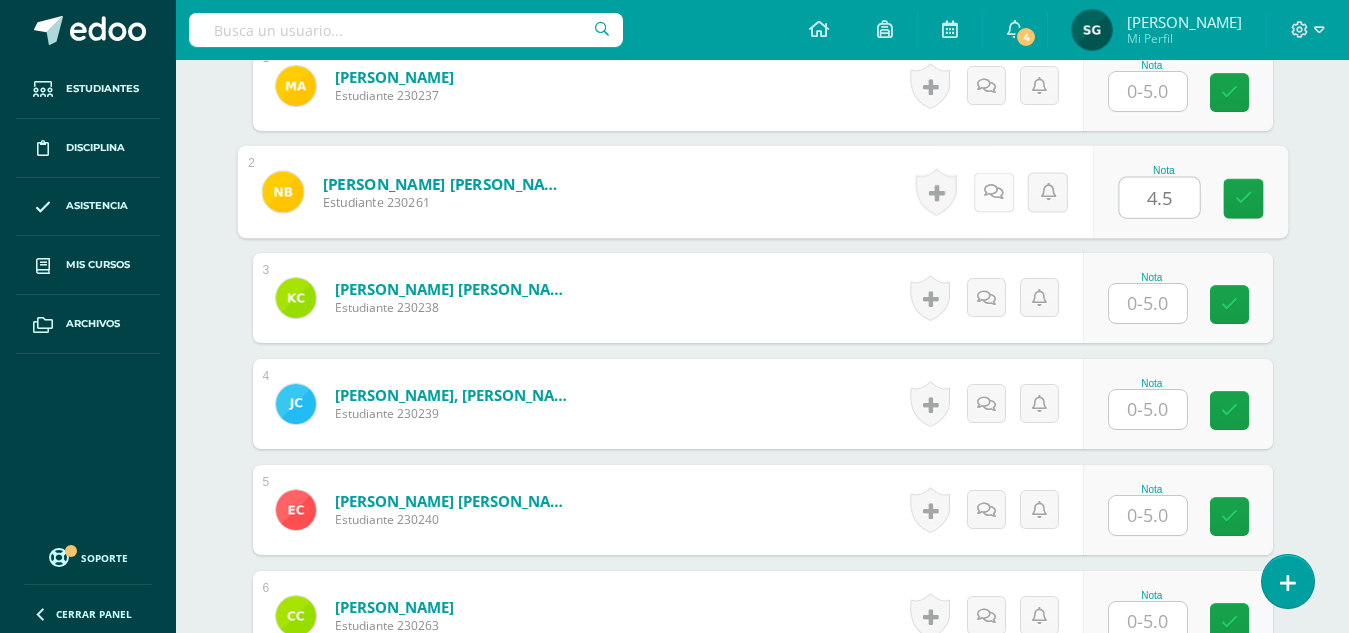 type on "4.5" 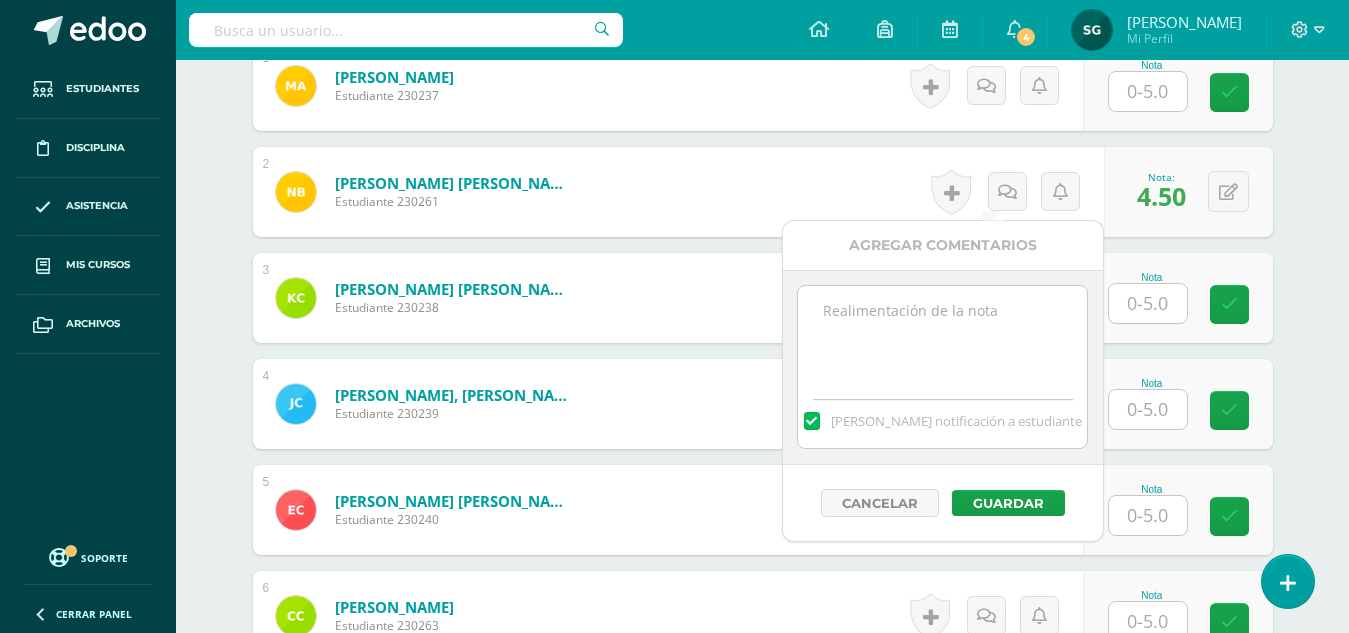 click on "[PERSON_NAME] notificación a estudiante" at bounding box center (943, 367) 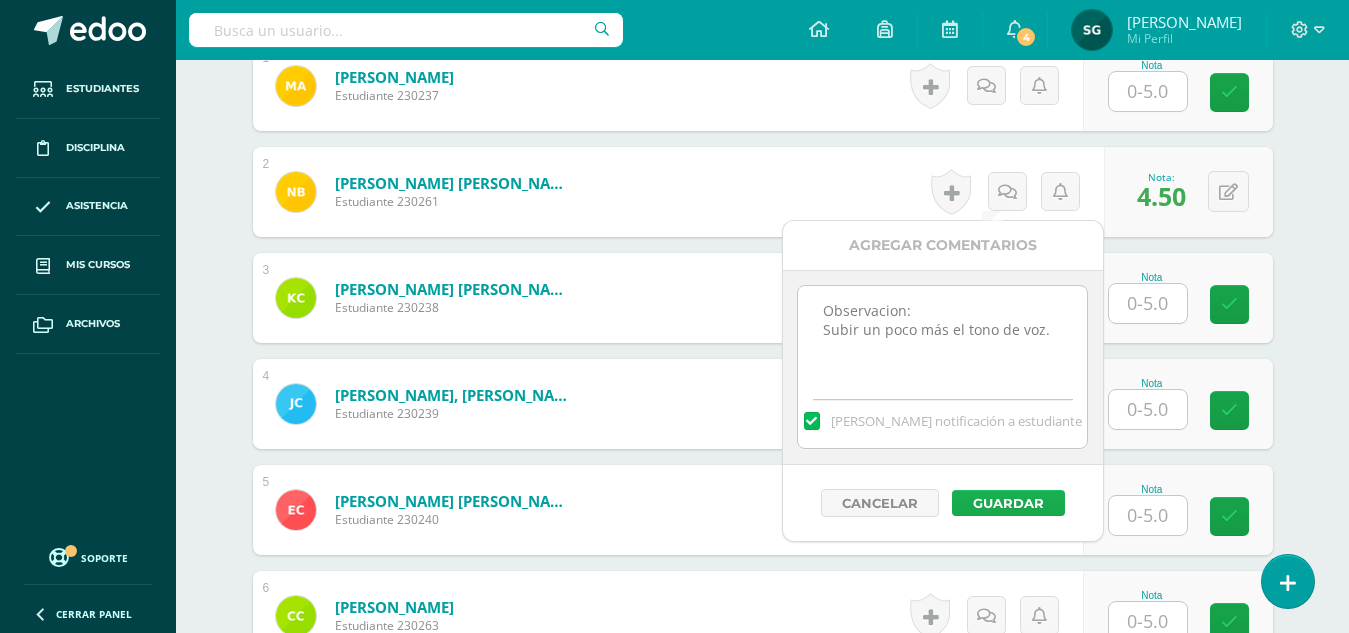 type on "Observacion:
Subir un poco más el tono de voz." 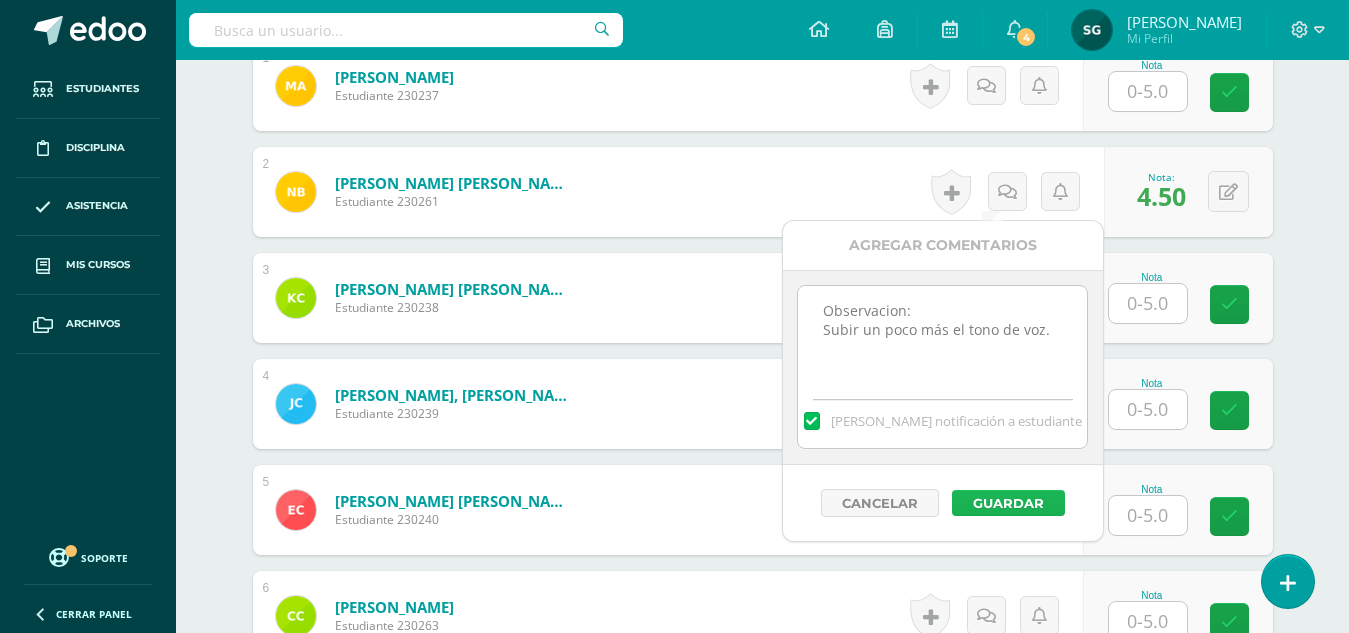 click on "Guardar" at bounding box center [1008, 503] 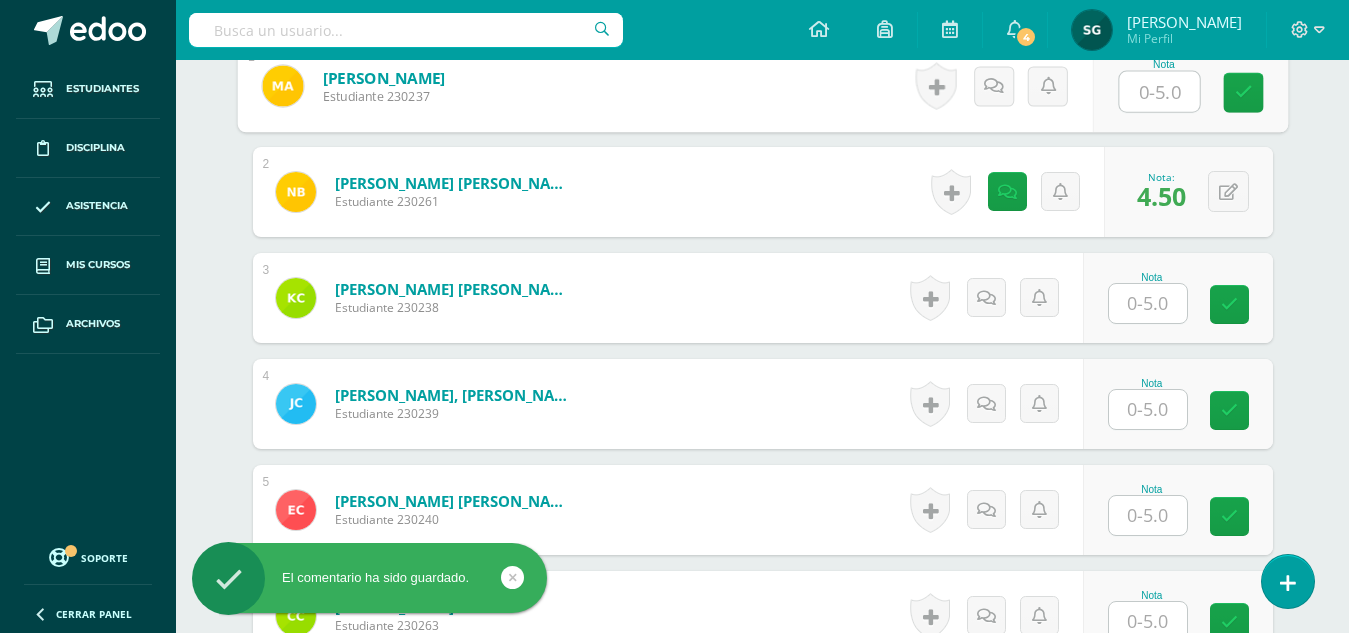 click at bounding box center [1159, 92] 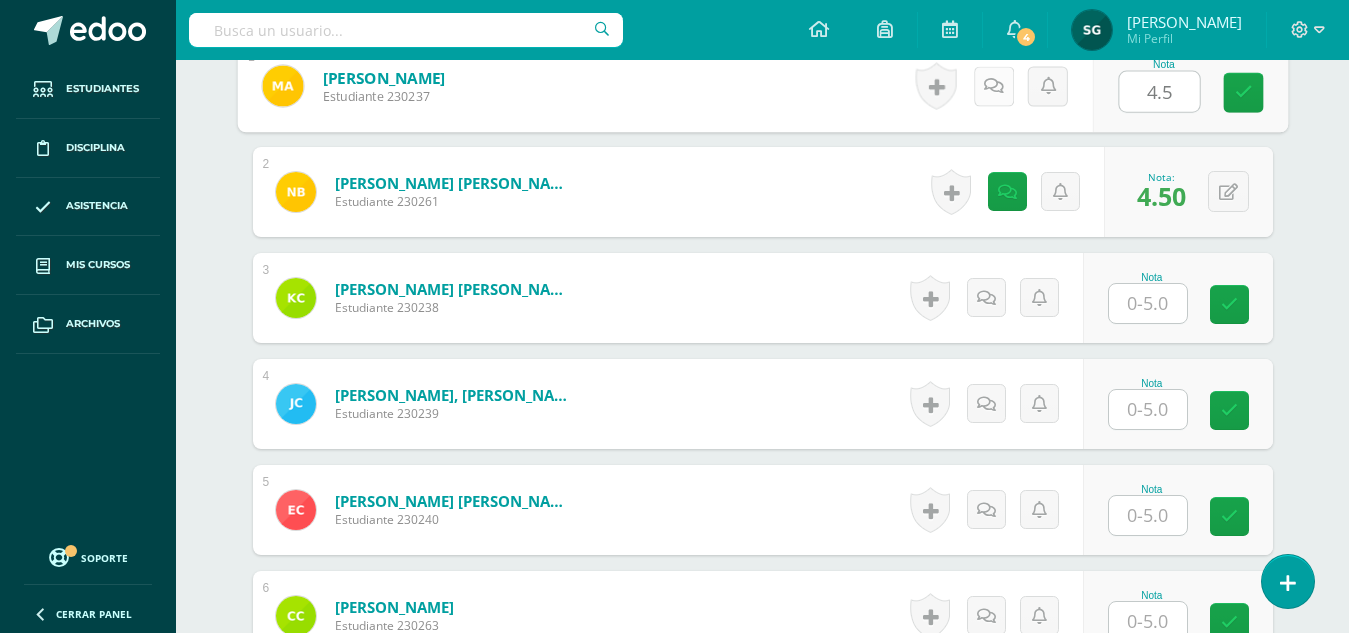 type on "4.5" 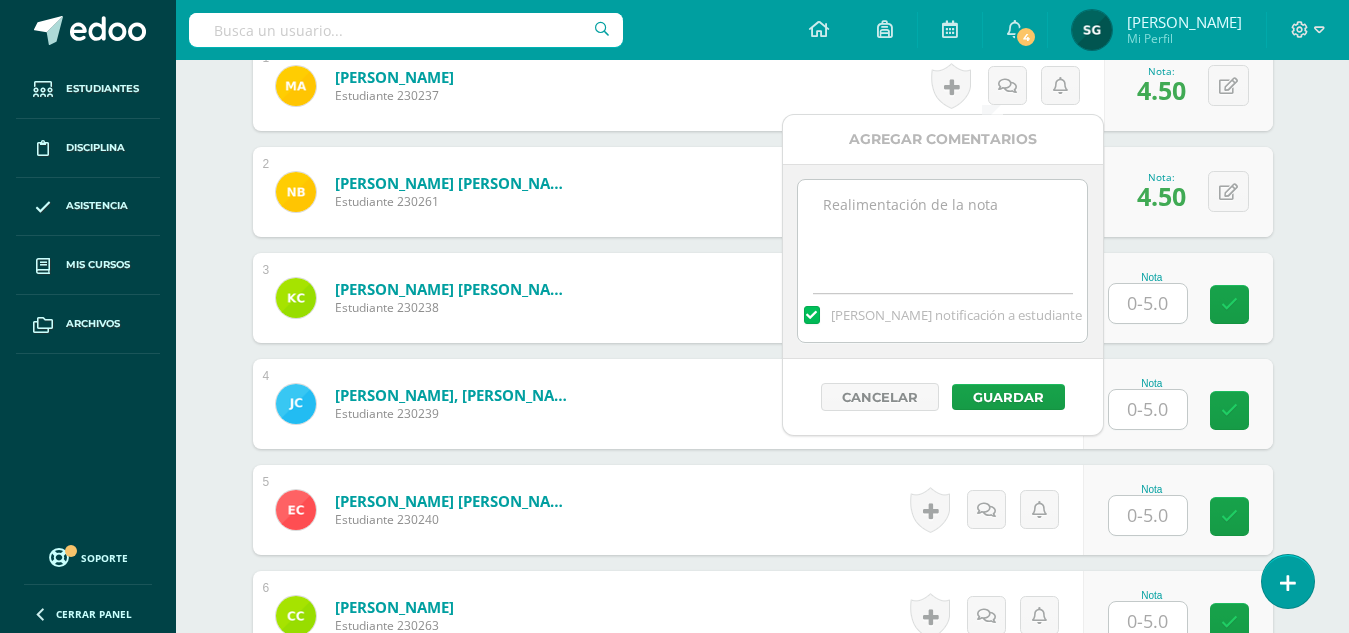 click at bounding box center [942, 230] 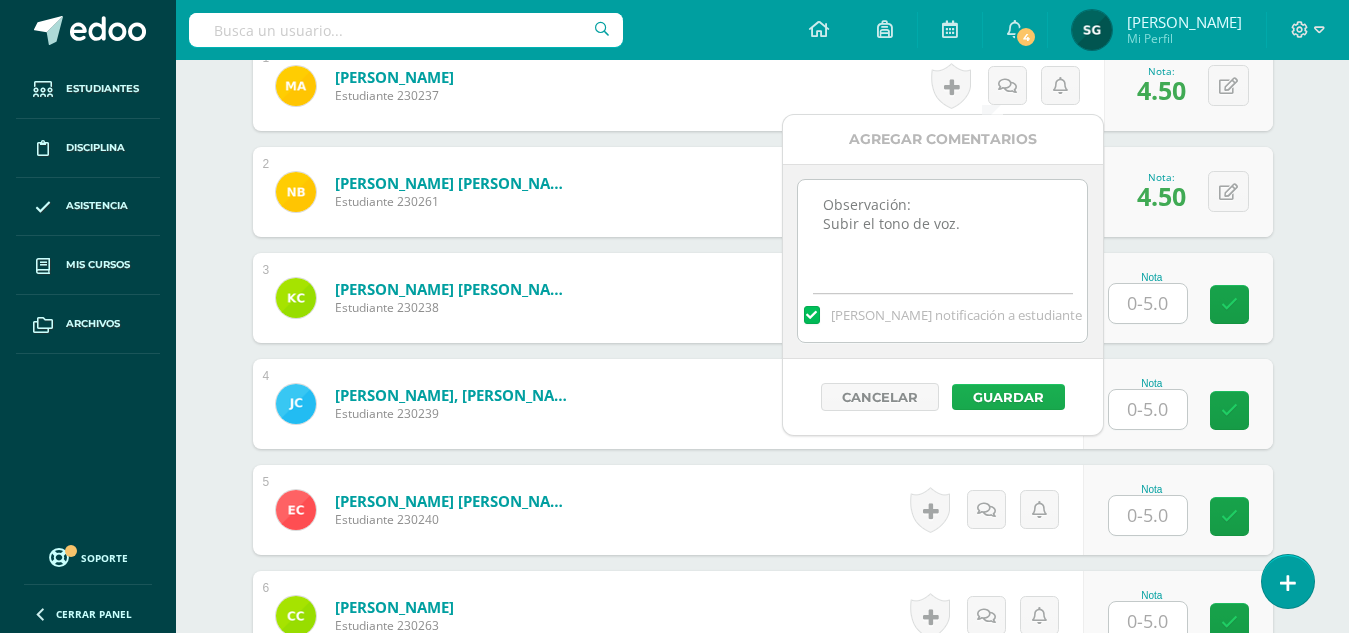 type on "Observación:
Subir el tono de voz." 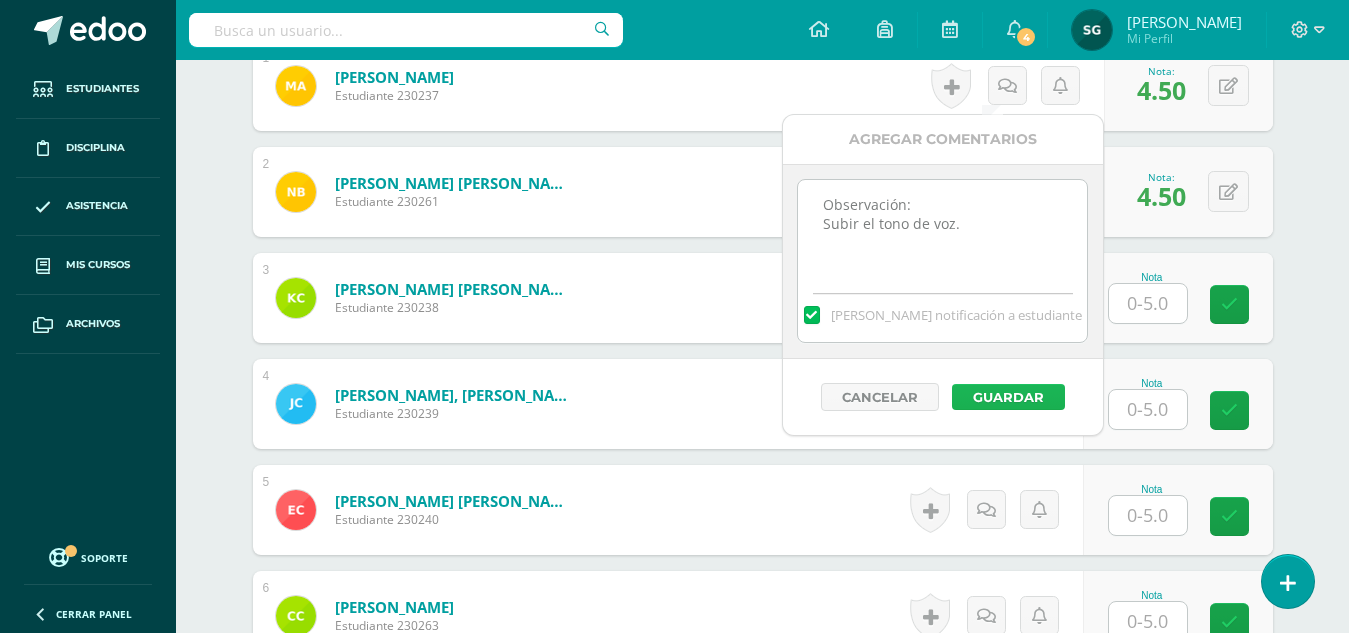 click on "Guardar" at bounding box center (1008, 397) 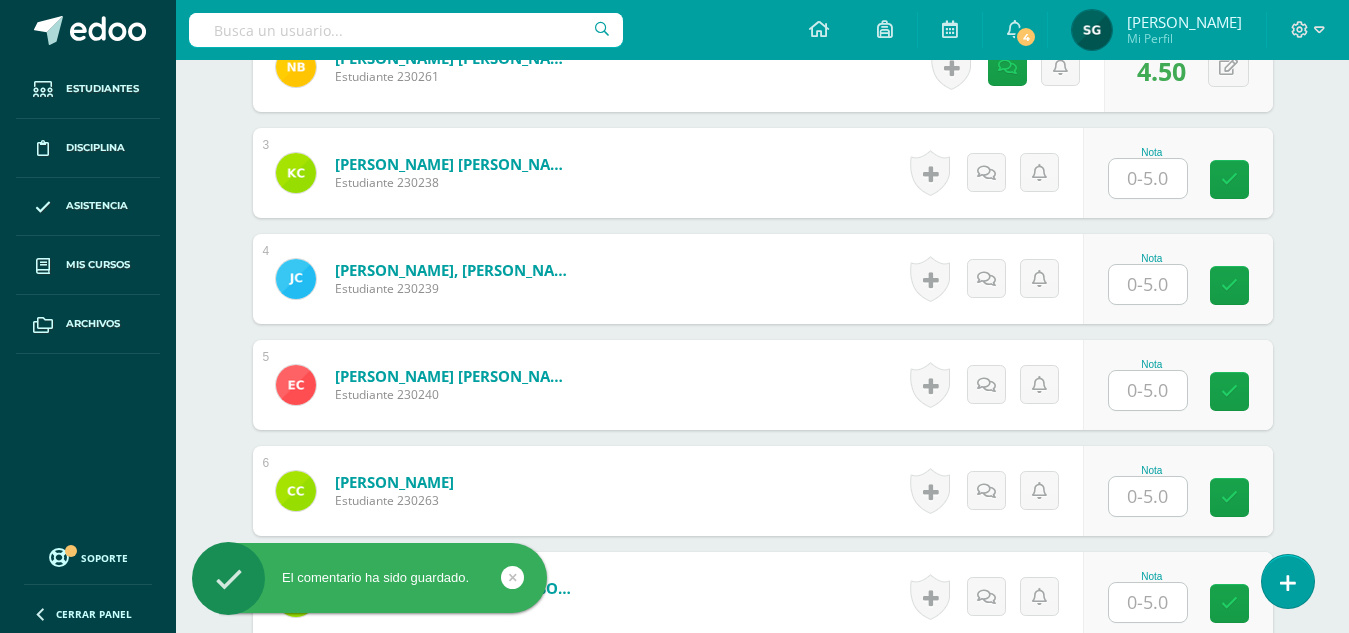 scroll, scrollTop: 803, scrollLeft: 0, axis: vertical 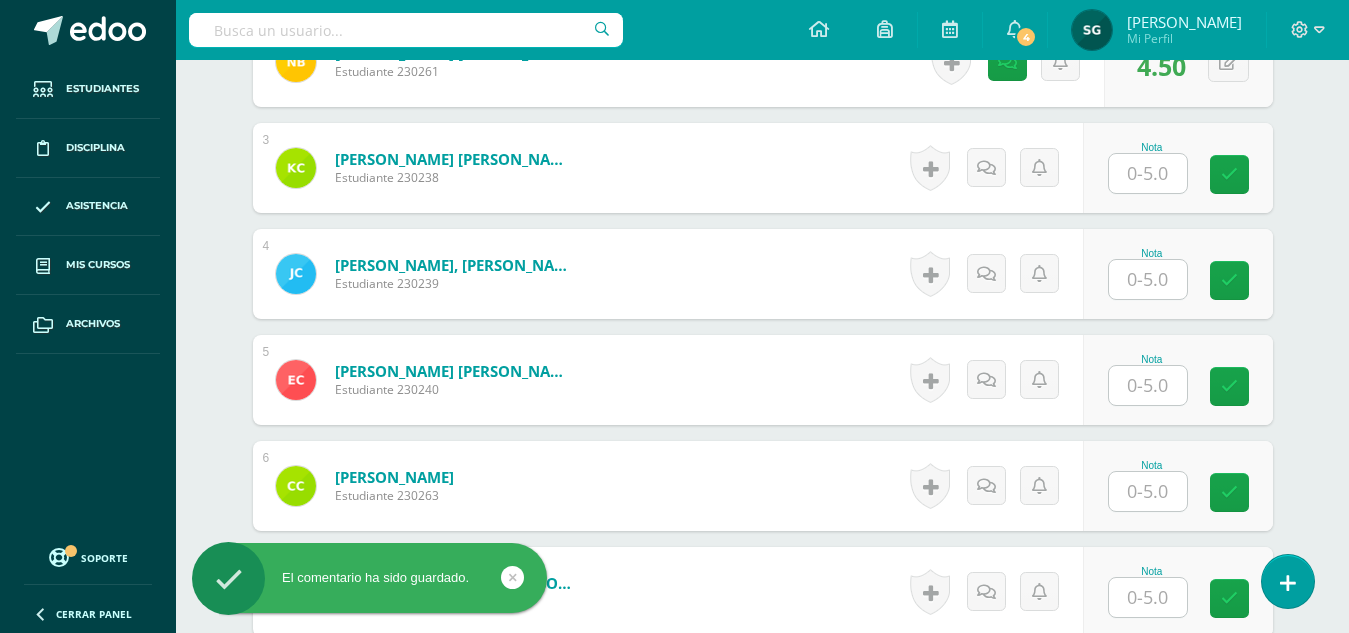 click at bounding box center (1148, 173) 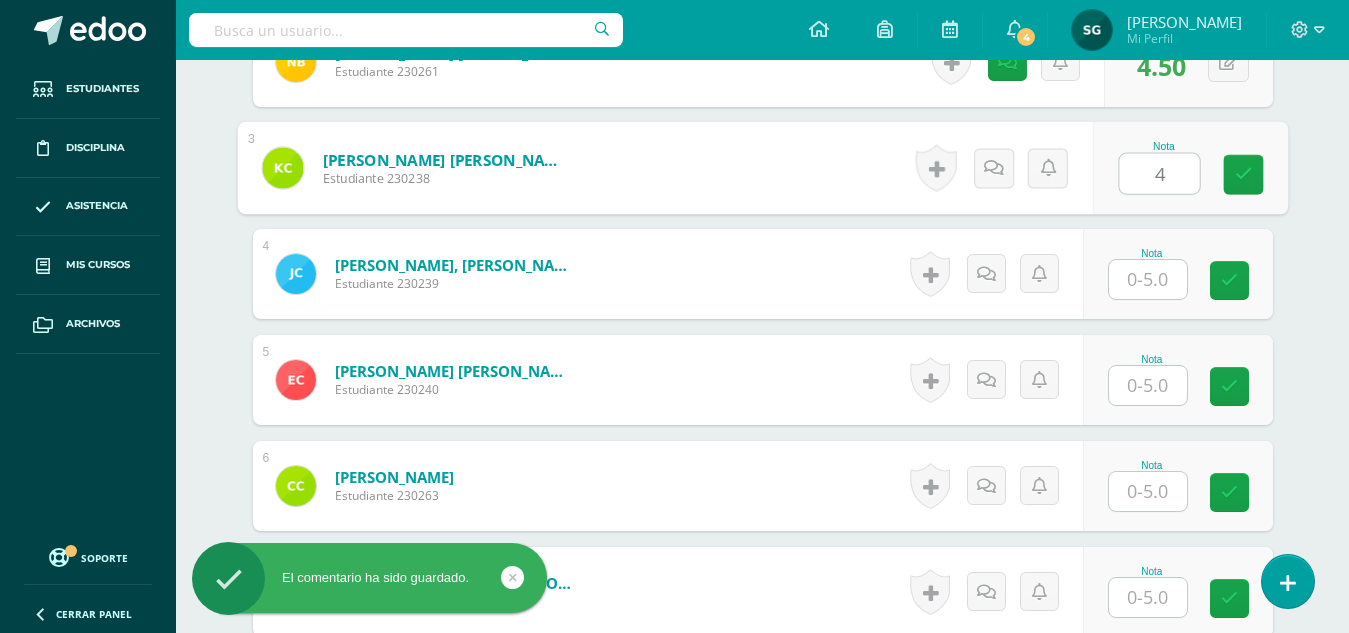 type on "4" 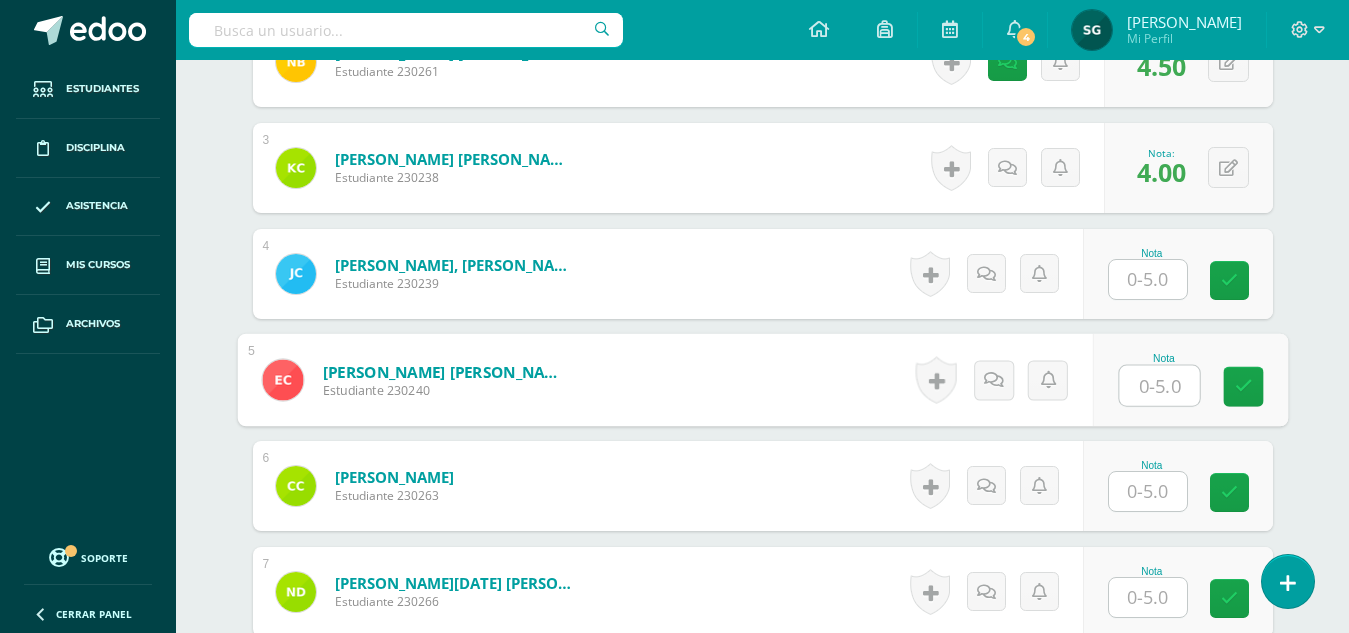 click at bounding box center (1159, 386) 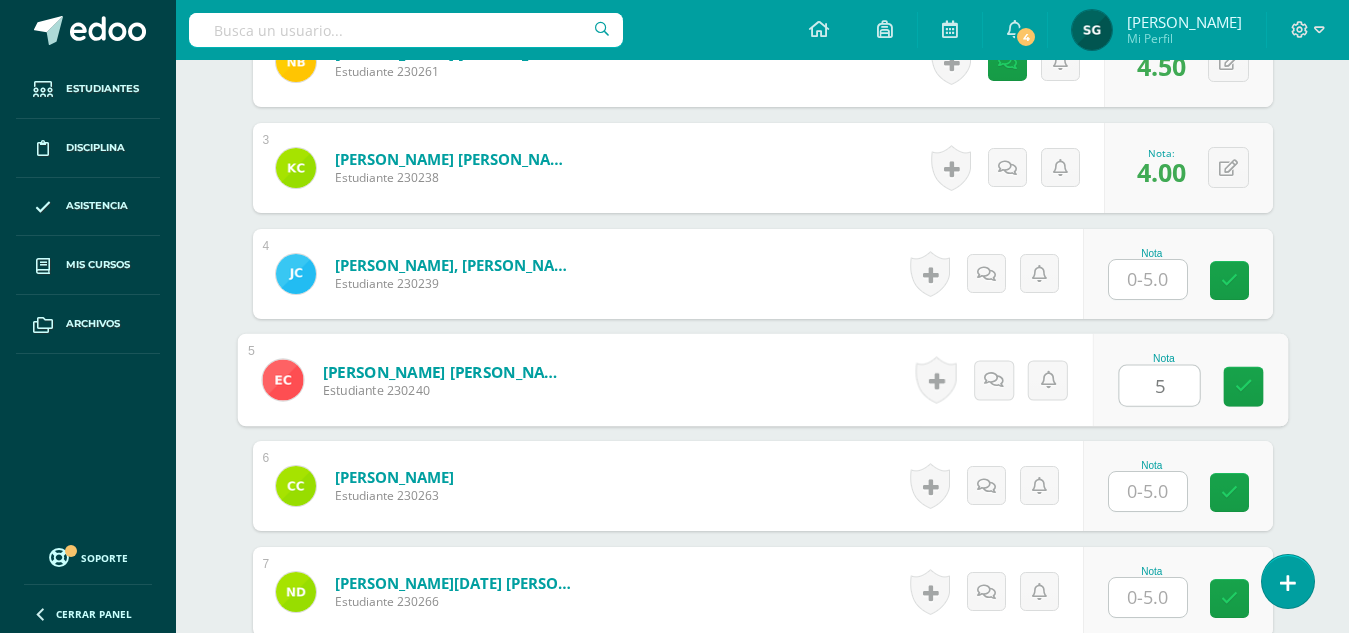 type on "5" 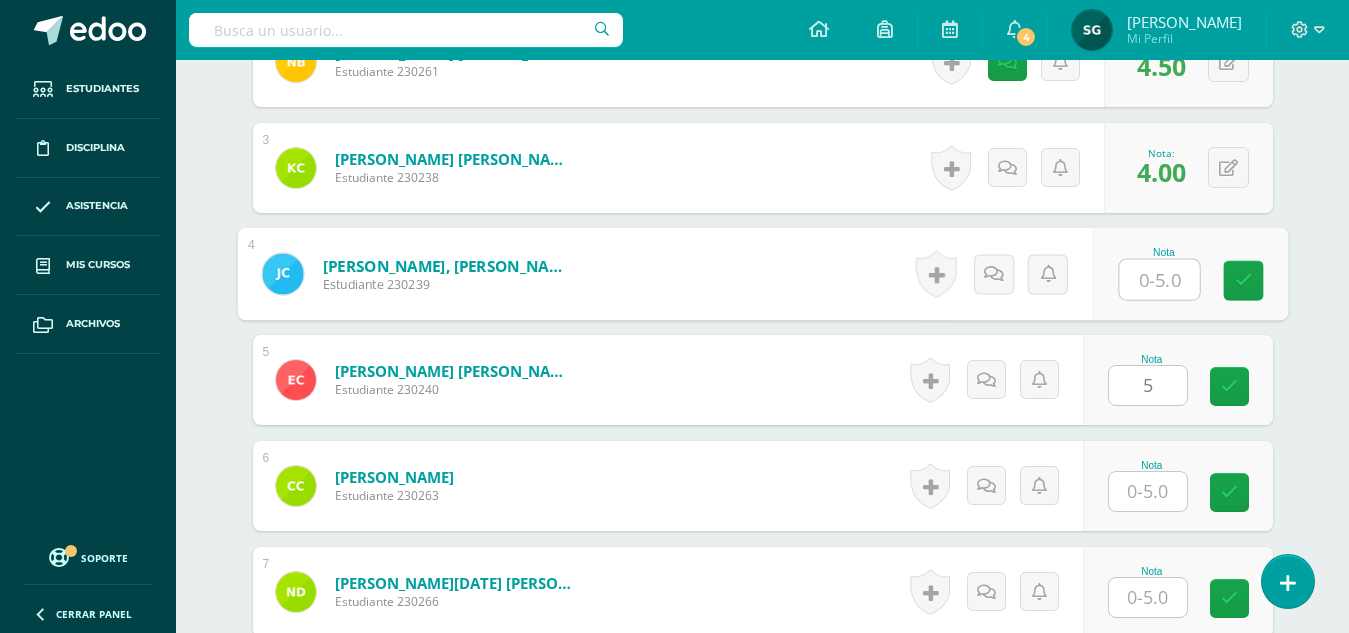 click at bounding box center (1159, 280) 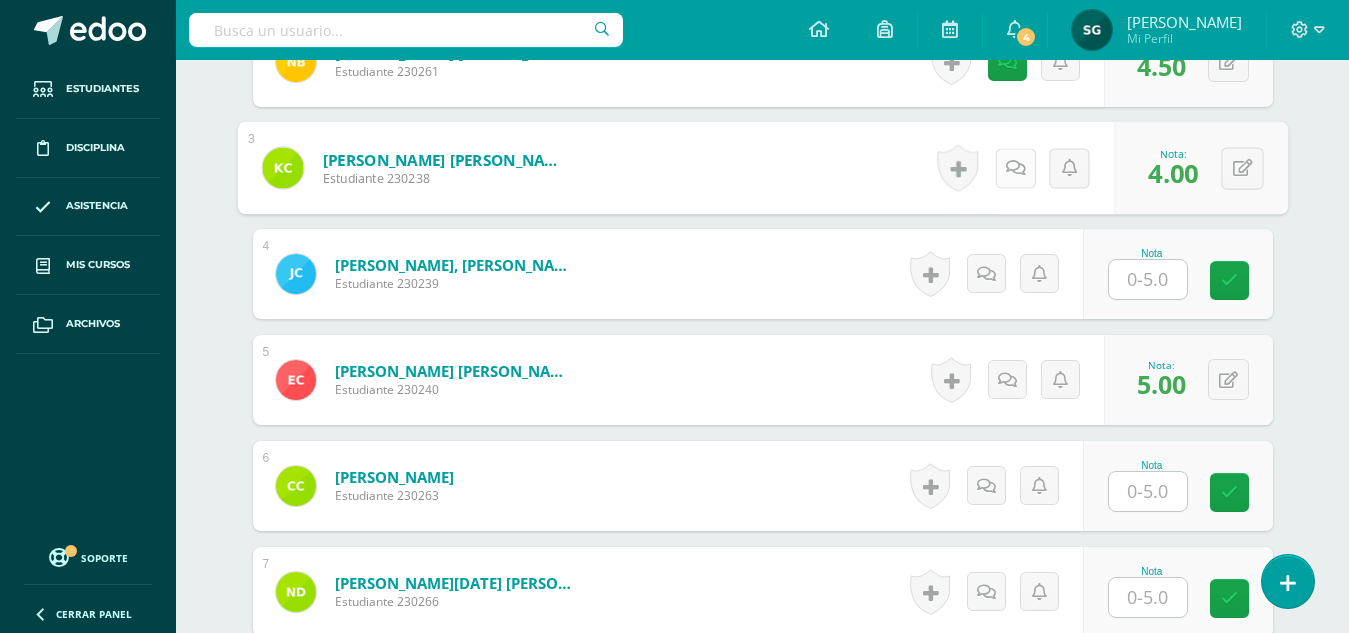 click at bounding box center (1015, 167) 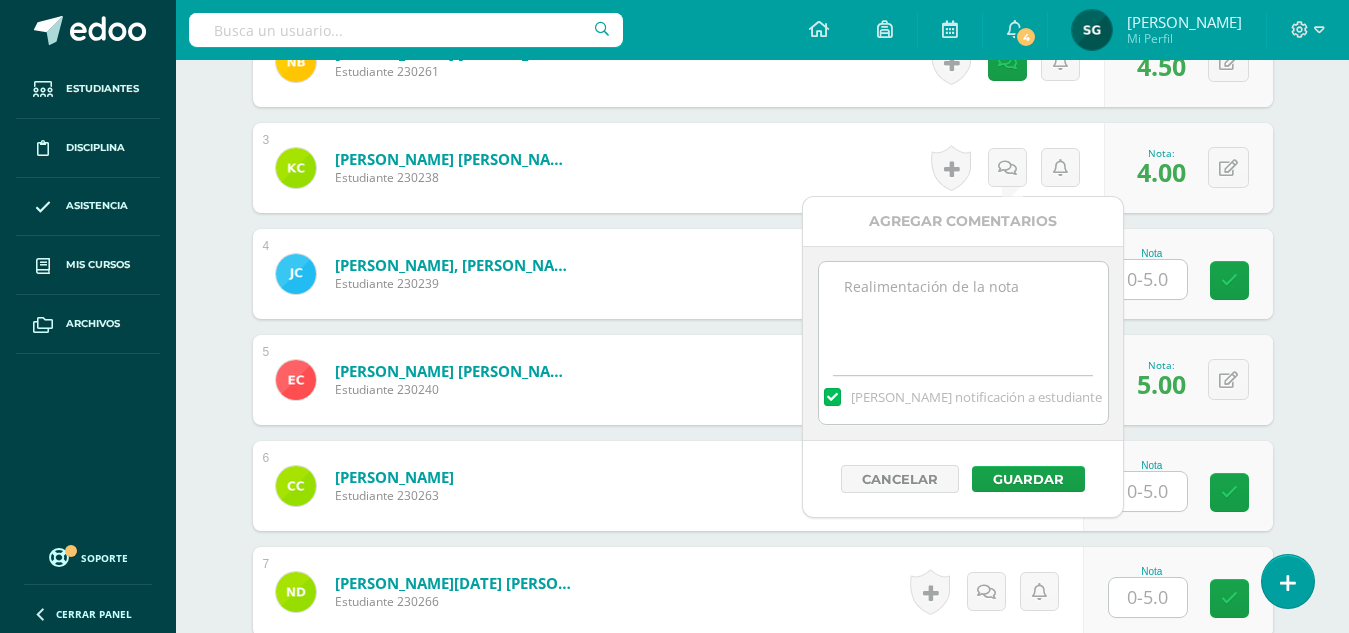 click at bounding box center [963, 312] 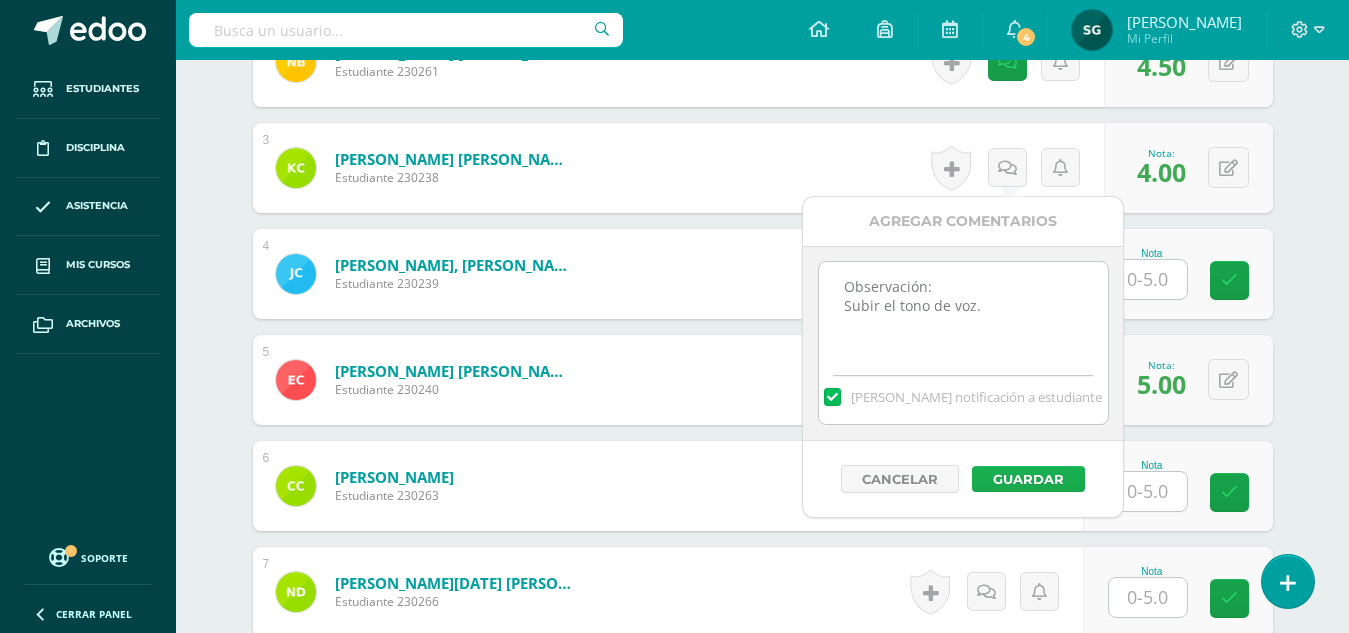 type on "Observación:
Subir el tono de voz." 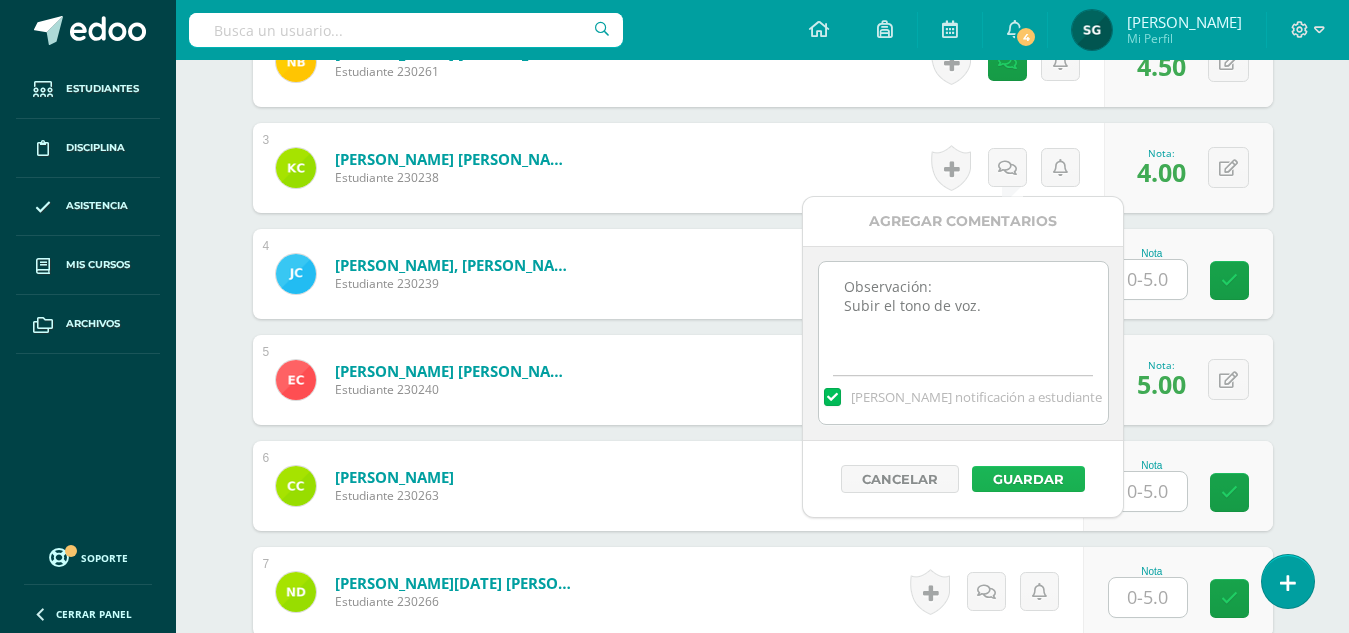 click on "Guardar" at bounding box center (1028, 479) 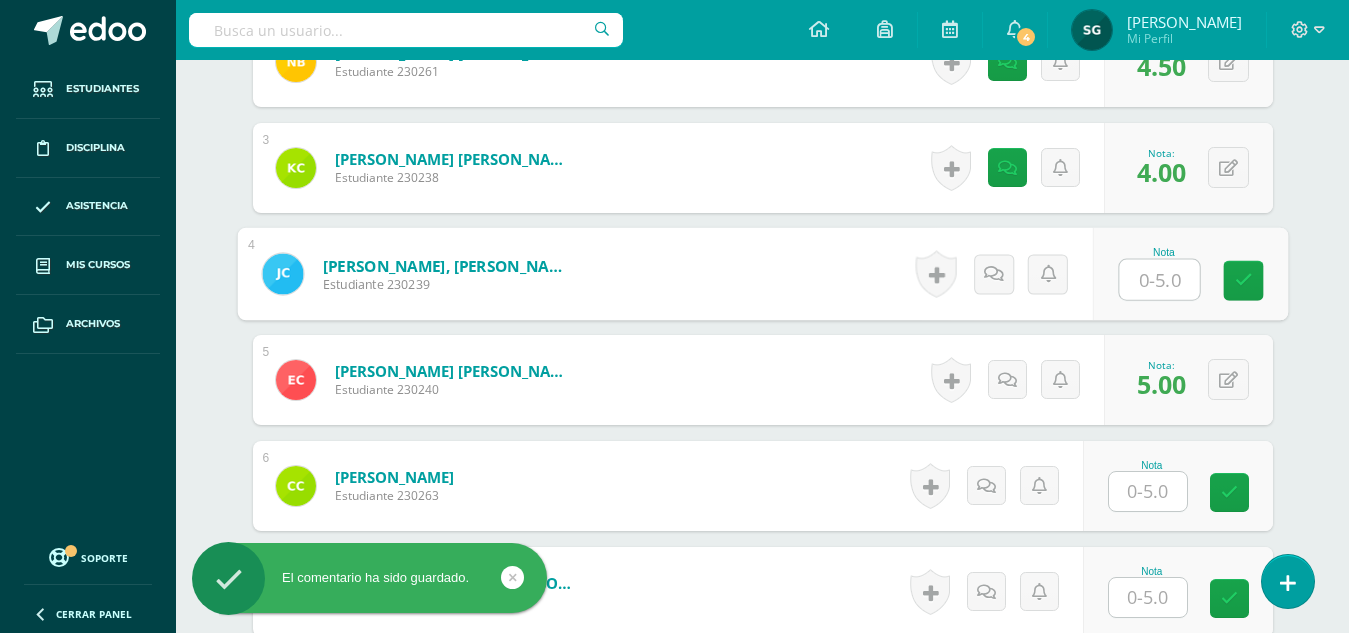 click at bounding box center (1159, 280) 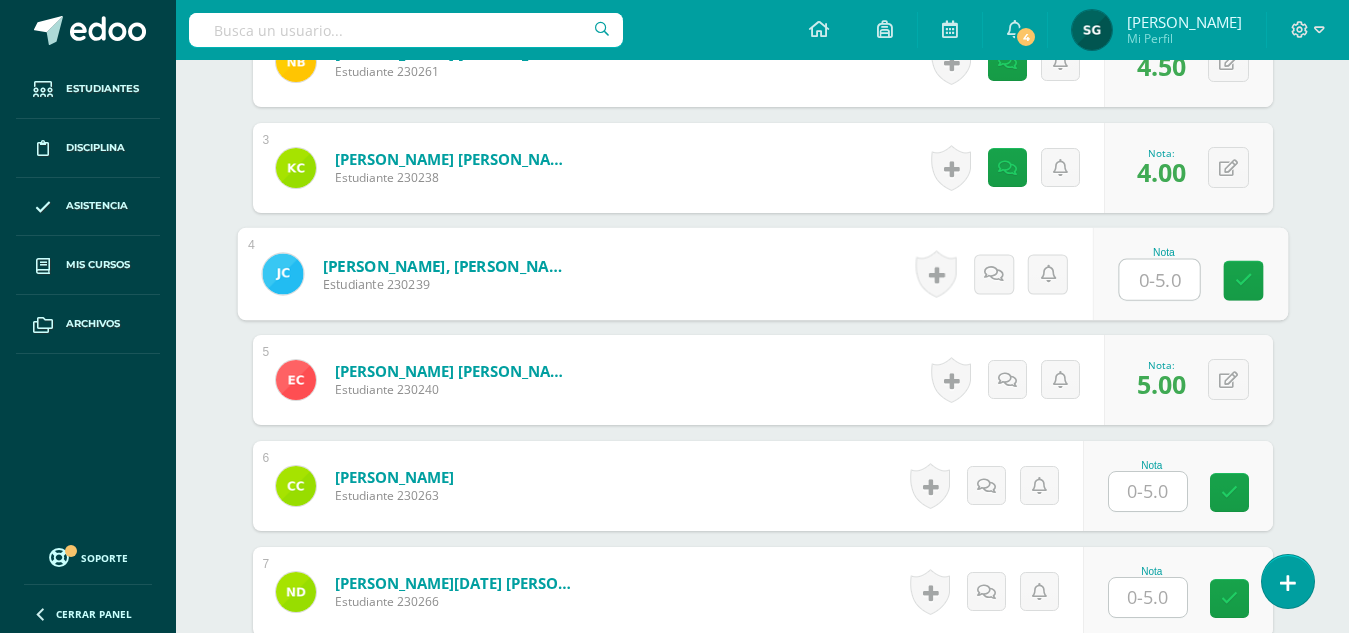 type on "5" 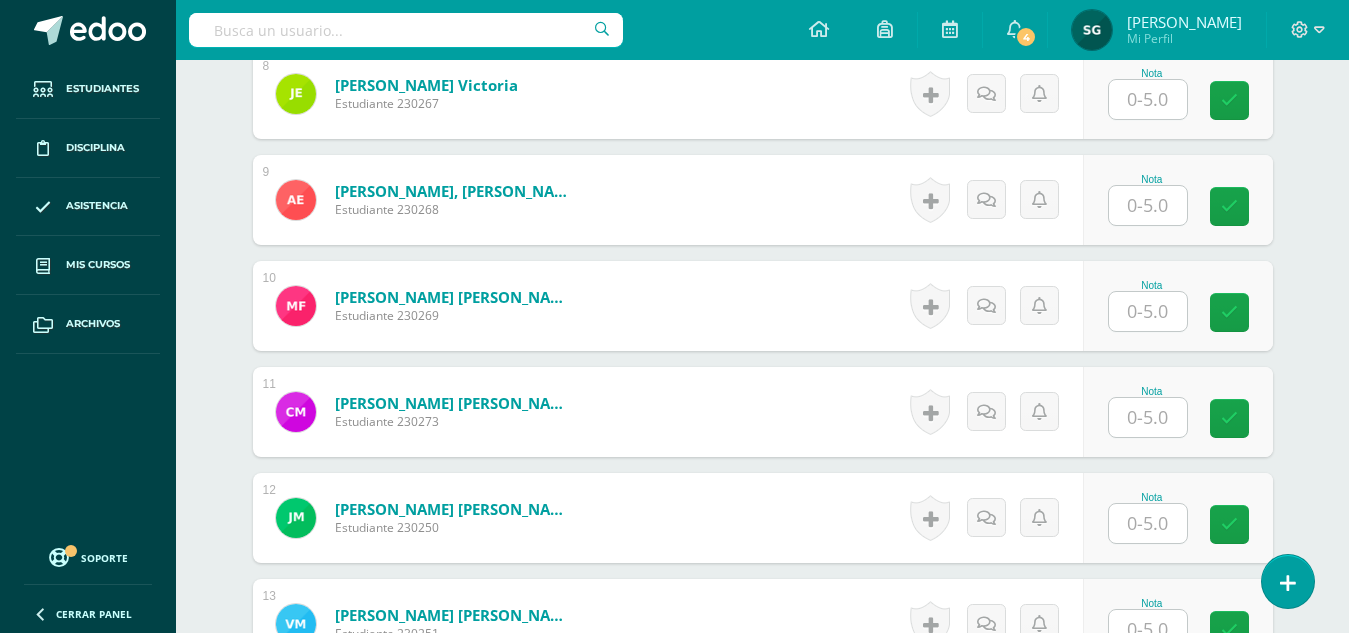scroll, scrollTop: 1423, scrollLeft: 0, axis: vertical 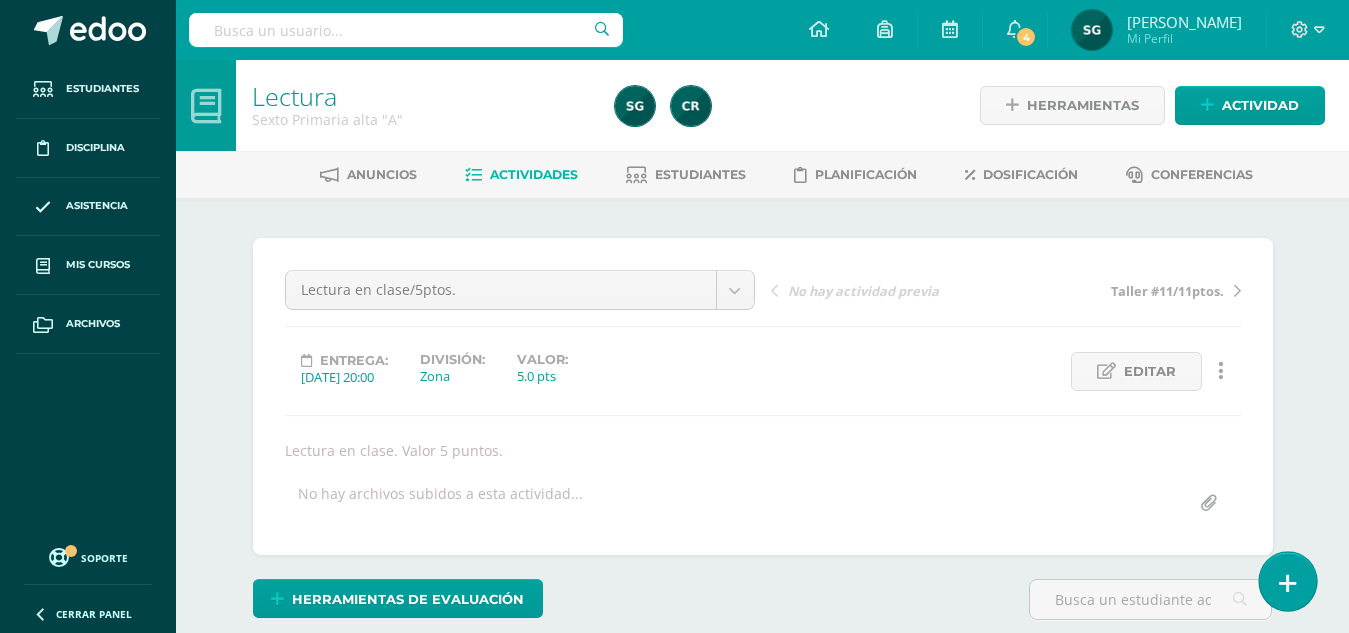 click at bounding box center (1288, 583) 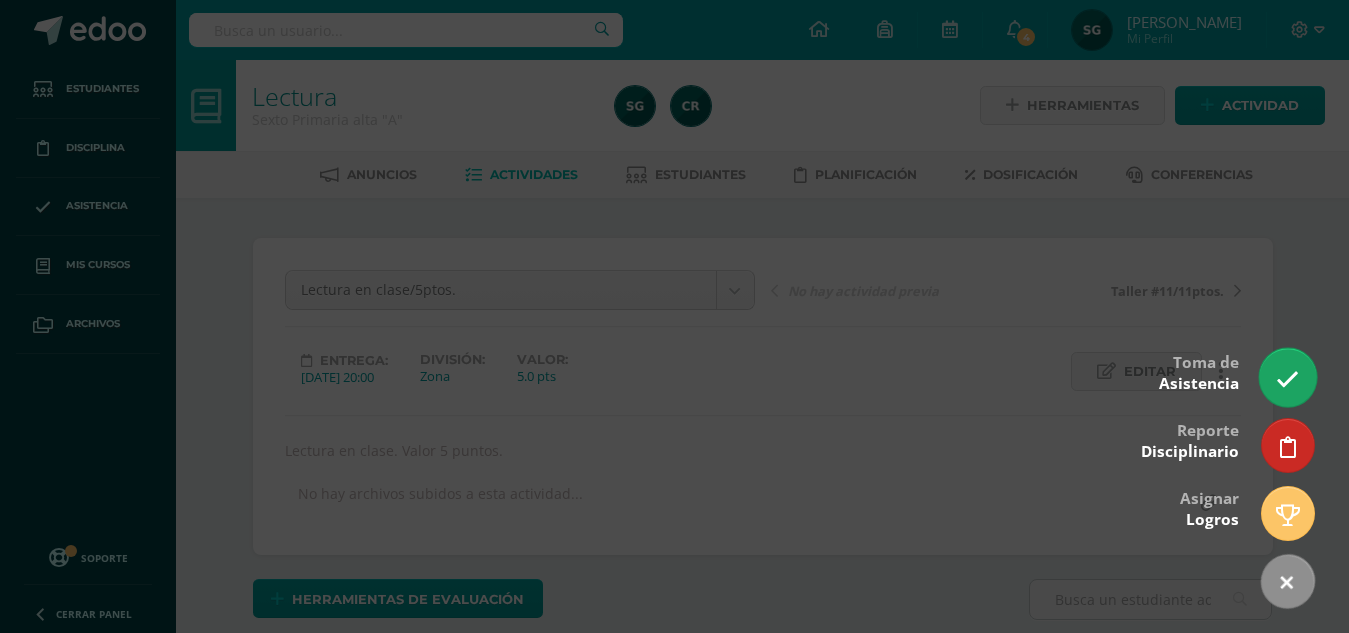 click at bounding box center (1287, 379) 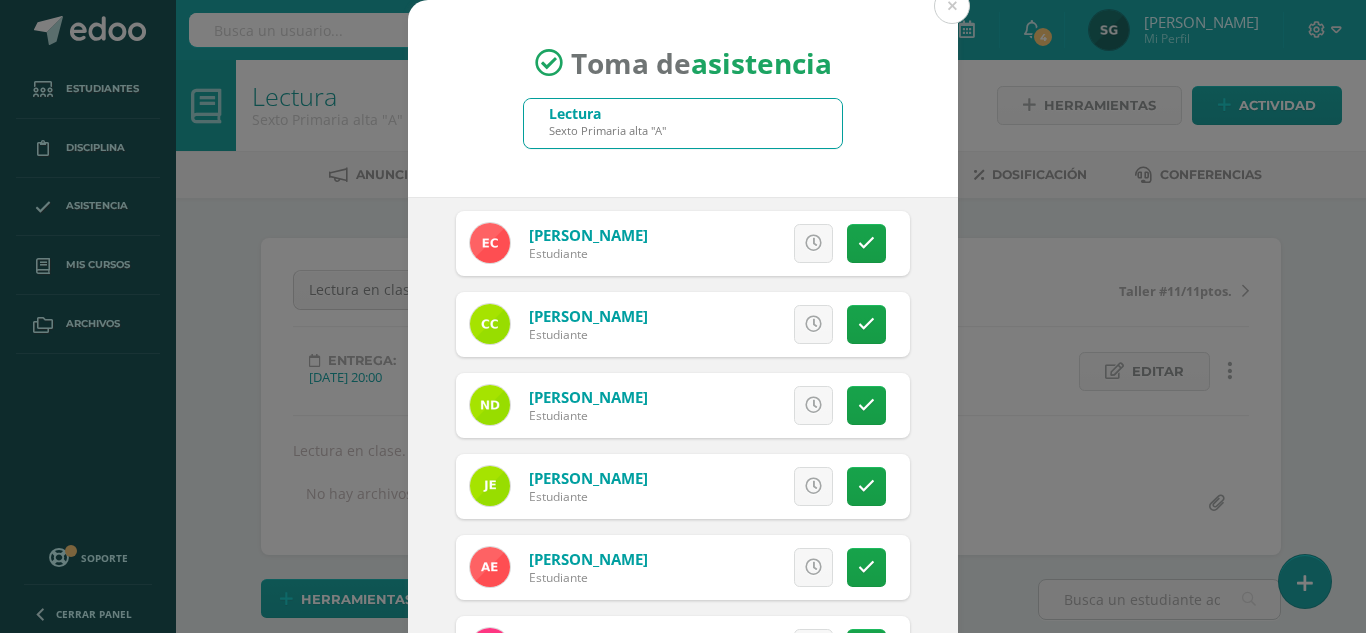 scroll, scrollTop: 408, scrollLeft: 0, axis: vertical 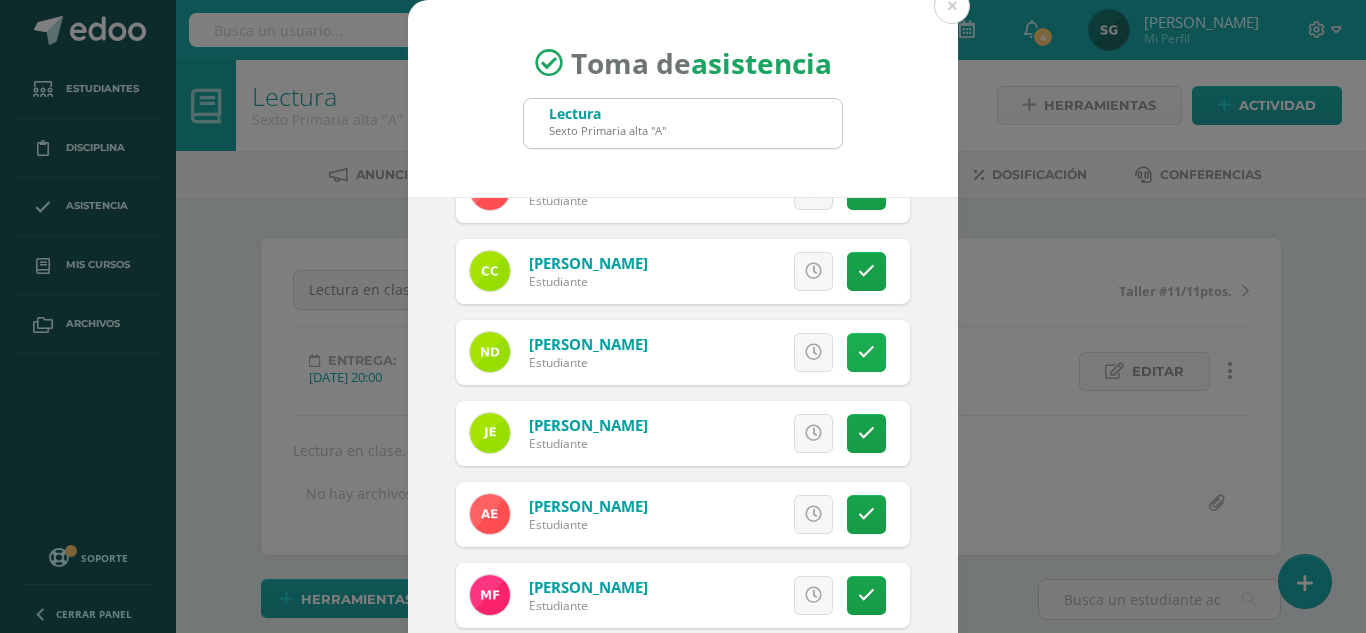 click at bounding box center [866, 352] 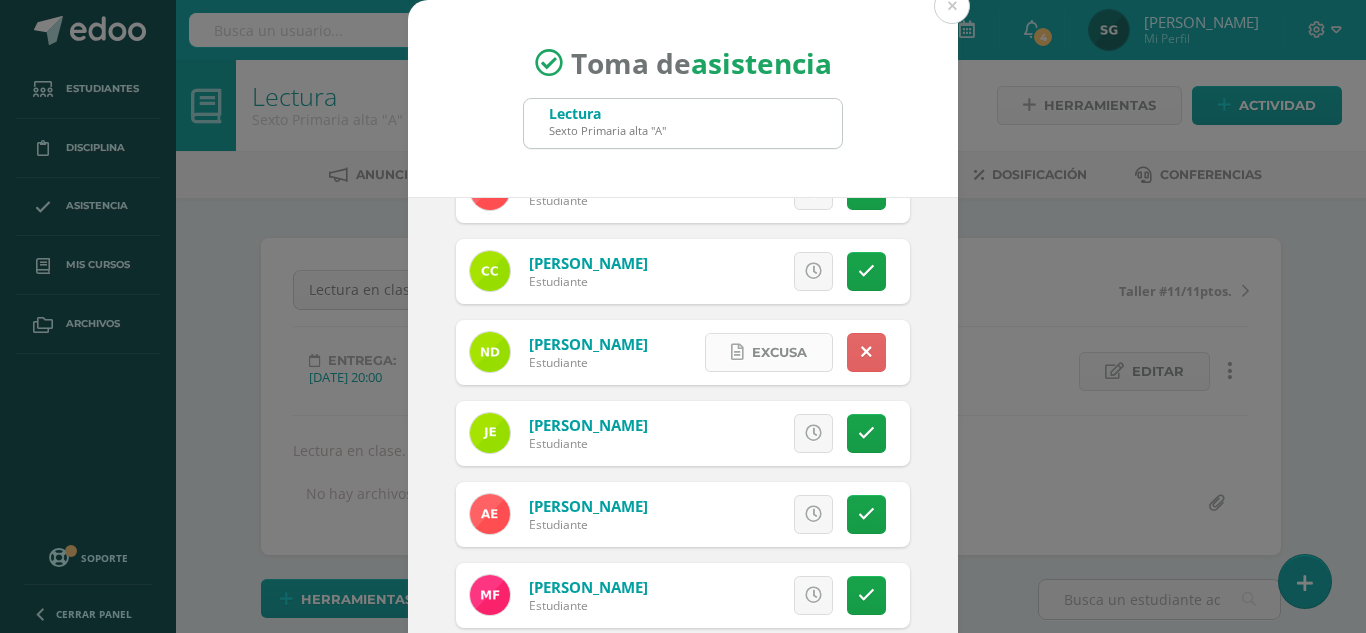 click on "Excusa" at bounding box center [779, 352] 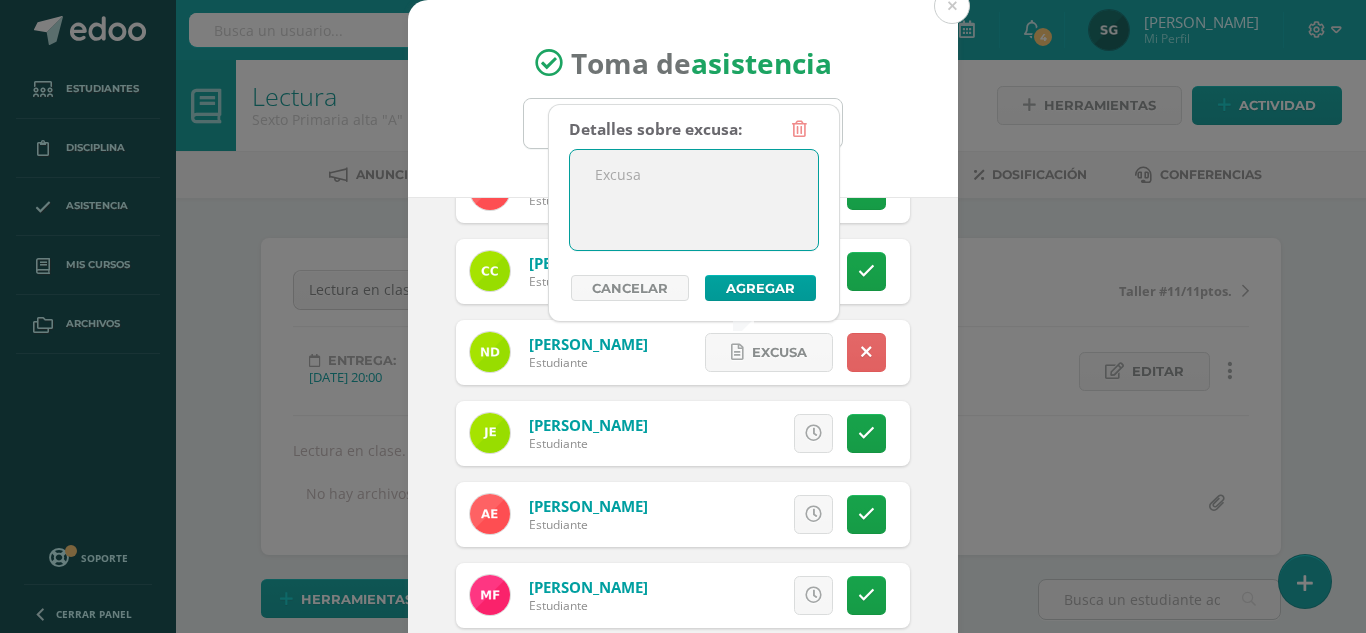 click at bounding box center [694, 200] 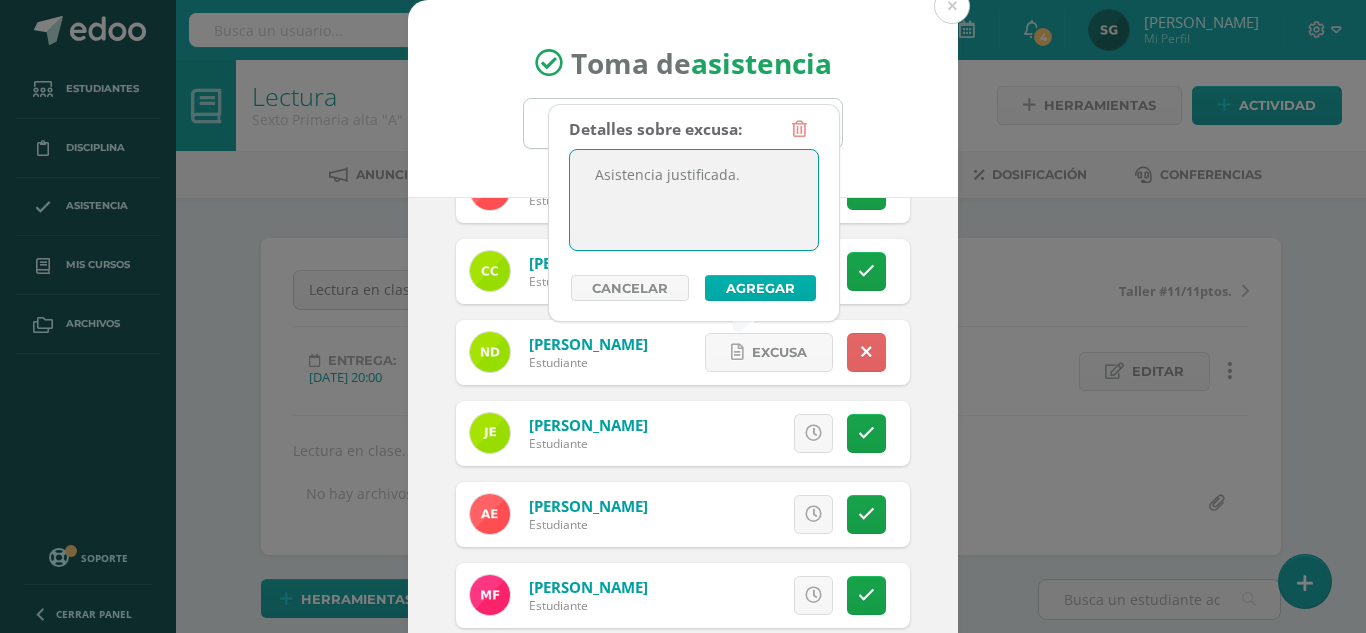 type on "Asistencia justificada." 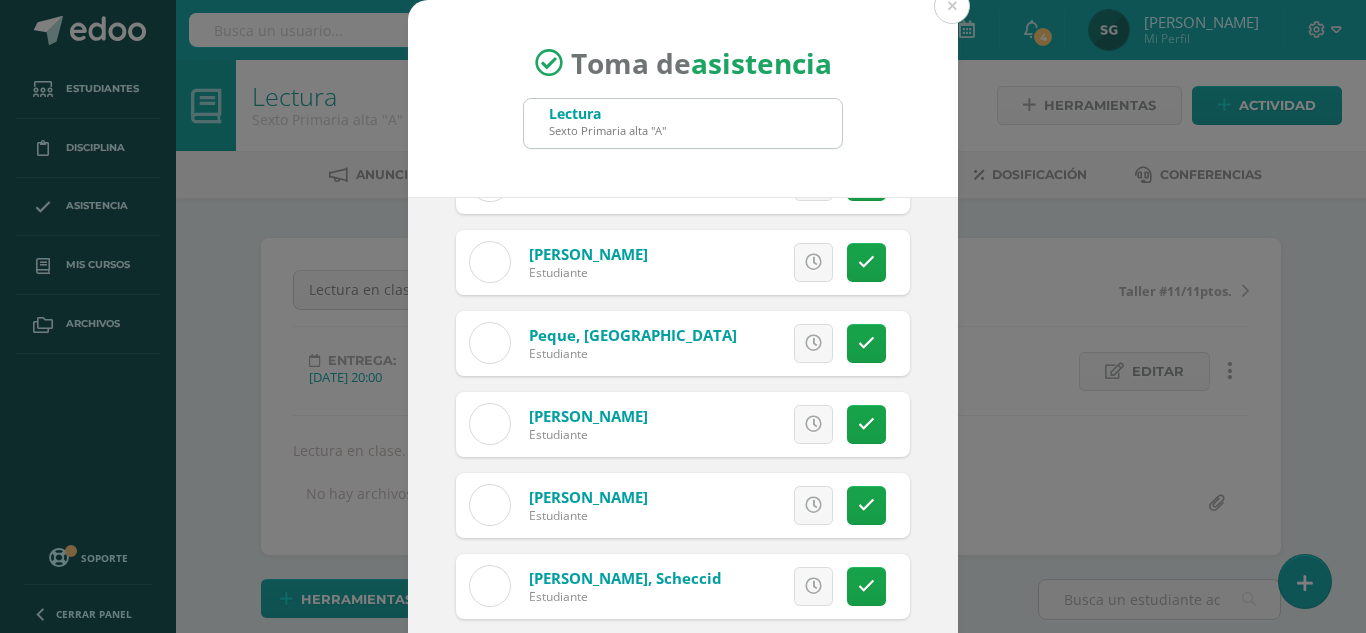 scroll, scrollTop: 1433, scrollLeft: 0, axis: vertical 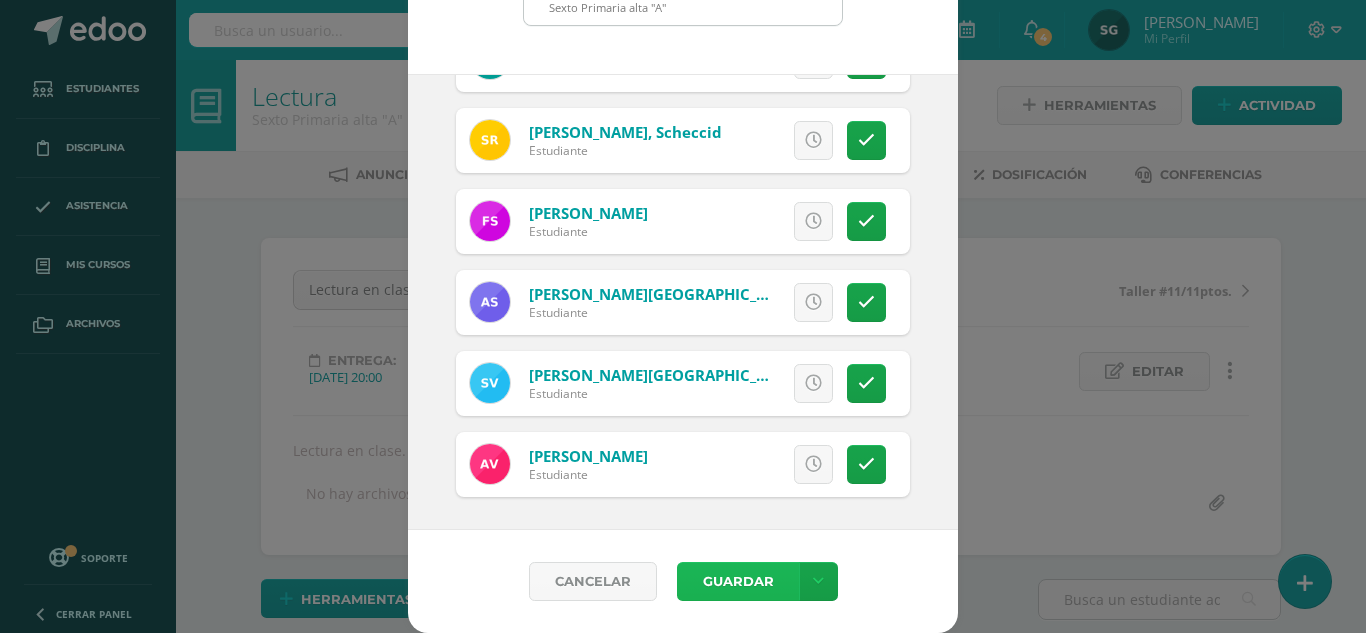 click on "Guardar" at bounding box center [738, 581] 